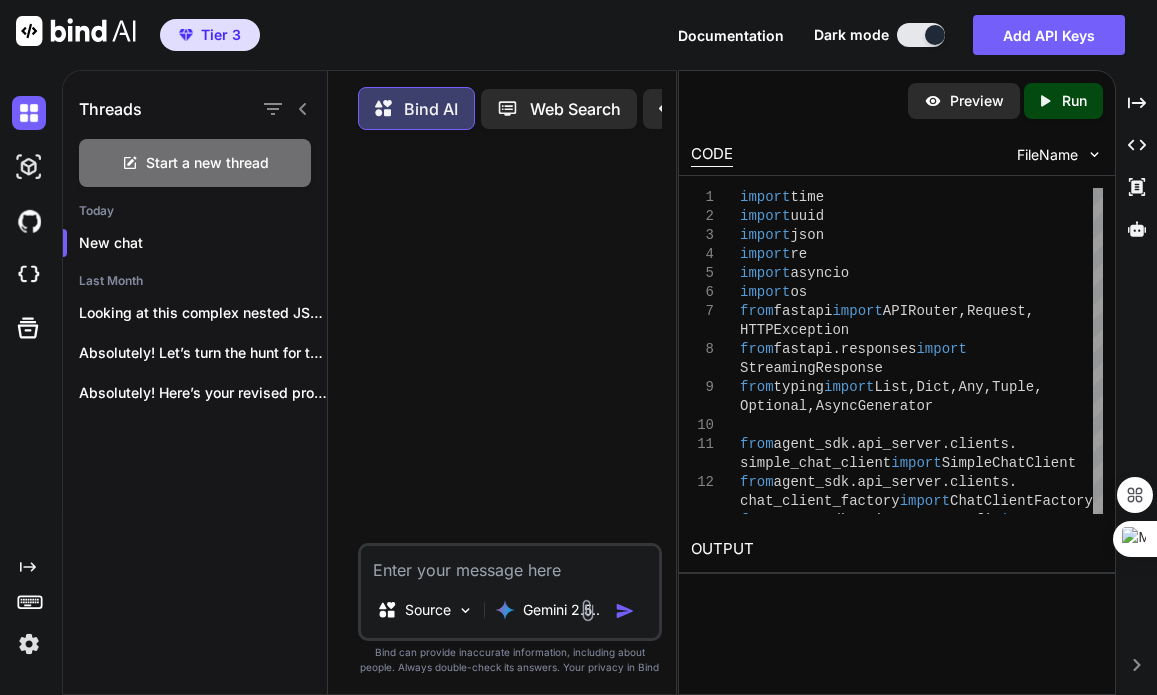 scroll, scrollTop: 0, scrollLeft: 0, axis: both 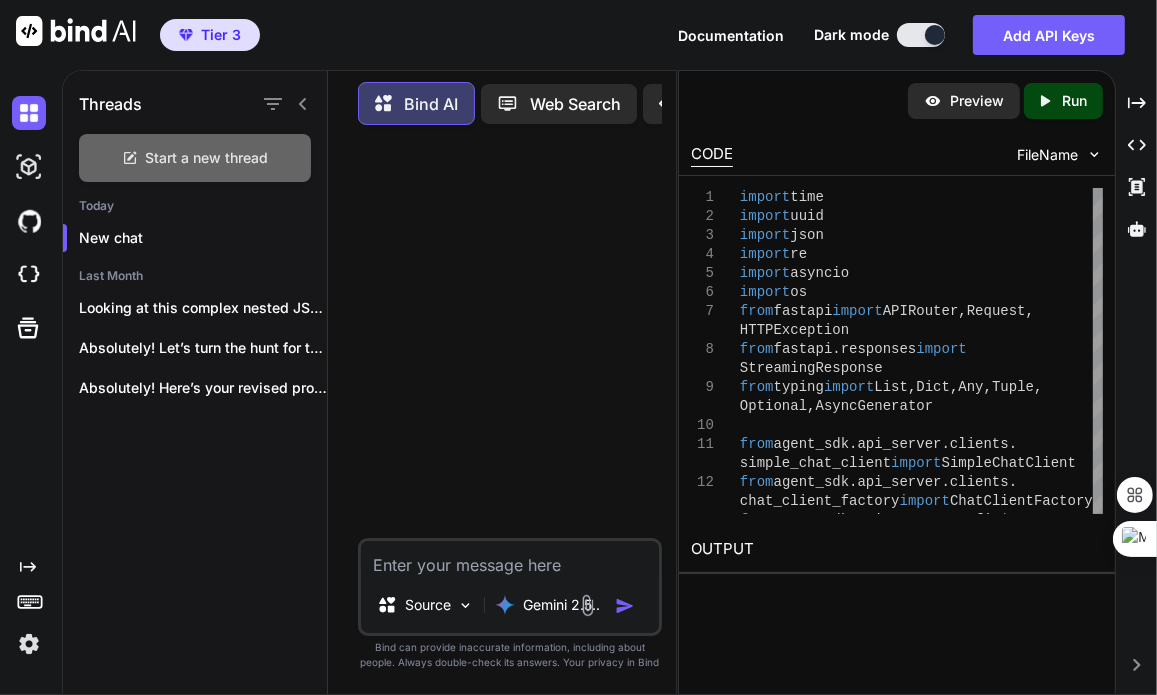 click on "Start a new thread" at bounding box center [207, 158] 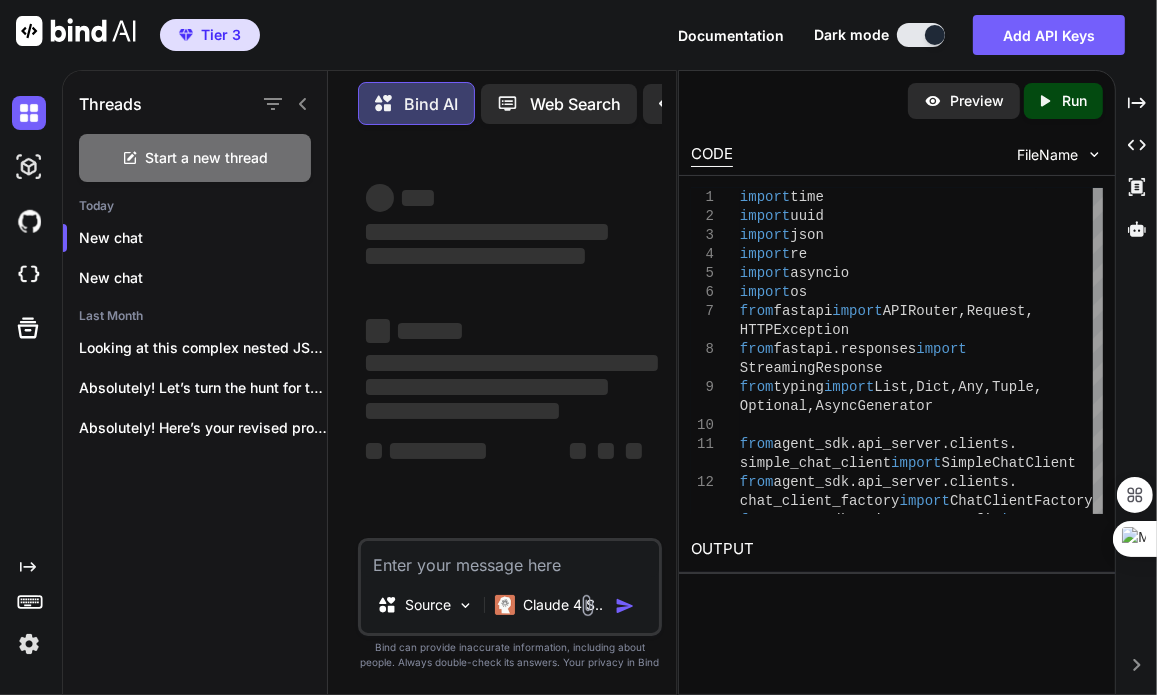 type on "x" 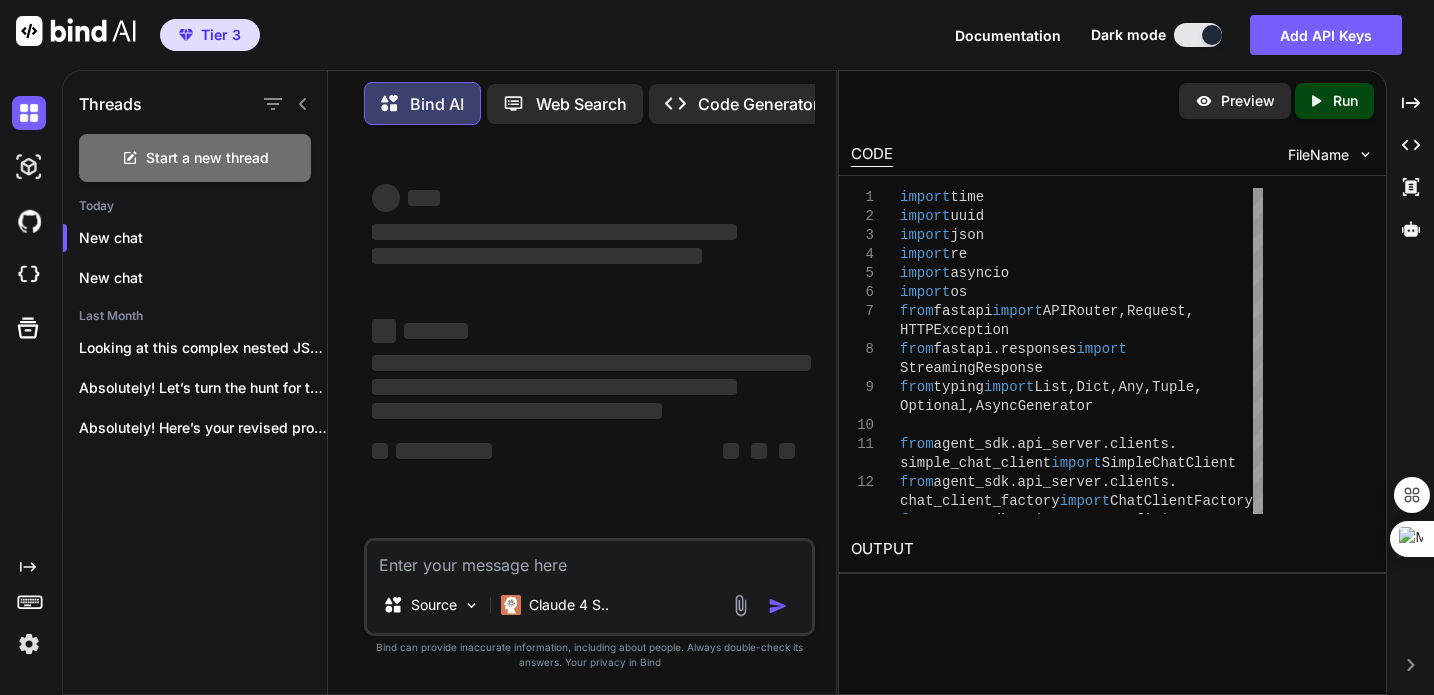 type on "x" 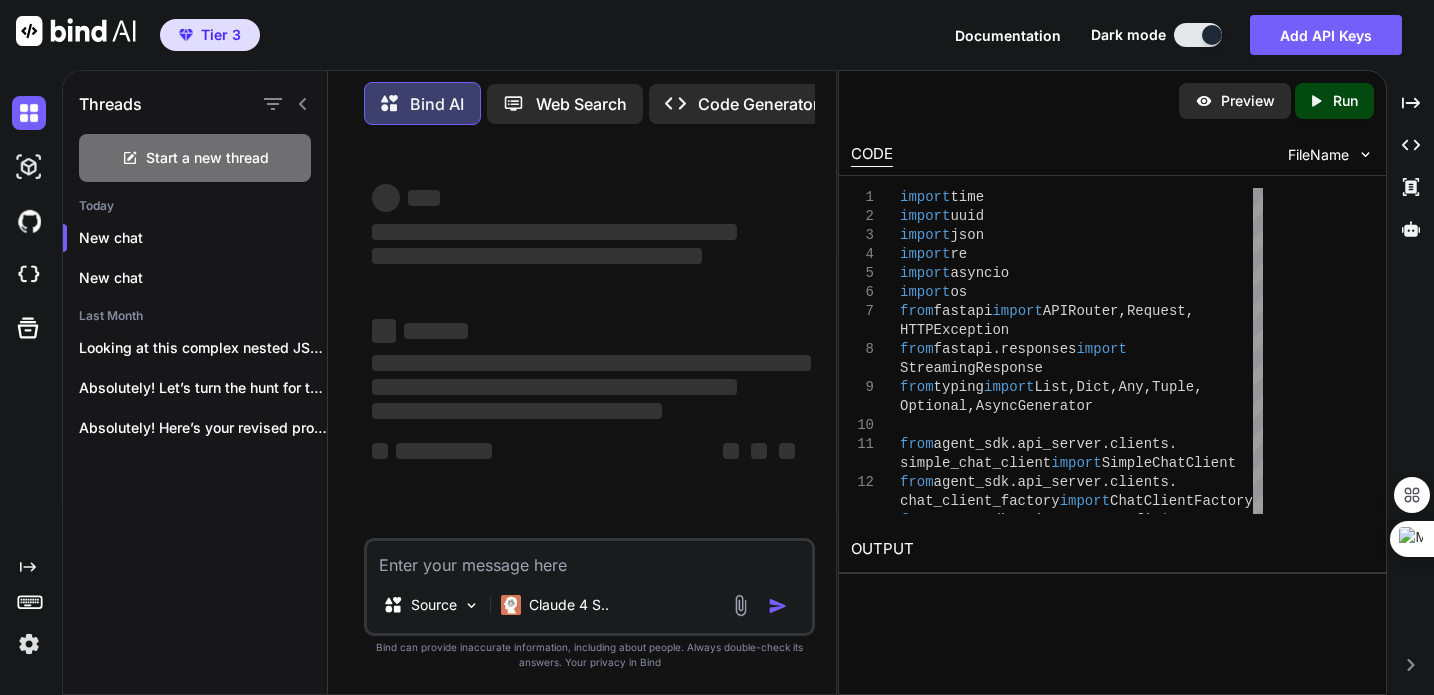 type on "up-to-date, or specialized information",
"2. Consider previous tool responses in this conversation - don't repeat calls unnecessarily",
"3. If previous tool responses contain relevant information, reference and build upon them",
"4. Format tool calls using markdown syntax:" 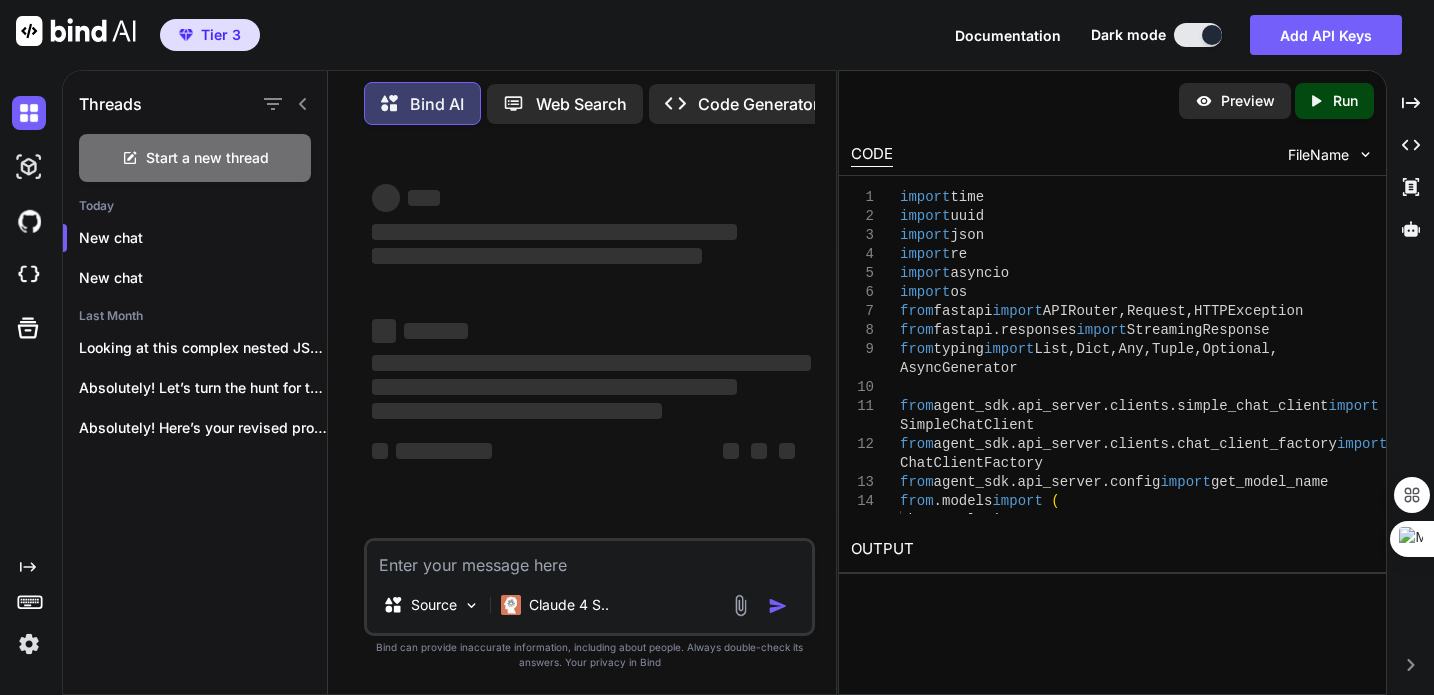 type on ""4. Format tool calls using markdown syntax:" 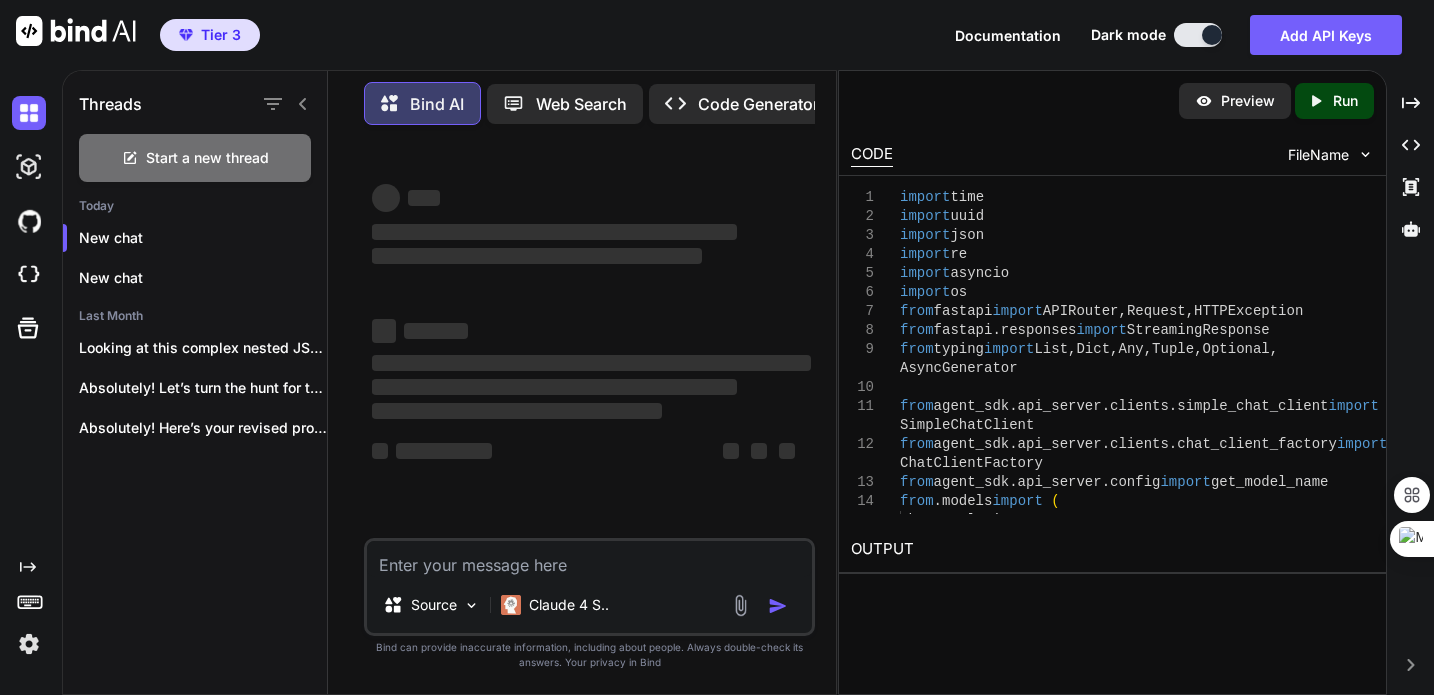type on "x" 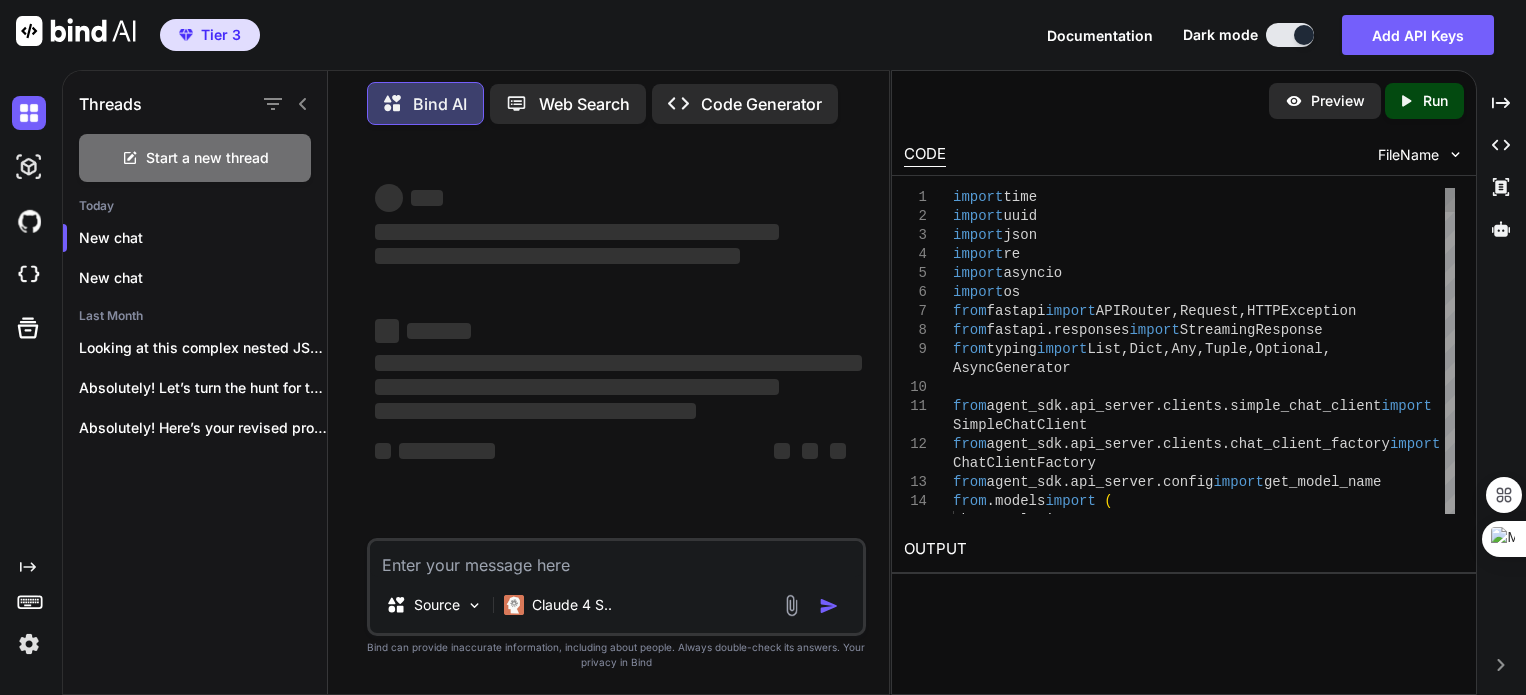 type on "x" 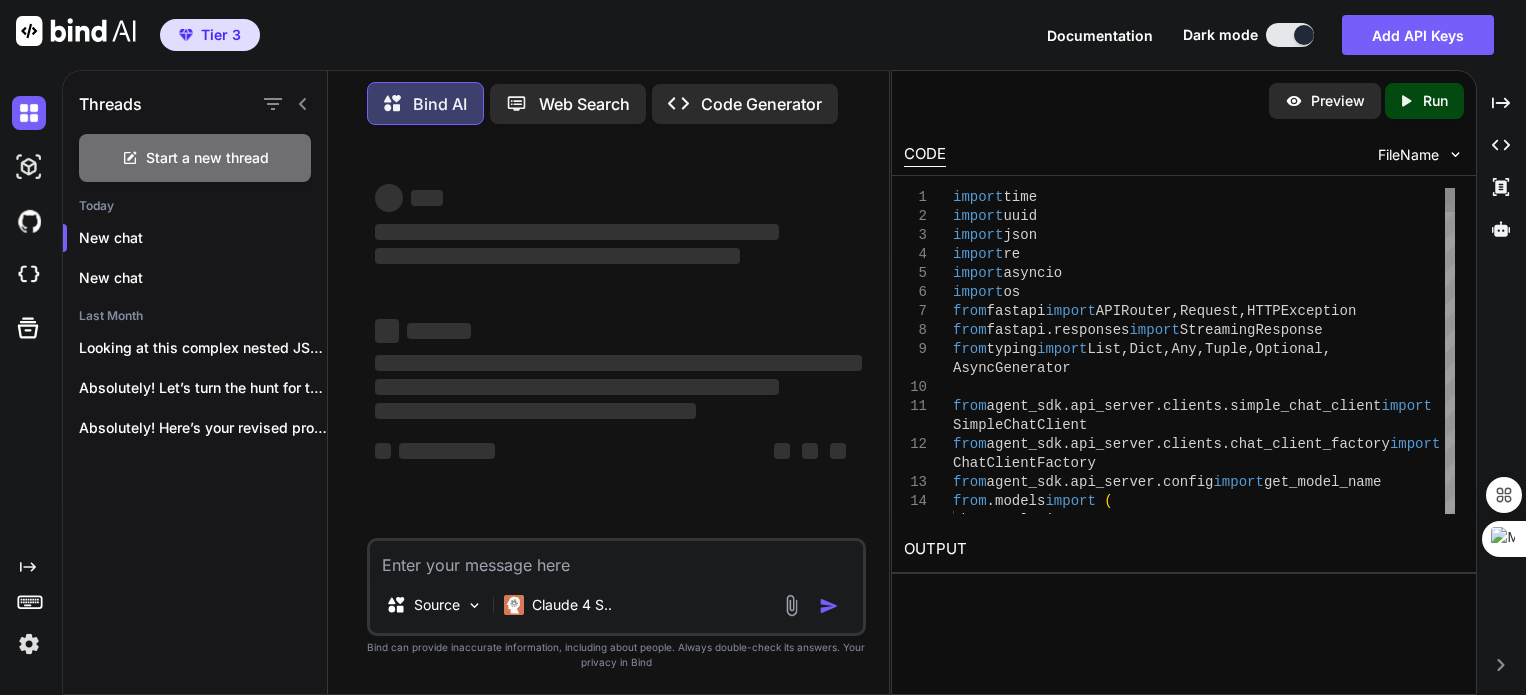 type on "up-to-date, or specialized information",
"2. Consider previous tool responses in this conversation - don't repeat calls unnecessarily",
"3. If previous tool responses contain relevant information, reference and build upon them",
"4. Format tool calls using markdown syntax:" 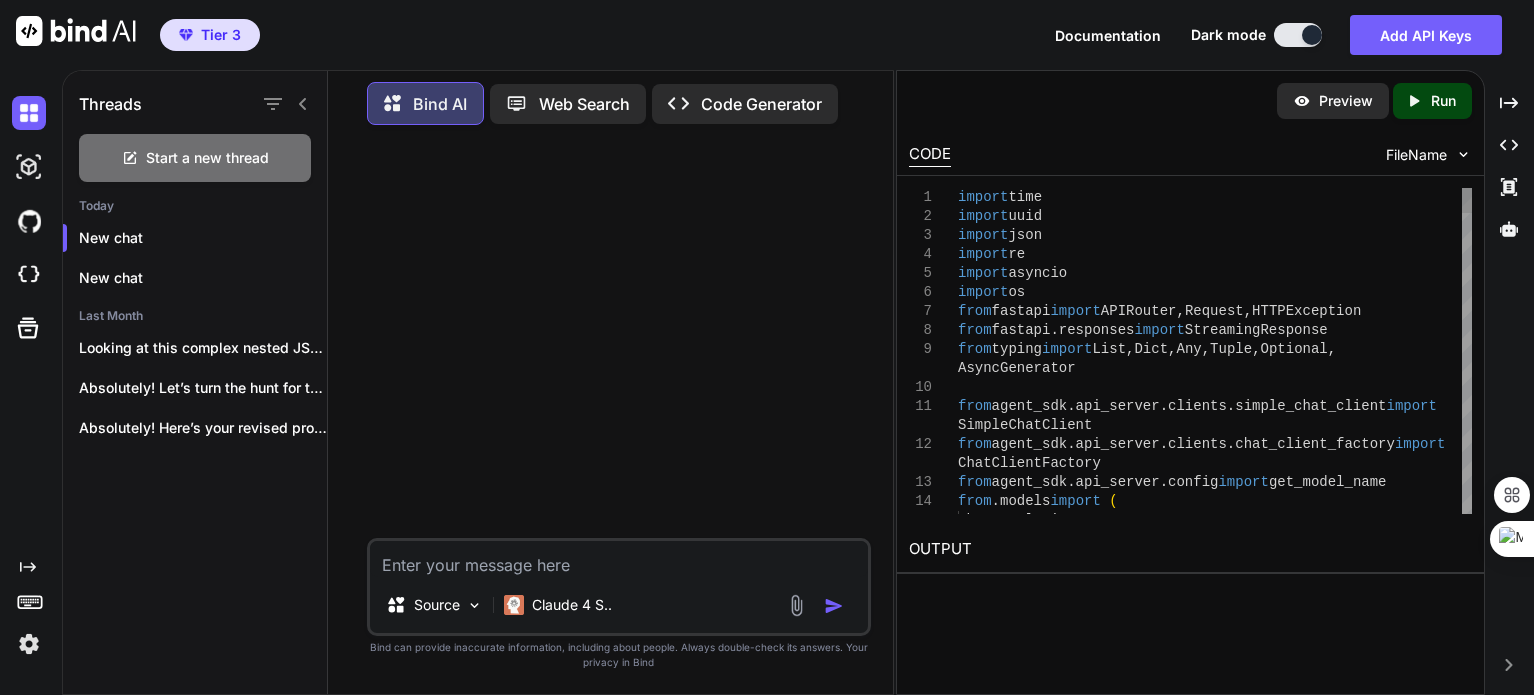 type on "x" 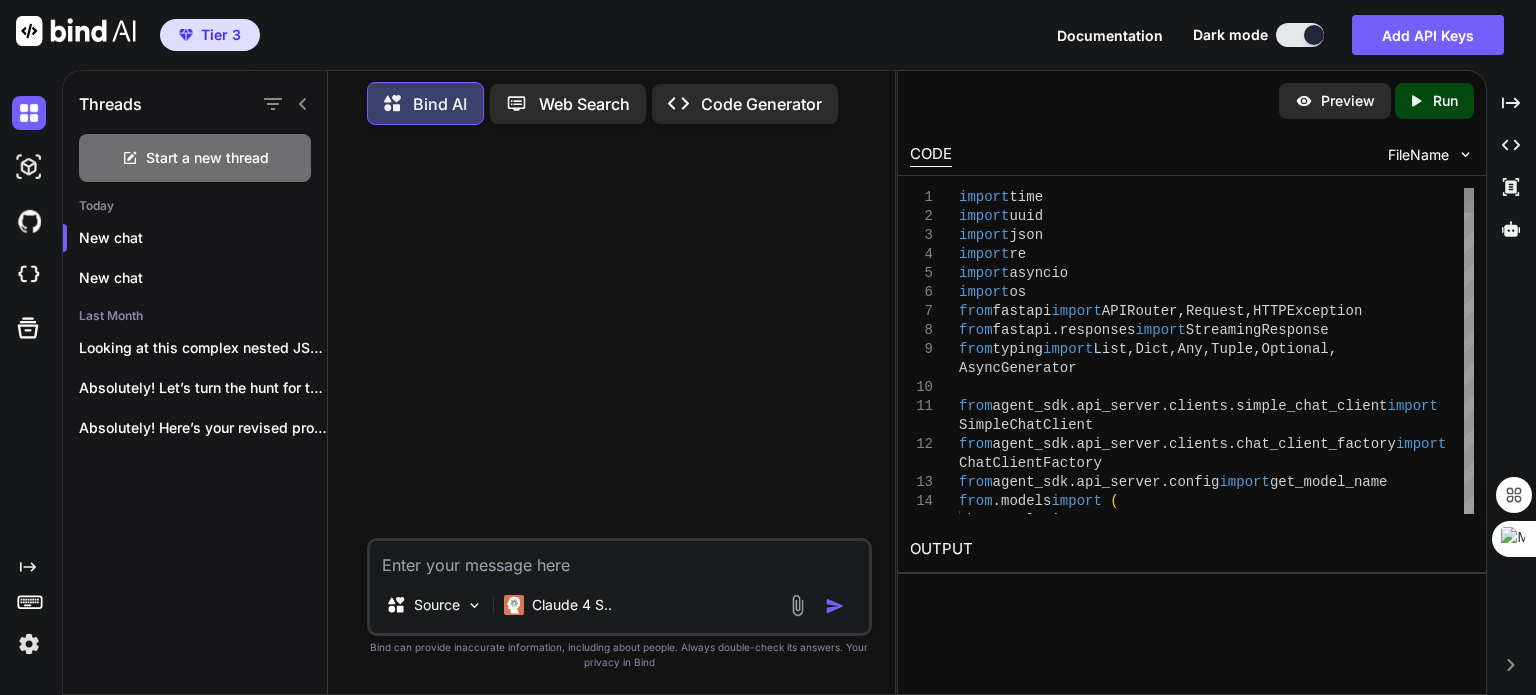click at bounding box center [619, 559] 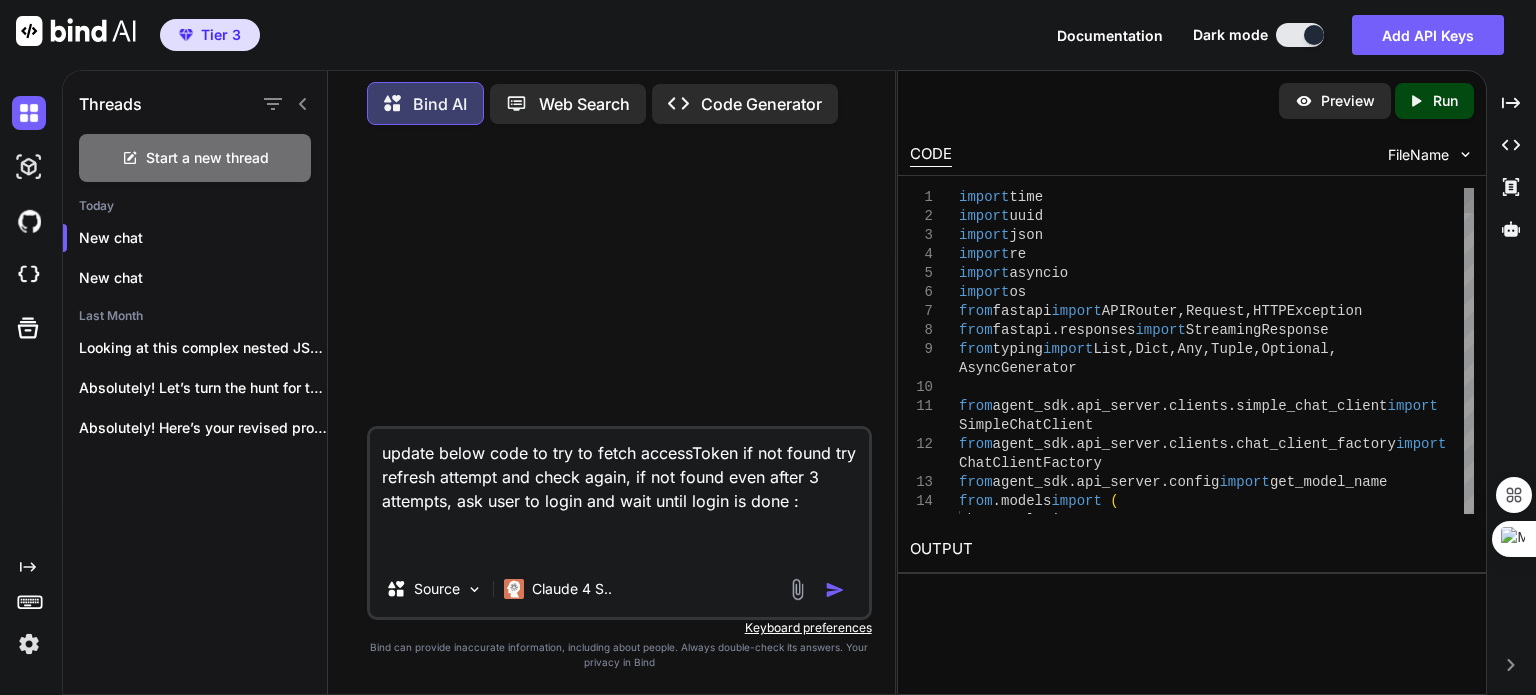 paste on "import { ContentComponent, ICookieManagerService } from "../../frameworks/backend/backend";
import { RegisterService } from "../../frameworks/backend/bootstrap_framework";
// Add interfaces for better type checking
export interface AuthTokens {
accessToken: string;
refreshToken?: string | null;
deviceFingerprint?: string | null;
userId?: string;
error?: string;
}
export interface AuthTokenOptions {
promptForLogin?: boolean;  // Whether to prompt for login if tokens are missing
maxRetries?: number;       // Maximum number of retry attempts
loginTimeout?: number;     // Timeout in seconds for login prompt
preferCookies?: boolean;   // Whether to prefer cookies over localStorage (default: true)
}
/**
* Interface for the BindAI authentication token service
*/
export interface IBindAiAuthTokensService {
/**
* Get authentication tokens from the current page's cookies or localStorage
* with optional user login prompt if tokens aren't available
* @param options Options for token ..." 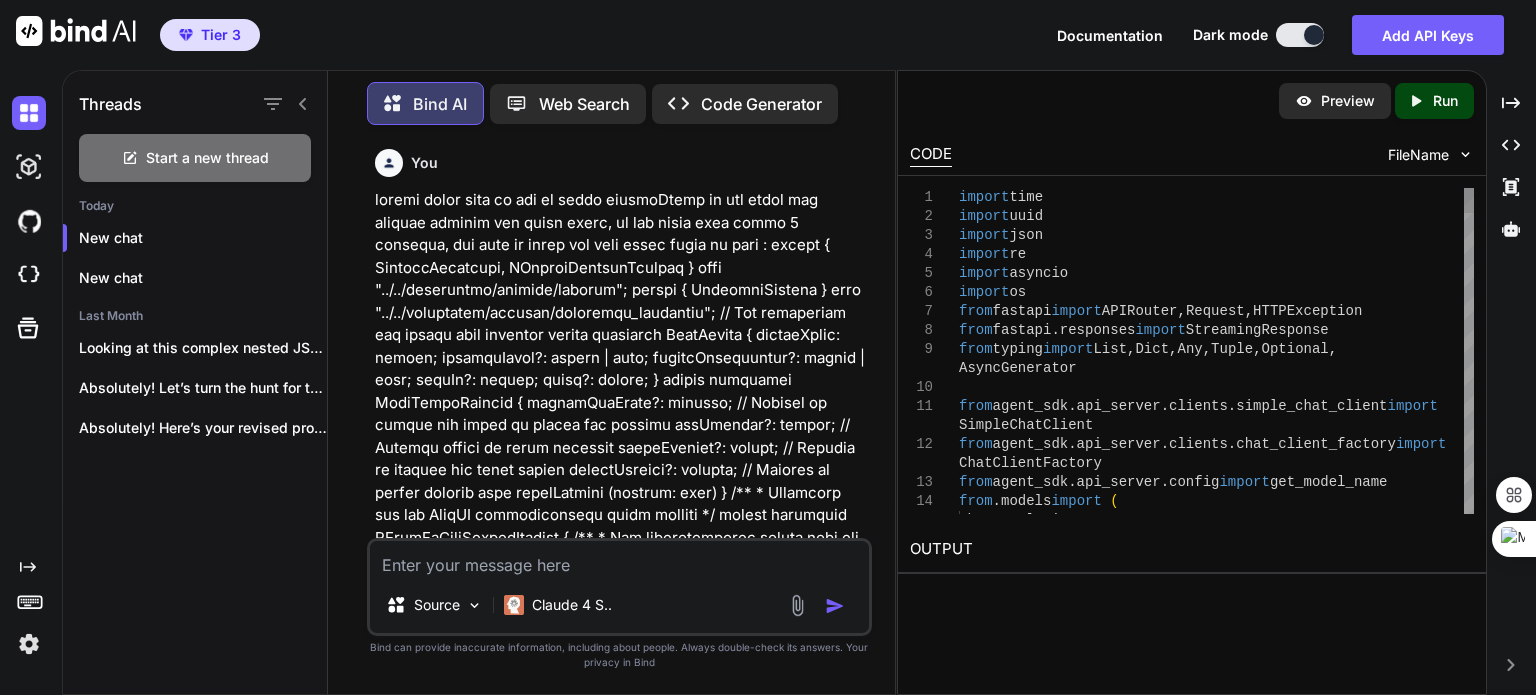 scroll, scrollTop: 0, scrollLeft: 0, axis: both 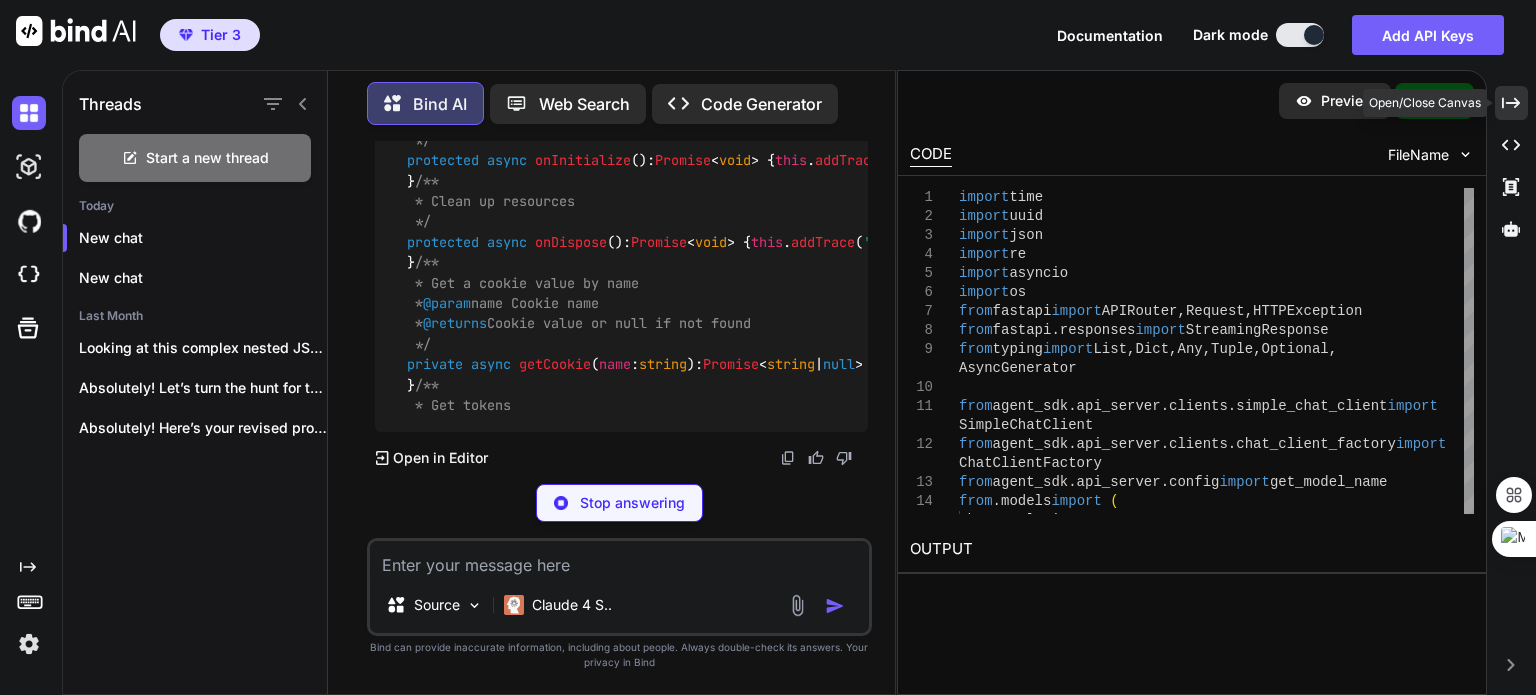 click on "Created with Pixso." 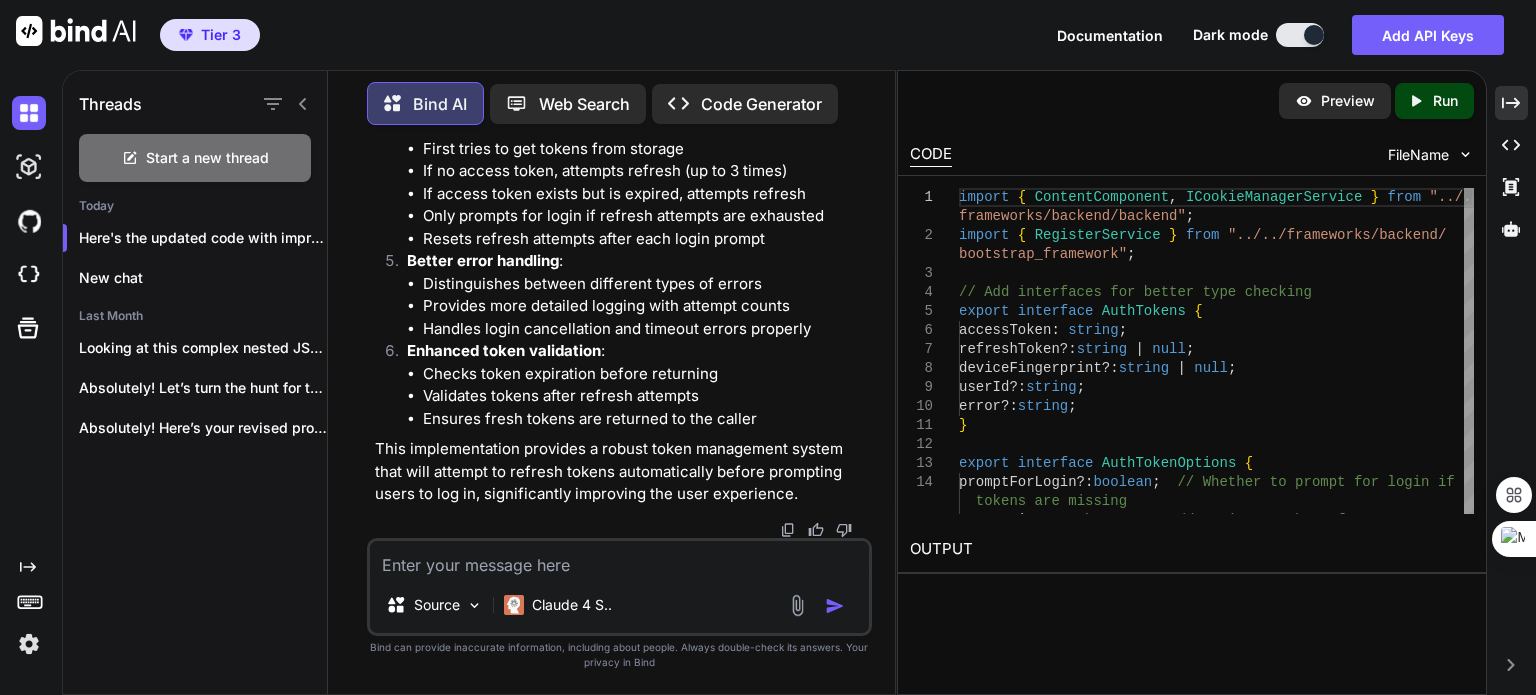 scroll, scrollTop: 15592, scrollLeft: 0, axis: vertical 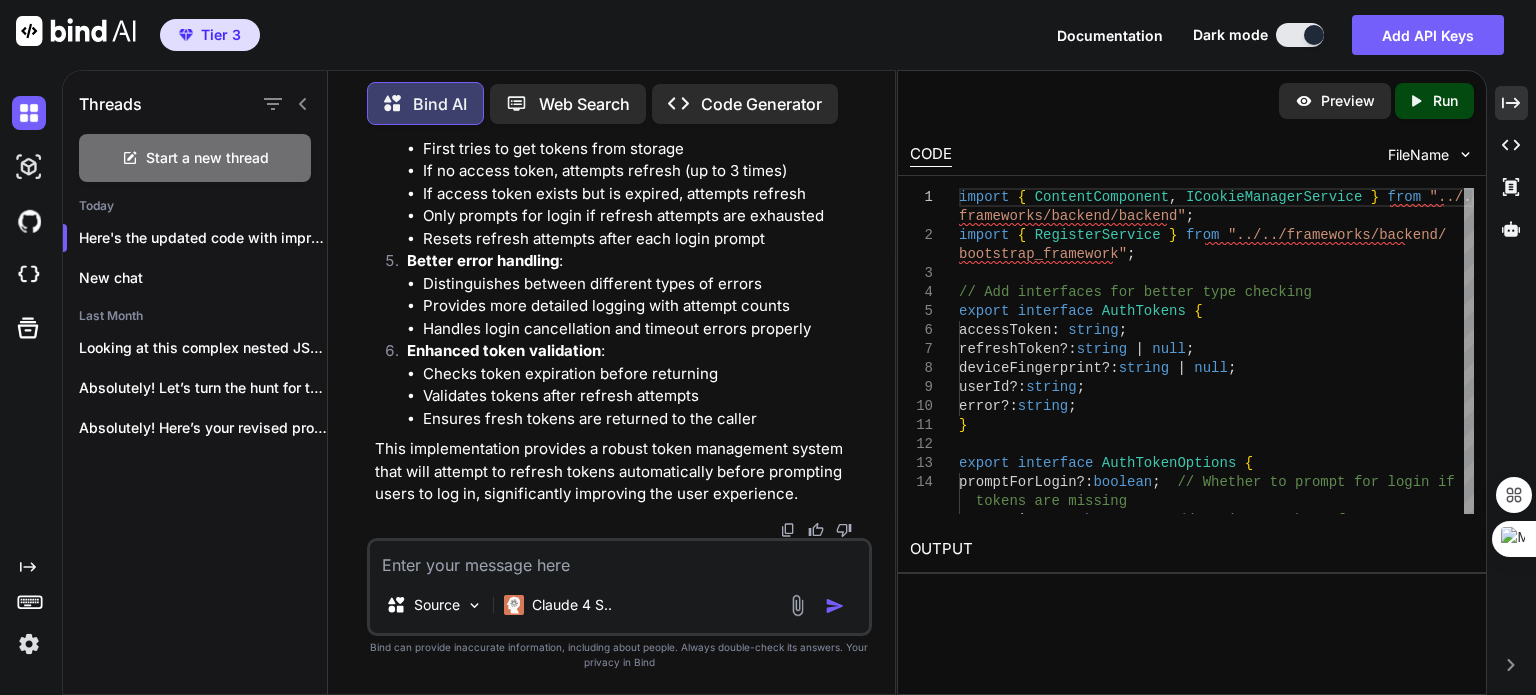 click at bounding box center (619, 559) 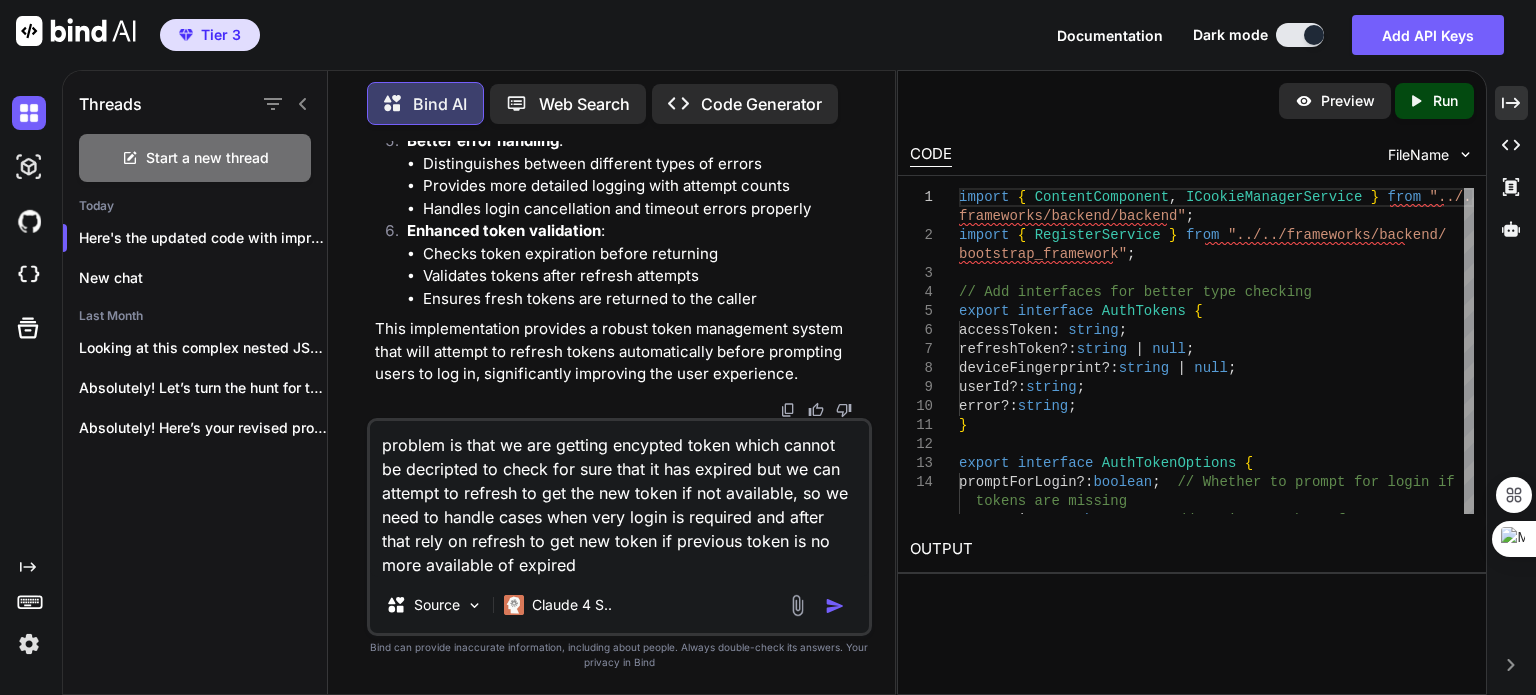 type on "problem is that we are getting encypted token which cannot be decripted to check for sure that it has expired but we can attempt to refresh to get the new token if not available, so we need to handle cases when very login is required and after that rely on refresh to get new token if previous token is no more available of expired" 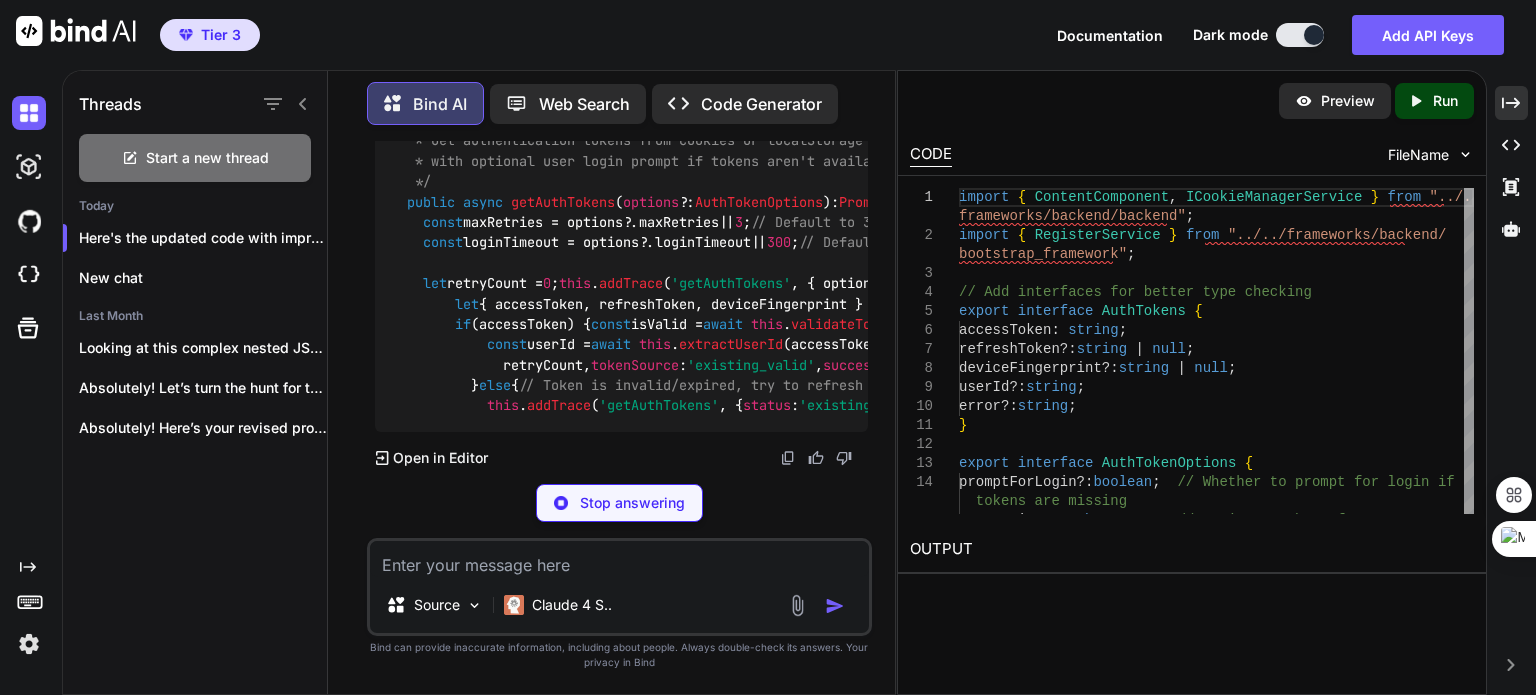 scroll, scrollTop: 18266, scrollLeft: 0, axis: vertical 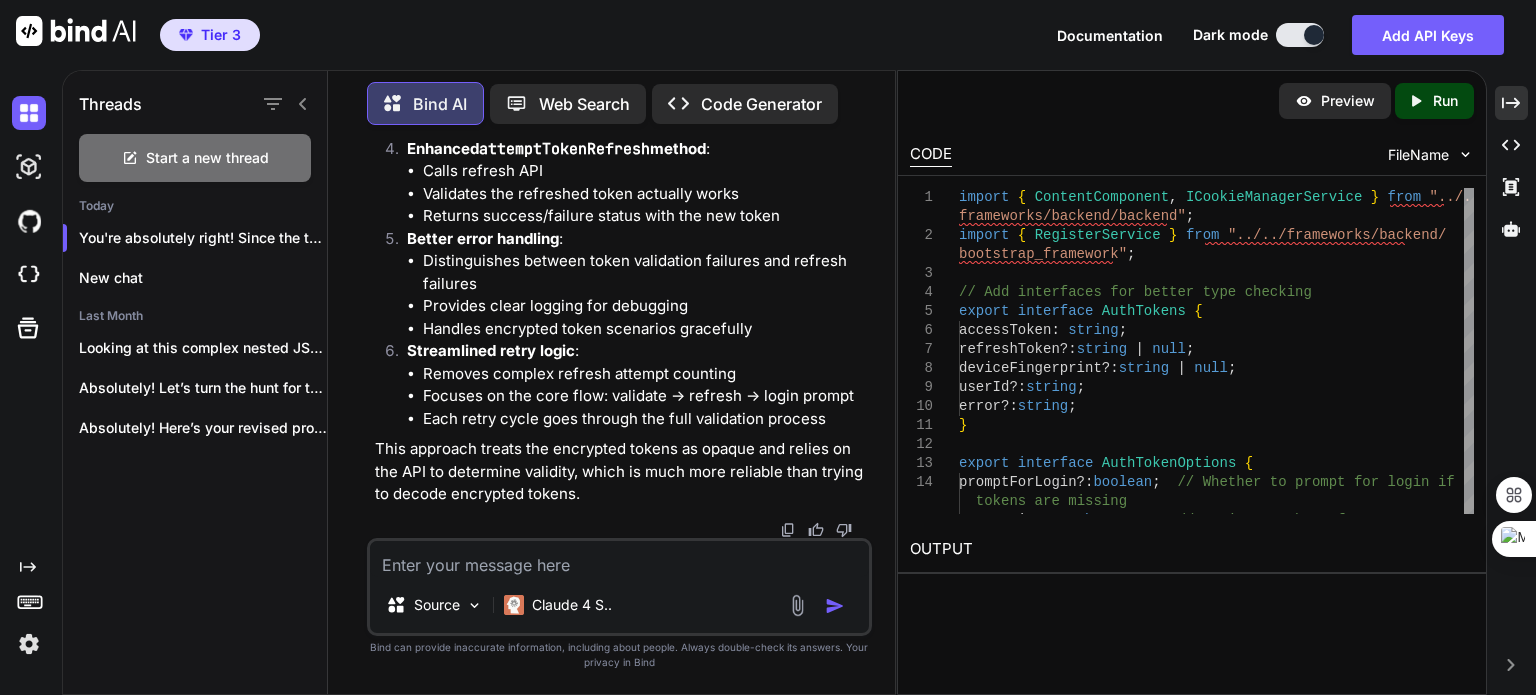 click at bounding box center (619, 559) 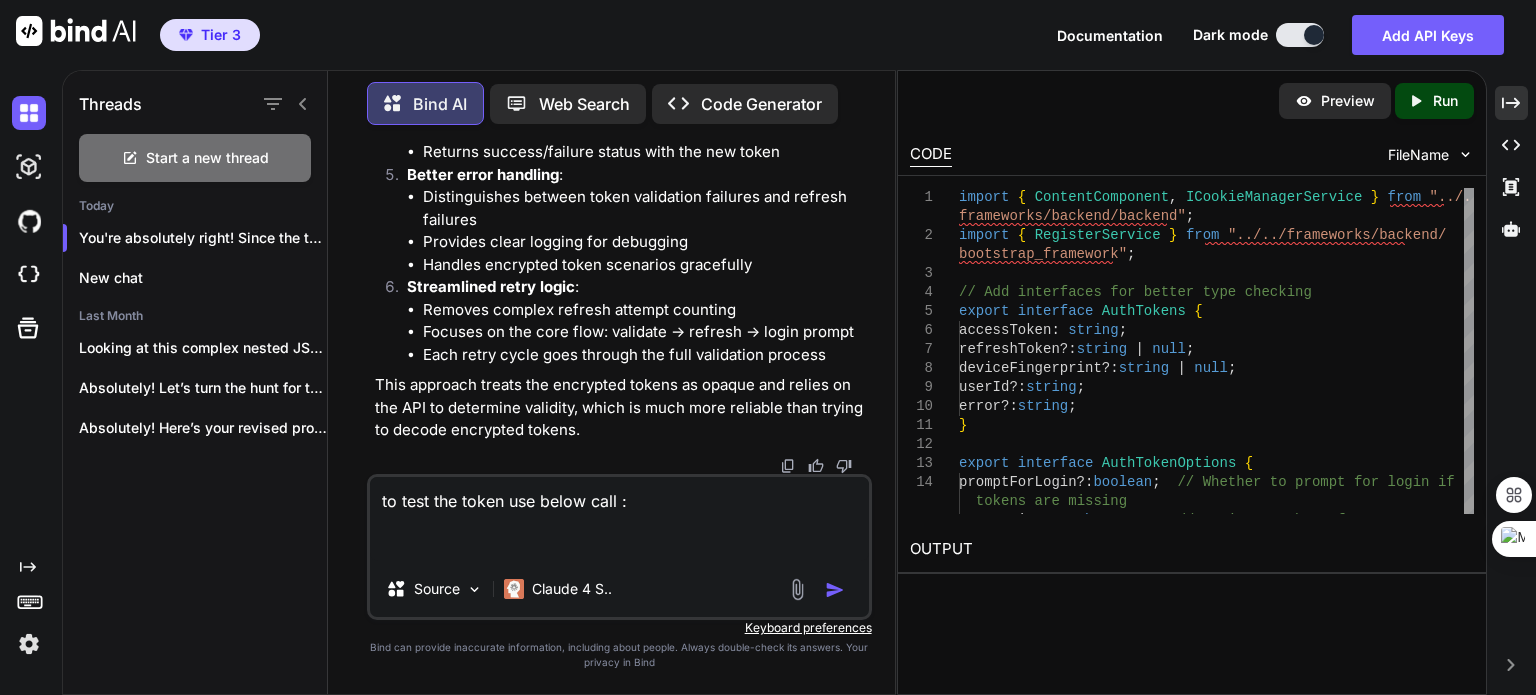 paste on "curl 'https://api.getbind.co/bot' \
-H 'accept: application/json, text/plain, */*' \
-H 'accept-language: en-US,en;q=0.9' \
-H 'cache-control: no-cache' \
-H 'content-type: multipart/form-data; boundary=----WebKitFormBoundaryUNdkQM4k7eyA008E' \
-b '_gcl_au=1.1.1959752053.1754154364; AMP_MKTG_425f962814=JTdCJTdE; _fbp=fb.1.1754154365487.494911630809817; refresh_token_cookie=eyJhbGciOiJkaXIiLCJlbmMiOiJBMjU2R0NNIn0..DfXZ2aHLDu0OXE30.JCb2YQeRfRGoSpfCJ-DmYeBotAL8BN4sZPWBE-b_BbjzR-jAt9PDjO71scaJJMfHGp-oF6W_gkDBuSBlkisOFok4JZBFQn_nAKVv4YrTiCt7XTqU5Lj5YJWZws6ibMNovX5i8fP_Na2rWAherfvo4lGSKxfb_Uw48PZ-Jq2EgCBTp5mZG5PcbQlQJ1HbsjsUBMKOuQdxrzjz04MwQpVQoQ__2dGotvyN9iCz1IXVivIQnfWAeLbVy6P1ce5htwWe1TKItYpkIhdfC8Yo0Fu6qB68YtZczD-XyOPDIx0djEvxWqpfHg3Gc1imAON4c_ztgoOLEcRCFNLOSoLg-RlxyGLYoQNPXoJo3EzDVBdo-pITDntvih-57M5NP9HVUb5HaoM42iE7sh6bKoqos0Z3mSK_VnLw2GA6ONy5_C0kdiOf6EkNDKvCEzPT8-UUTV-cvCbrxsTQSwdh2bmq-MuabnlVYxSrjd5SiJRp6nZl_-I7FGtOCjDn1jmLGuYNAXbnbSjBX2VEJ1lUIbghFr_BFeCTpTKyuNif2YvV7dVg7KGWXJr94f8W_MRMl3USUTzKQ..." 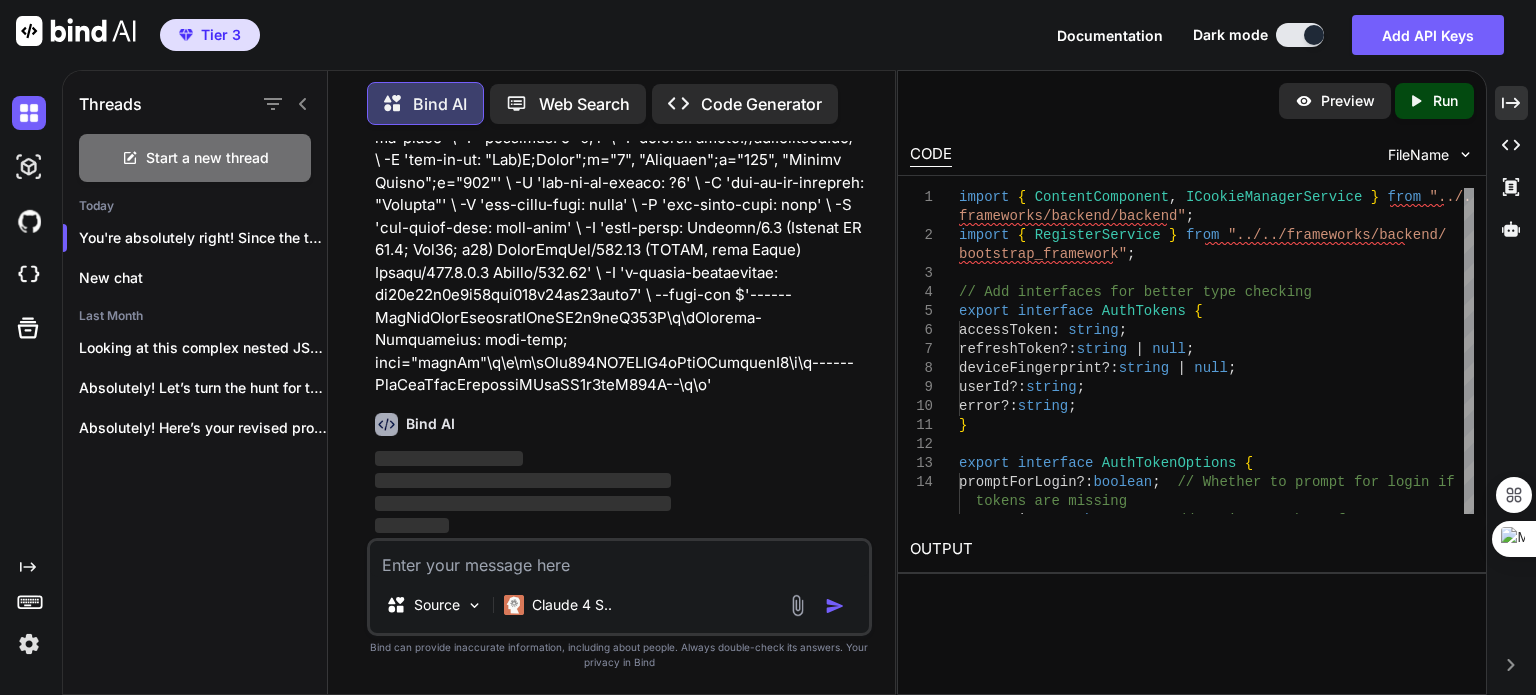 scroll, scrollTop: 0, scrollLeft: 0, axis: both 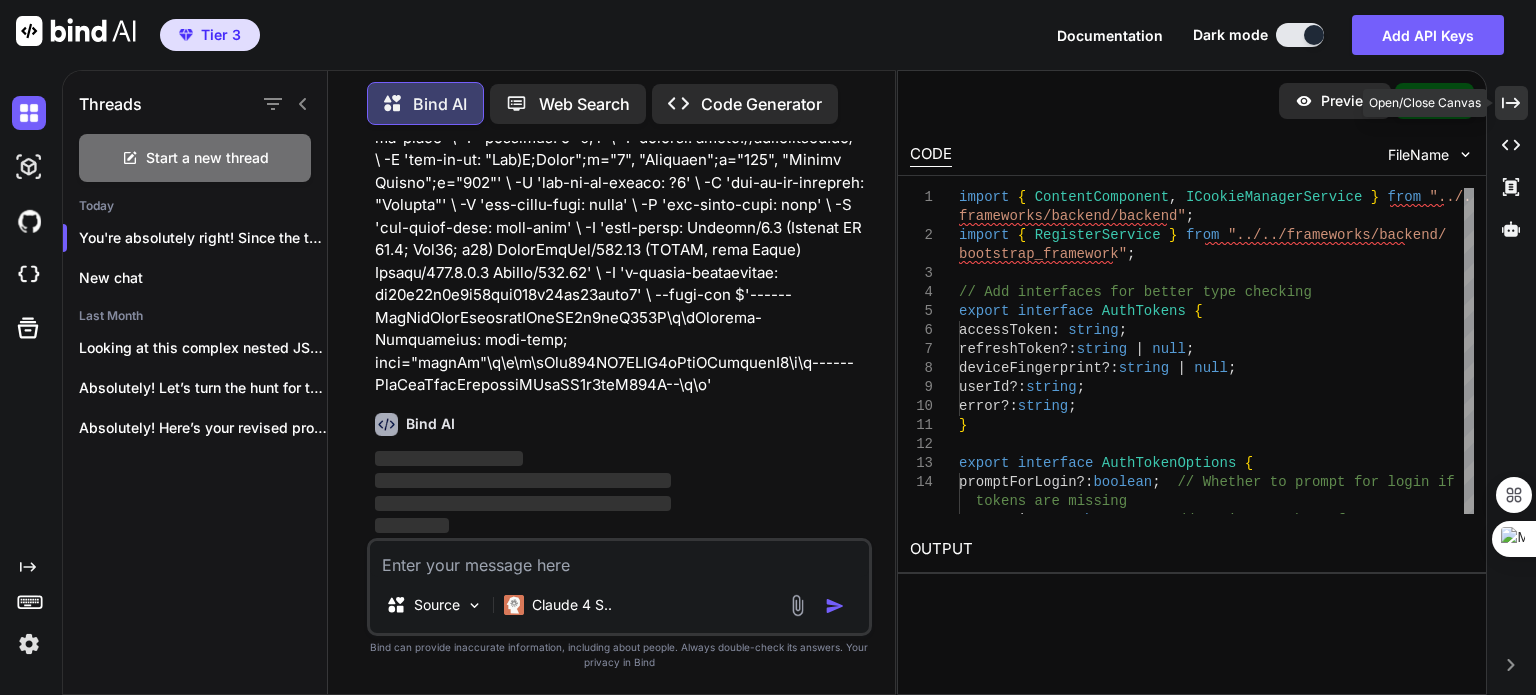 click on "Created with Pixso." 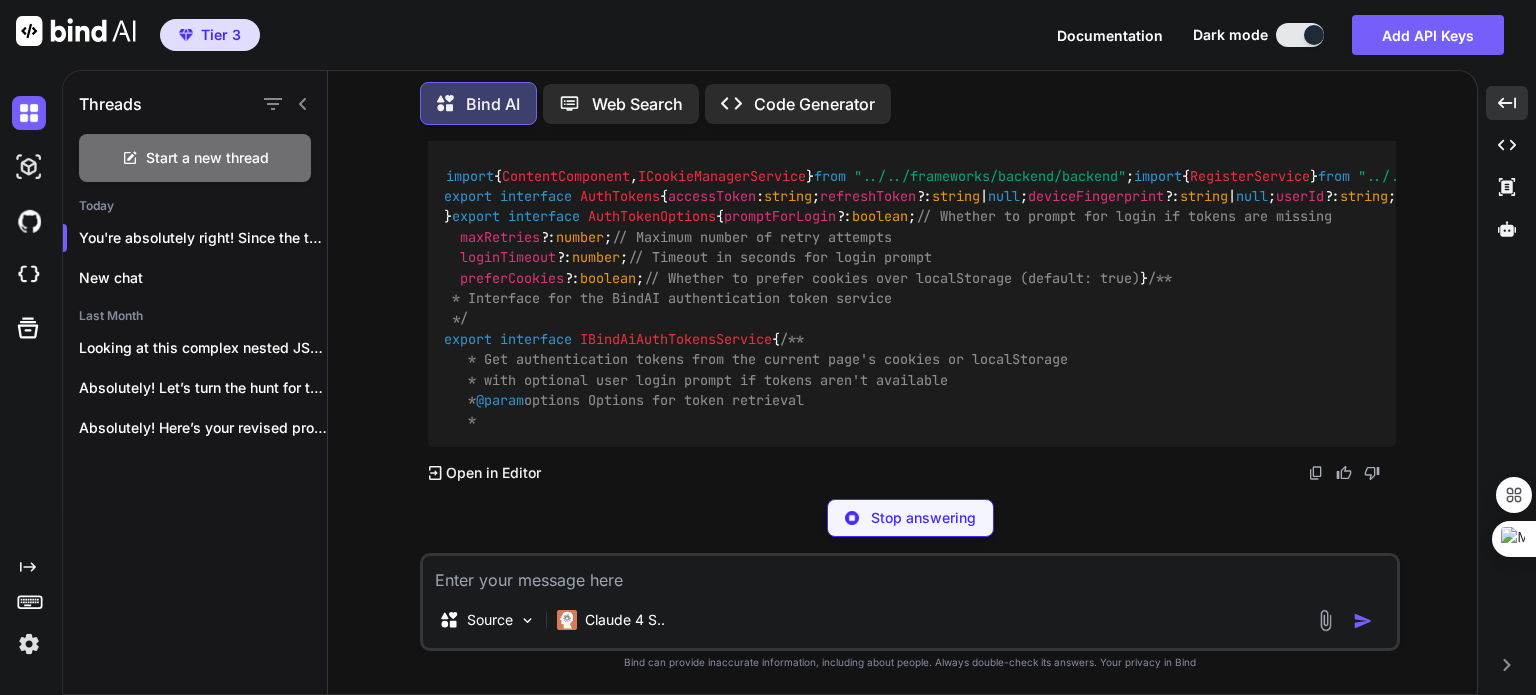 scroll, scrollTop: 25724, scrollLeft: 0, axis: vertical 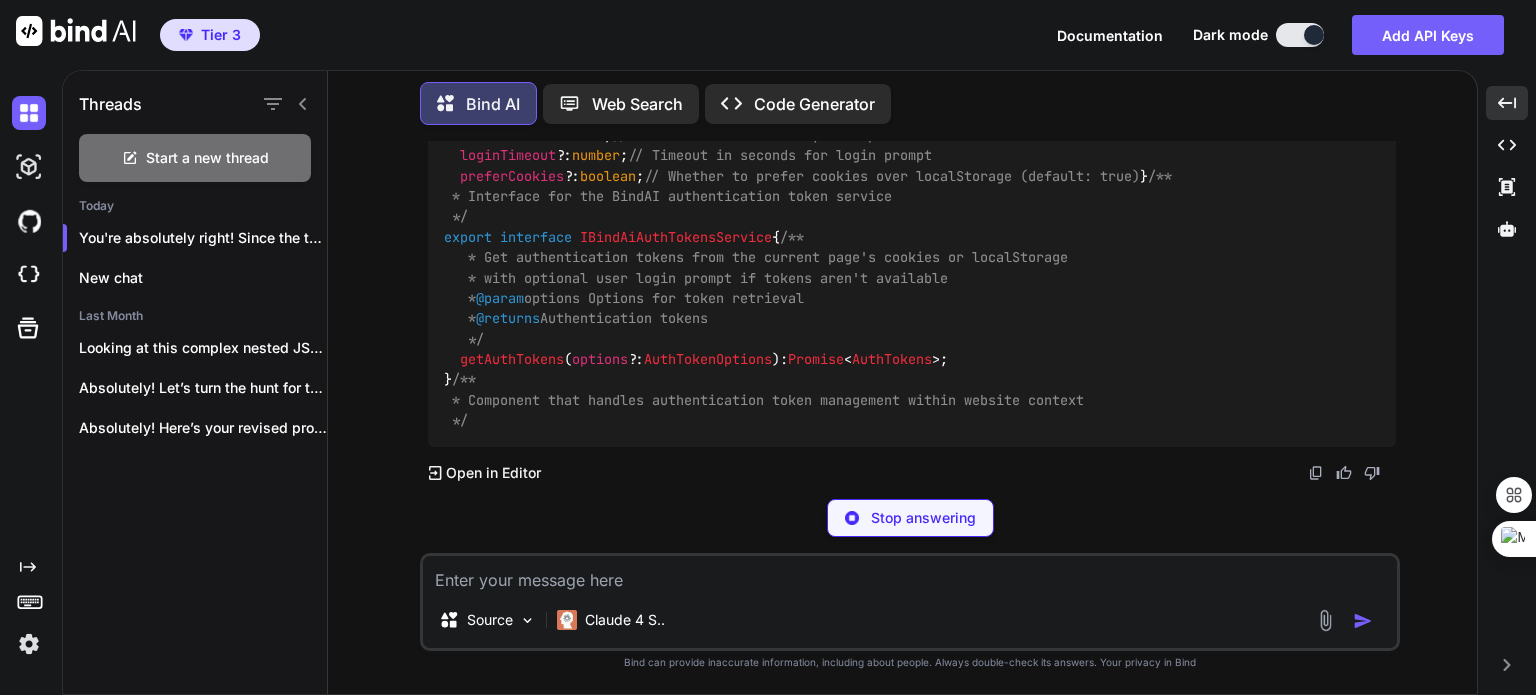 click on ""../../frameworks/backend/backend"" at bounding box center [990, 74] 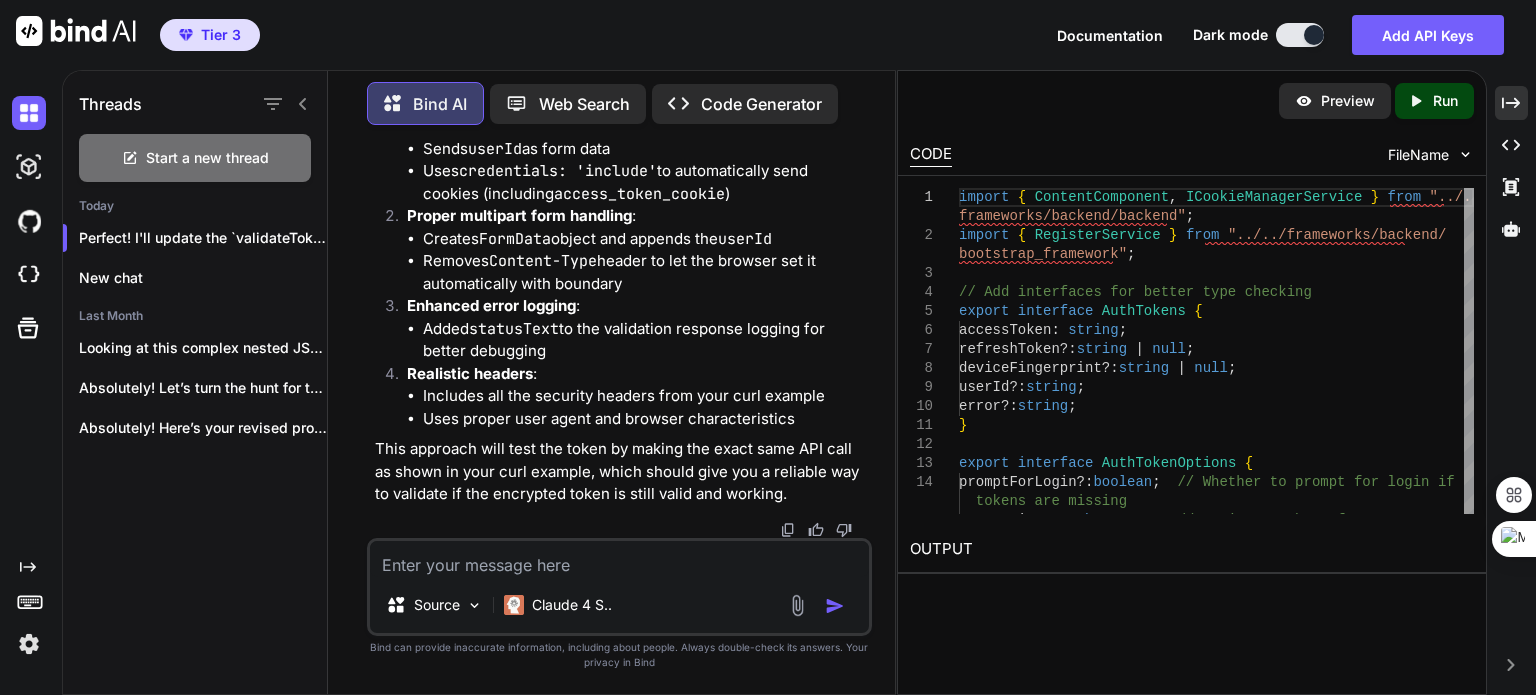 scroll, scrollTop: 41061, scrollLeft: 0, axis: vertical 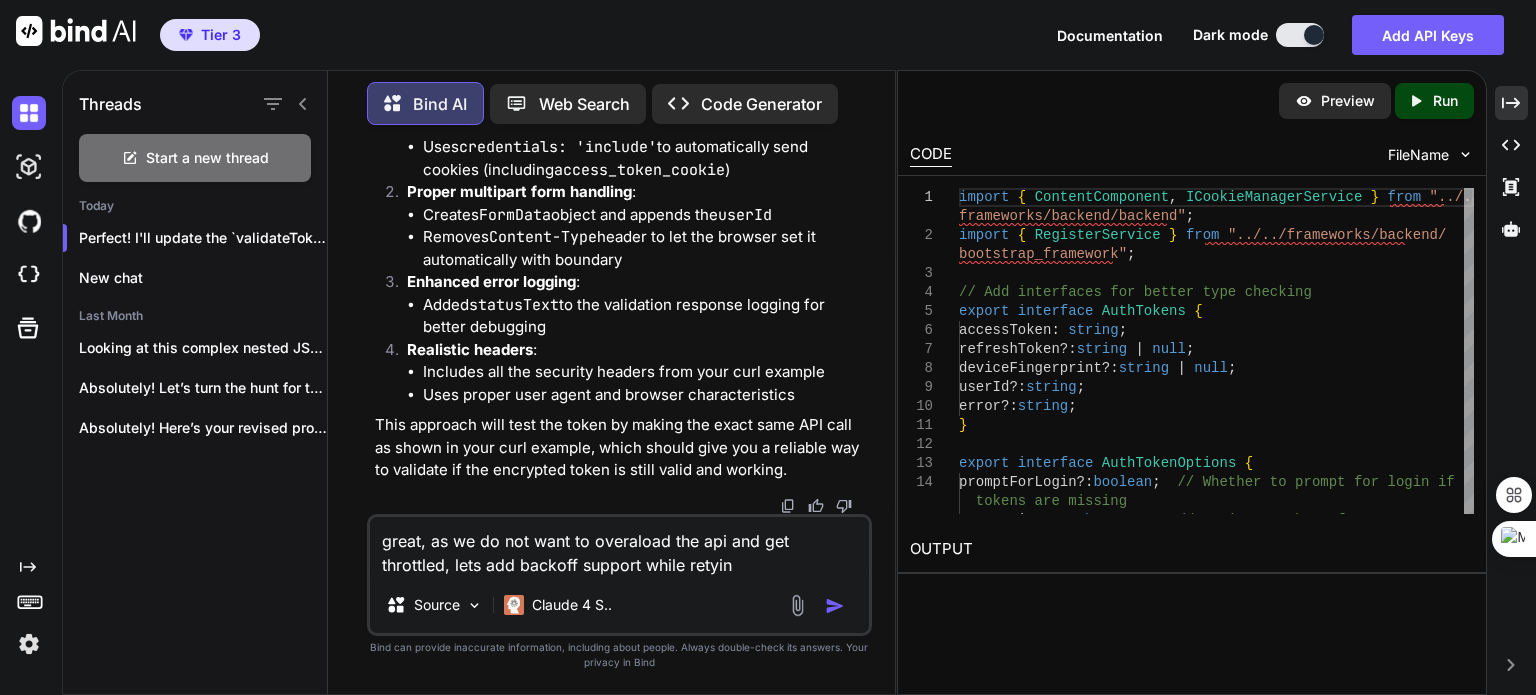 type on "great, as we do not want to overaload the api and get throttled, lets add backoff support while retying" 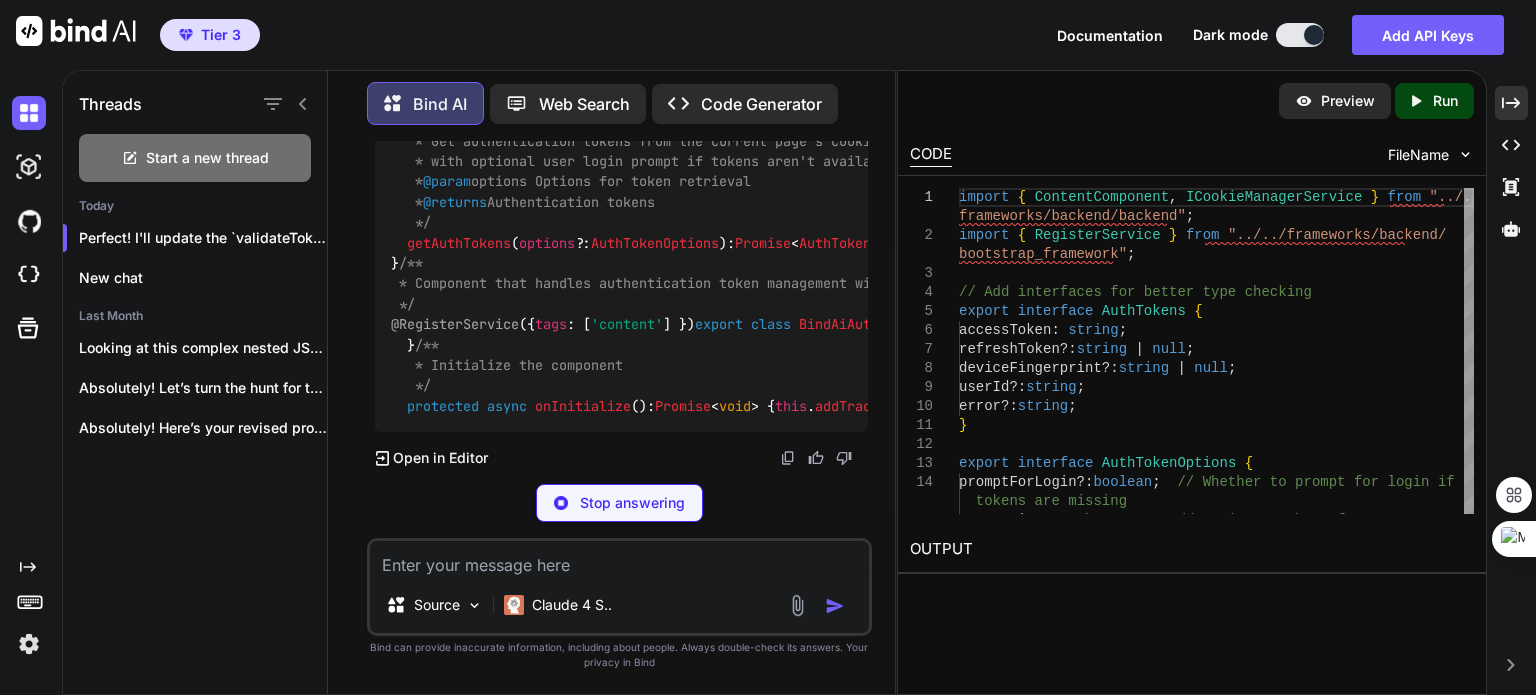 scroll, scrollTop: 42572, scrollLeft: 0, axis: vertical 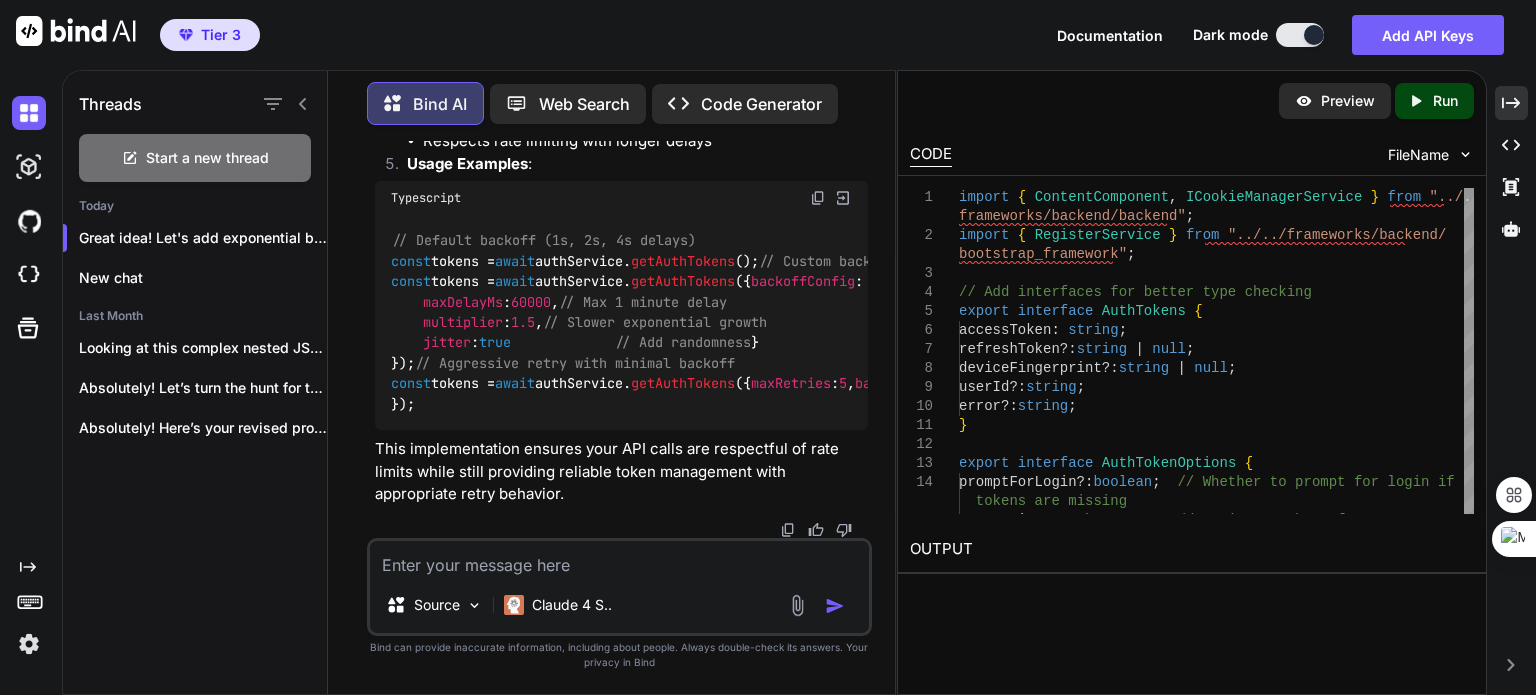 click at bounding box center [818, -6389] 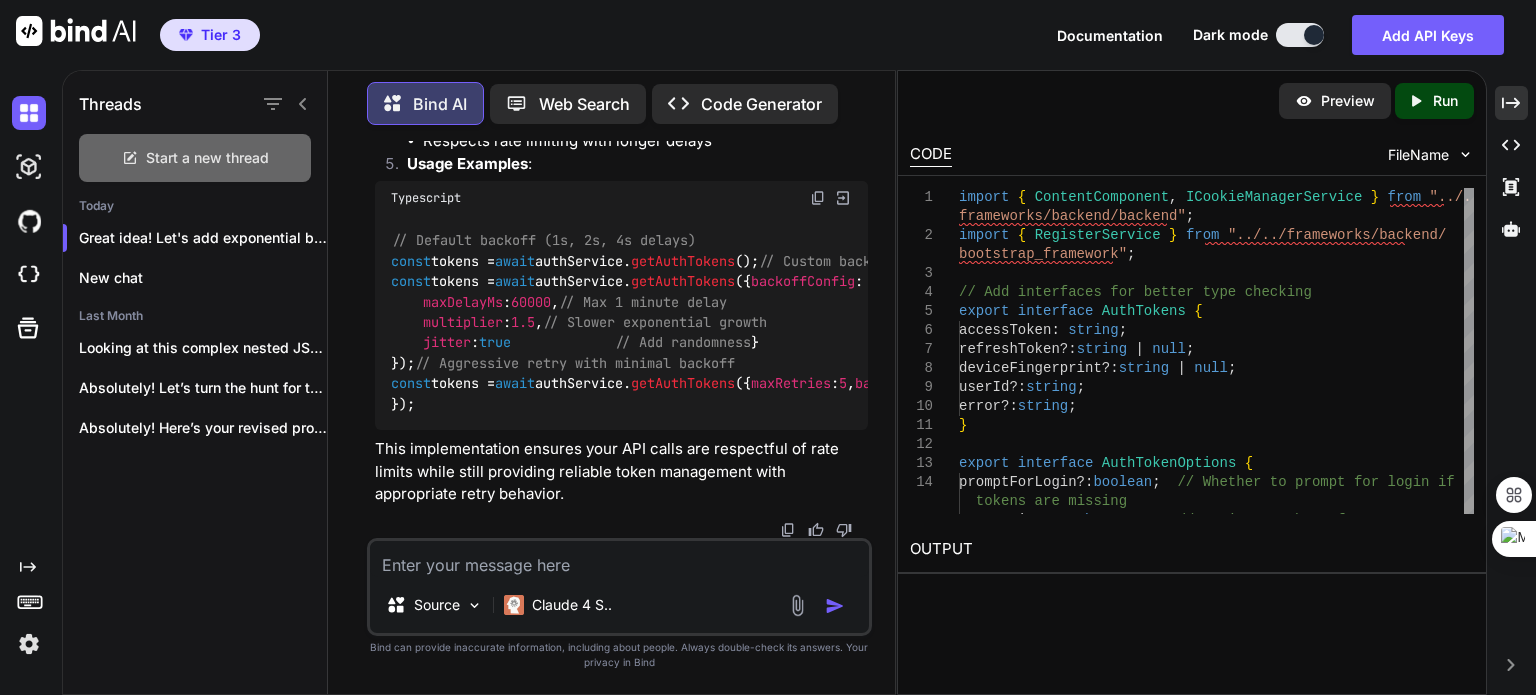 click on "Start a new thread" at bounding box center [207, 158] 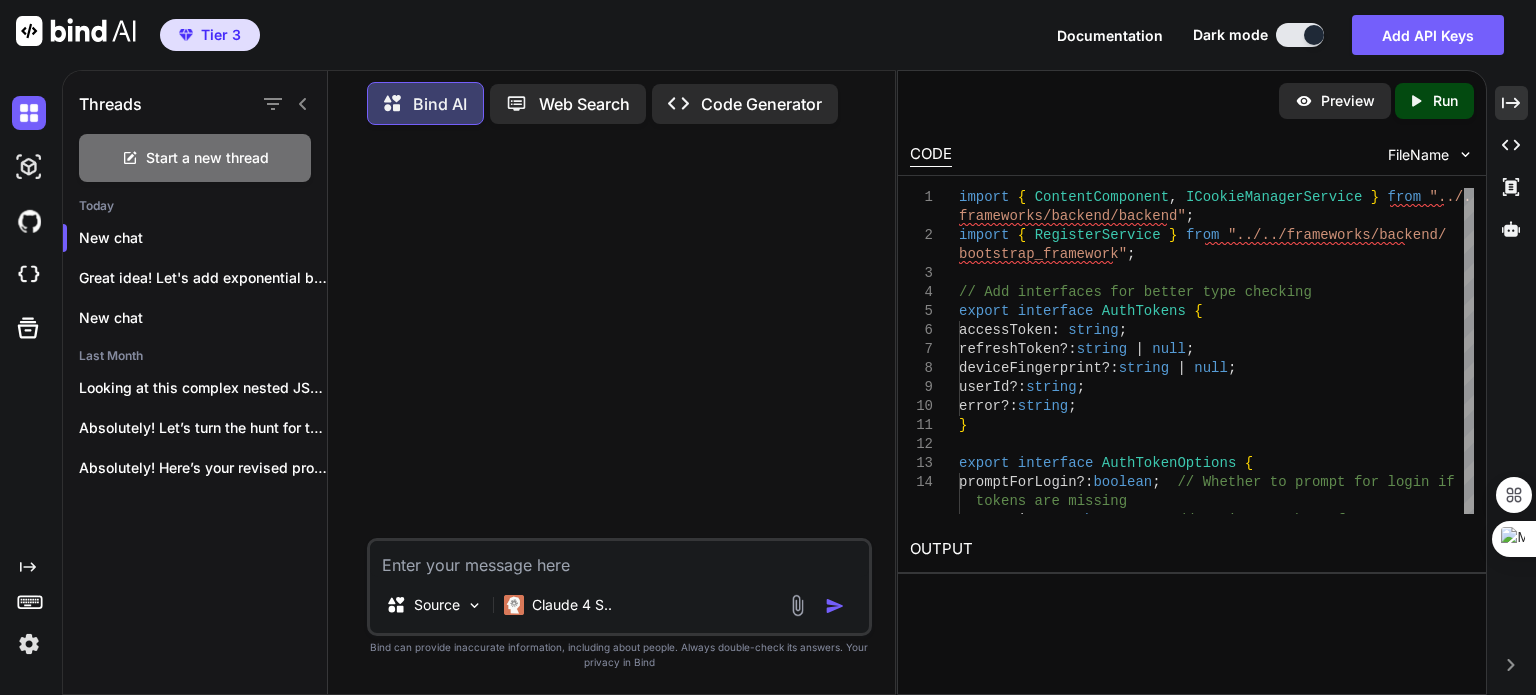 click on "Threads Start a new thread Today New chat Great idea! Let's add exponential backof... New chat Last Month Looking at this complex nested JSON schema,... Absolutely! Let’s turn the hunt for the... Absolutely! Here’s your revised prompt with a... Bind AI Web Search Cr ea ted with Pixso. Code Generator Source   Claude 4 S.. Created with Bind Always check its answers. Privacy  in Bind Bind can provide inaccurate information, including about people. Always double-check its answers. Your privacy in Bind Preview Created with Pixso. Run CODE FileName 1 2 3 4 5 6 7 8 9 10 11 12 13 14 15 import   {   ContentComponent ,   ICookieManagerService   }   from   "../../ frameworks/backend/backend" ; import   {   RegisterService   }   from   "../../frameworks/backend/ bootstrap_framework" ; // Add interfaces for better type checking export   interface   AuthTokens   {   accessToken :   string ;   refreshToken?:  string   |   null ;   deviceFingerprint?:  string   |   null ;   userId?:  ;" at bounding box center [799, 382] 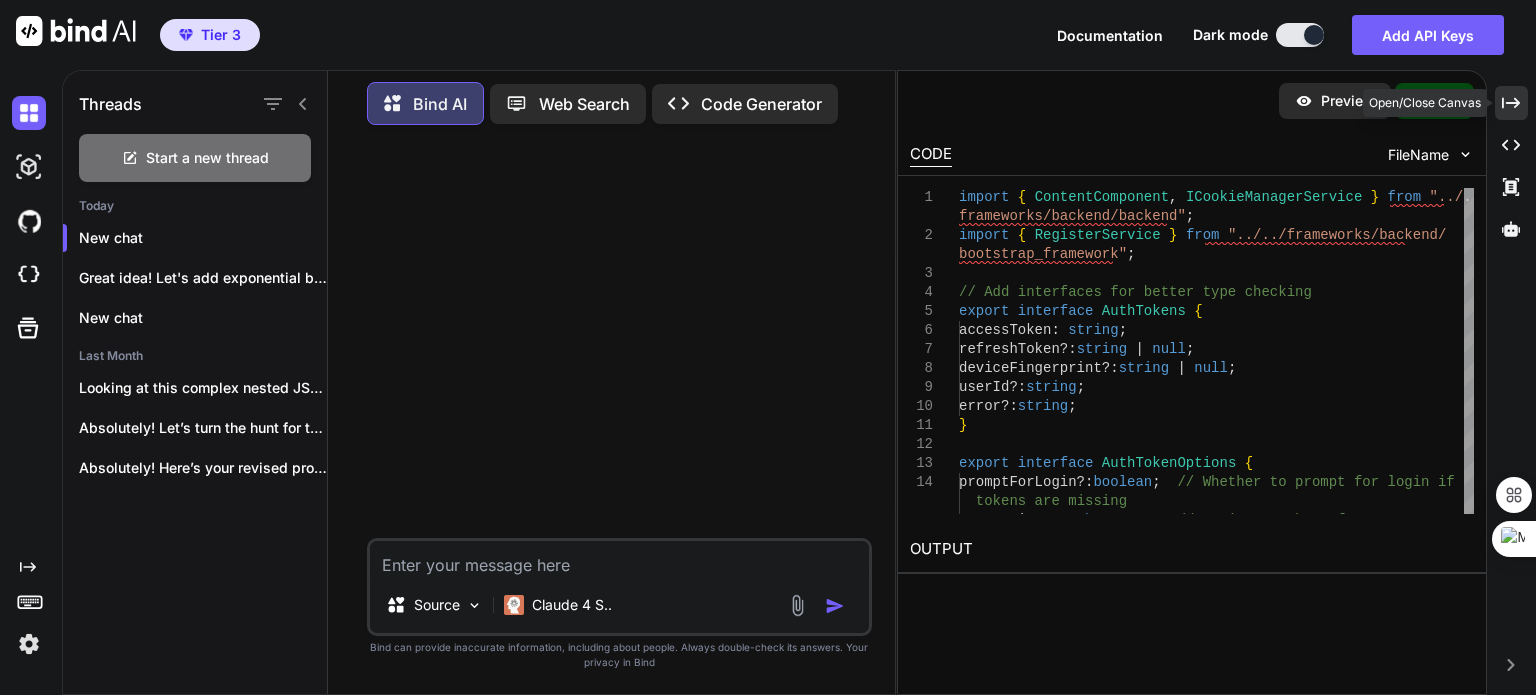 click 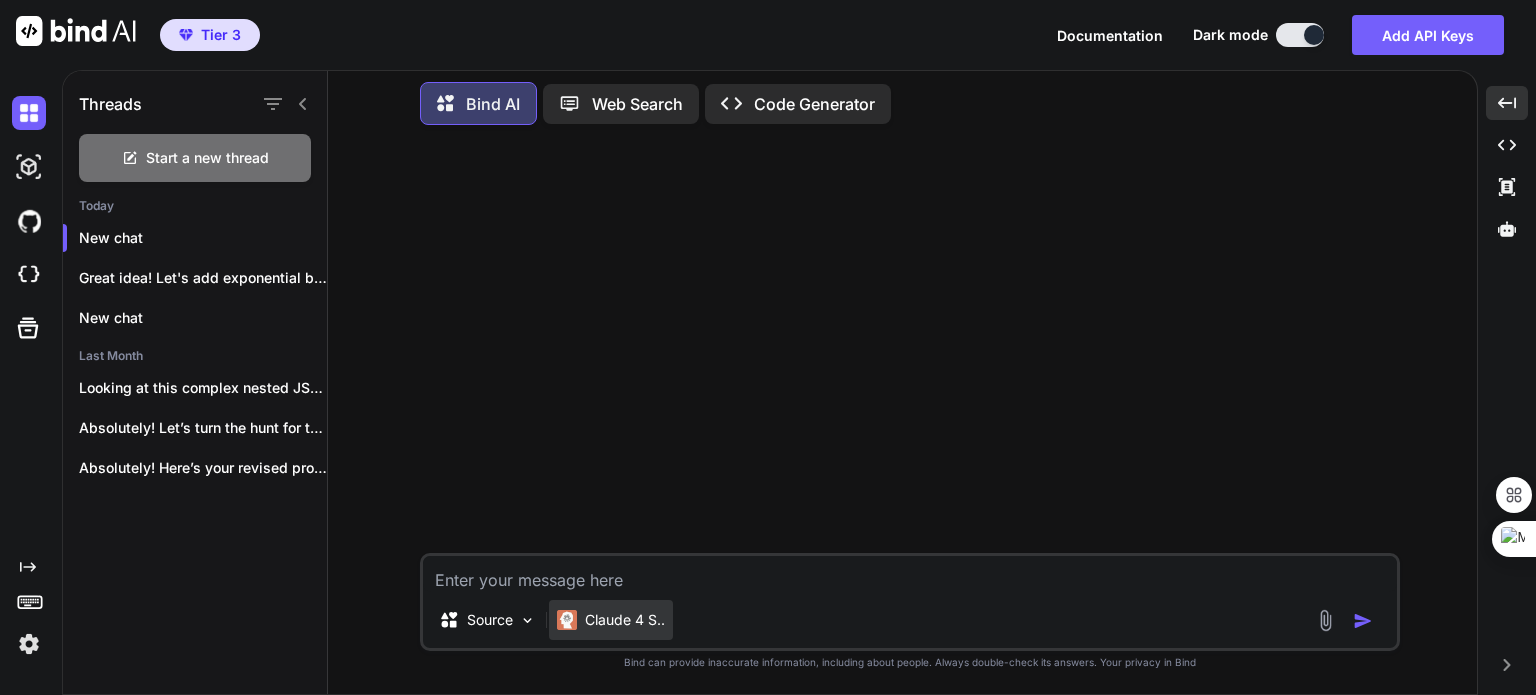 click on "Claude 4 S.." at bounding box center [625, 620] 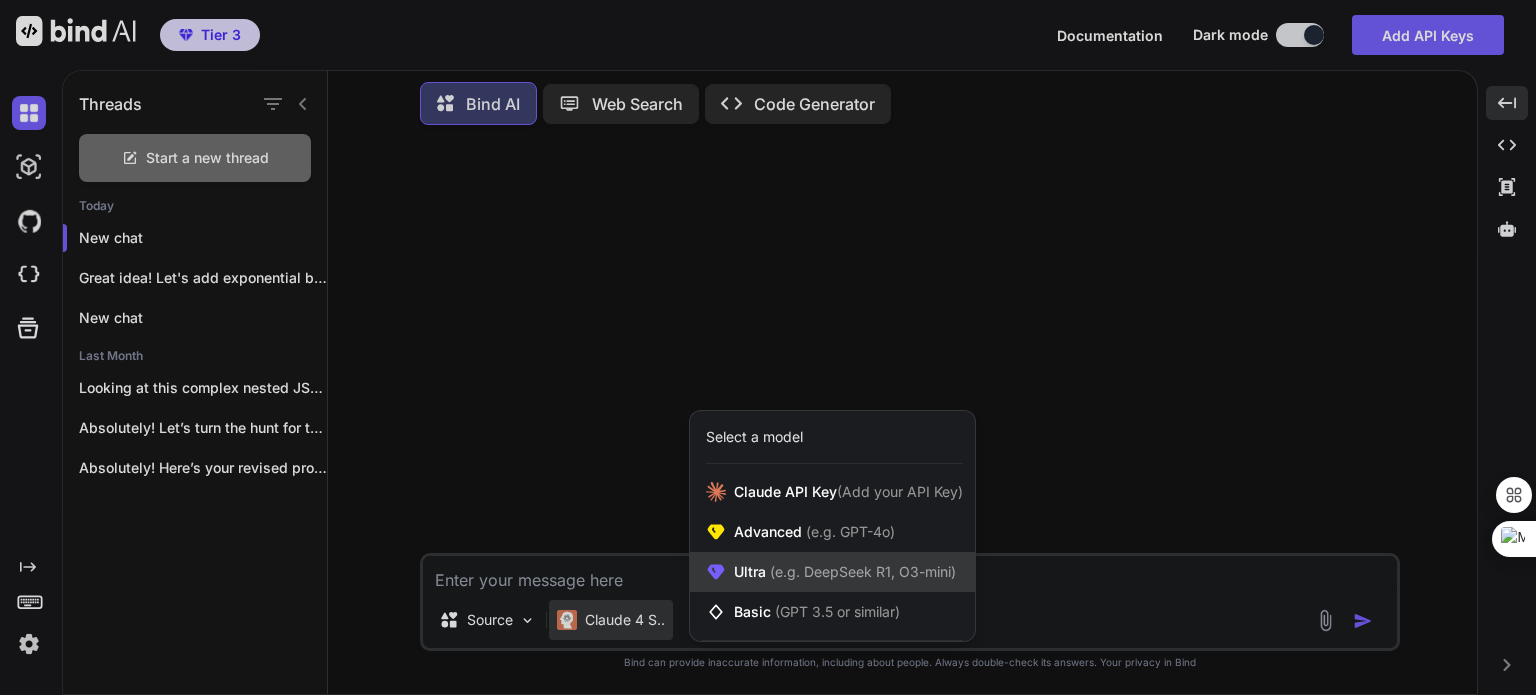 click on "Ultra     (e.g. DeepSeek R1, O3-mini)" at bounding box center (845, 572) 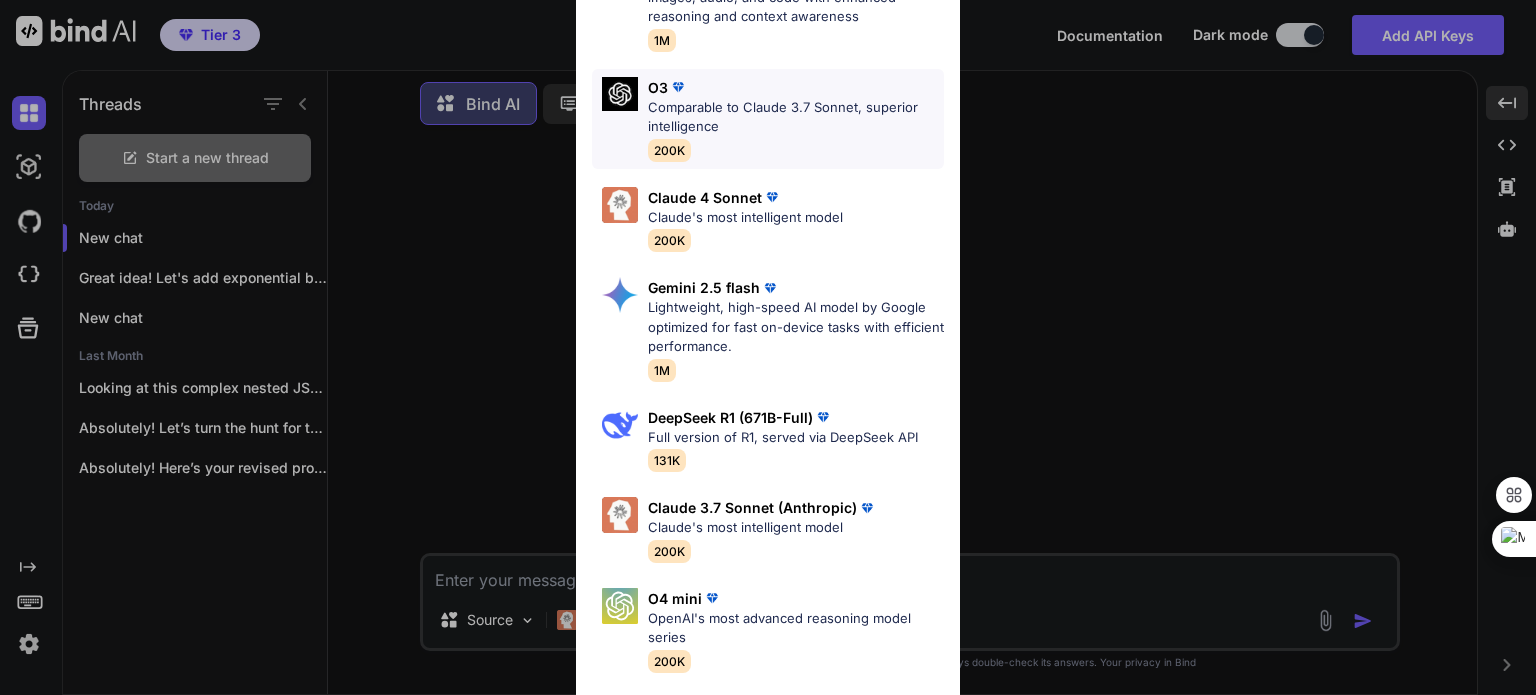 scroll, scrollTop: 0, scrollLeft: 0, axis: both 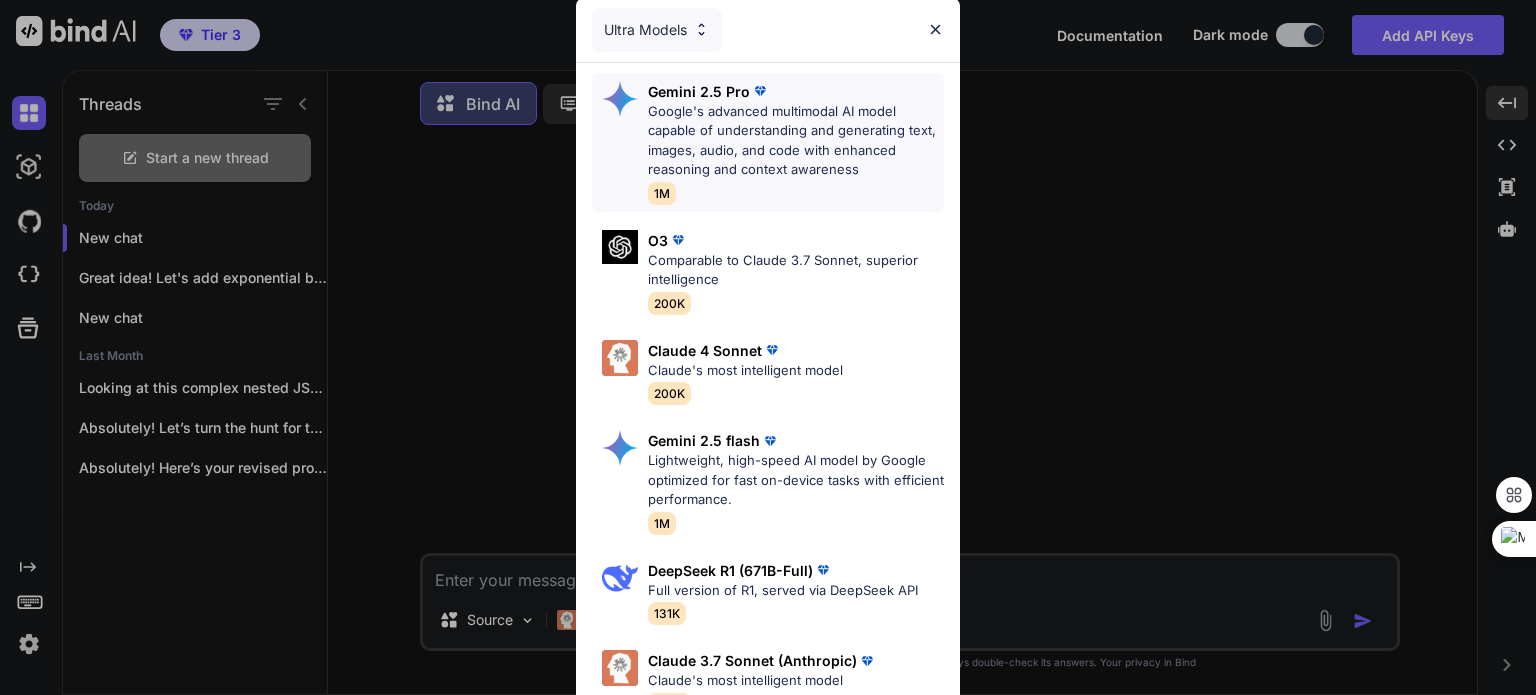 click on "Google's advanced multimodal AI model capable of understanding and generating text, images, audio, and code with enhanced reasoning and context awareness" at bounding box center (796, 141) 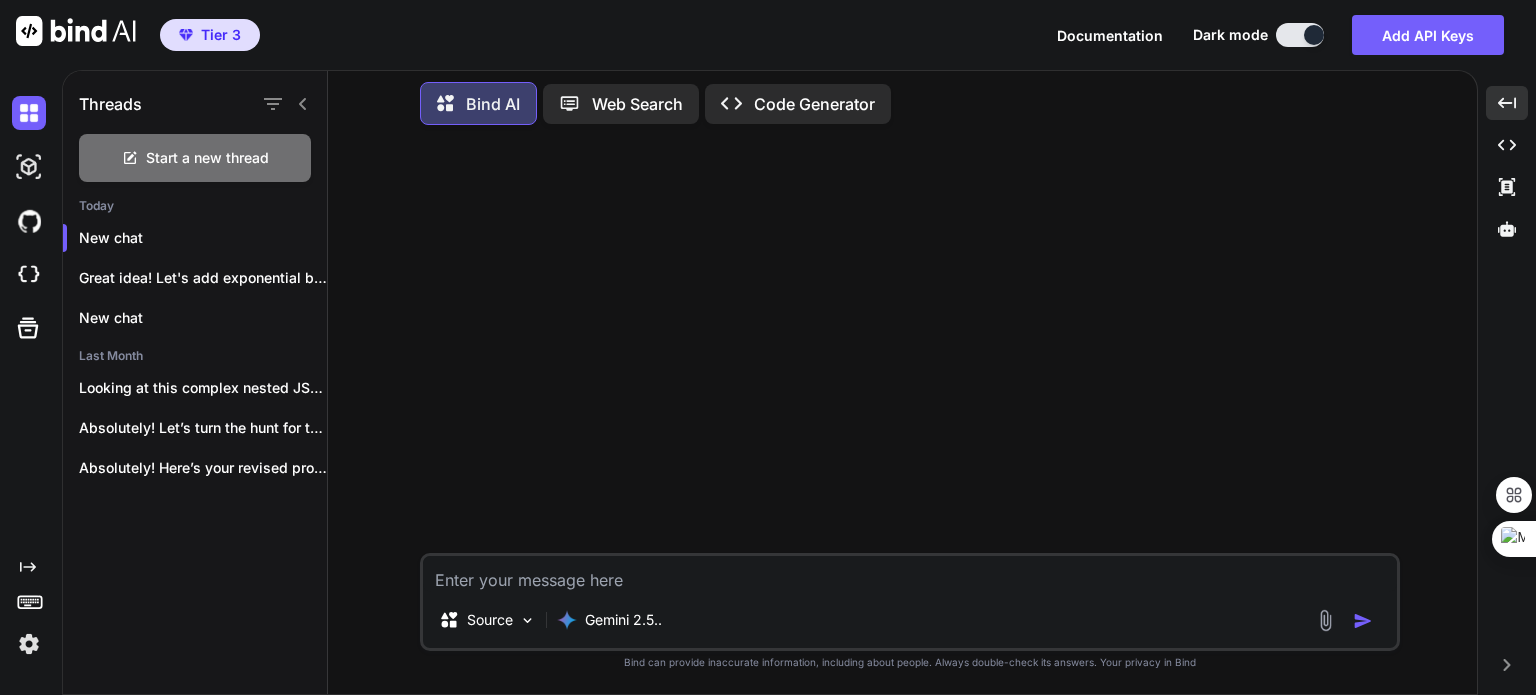 click at bounding box center [910, 574] 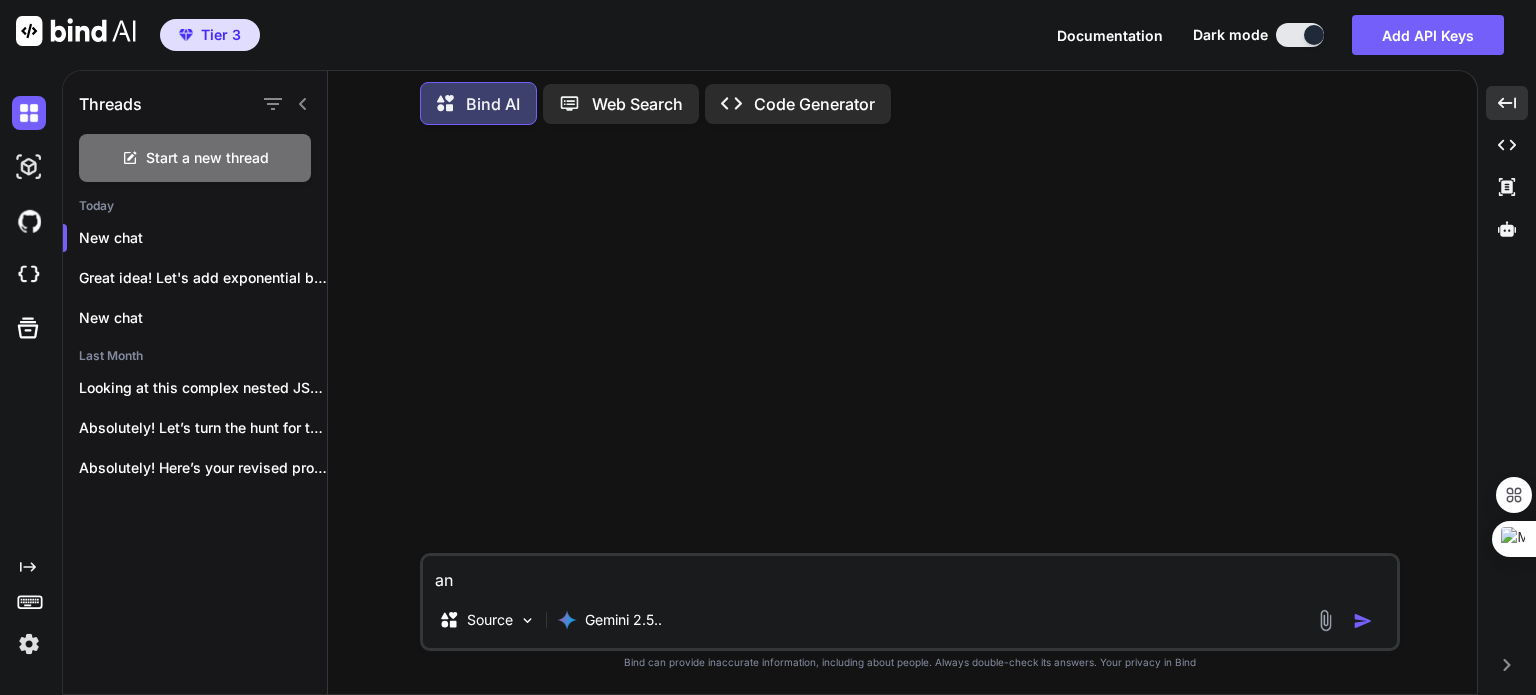 type on "a" 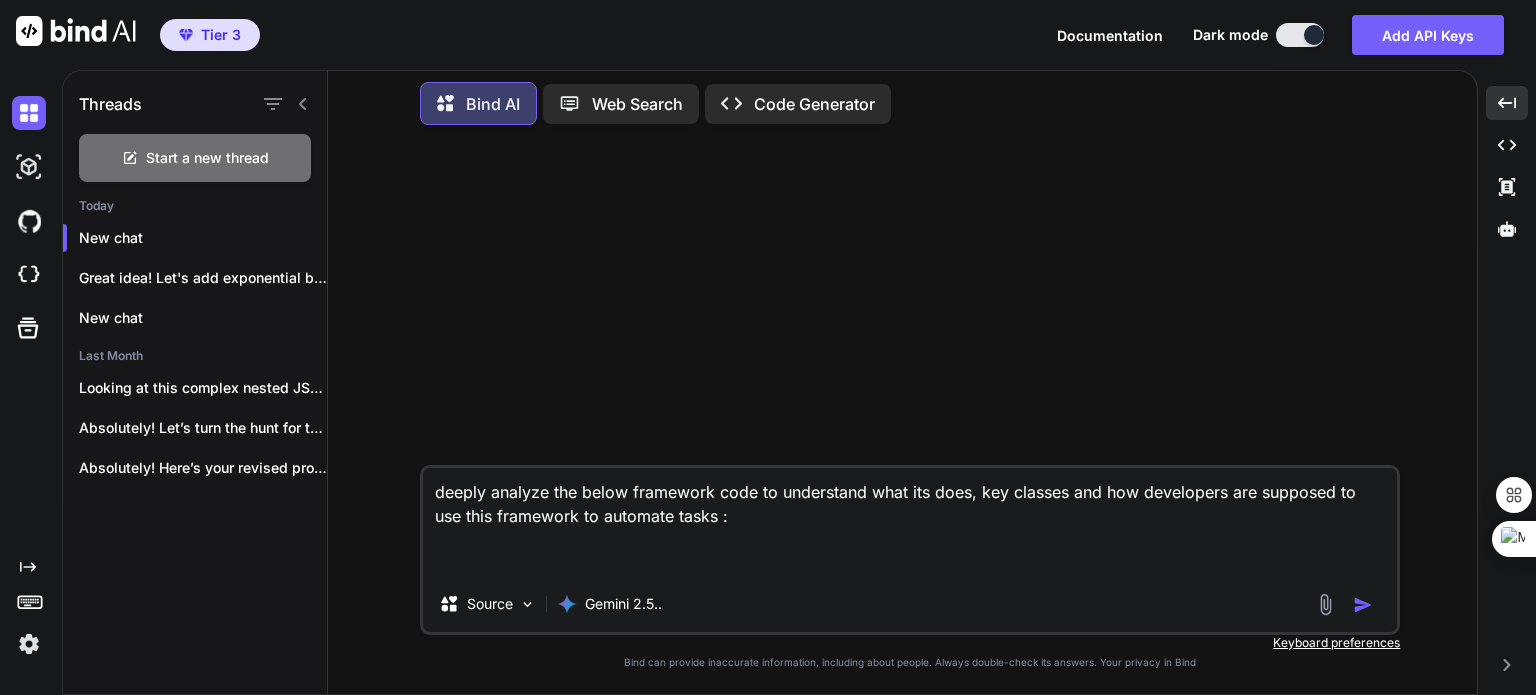 paste on "import { ContentComponent, BackgroundComponent, ITabManagerService, ITabInfoService, TabInfo } from "./backend";
import { RegisterService } from "./bootstrap_framework";
/**
* Interface for interaction results with plugin-specific custom data support
*/
export interface InteractionResult<TCustomOutput = Record<string, any>> {
success: boolean;
data?: TCustomOutput;
metadata?: {
timestamp: number;
status: 'success' | 'partial' | 'error';
error?: string;
pluginId?: string;
};
}
/**
* Interface for interaction options
*/
export interface InteractionOptions<TCustomInput = Record<string, any>> {
custom?: TCustomInput;
timeout?: number;
retries?: number;
waitForSelector?: boolean;
maxRetryInterval?: number;
}
/**
* Interface for plugin metadata
*/
export interface InteractionPluginMetadata {
pluginId: string;
name: string;
description: string;
version: string;
author: string;
interactionType: string; // e.g., "cl..." 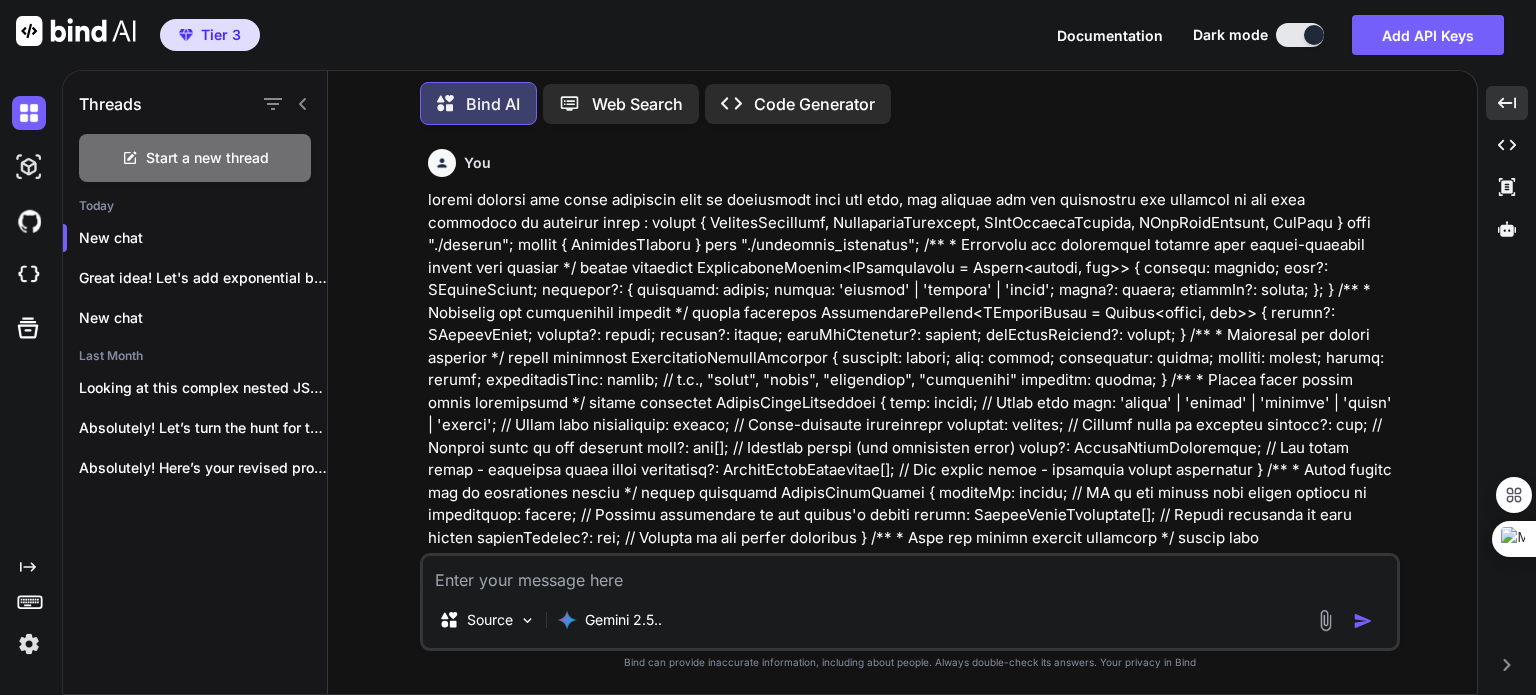 scroll, scrollTop: 0, scrollLeft: 0, axis: both 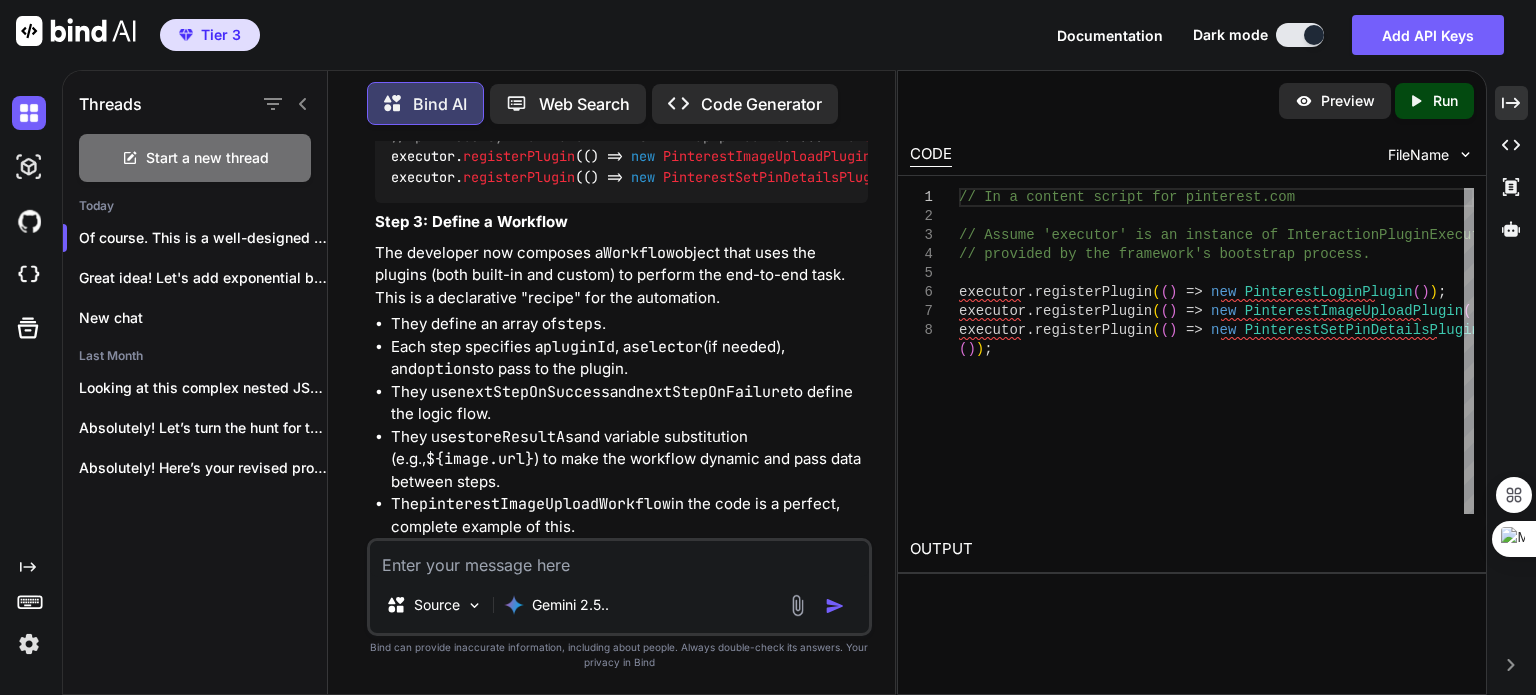 click at bounding box center (619, 559) 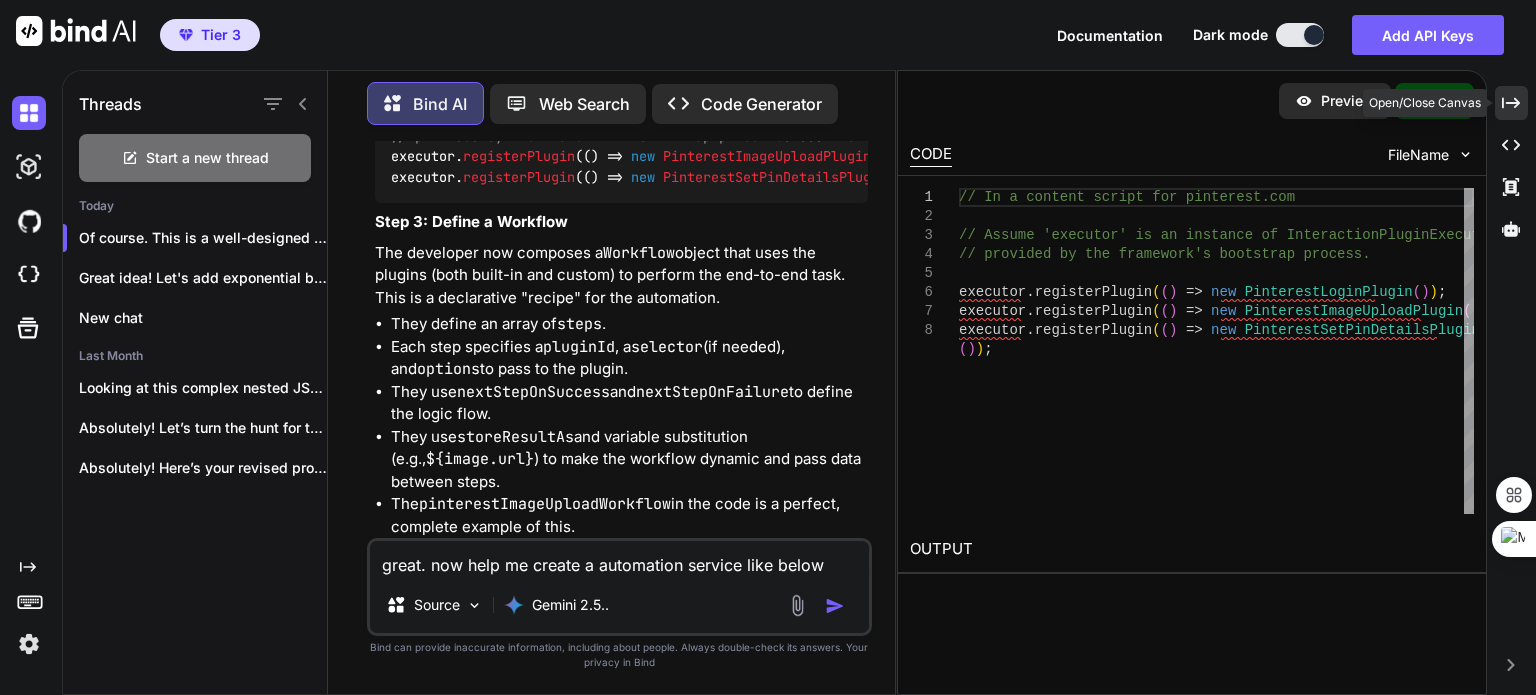 click on "Created with Pixso." 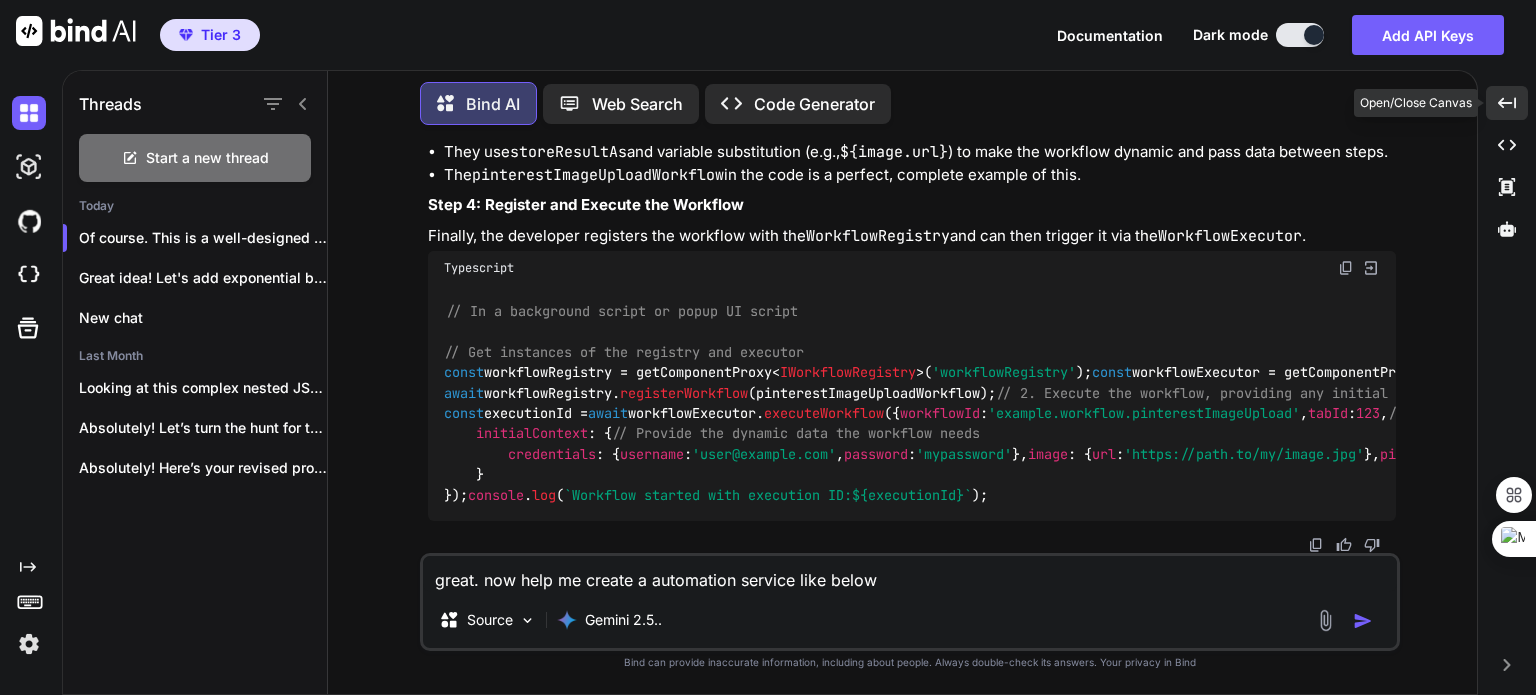 scroll, scrollTop: 14458, scrollLeft: 0, axis: vertical 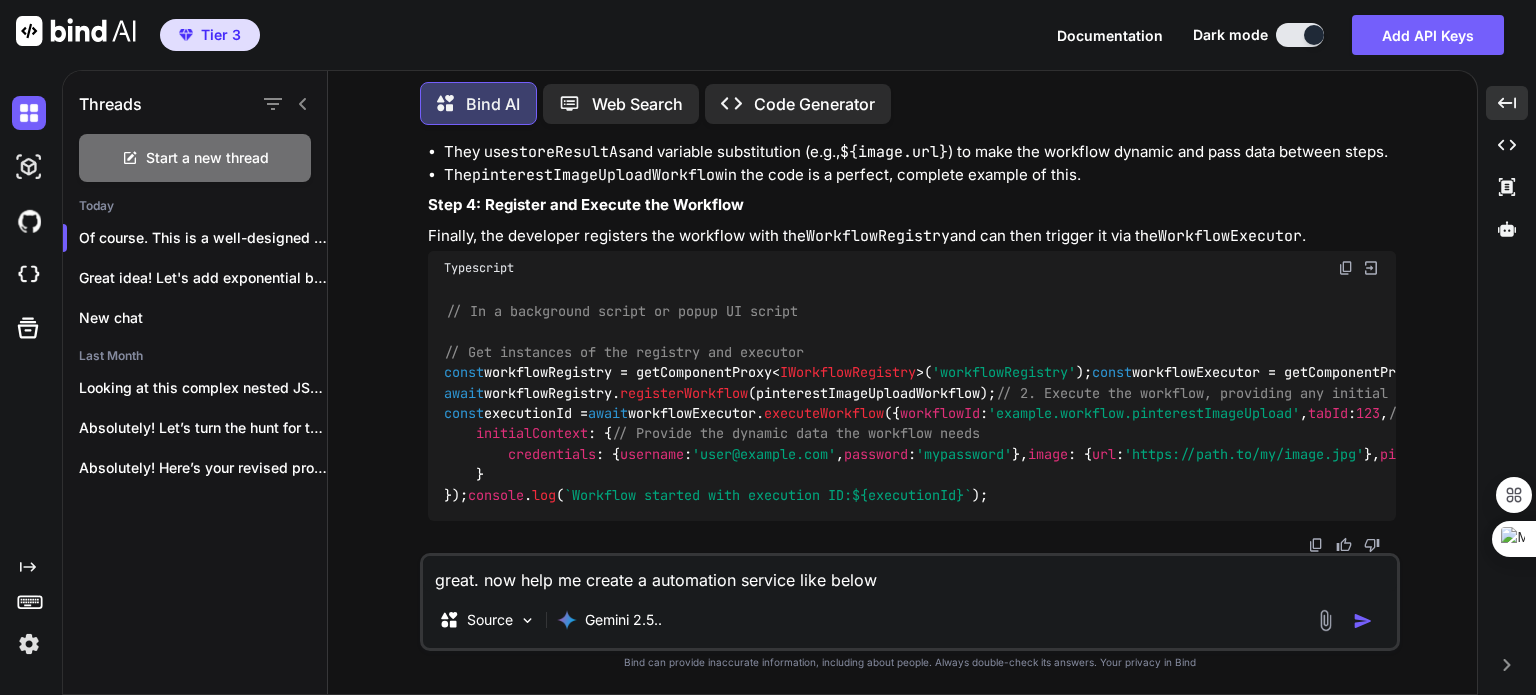 click on "great. now help me create a automation service like below" at bounding box center [910, 574] 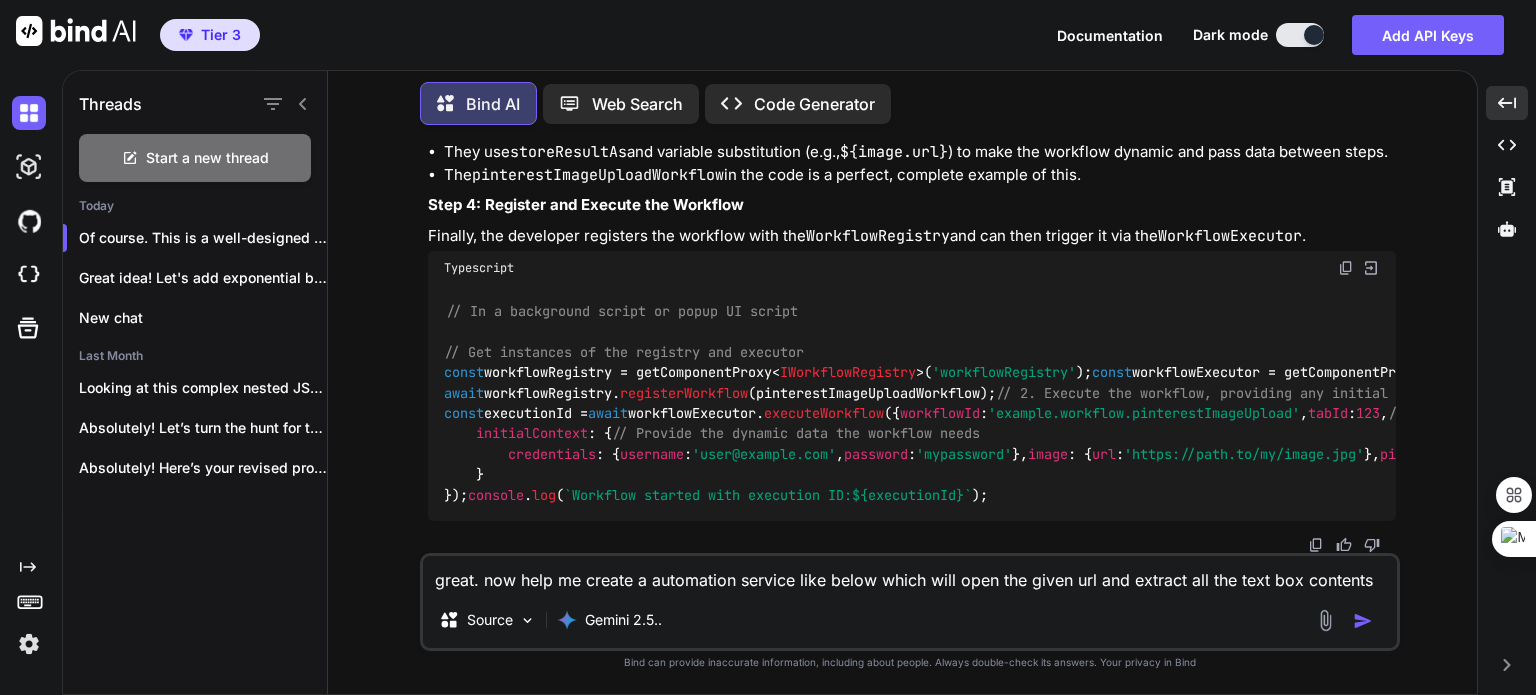 scroll, scrollTop: 14477, scrollLeft: 0, axis: vertical 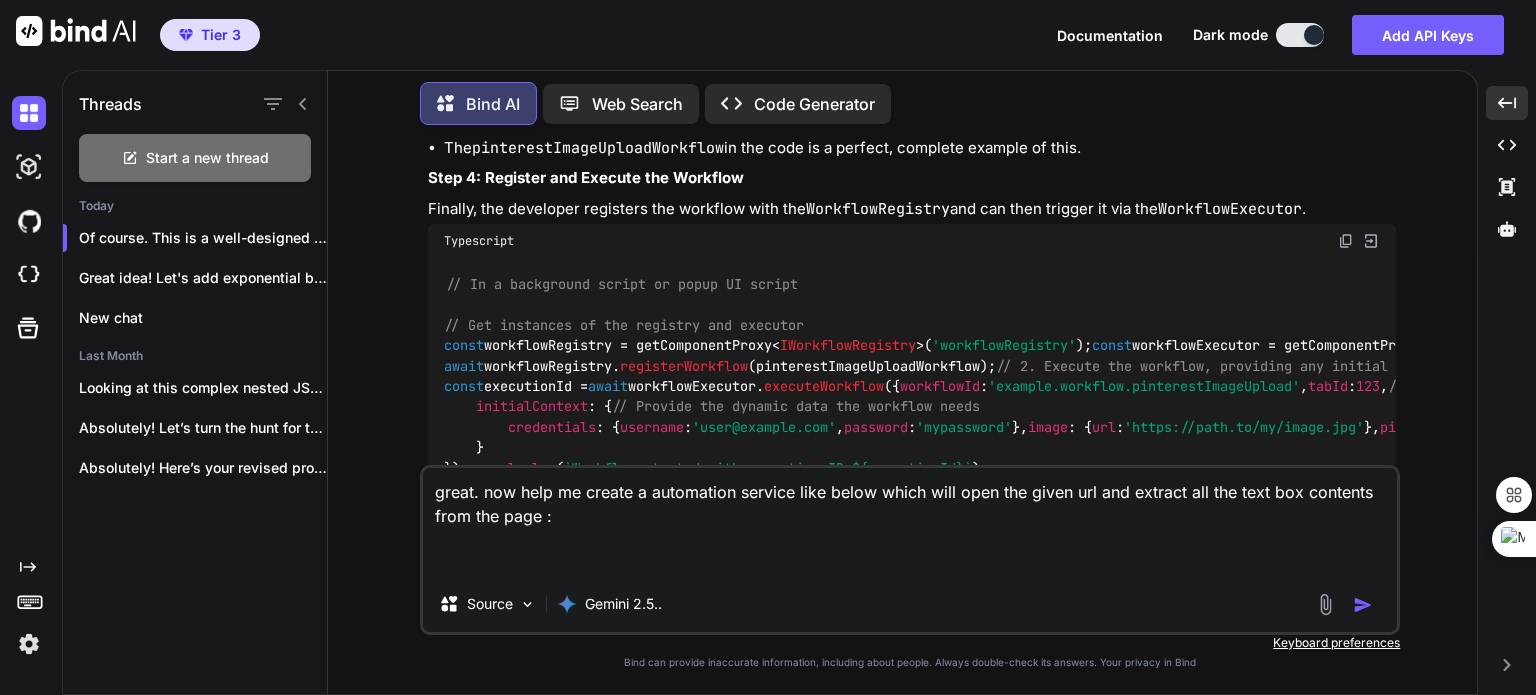 paste on "https://chatgpt.com/" 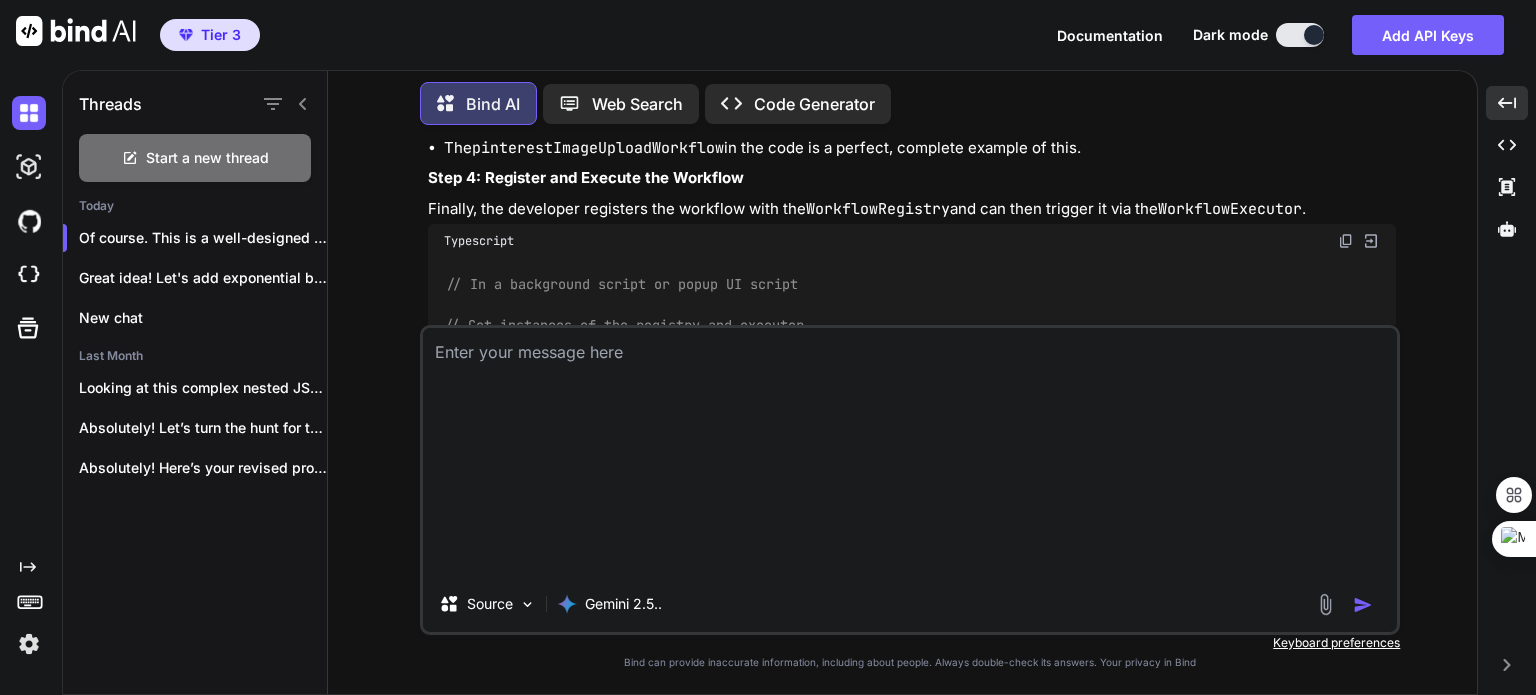 scroll, scrollTop: 0, scrollLeft: 0, axis: both 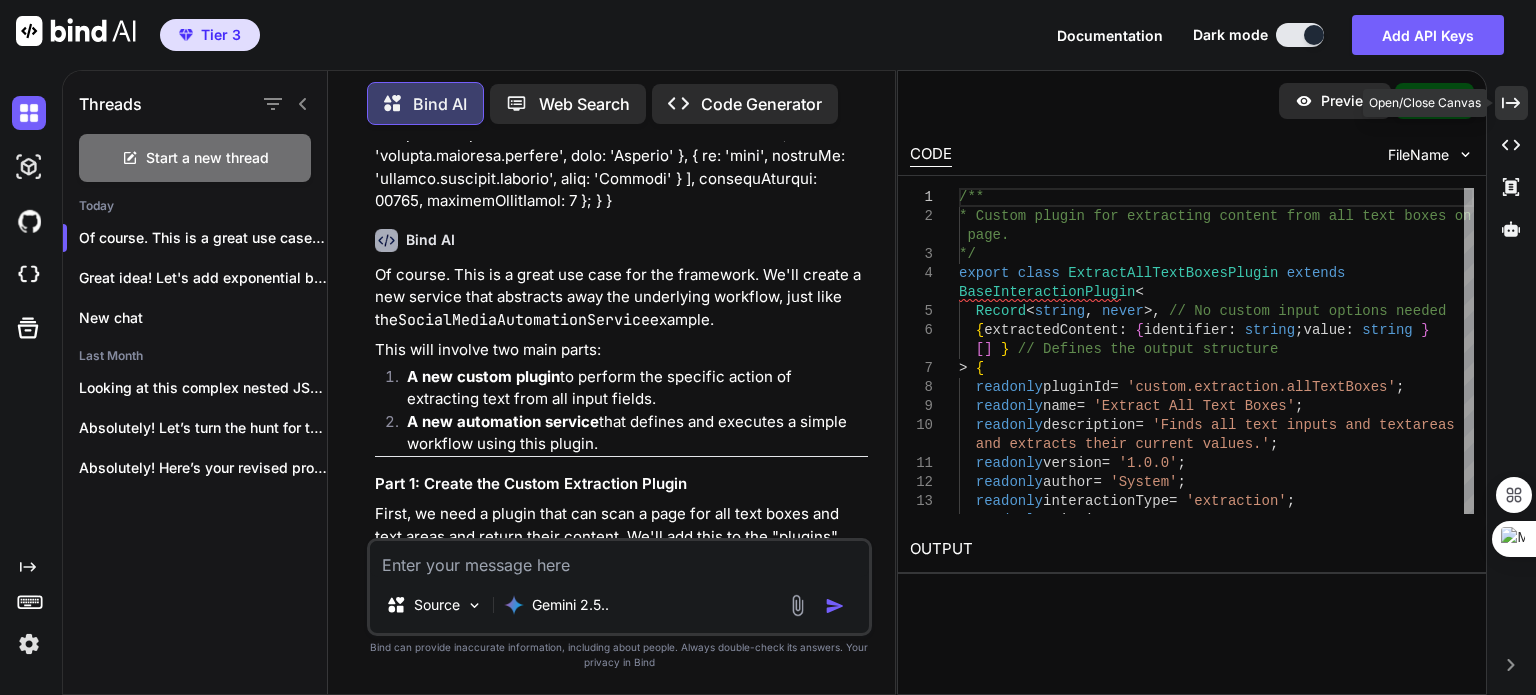 click on "Created with Pixso." at bounding box center (1511, 103) 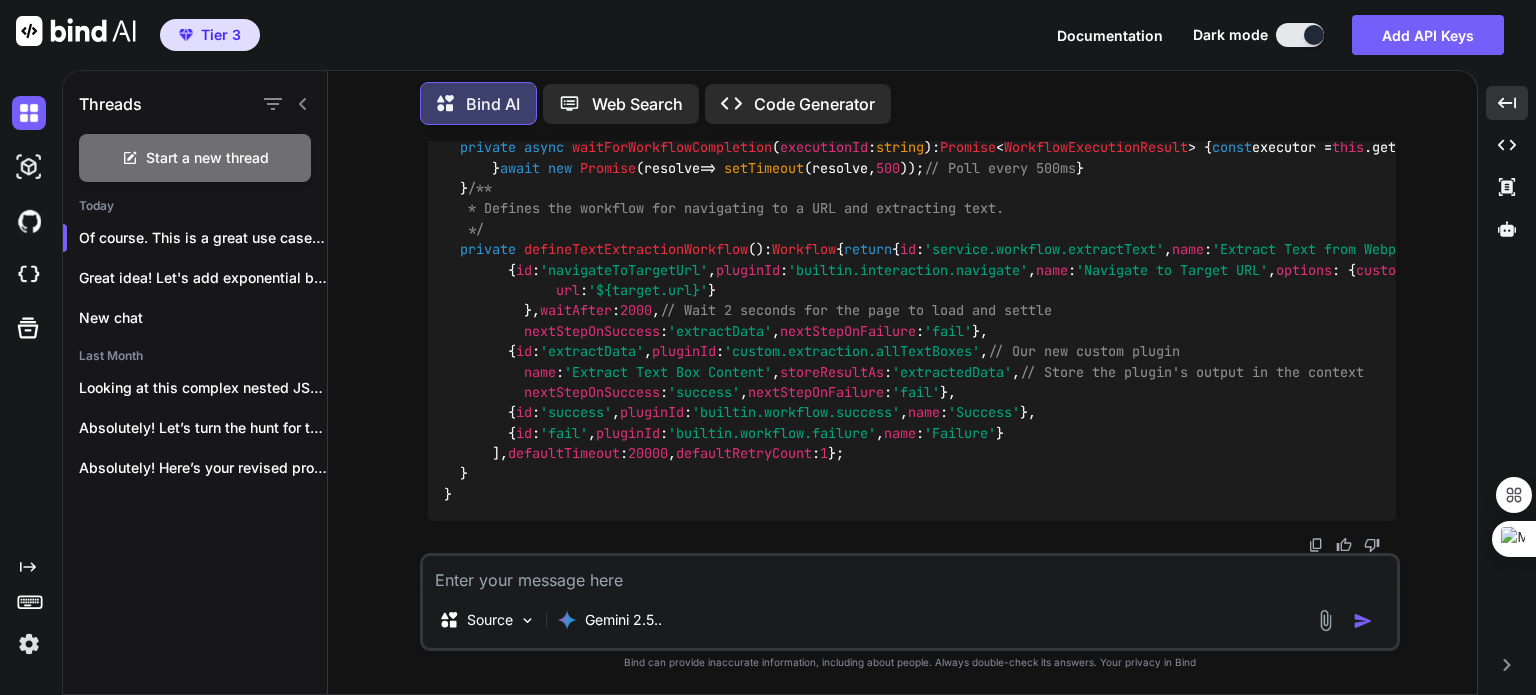 scroll, scrollTop: 22406, scrollLeft: 0, axis: vertical 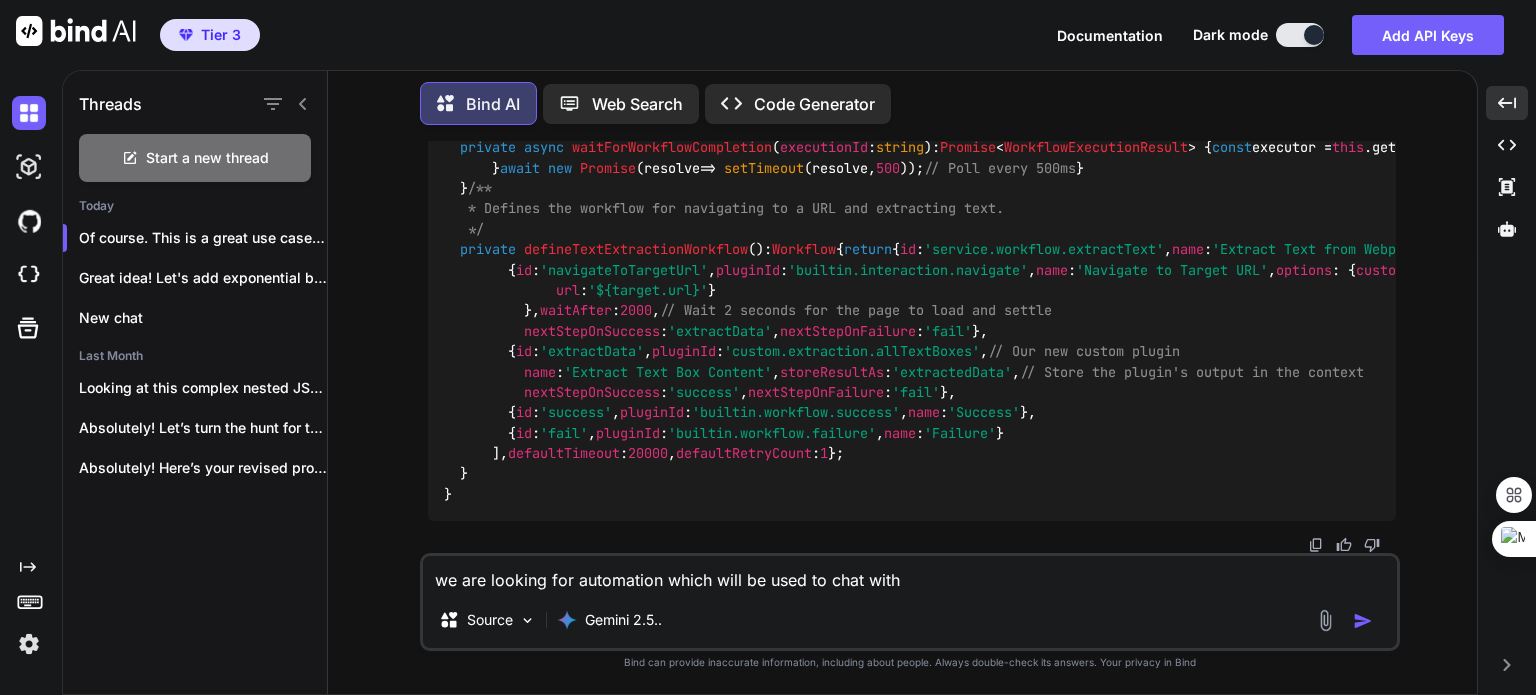 paste on "import { BackgroundComponent, ServiceMethod } from "../../frameworks/backend/backend";
import { RegisterService } from "../../frameworks/backend/bootstrap_framework";
import {
ExecuteWorkflowRequest,
WorkflowExecutionResult,
WorkflowExecutionStatus,
IWorkflowExecutor,
IWorkflowRegistry,
Workflow
} from "../../frameworks/backend/workflow_framework"
// Define input/output interfaces for the abstracted workflow
export interface SocialMediaPostRequest {
imageUrl: string;
title: string;
description?: string;
link?: string;
platform: 'pinterest' | 'instagram' | 'twitter';
boardOrAccount: string;
credentials?: {
username: string;
password: string;
};
}
export interface SocialMediaPostResponse {
success: boolean;
postUrl?: string;
error?: string;
executionId?: string;
}
// Service interface
export interface ISocialMediaAutomationService {
postToSocialMedia(request: SocialMediaPostRequest): Promise<SocialMediaPostResponse>;
getPostStatus(executionId: string): Pr..." 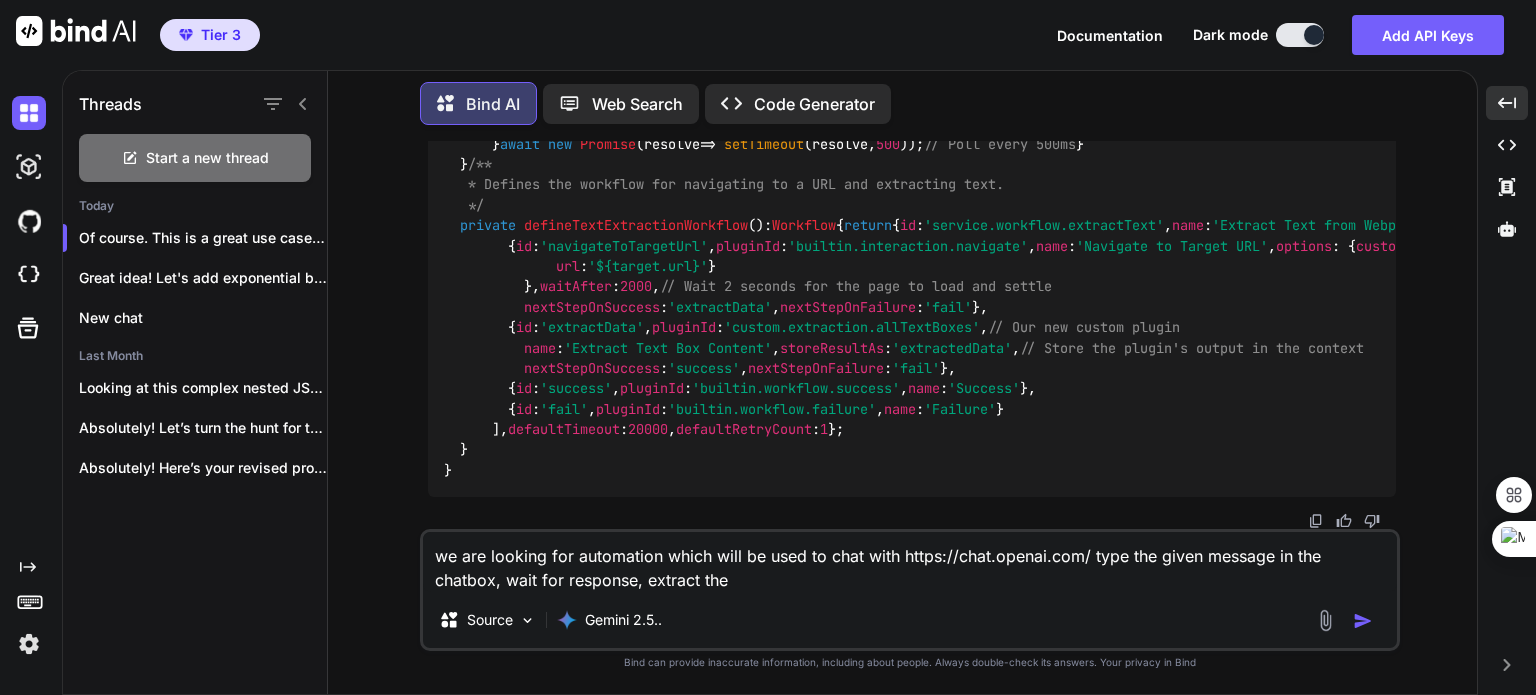 click on "we are looking for automation which will be used to chat with https://chat.openai.com/ type the given message in the chatbox, wait for response, extract the  Source   Gemini 2.5.." at bounding box center (910, 590) 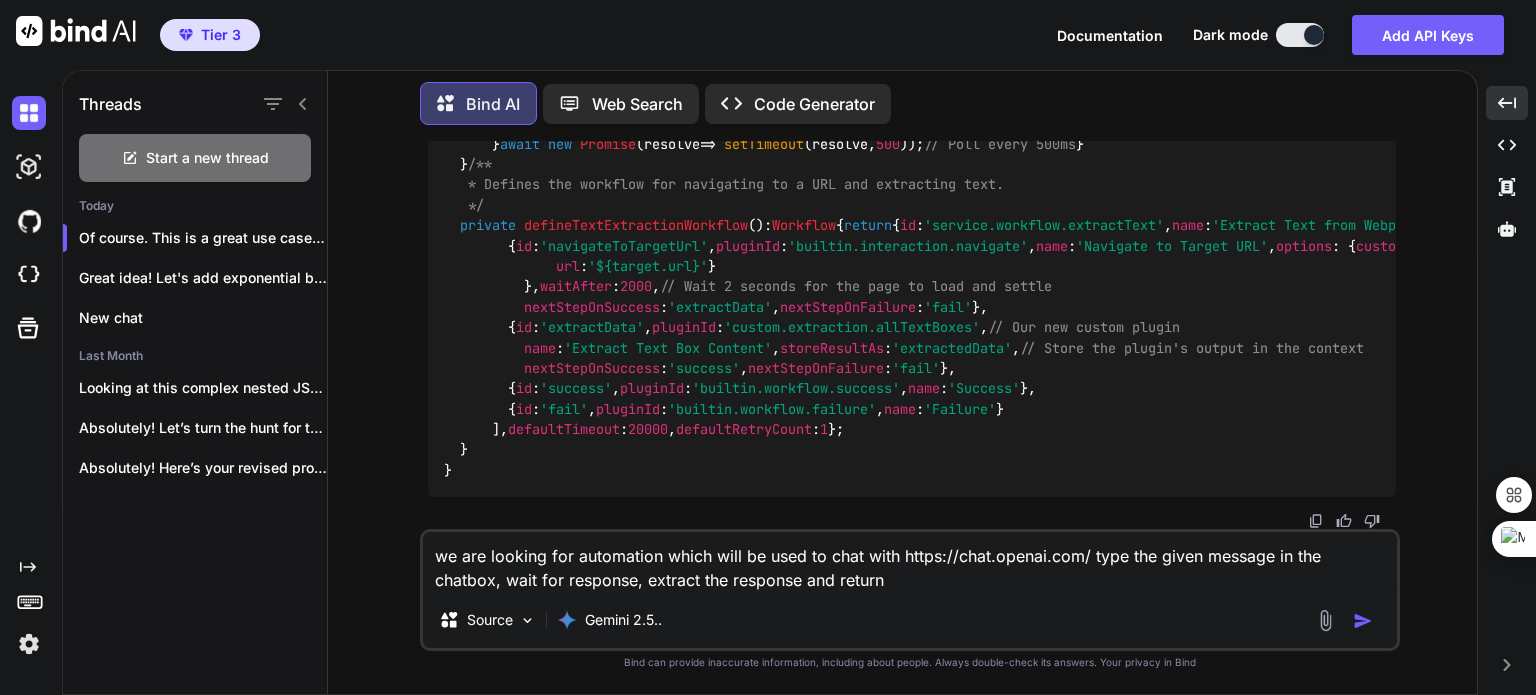 type on "we are looking for automation which will be used to chat with https://chat.openai.com/ type the given message in the chatbox, wait for response, extract the response and return" 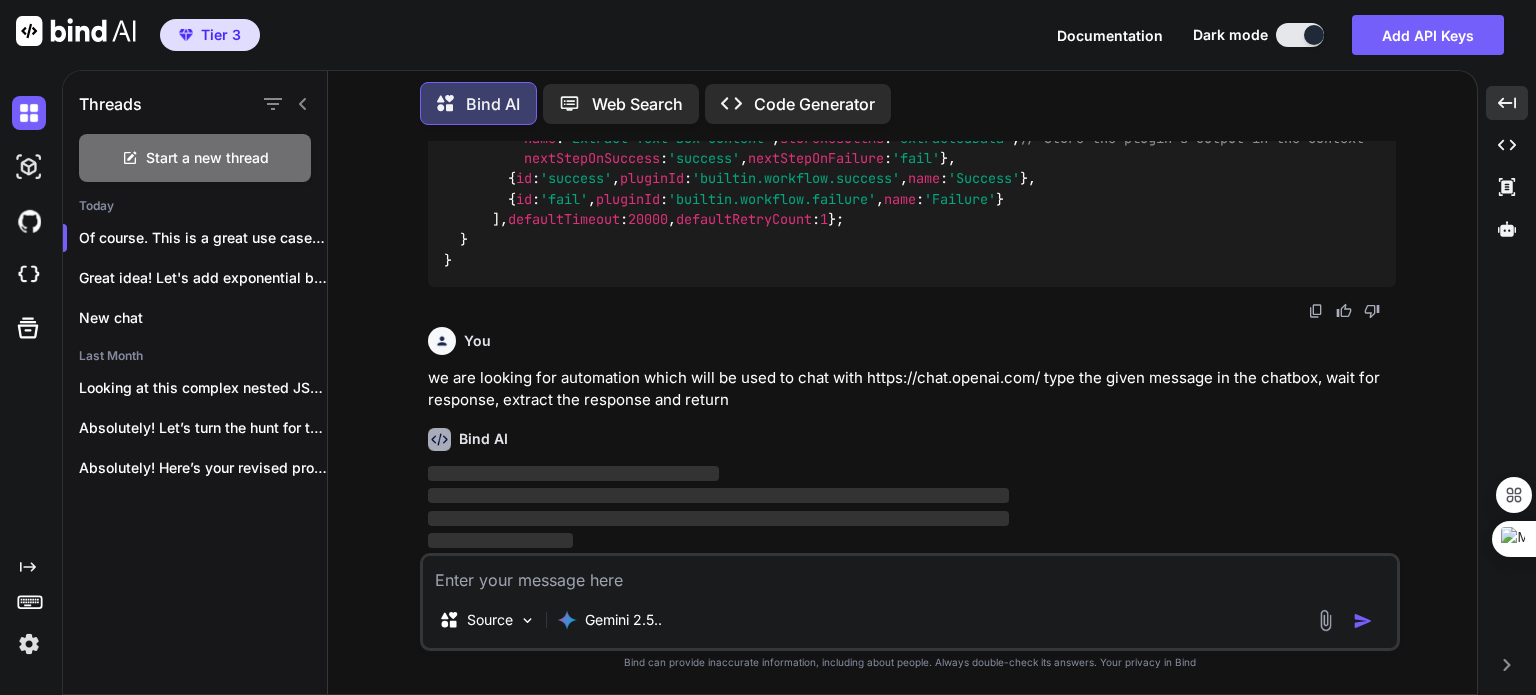 scroll, scrollTop: 22640, scrollLeft: 0, axis: vertical 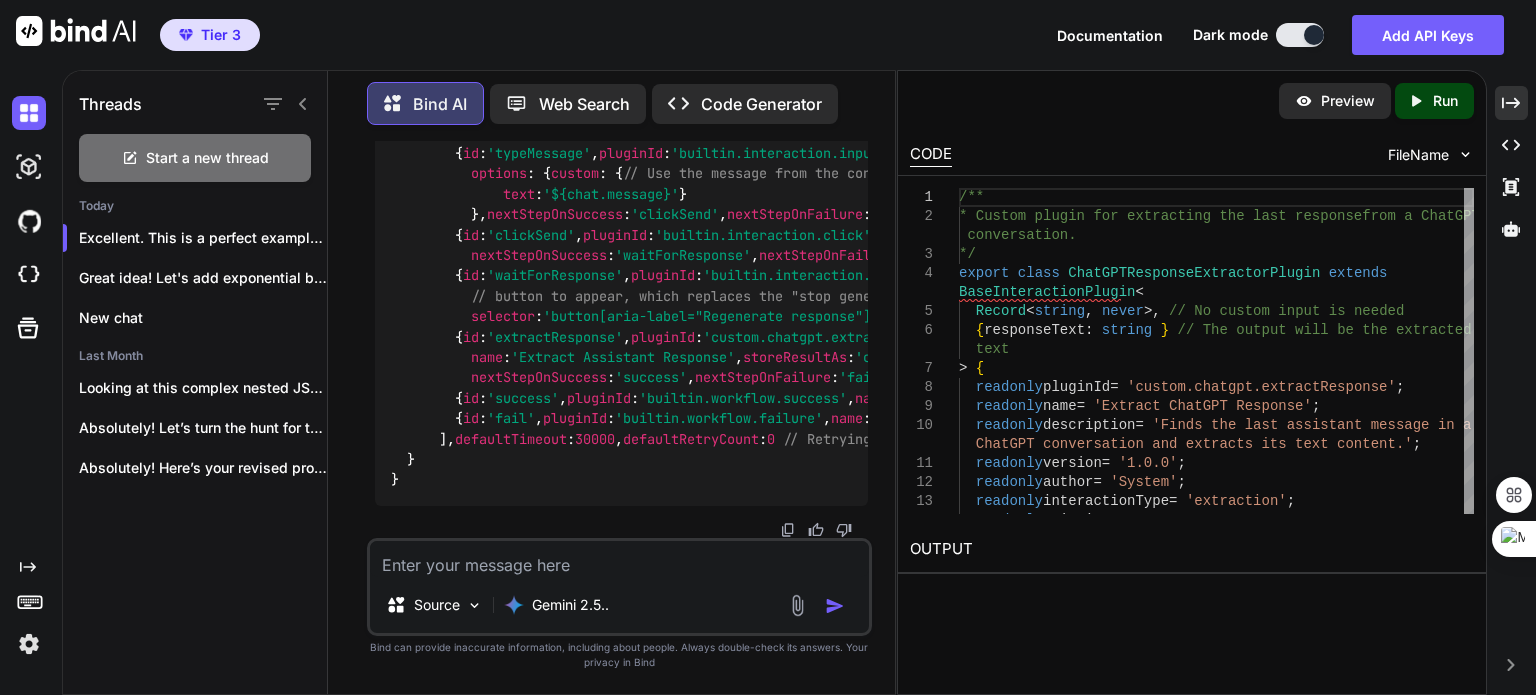 drag, startPoint x: 841, startPoint y: 322, endPoint x: 1519, endPoint y: 102, distance: 712.8001 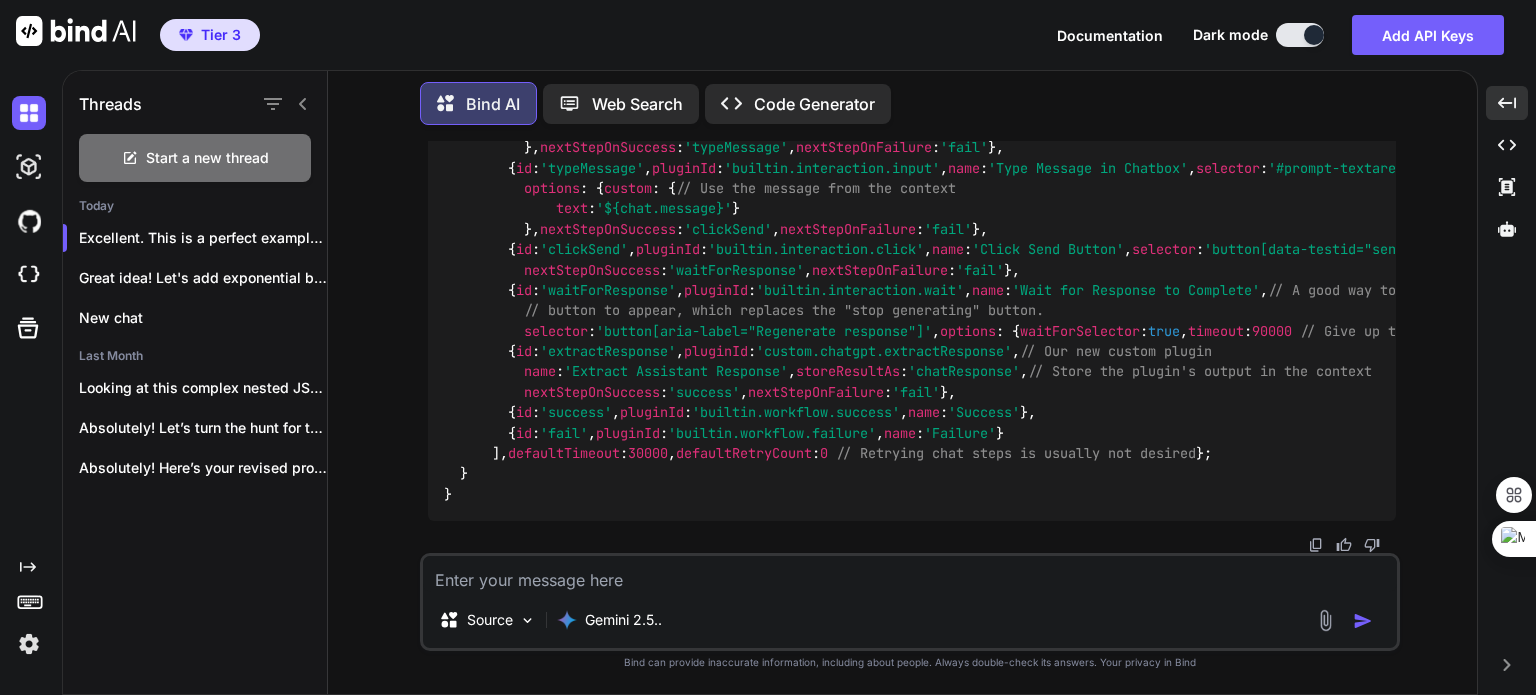 scroll, scrollTop: 29061, scrollLeft: 0, axis: vertical 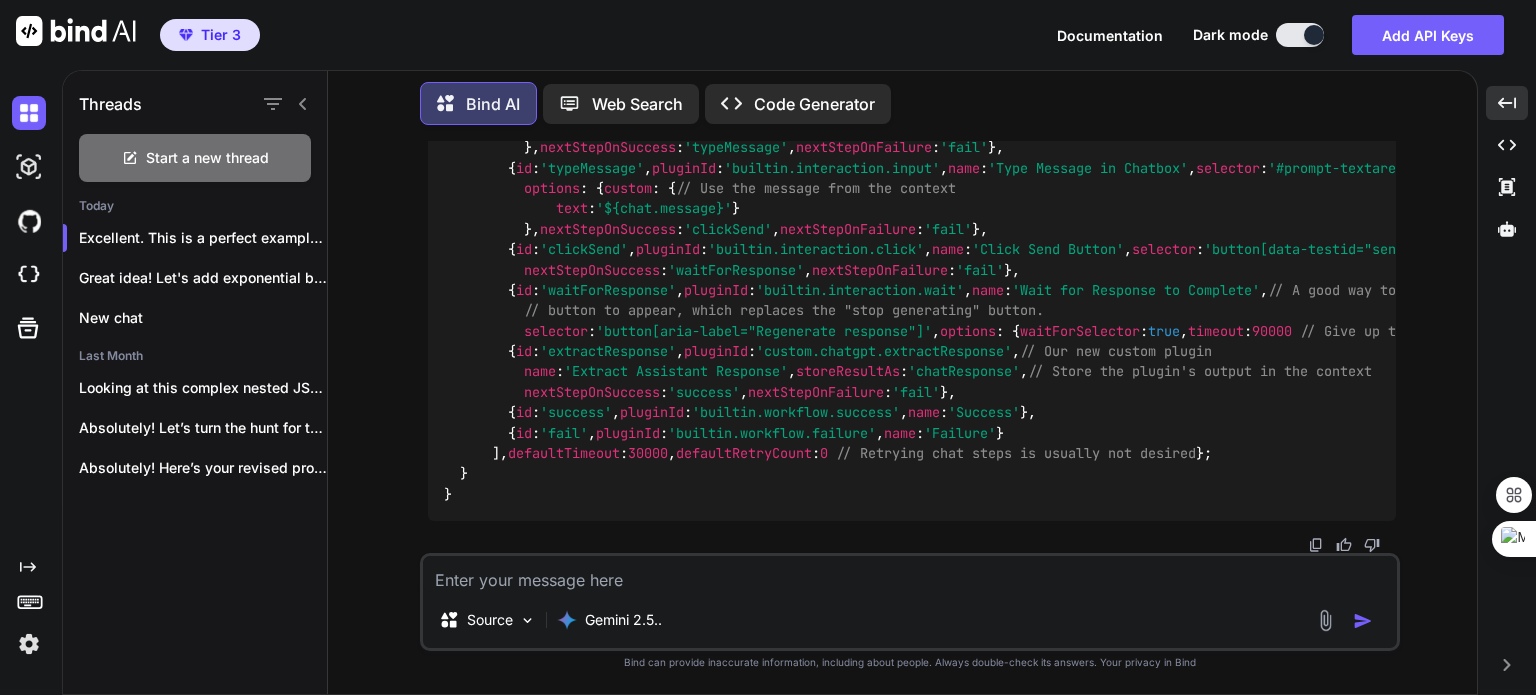 copy on "ChatGPTResponseExtractorPlugin" 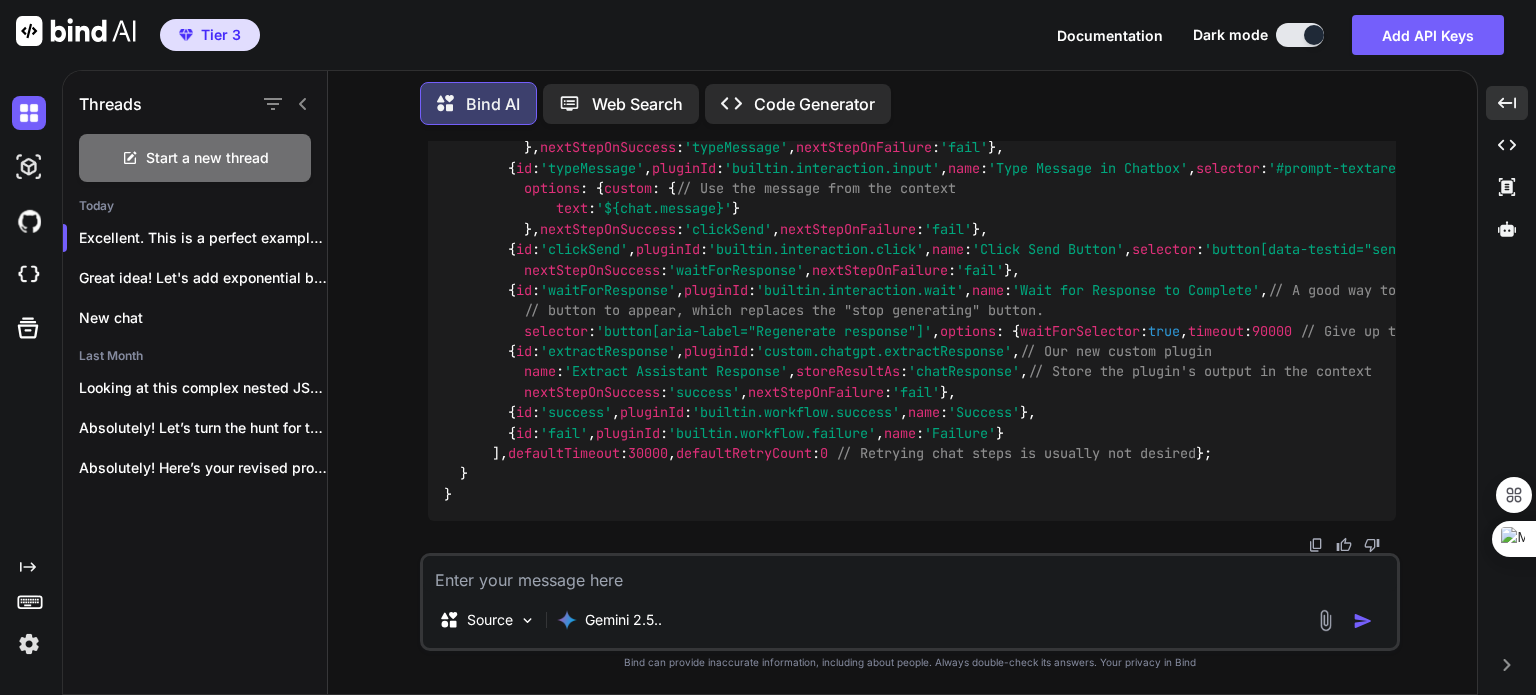click at bounding box center [910, 574] 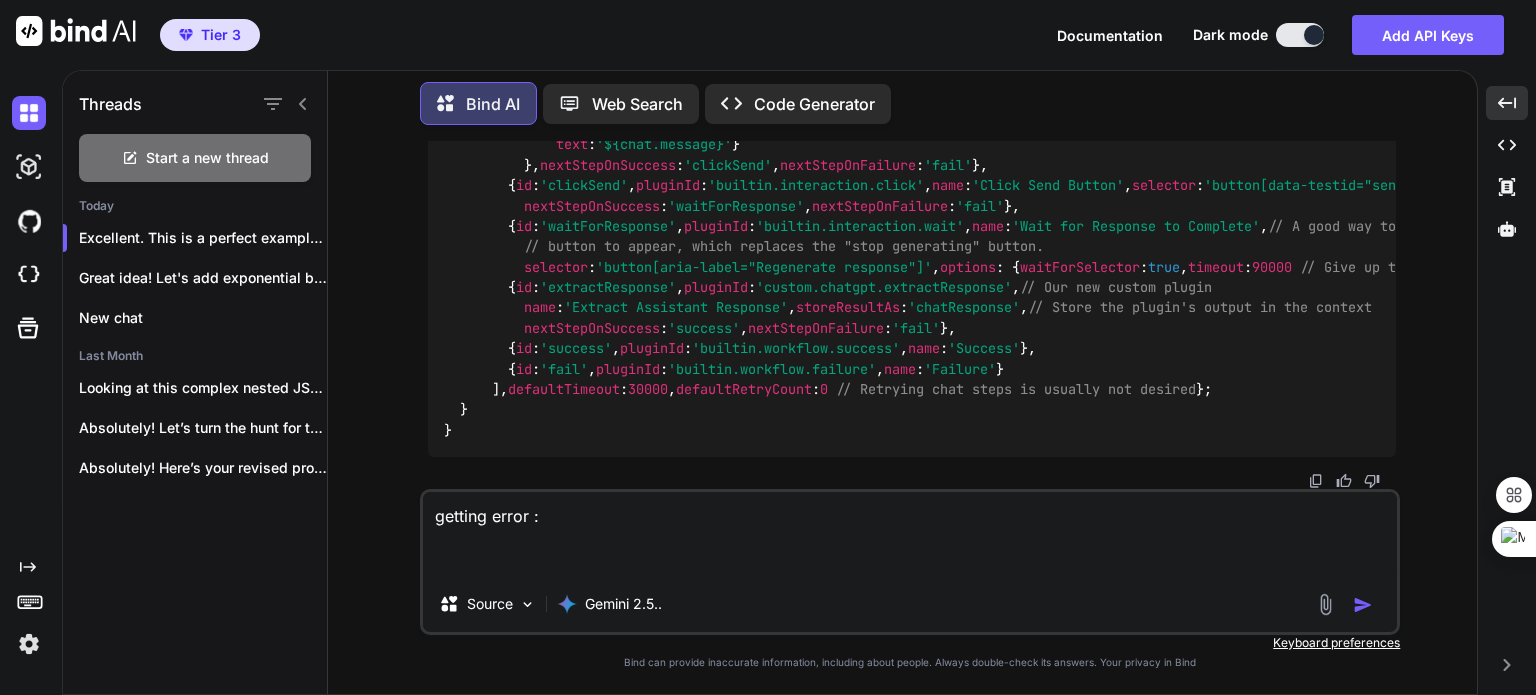 paste on "No suitable tab found for workflow execution" 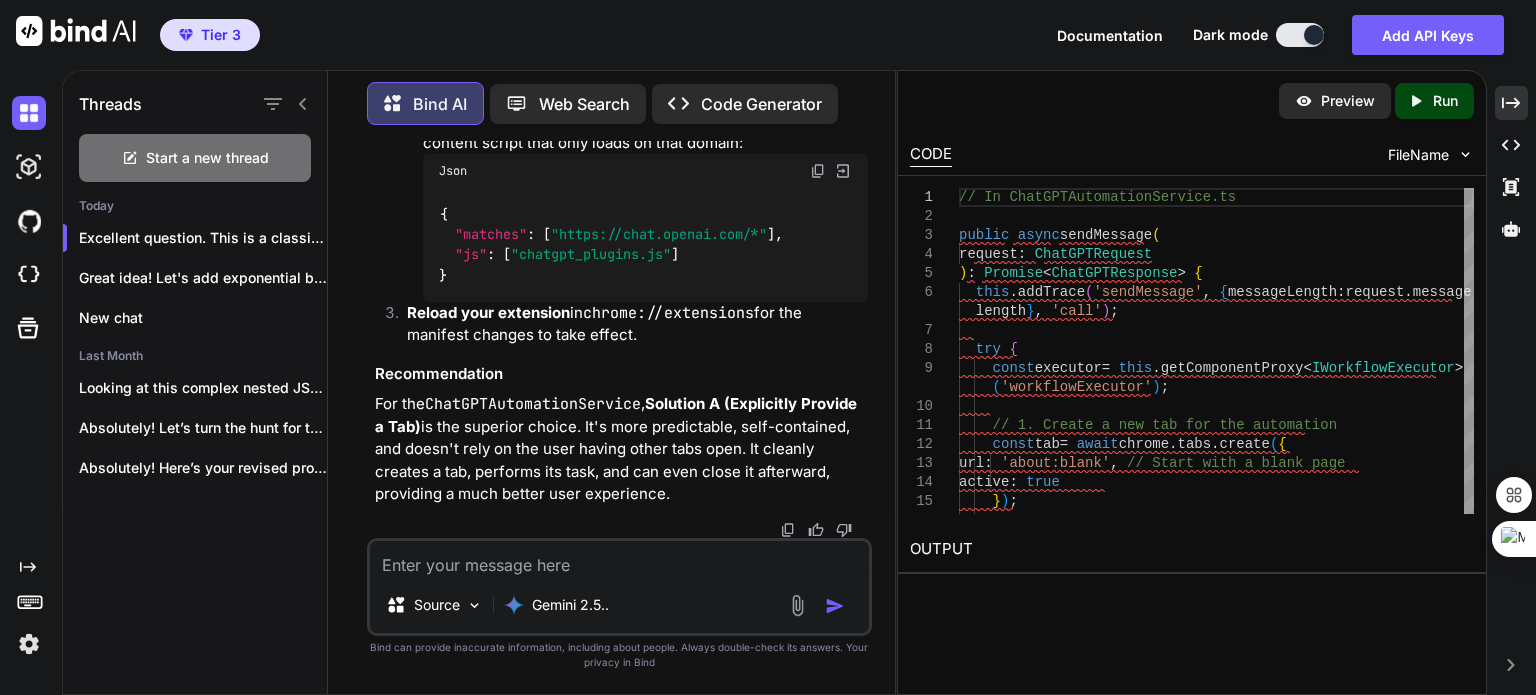 scroll, scrollTop: 46036, scrollLeft: 0, axis: vertical 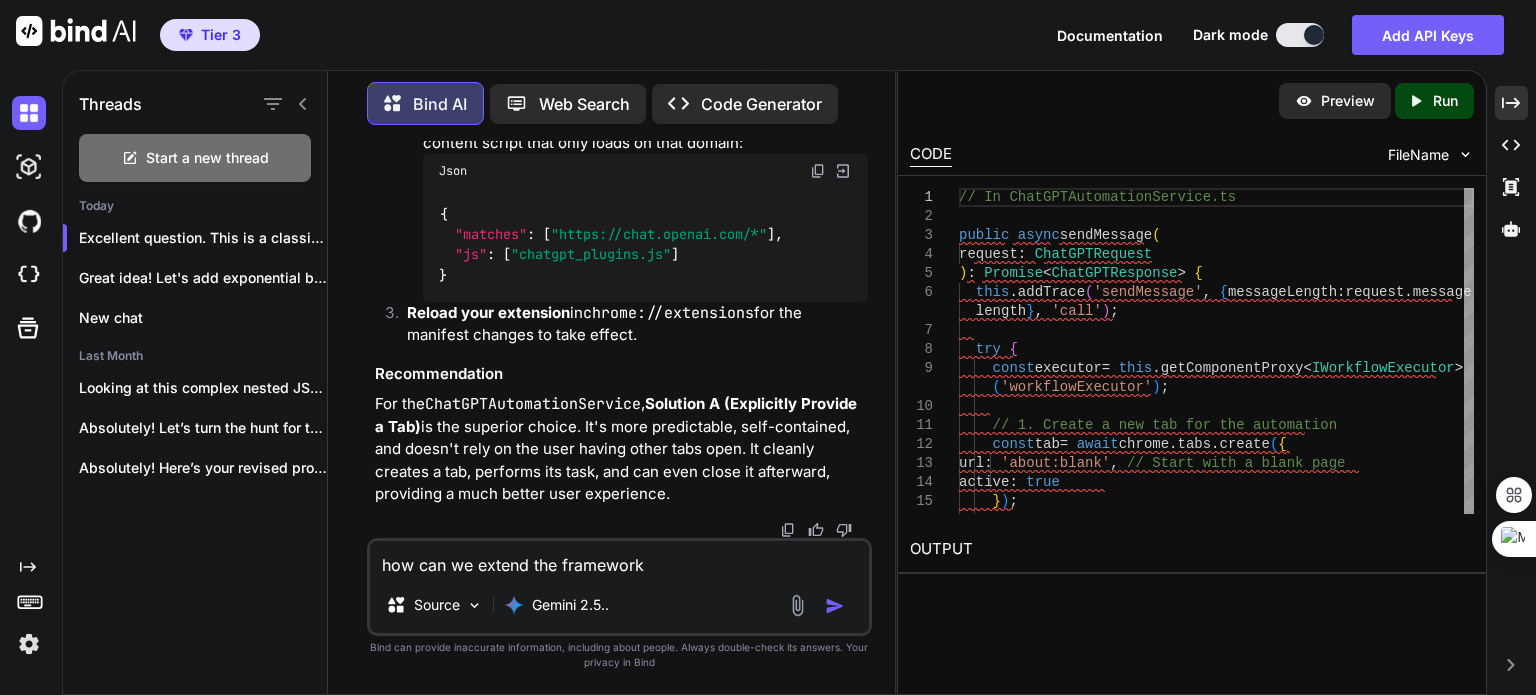 click on "how can we extend the framework" at bounding box center (619, 559) 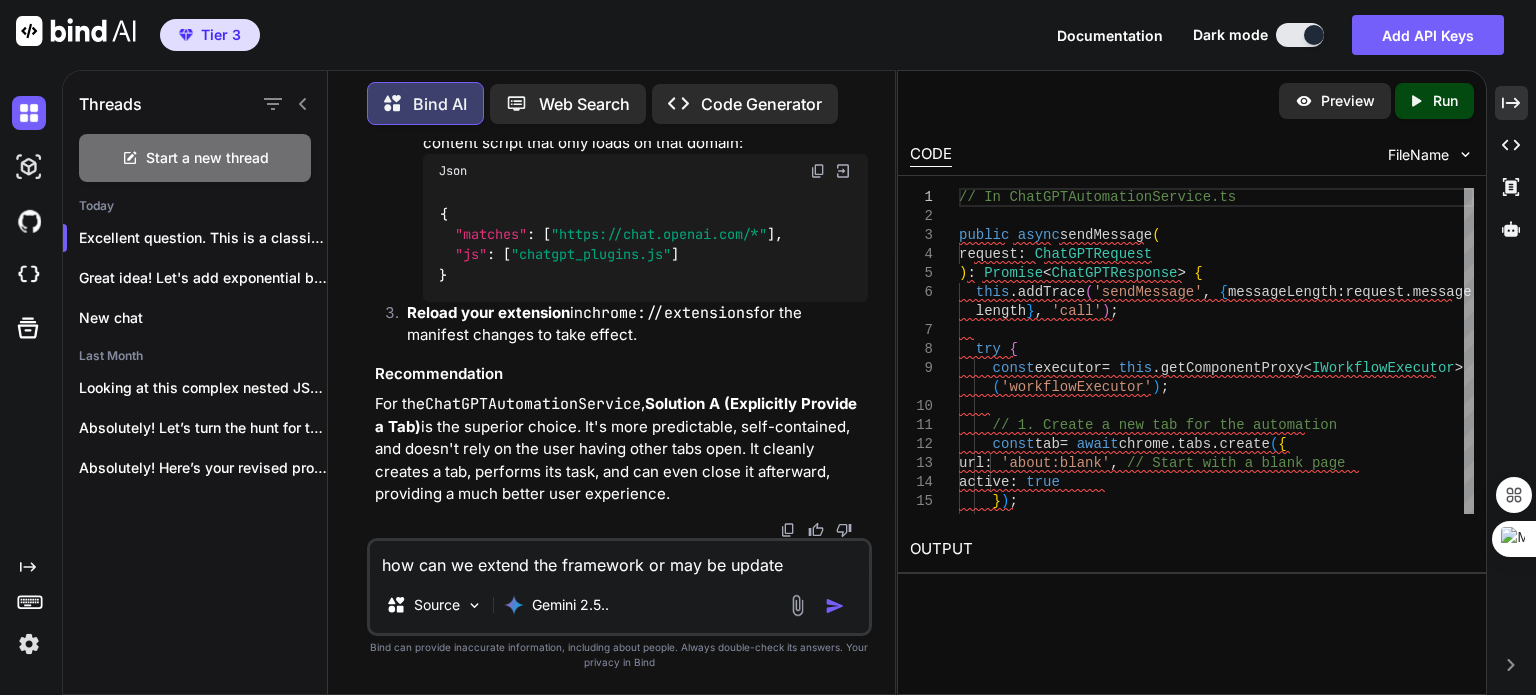 paste on "WorkflowExecutor" 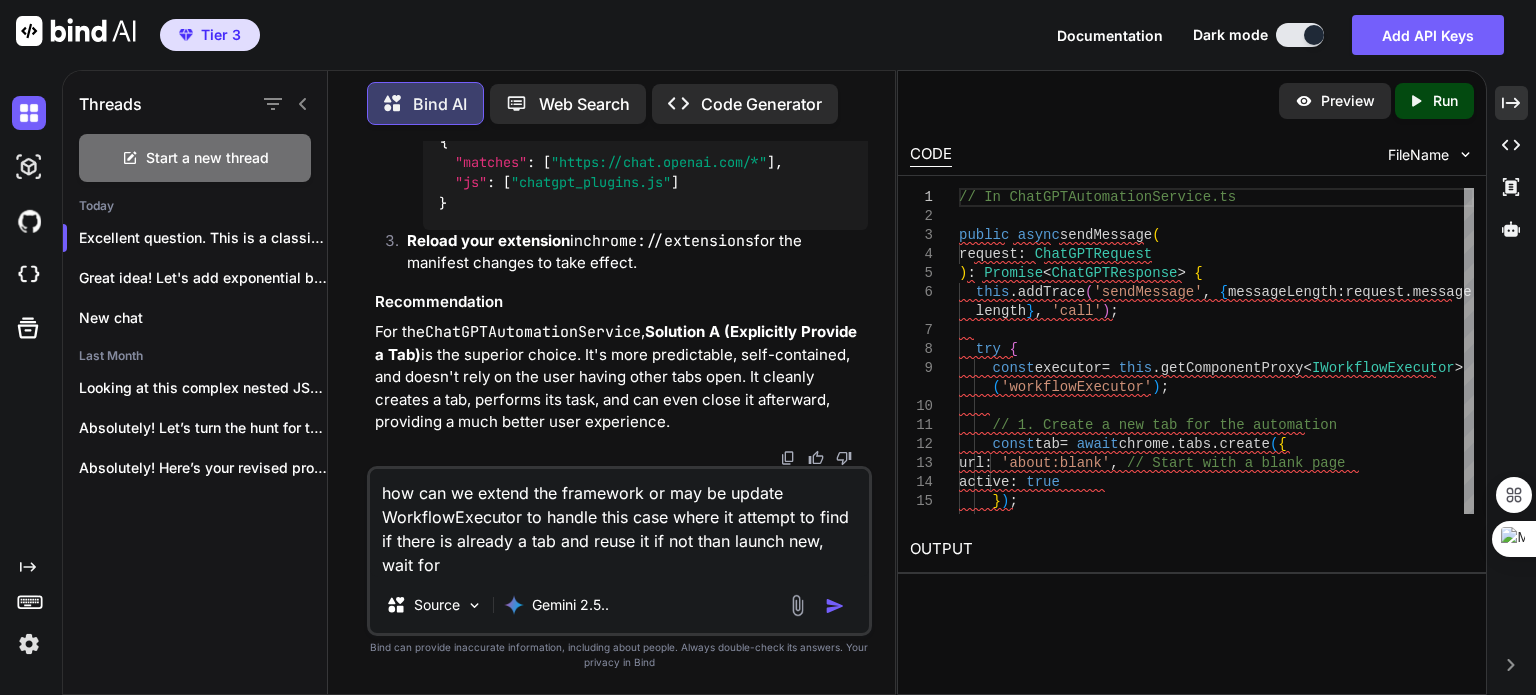 type on "how can we extend the framework or may be update WorkflowExecutor to handle this case where it attempt to find if there is already a tab and reuse it if not than launch new, wait for" 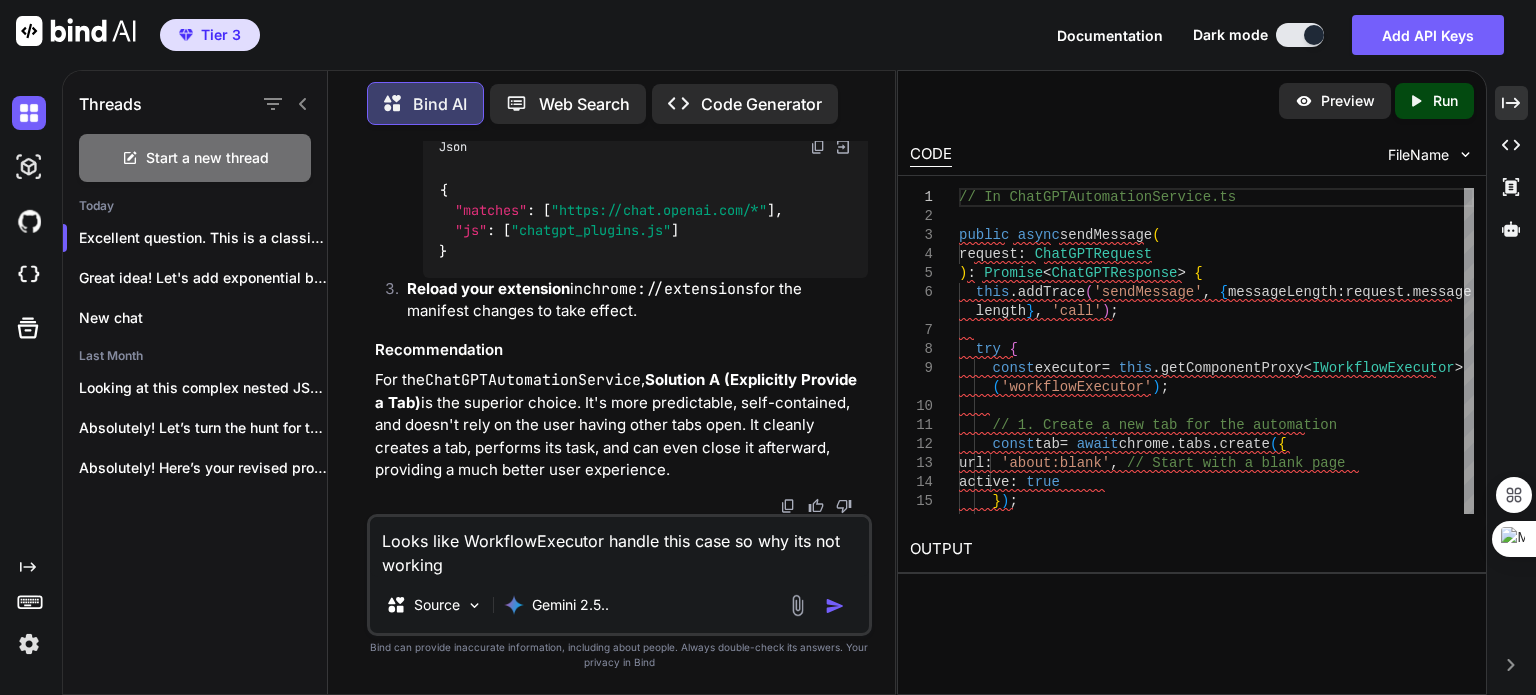 type on "Looks like WorkflowExecutor handle this case so why its not working?" 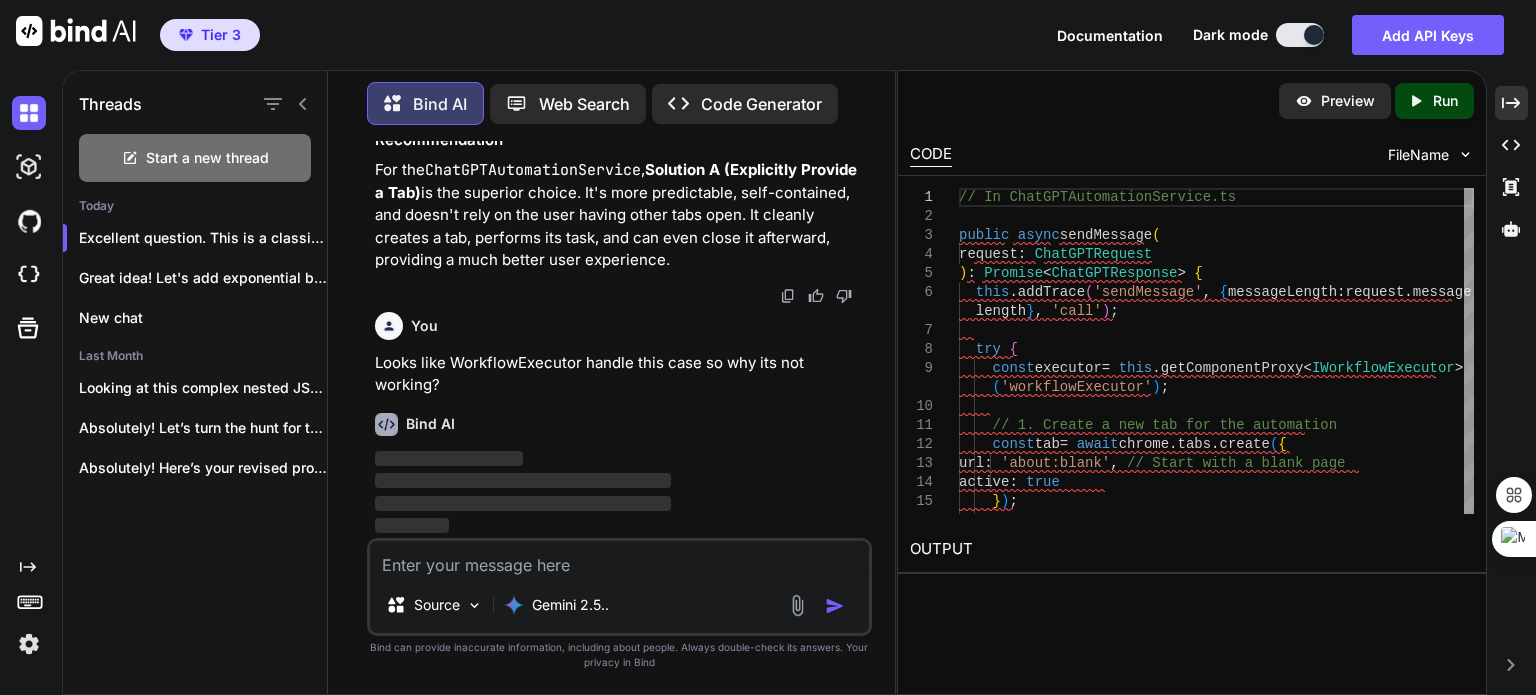 scroll, scrollTop: 48106, scrollLeft: 0, axis: vertical 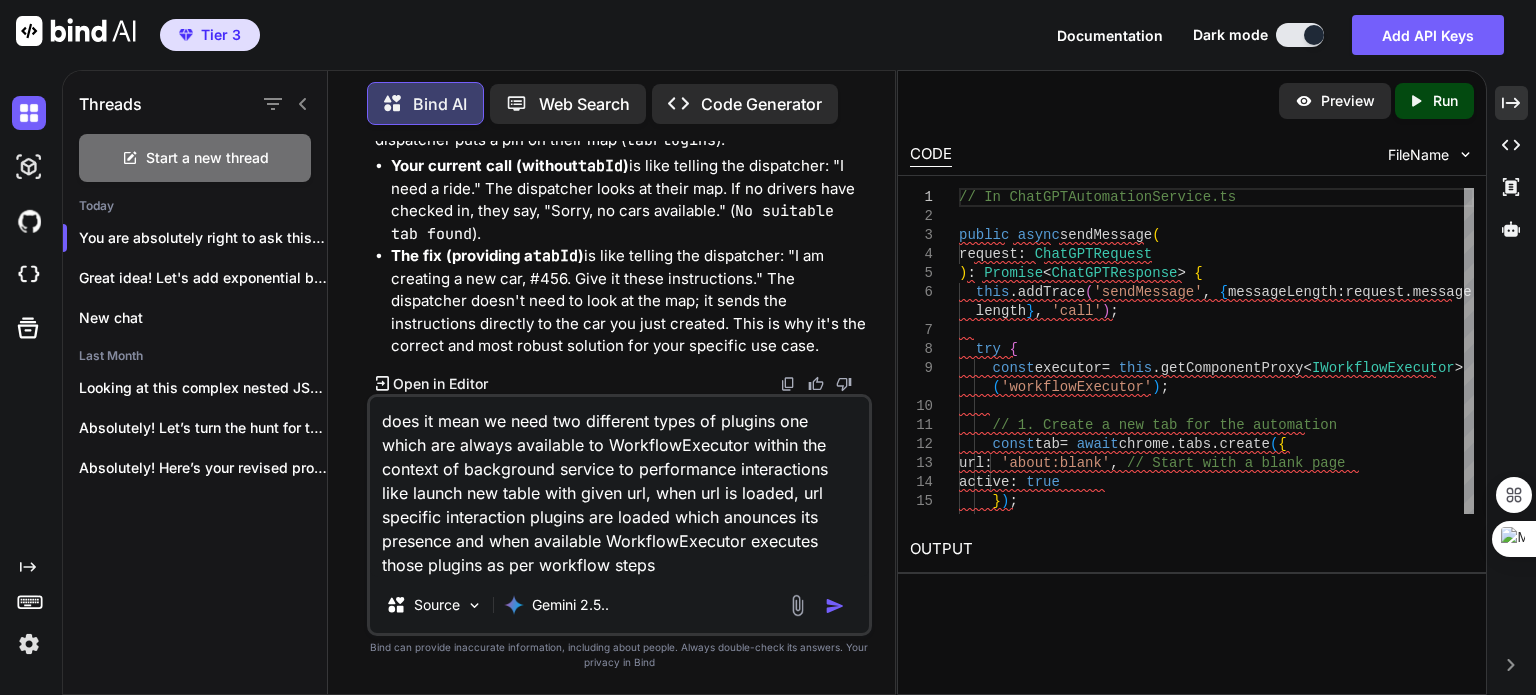 type on "does it mean we need two different types of plugins one which are always available to WorkflowExecutor within the context of background service to performance interactions like launch new table with given url, when url is loaded, url specific interaction plugins are loaded which anounces its presence and when available WorkflowExecutor executes those plugins as per workflow steps?" 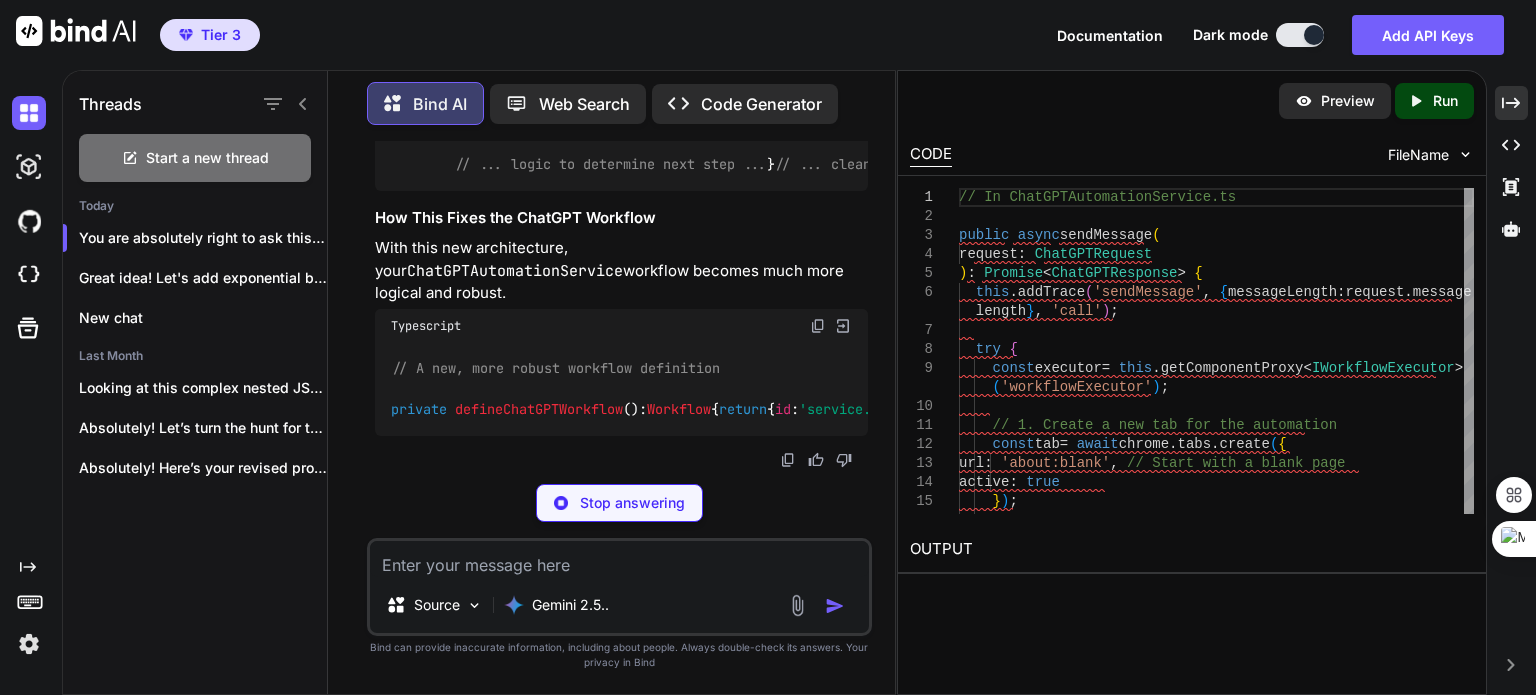 scroll, scrollTop: 52304, scrollLeft: 0, axis: vertical 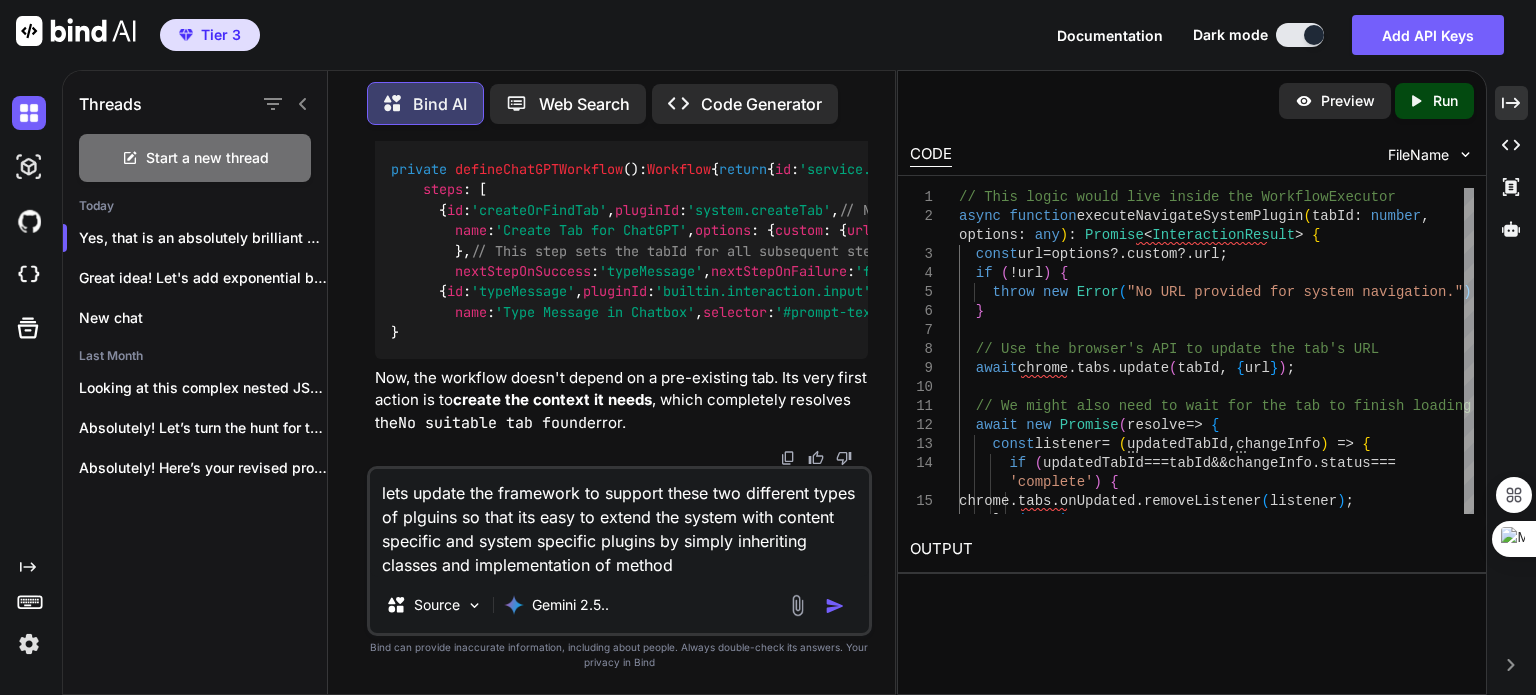 type on "lets update the framework to support these two different types of plguins so that its easy to extend the system with content specific and system specific plugins by simply inheriting classes and implementation of methods" 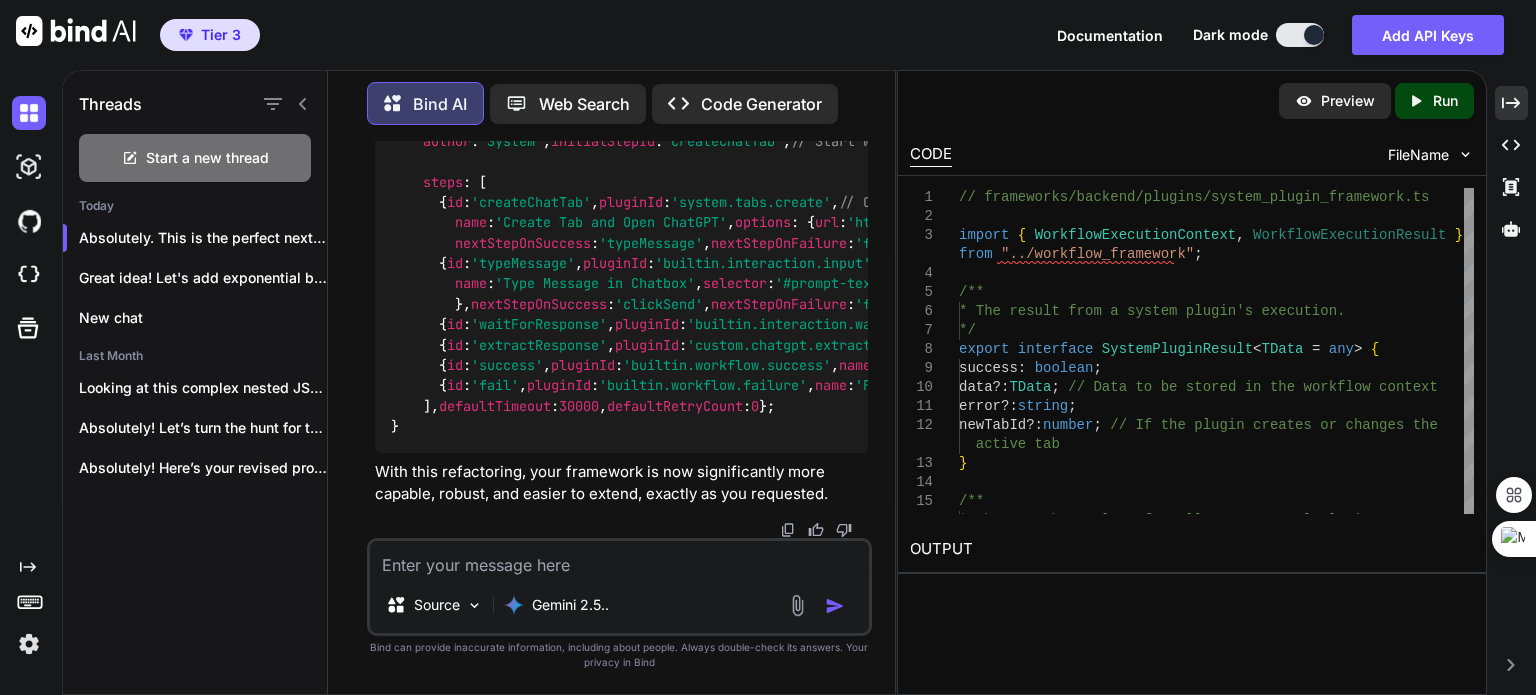 scroll, scrollTop: 61584, scrollLeft: 0, axis: vertical 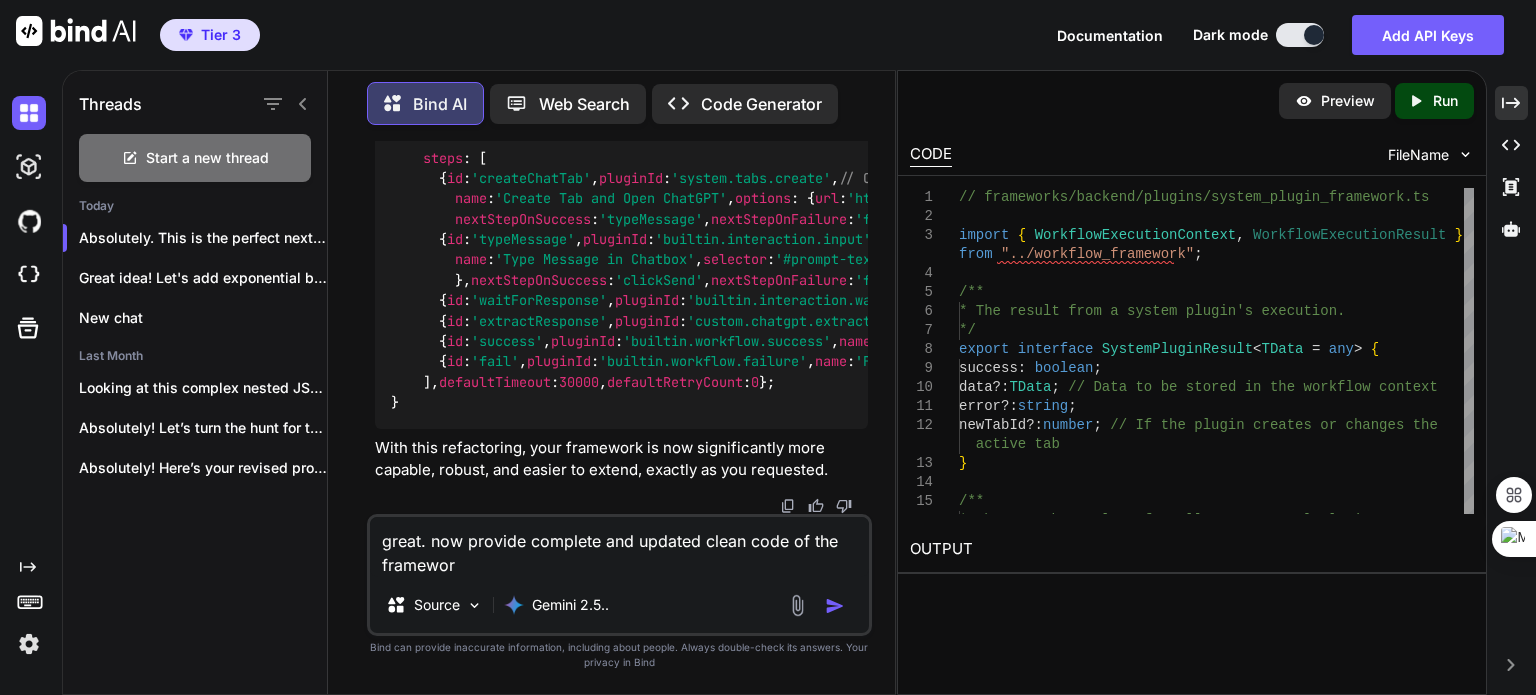 type on "great. now provide complete and updated clean code of the framework" 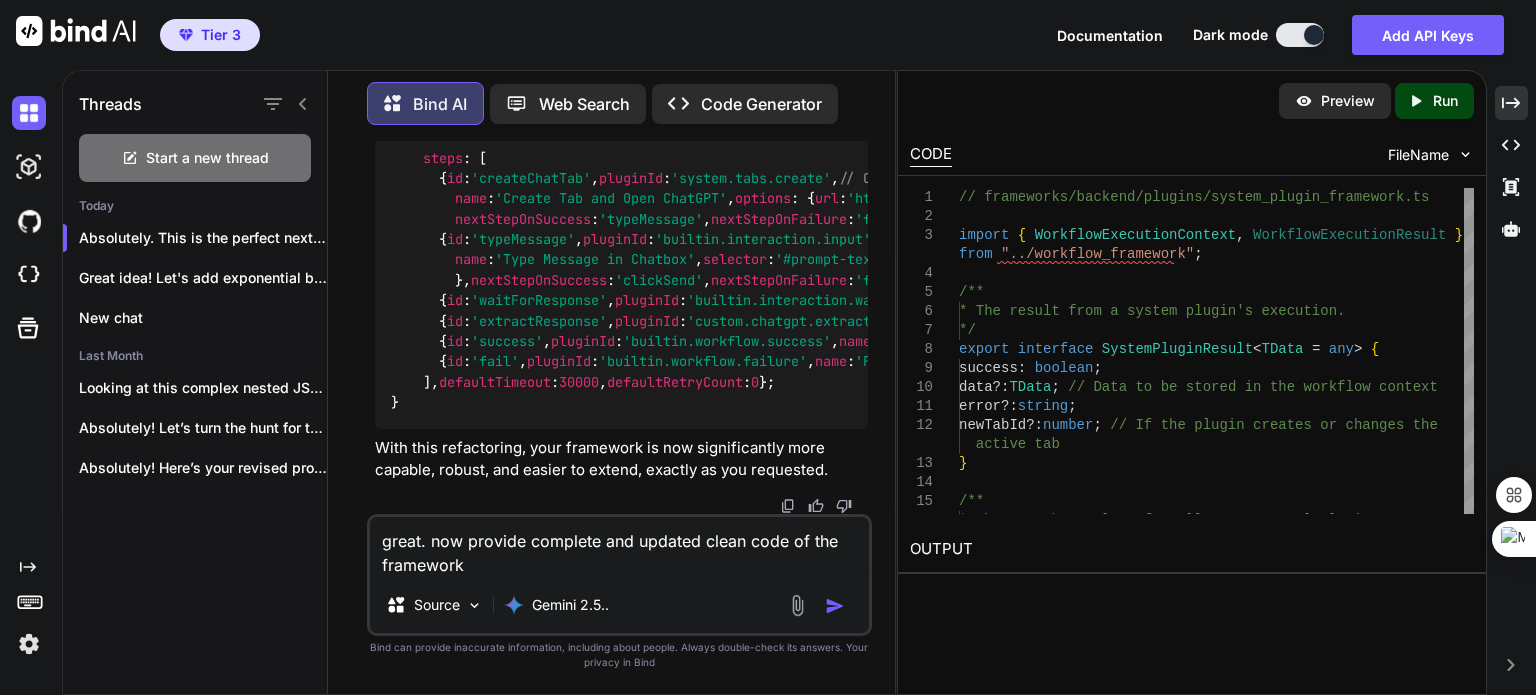 type 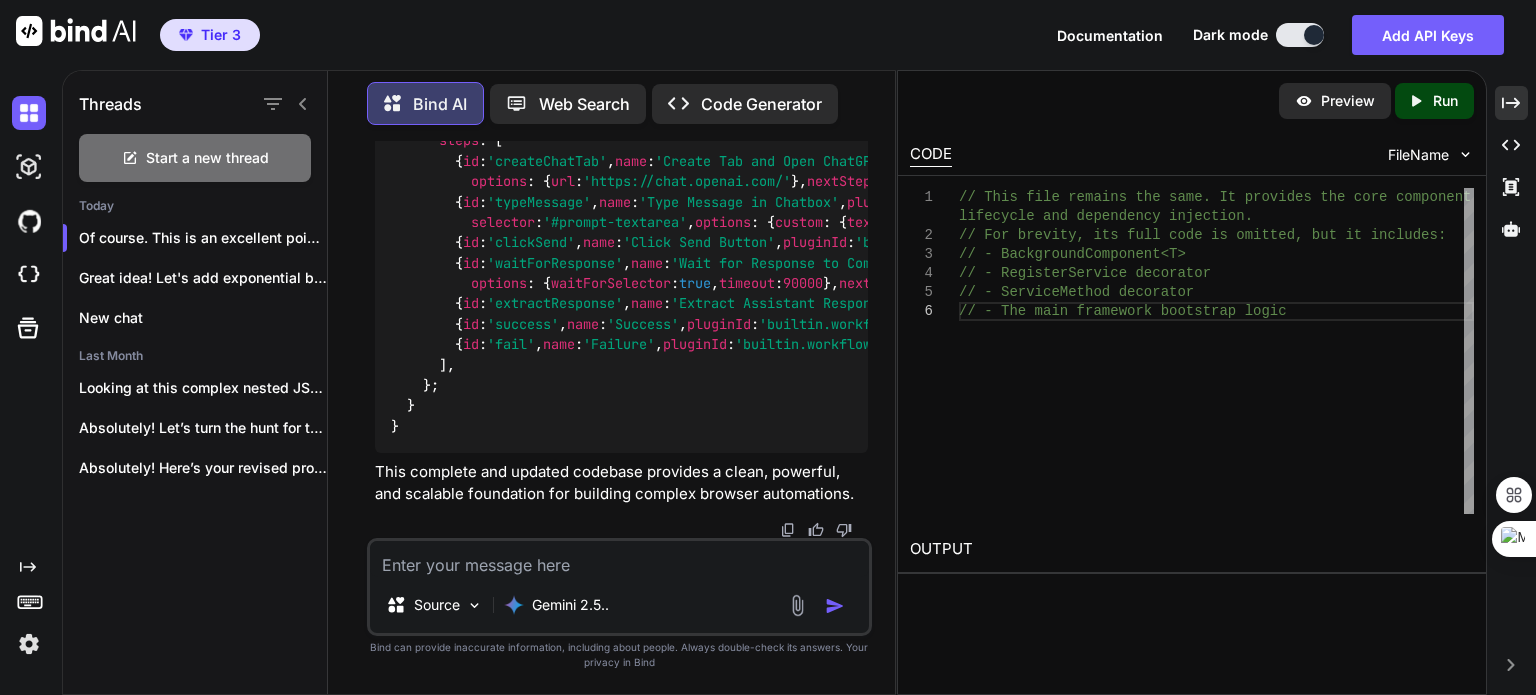 scroll, scrollTop: 63584, scrollLeft: 0, axis: vertical 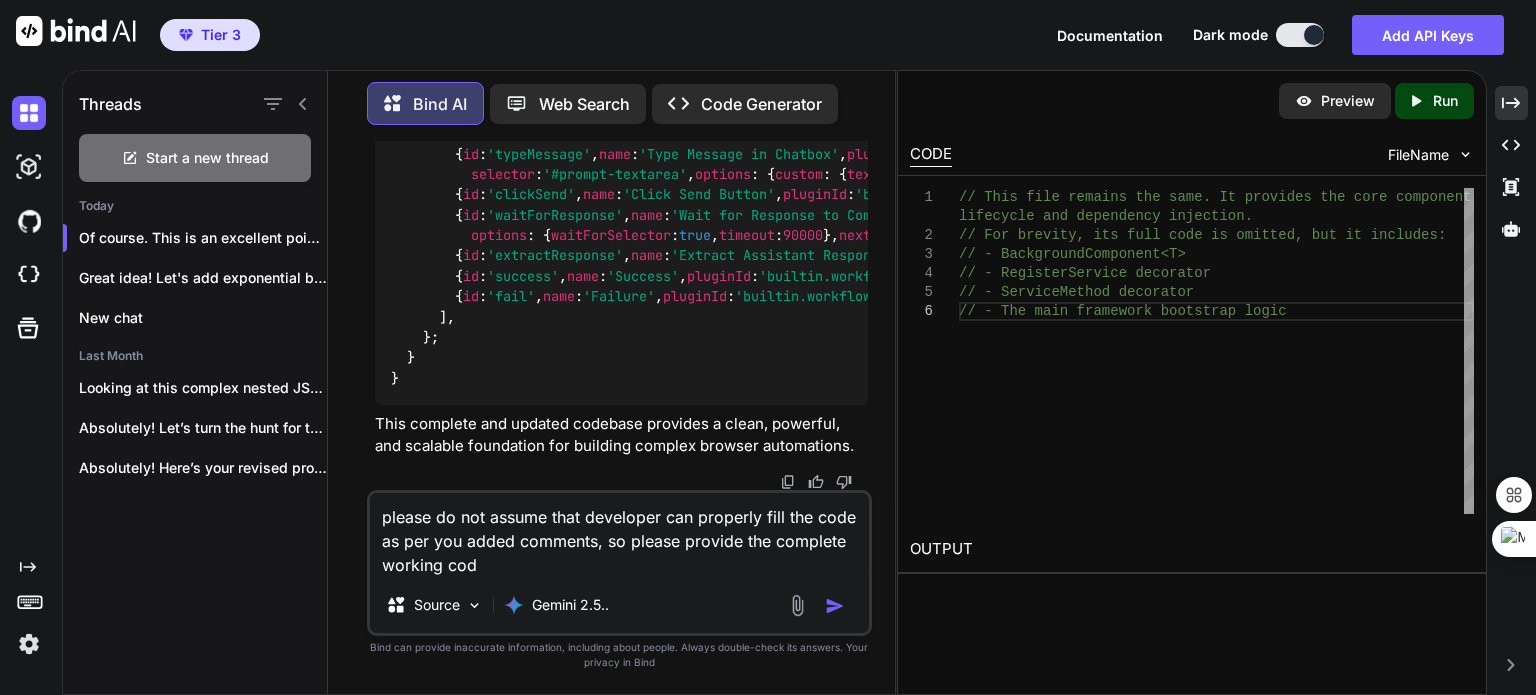 type on "please do not assume that developer can properly fill the code  as per you added comments, so please provide the complete working code" 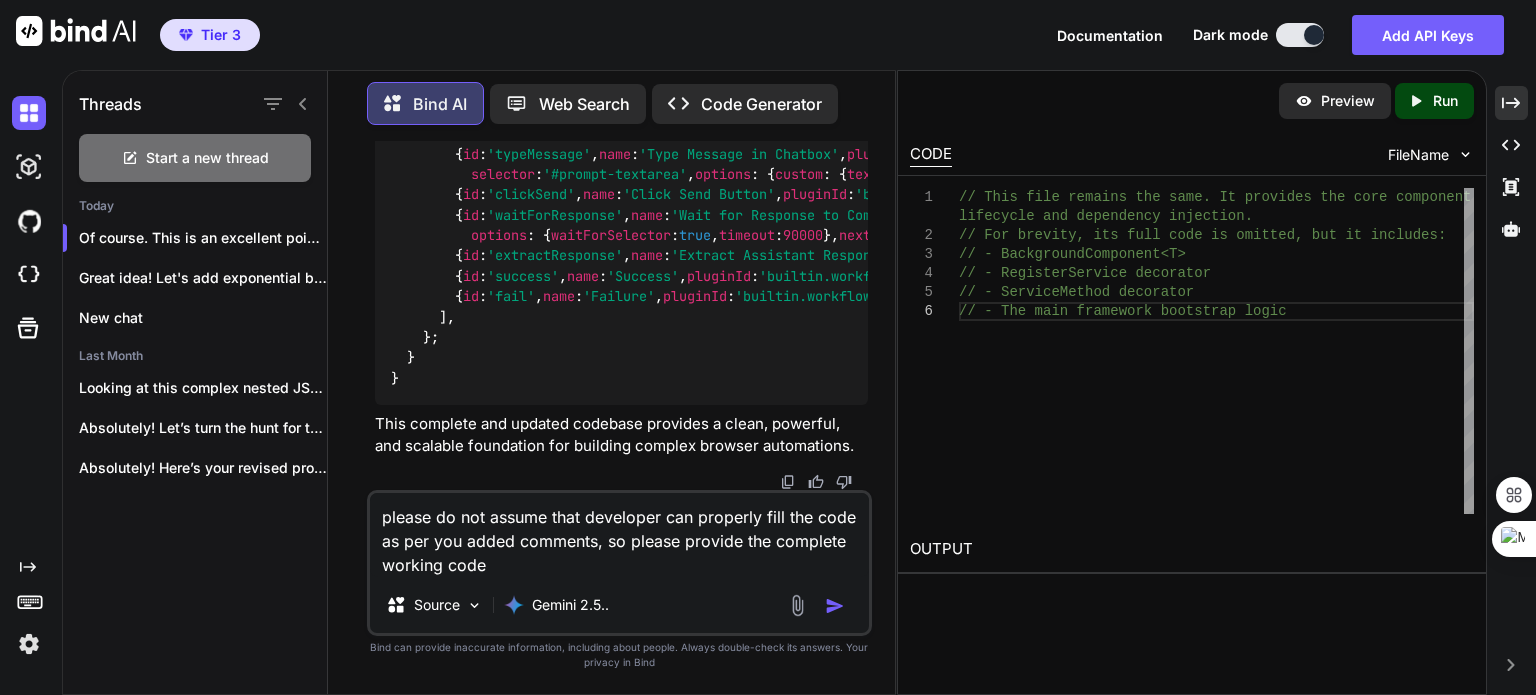 type 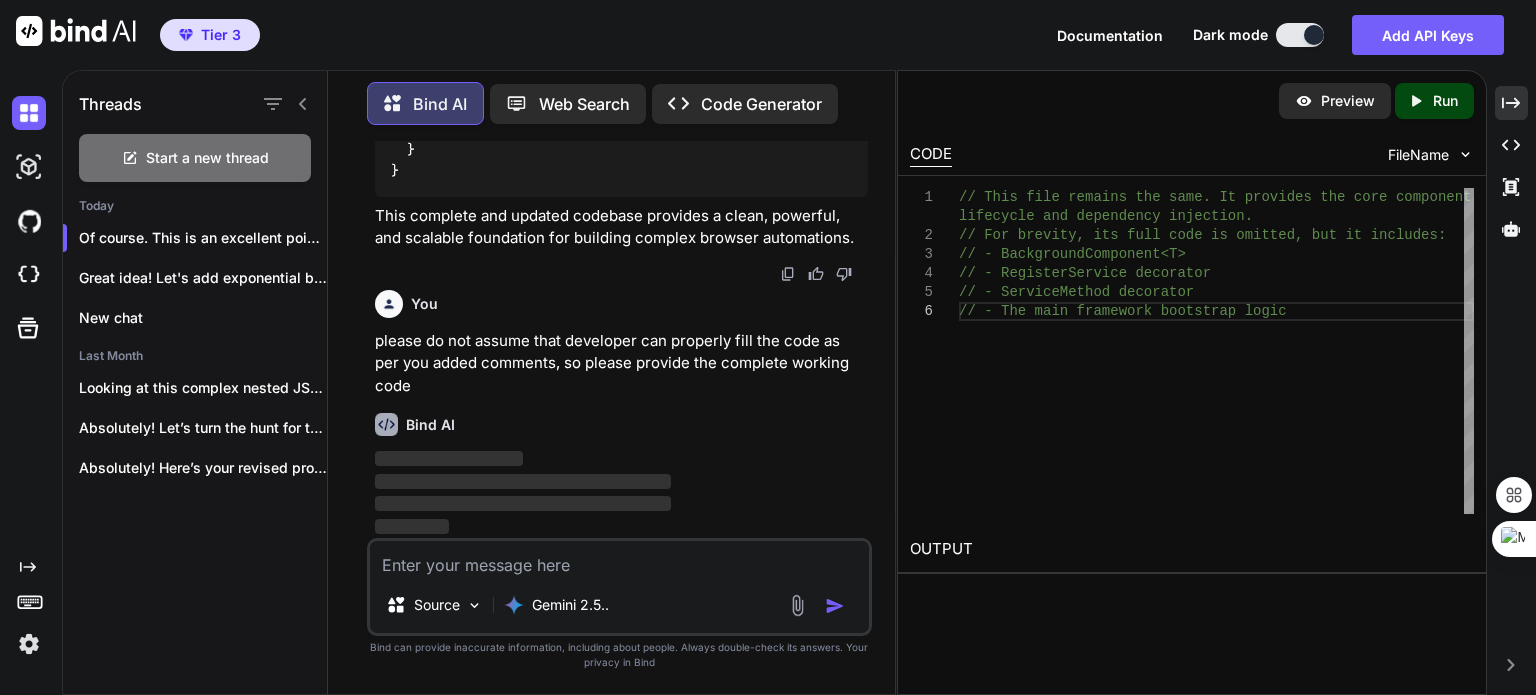 scroll, scrollTop: 73914, scrollLeft: 0, axis: vertical 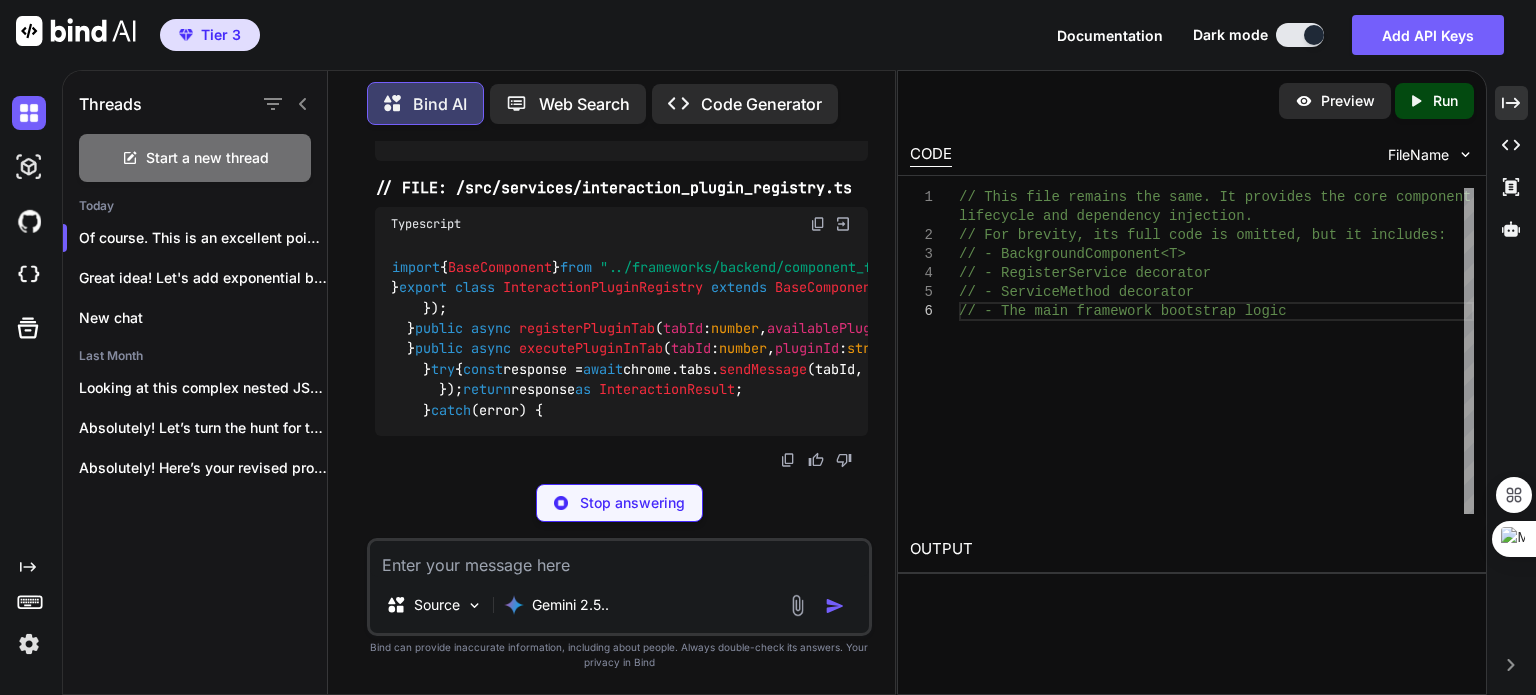 click at bounding box center [818, -2811] 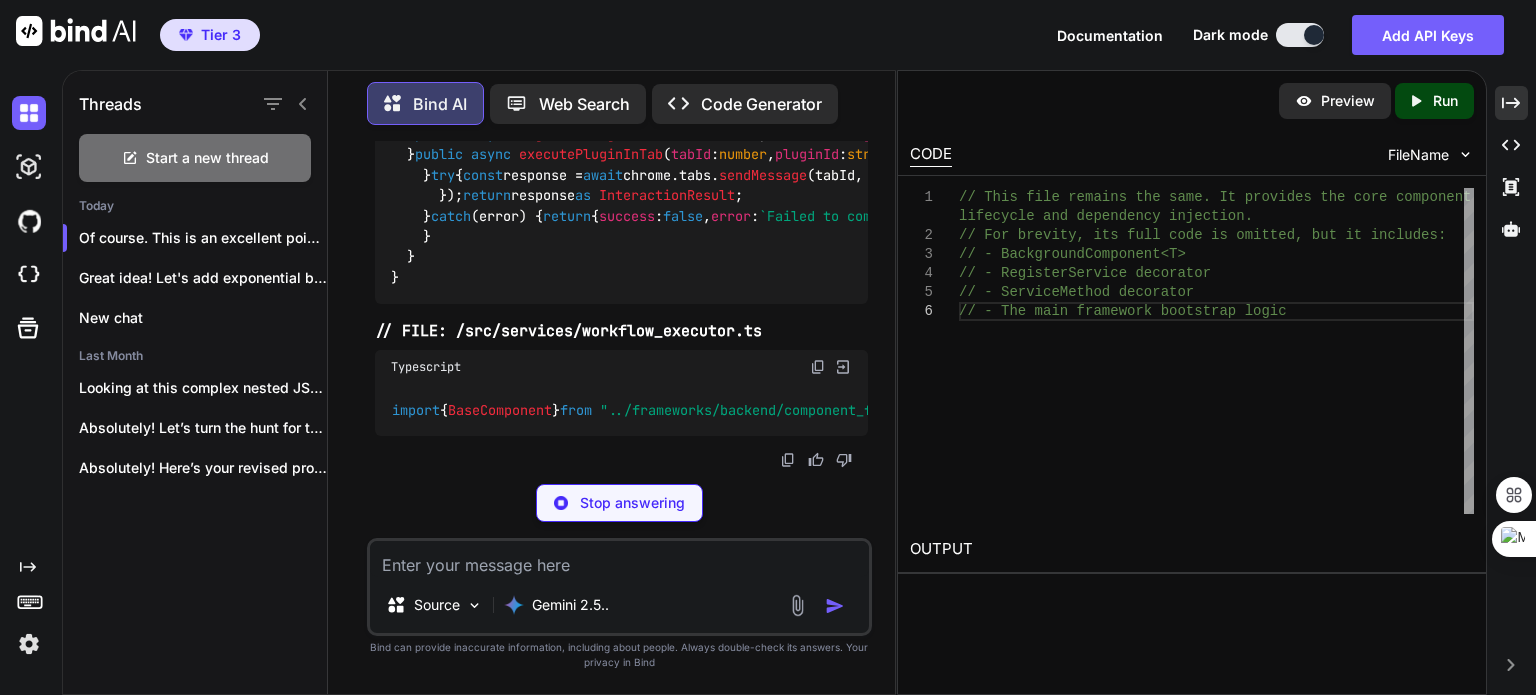 type 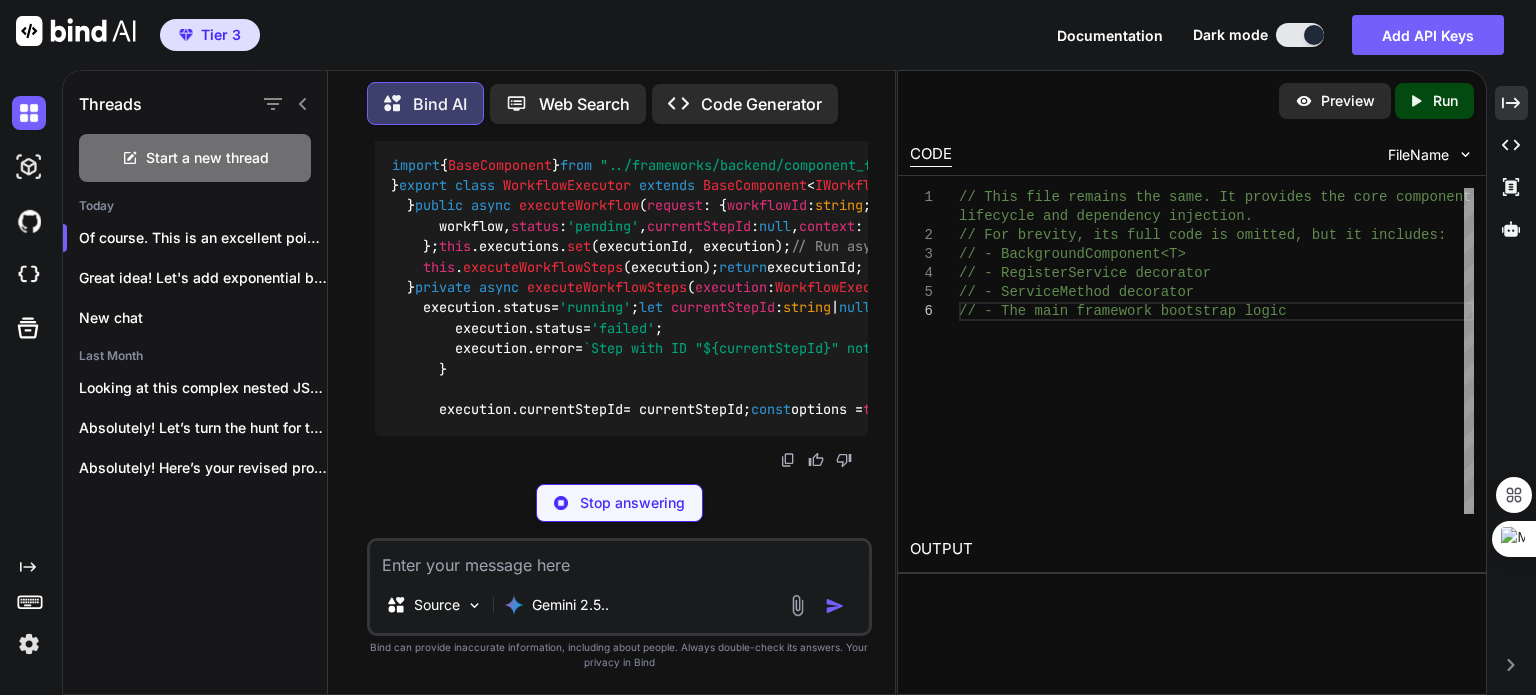 scroll, scrollTop: 76954, scrollLeft: 0, axis: vertical 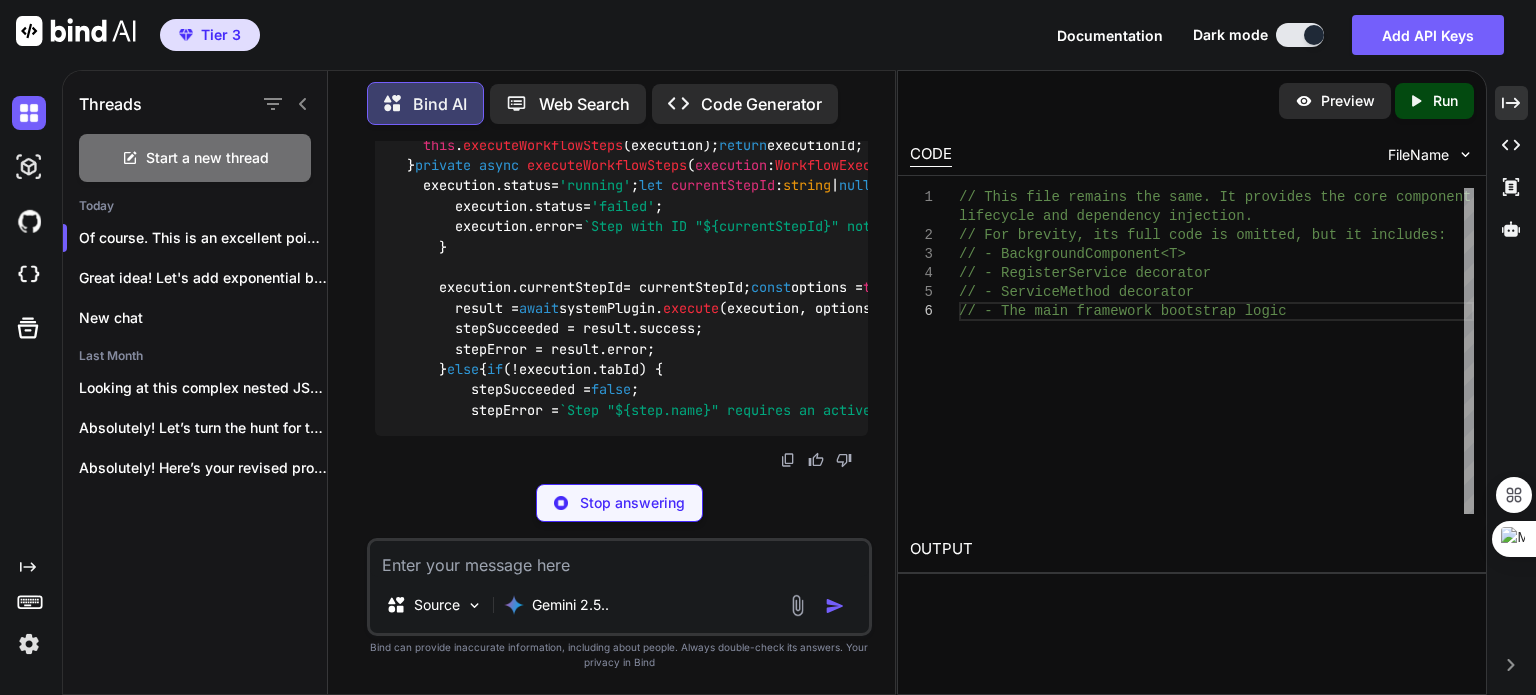 click at bounding box center (818, -3135) 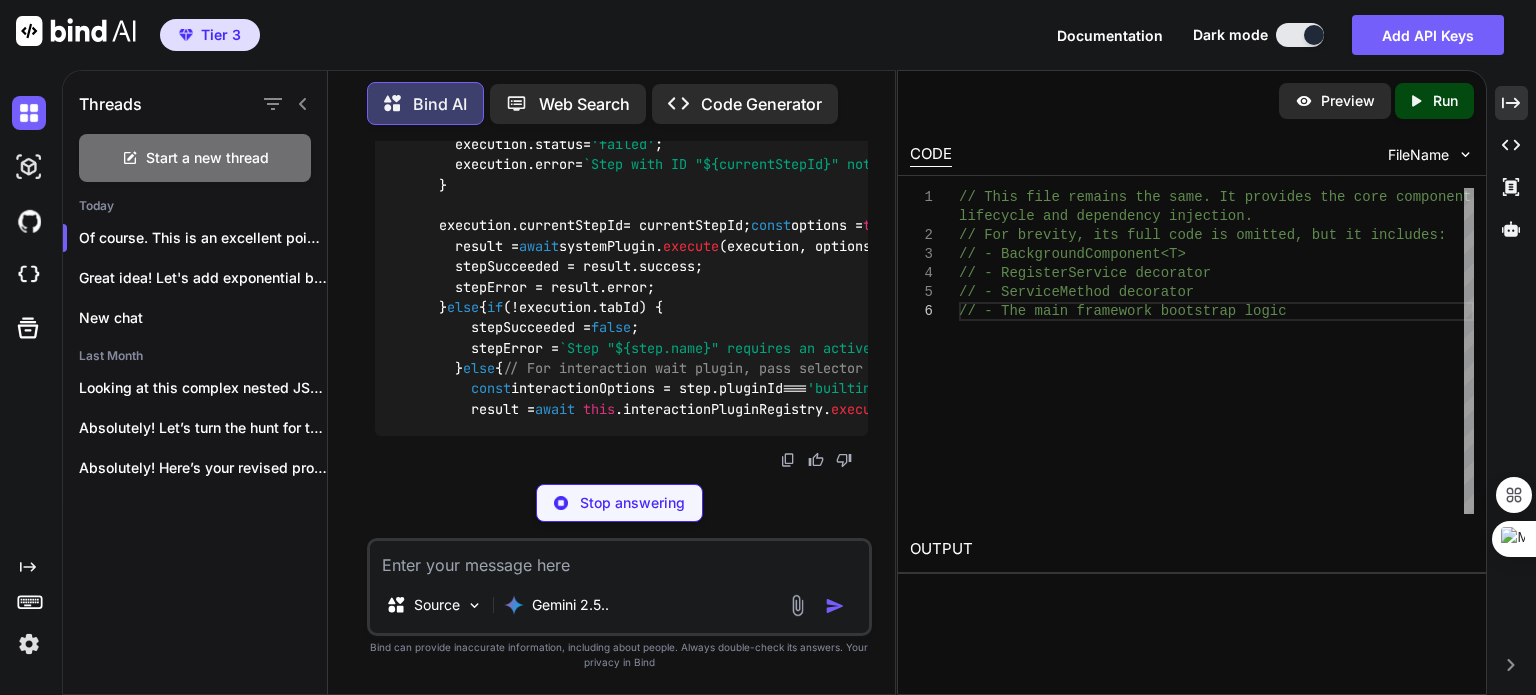 type 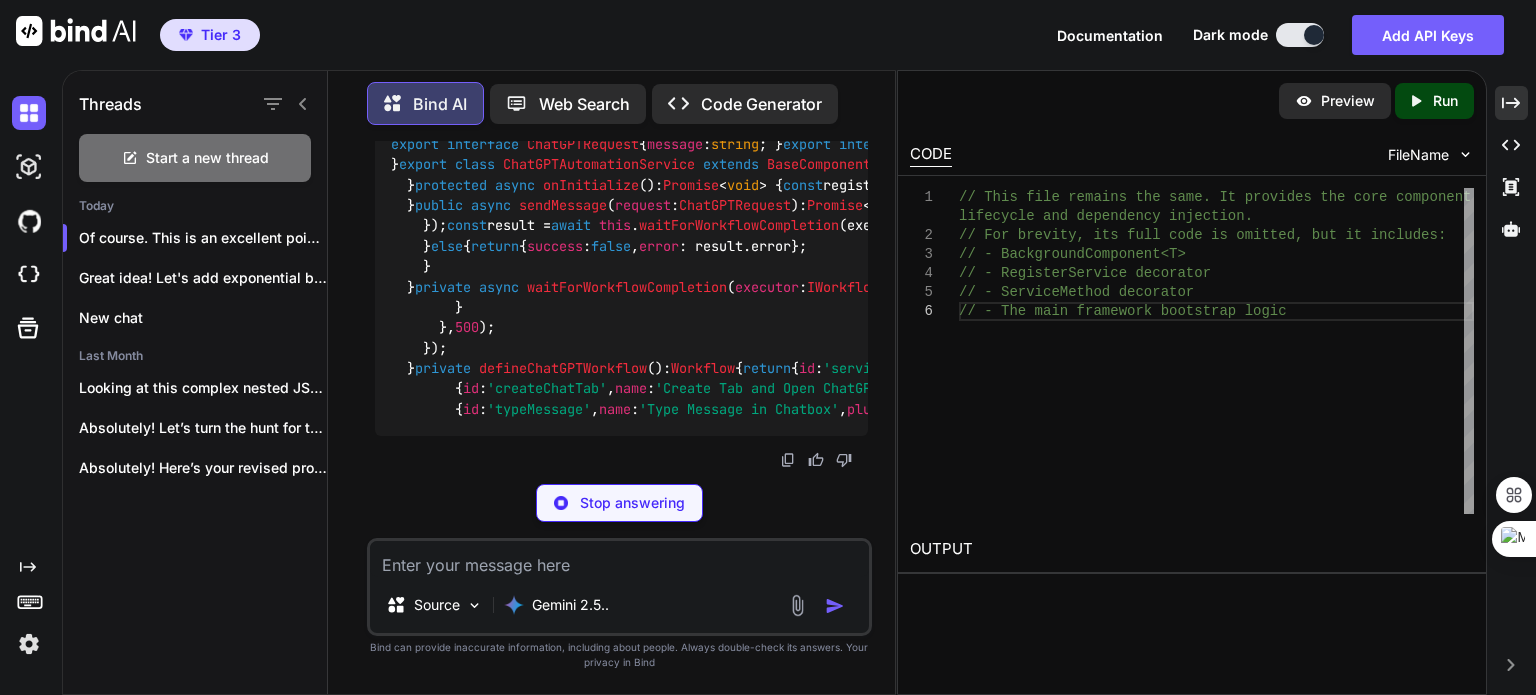 scroll, scrollTop: 77503, scrollLeft: 0, axis: vertical 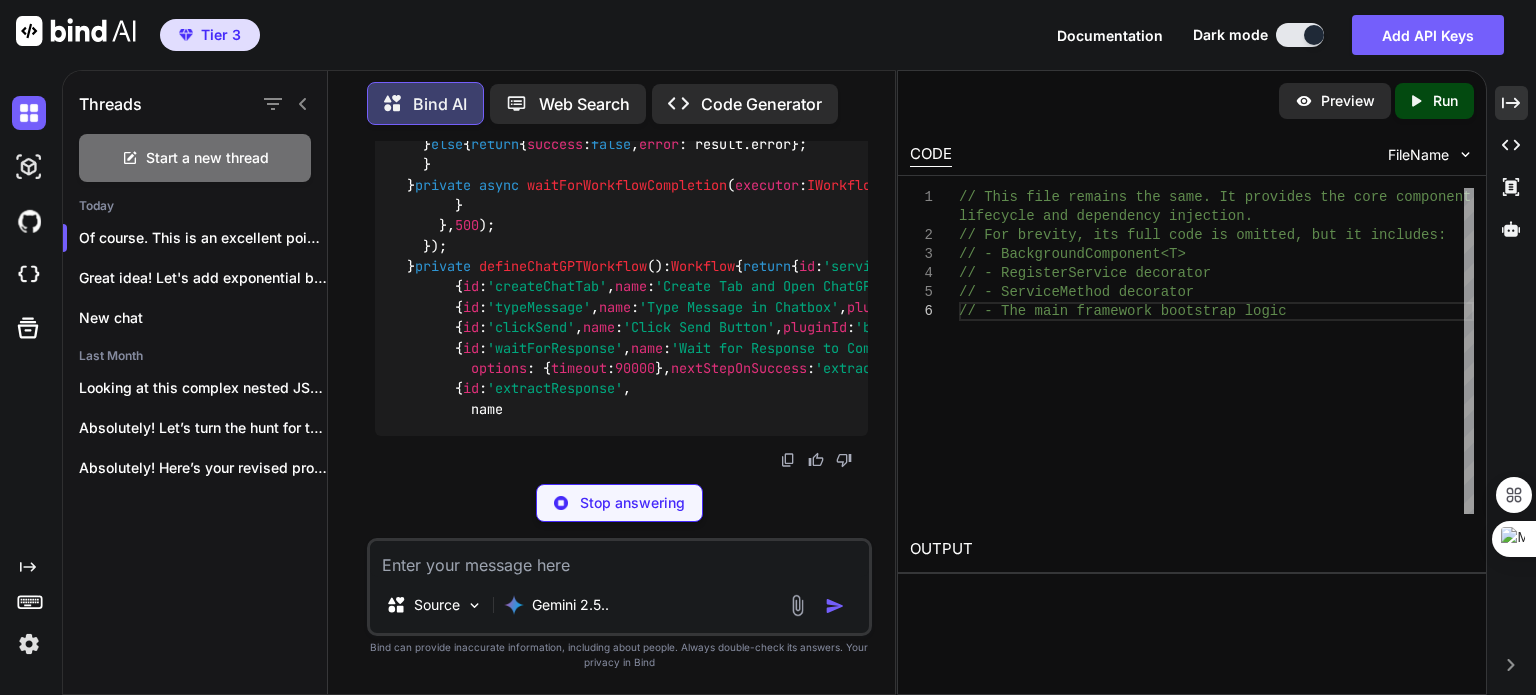 click at bounding box center [818, -4122] 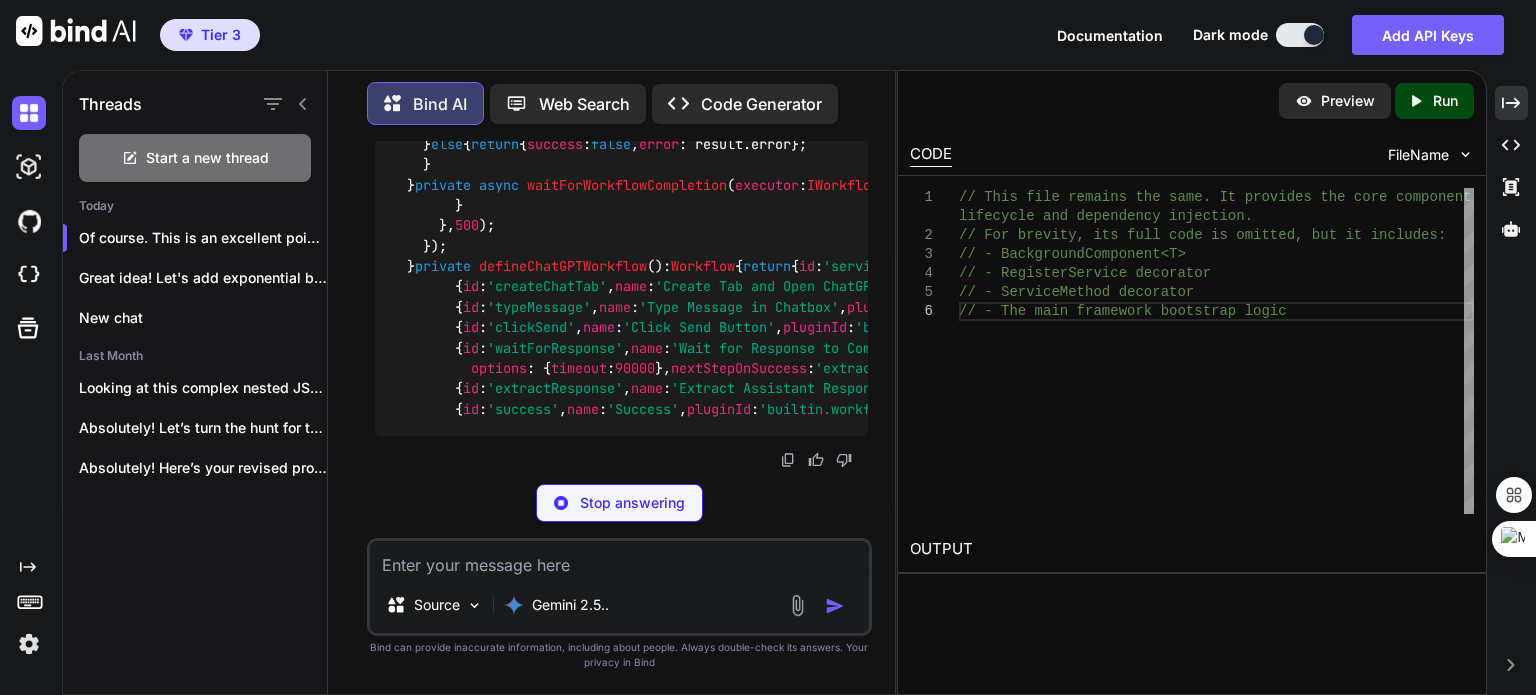 type 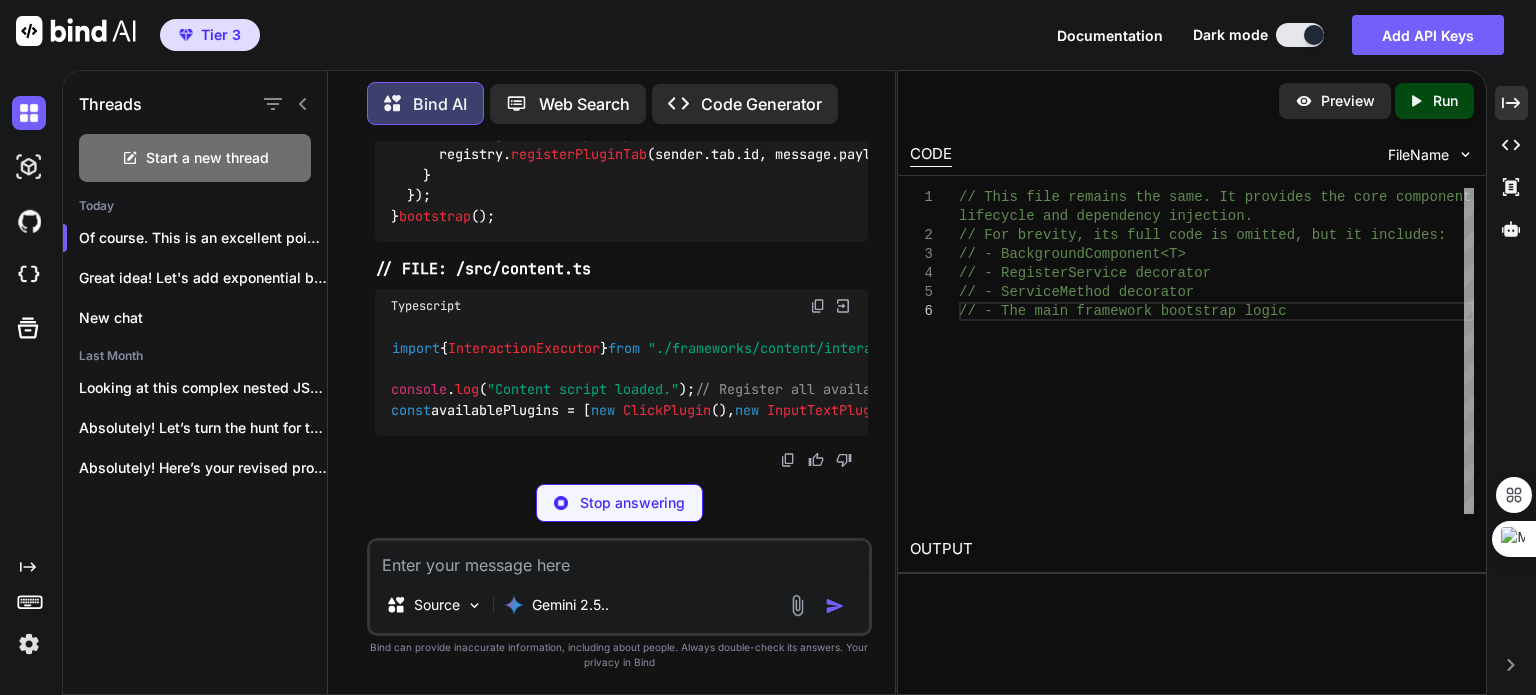 scroll, scrollTop: 77974, scrollLeft: 0, axis: vertical 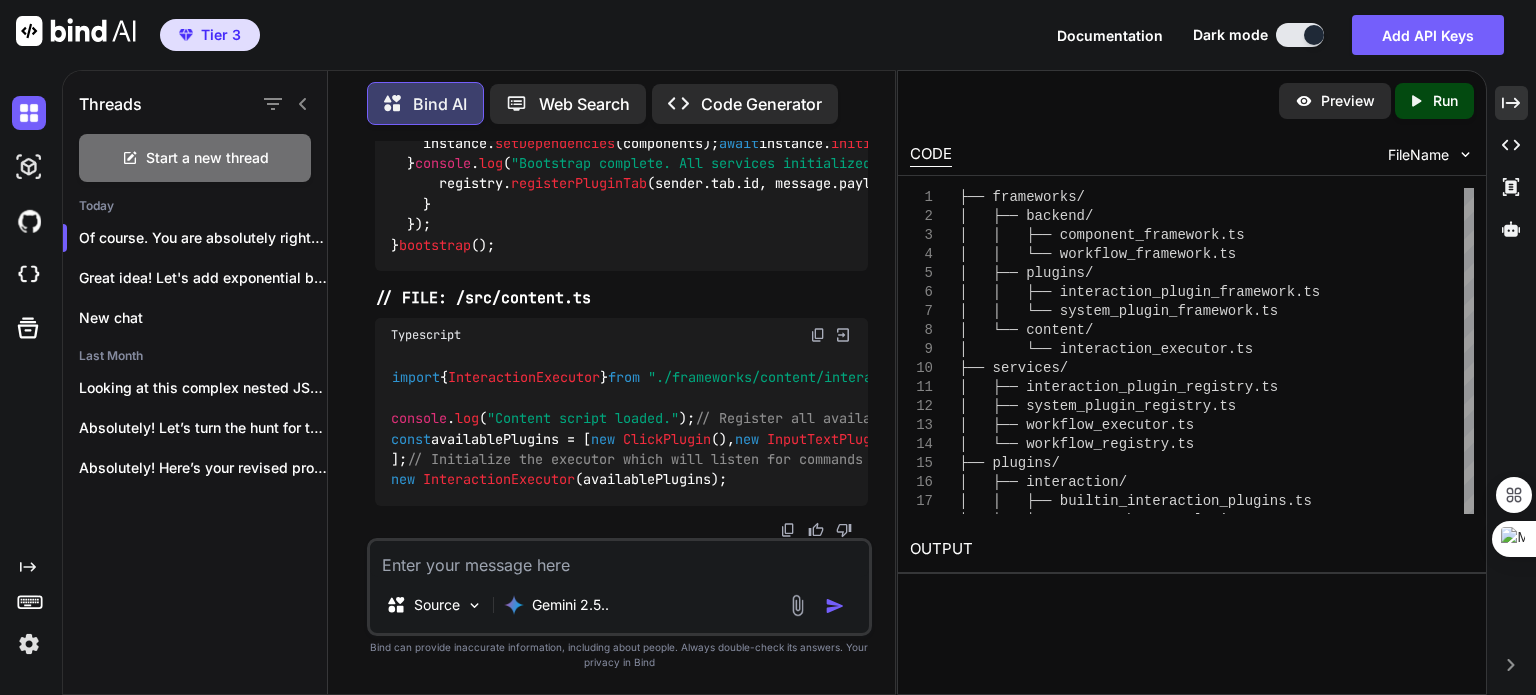 click at bounding box center (818, -4598) 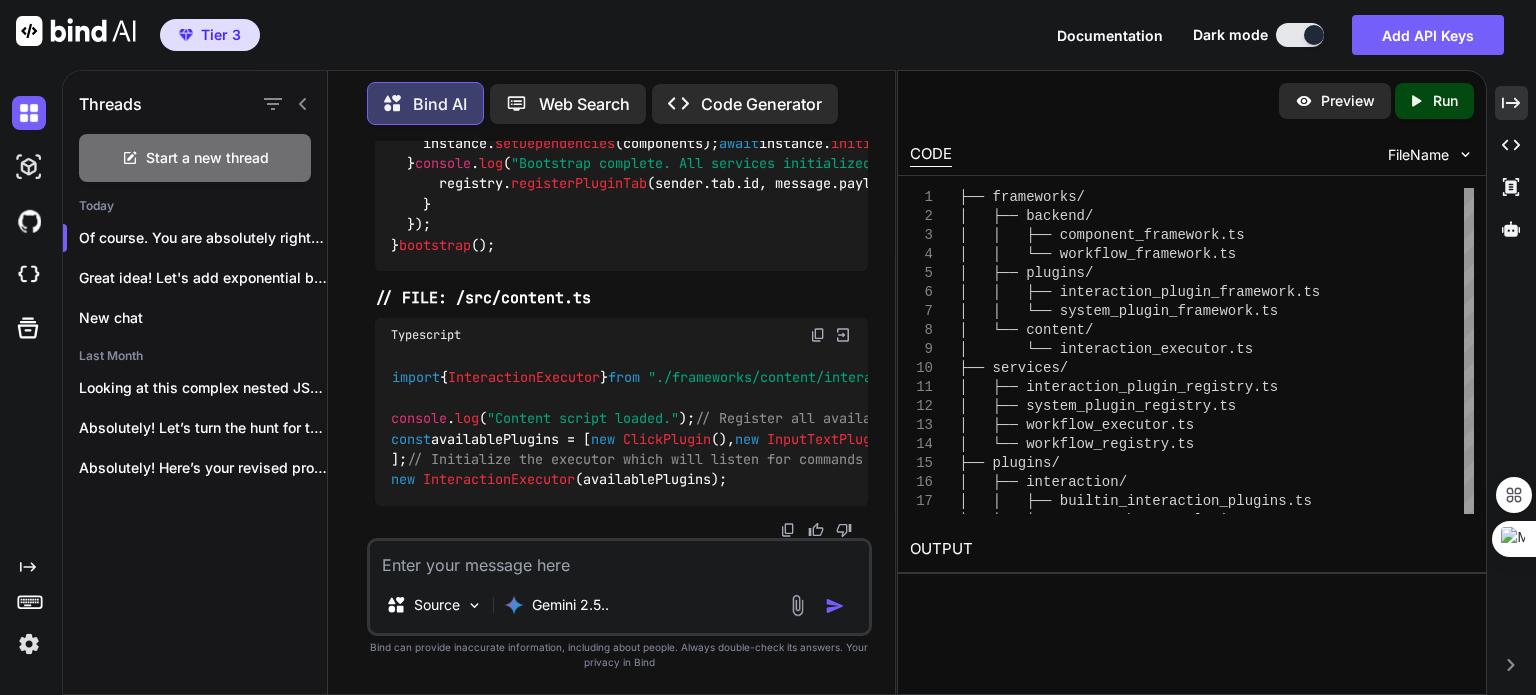 scroll, scrollTop: 78234, scrollLeft: 0, axis: vertical 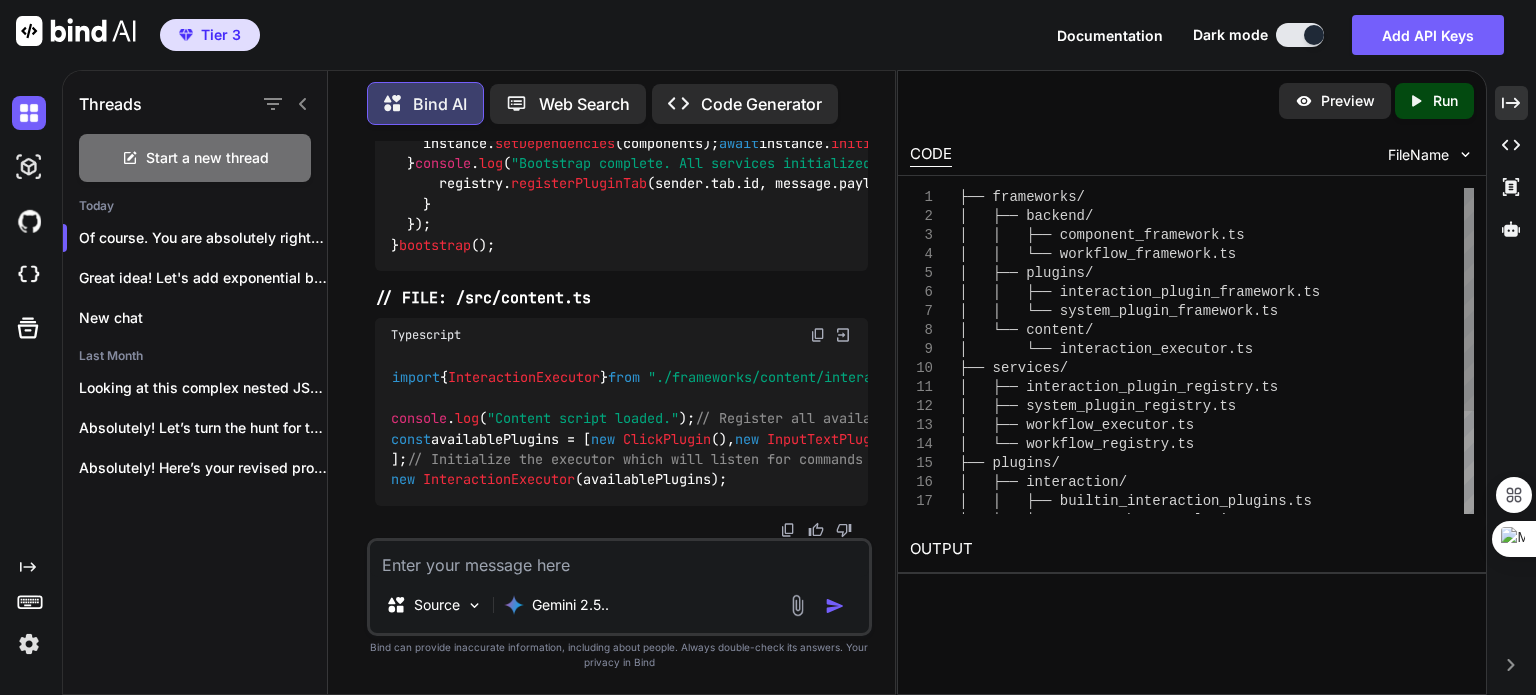 type 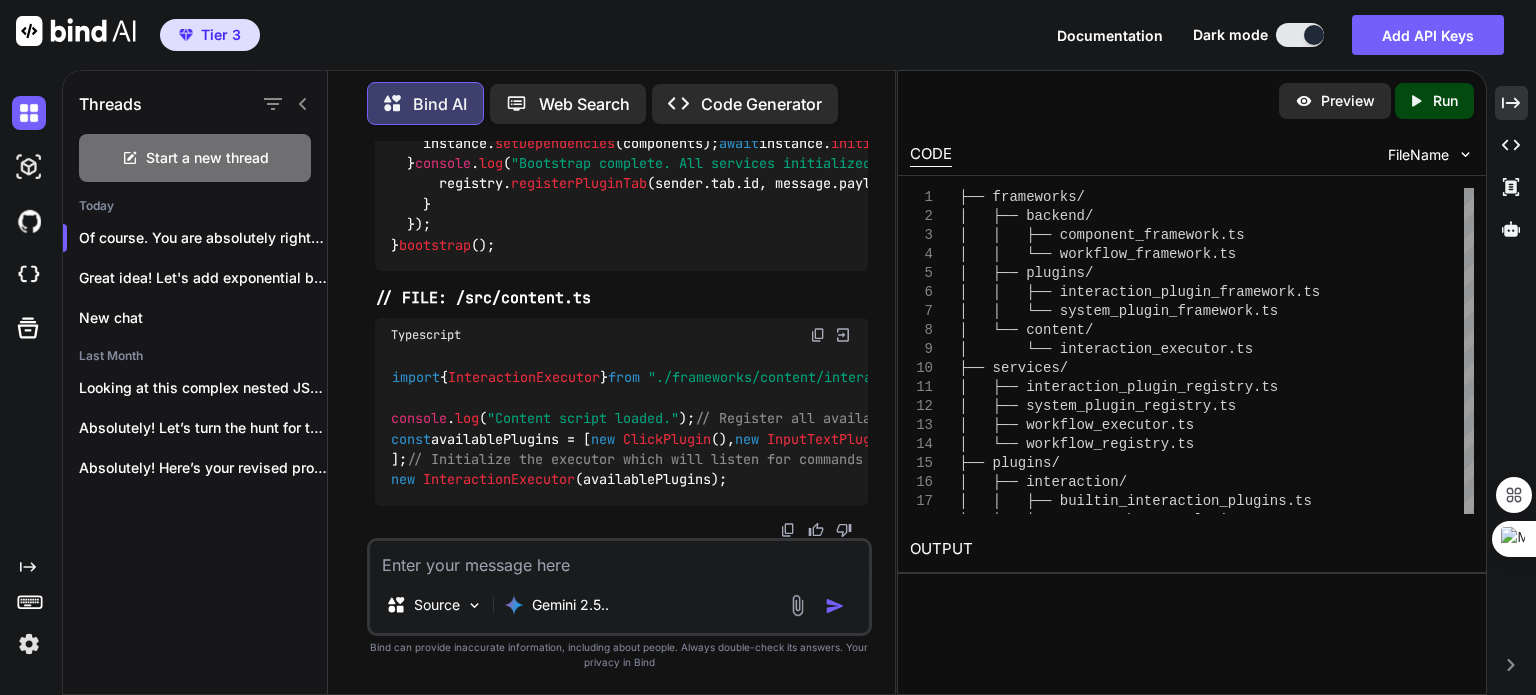 scroll, scrollTop: 91074, scrollLeft: 0, axis: vertical 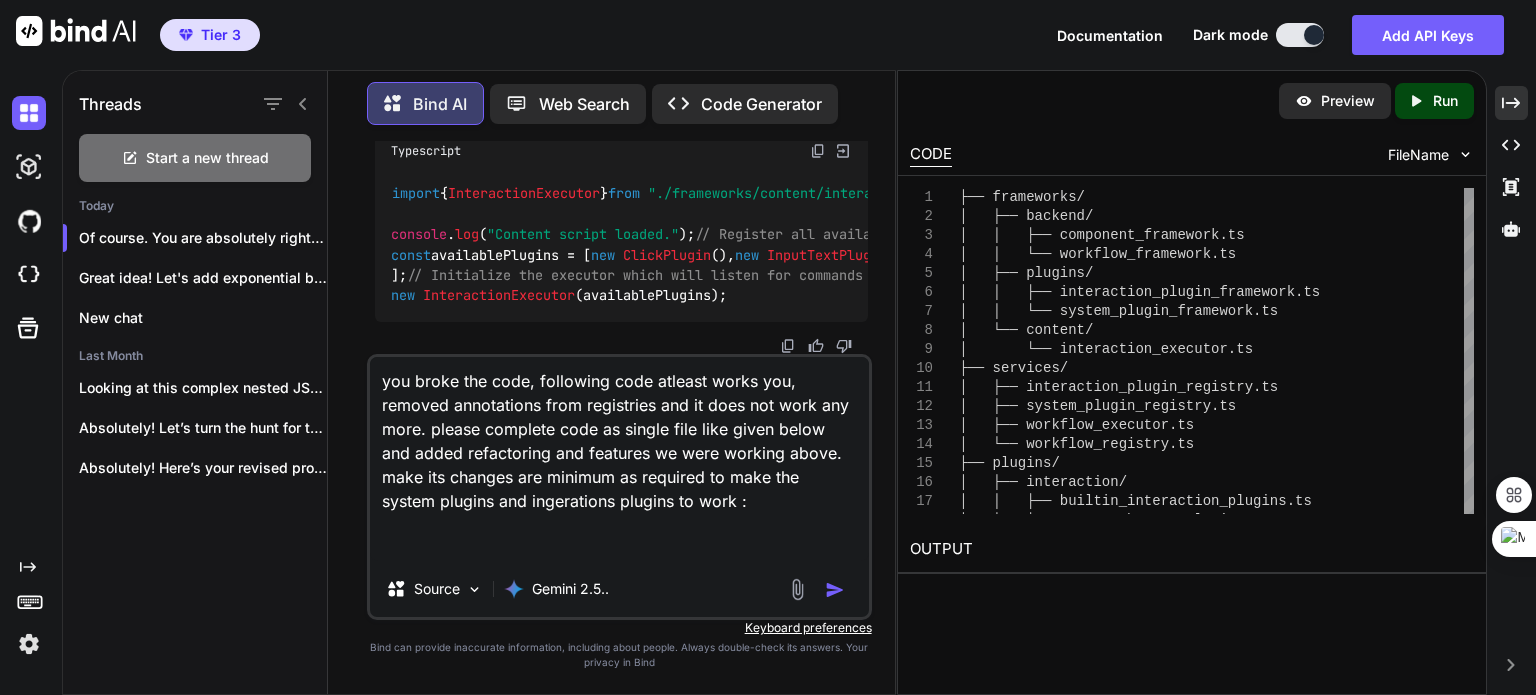 paste on "import { ContentComponent, BackgroundComponent, ITabManagerService, ITabInfoService, TabInfo } from "./backend";
import { RegisterService } from "./bootstrap_framework";
/**
* Interface for interaction results with plugin-specific custom data support
*/
export interface InteractionResult<TCustomOutput = Record<string, any>> {
success: boolean;
data?: TCustomOutput;
metadata?: {
timestamp: number;
status: 'success' | 'partial' | 'error';
error?: string;
pluginId?: string;
};
}
/**
* Interface for interaction options
*/
export interface InteractionOptions<TCustomInput = Record<string, any>> {
custom?: TCustomInput;
timeout?: number;
retries?: number;
waitForSelector?: boolean;
maxRetryInterval?: number;
}
/**
* Interface for plugin metadata
*/
export interface InteractionPluginMetadata {
pluginId: string;
name: string;
description: string;
version: string;
author: string;
interactionType: string; // e.g., "cl..." 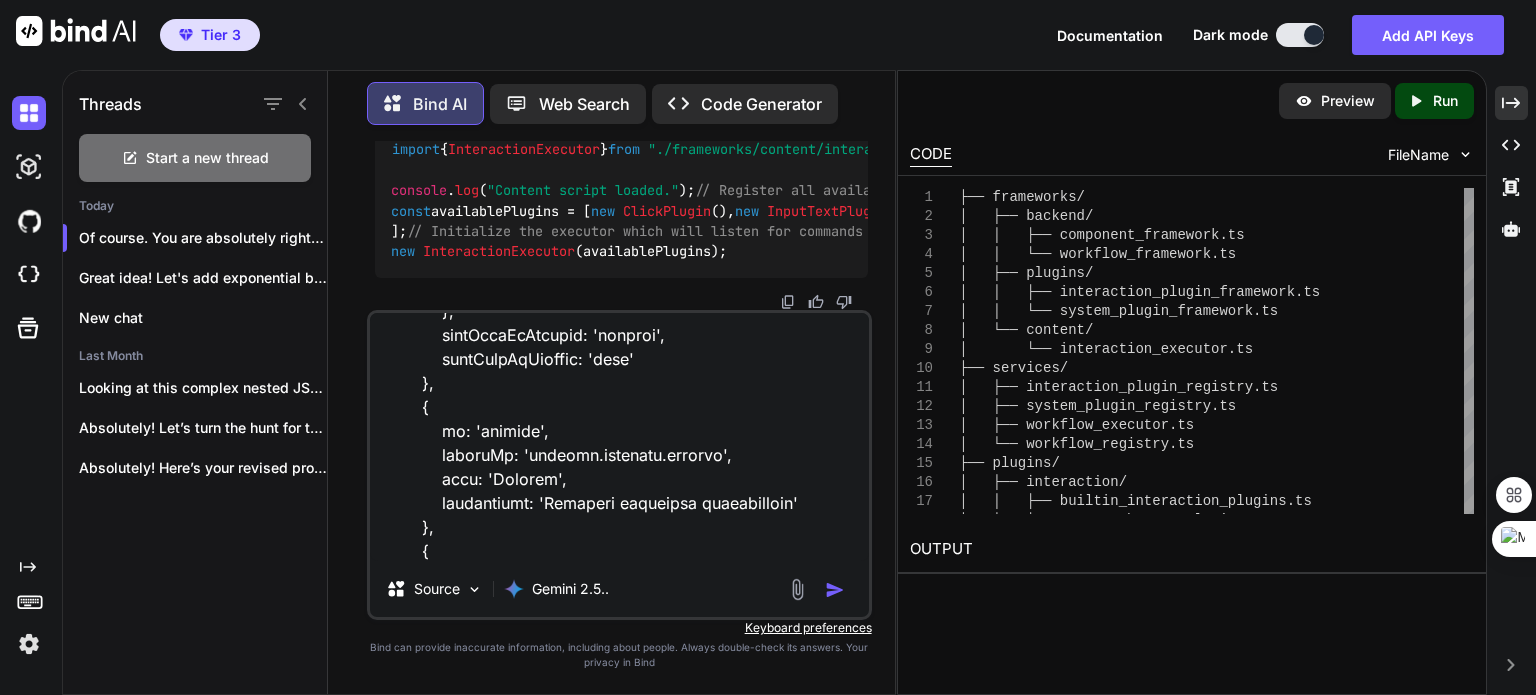 scroll, scrollTop: 0, scrollLeft: 0, axis: both 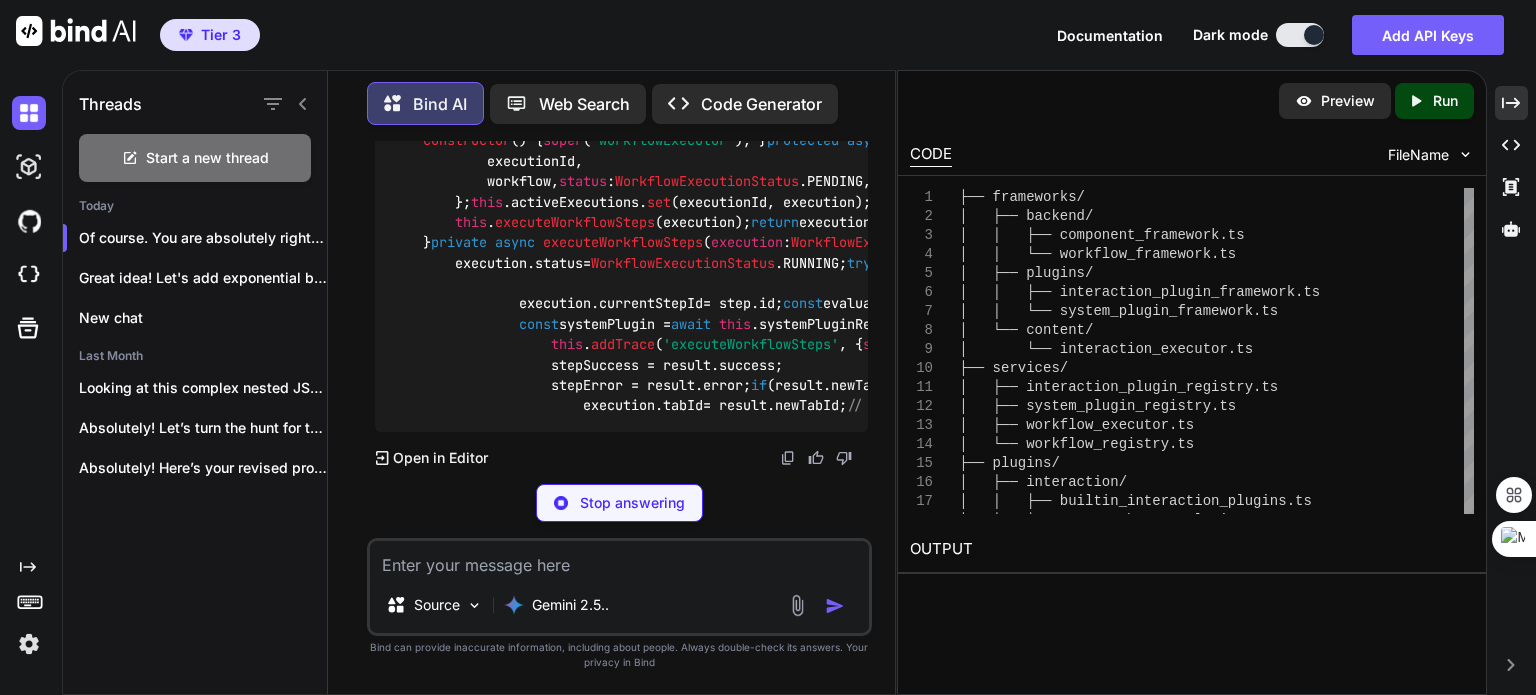 drag, startPoint x: 620, startPoint y: 344, endPoint x: 545, endPoint y: 341, distance: 75.059975 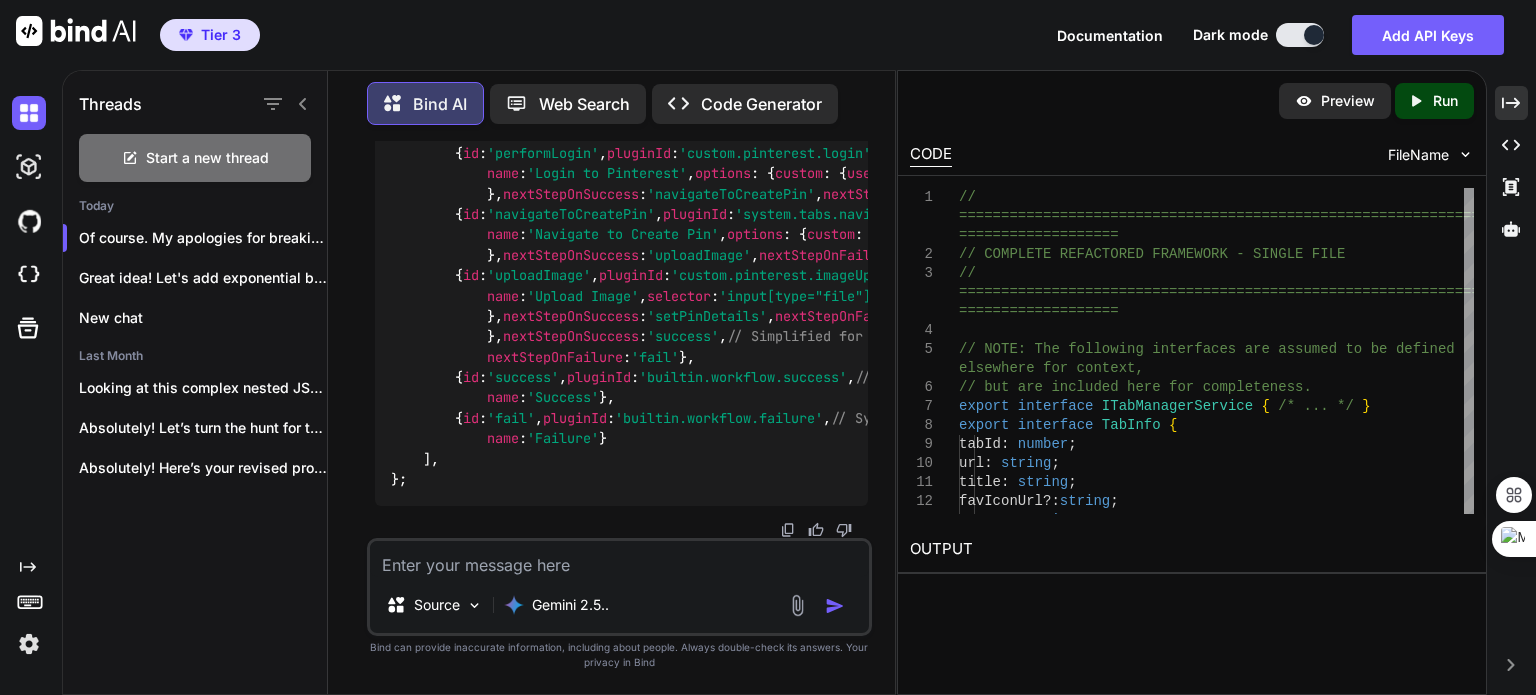 scroll, scrollTop: 127826, scrollLeft: 0, axis: vertical 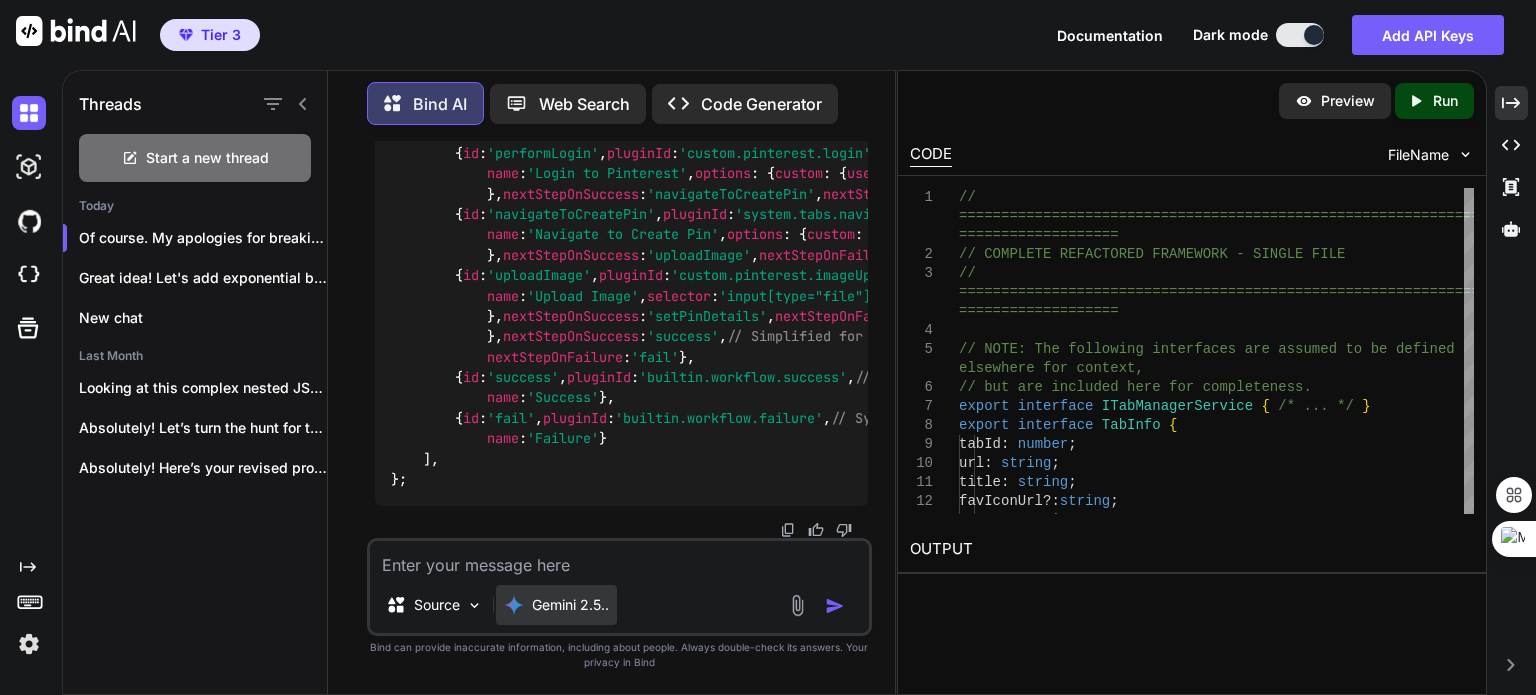 click on "Gemini 2.5.." at bounding box center [570, 605] 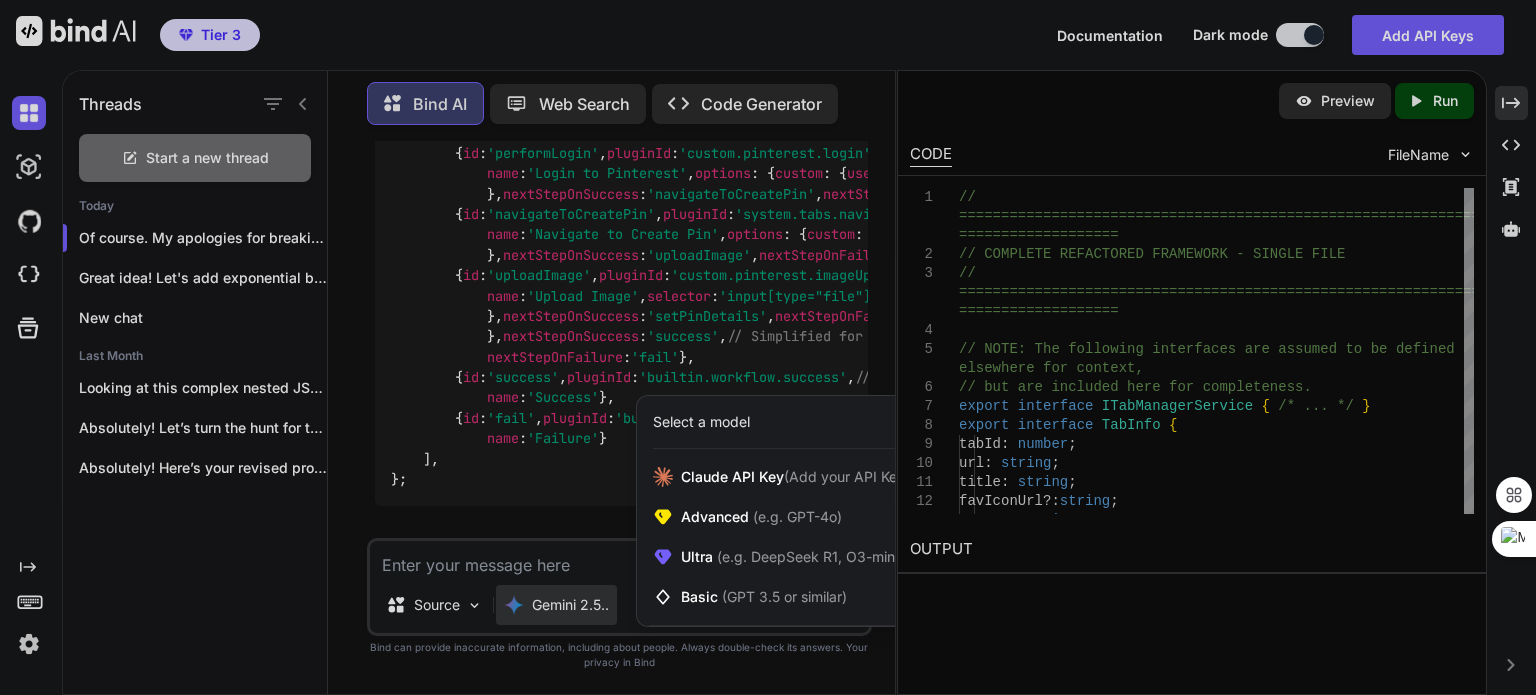 click at bounding box center (768, 347) 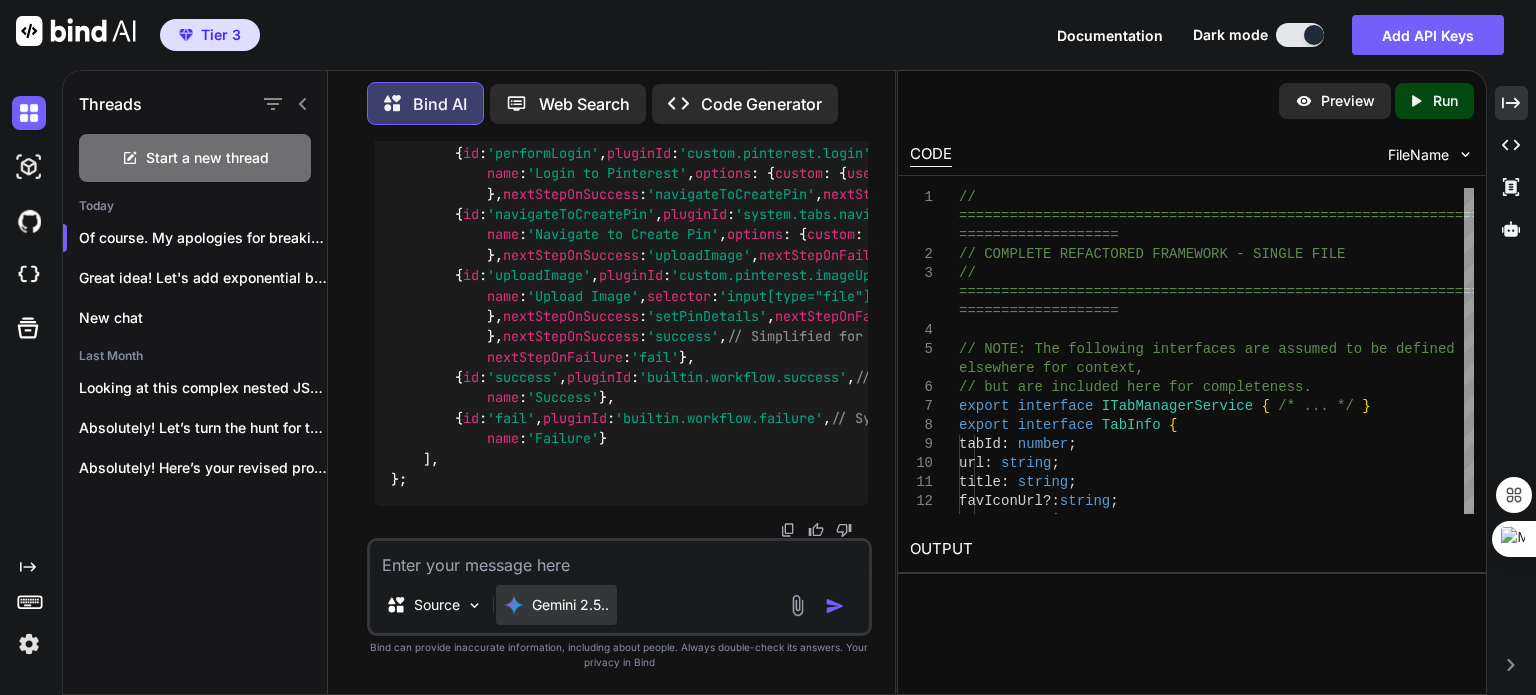 click on "Gemini 2.5.." at bounding box center (570, 605) 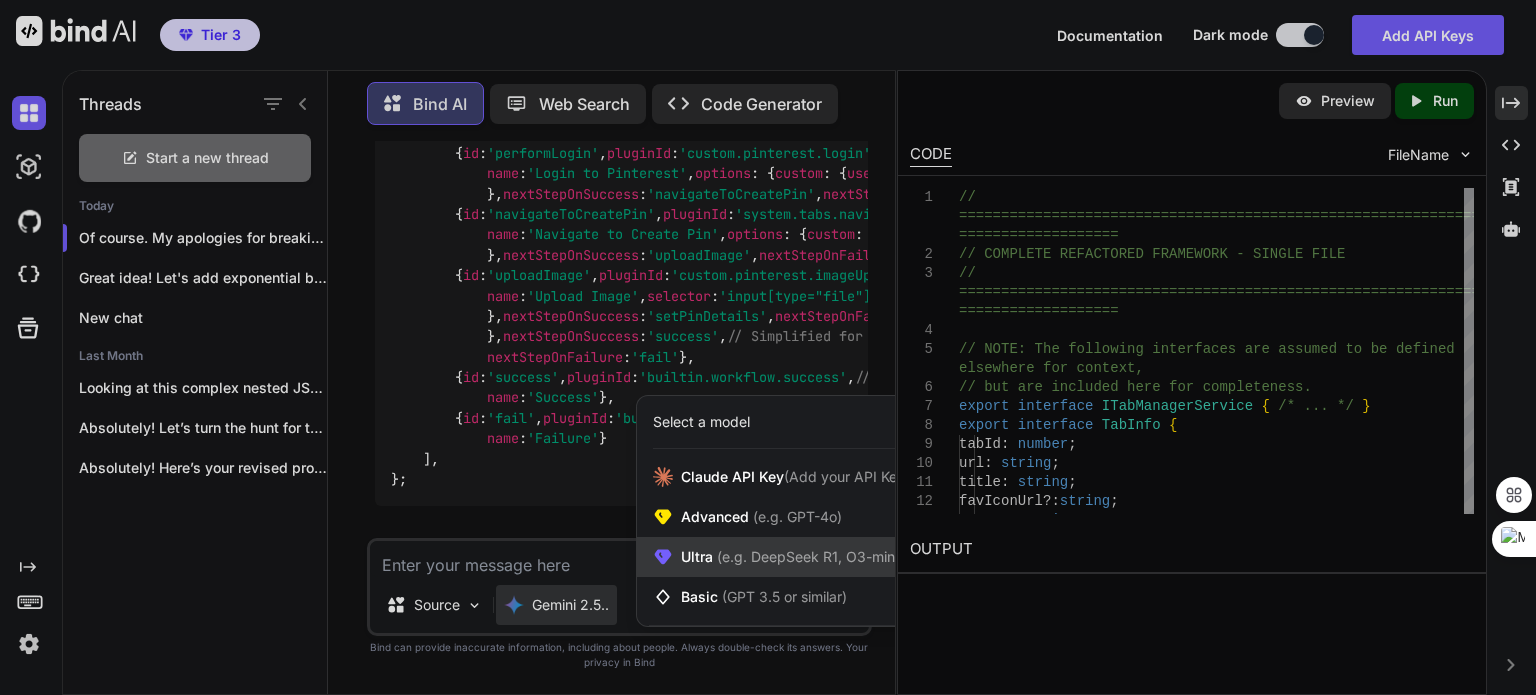 click on "Ultra     (e.g. DeepSeek R1, O3-mini)" at bounding box center (779, 557) 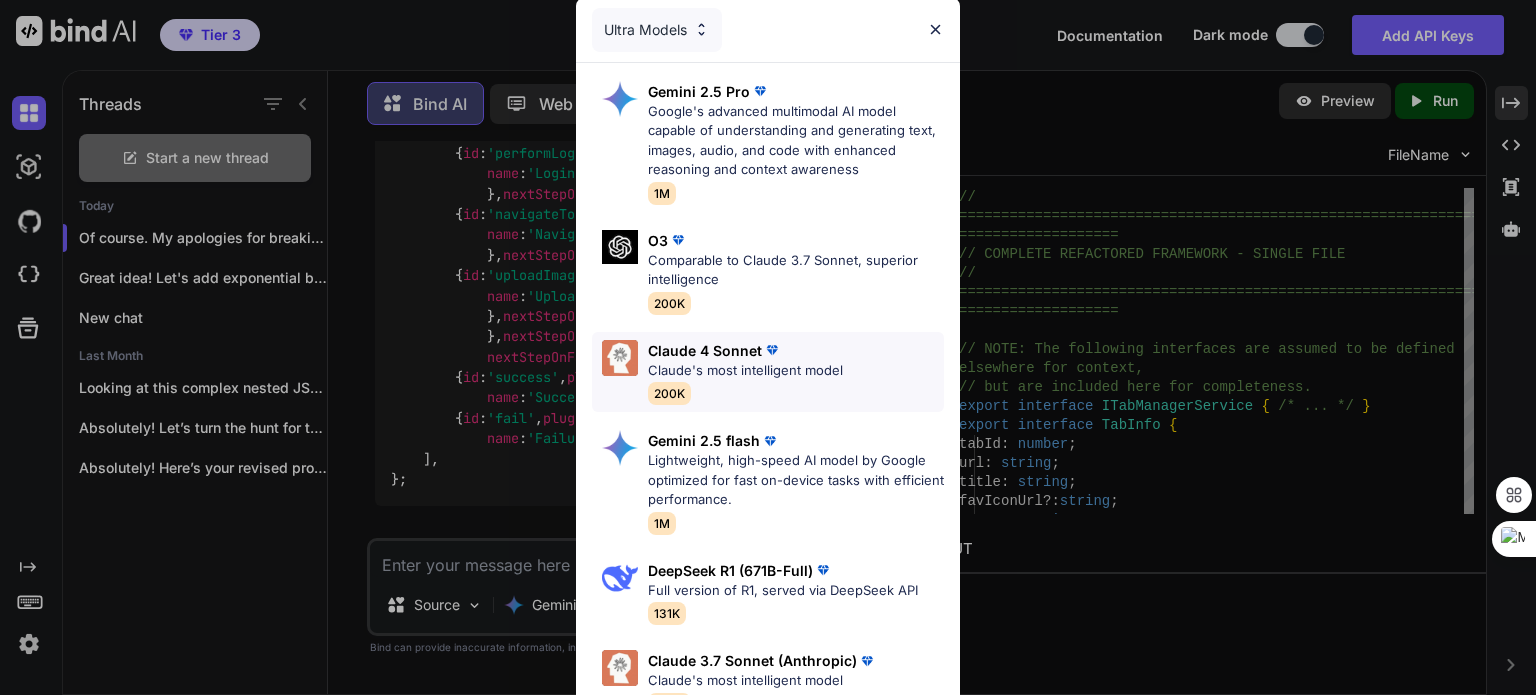 click on "Claude's most intelligent model" at bounding box center [745, 371] 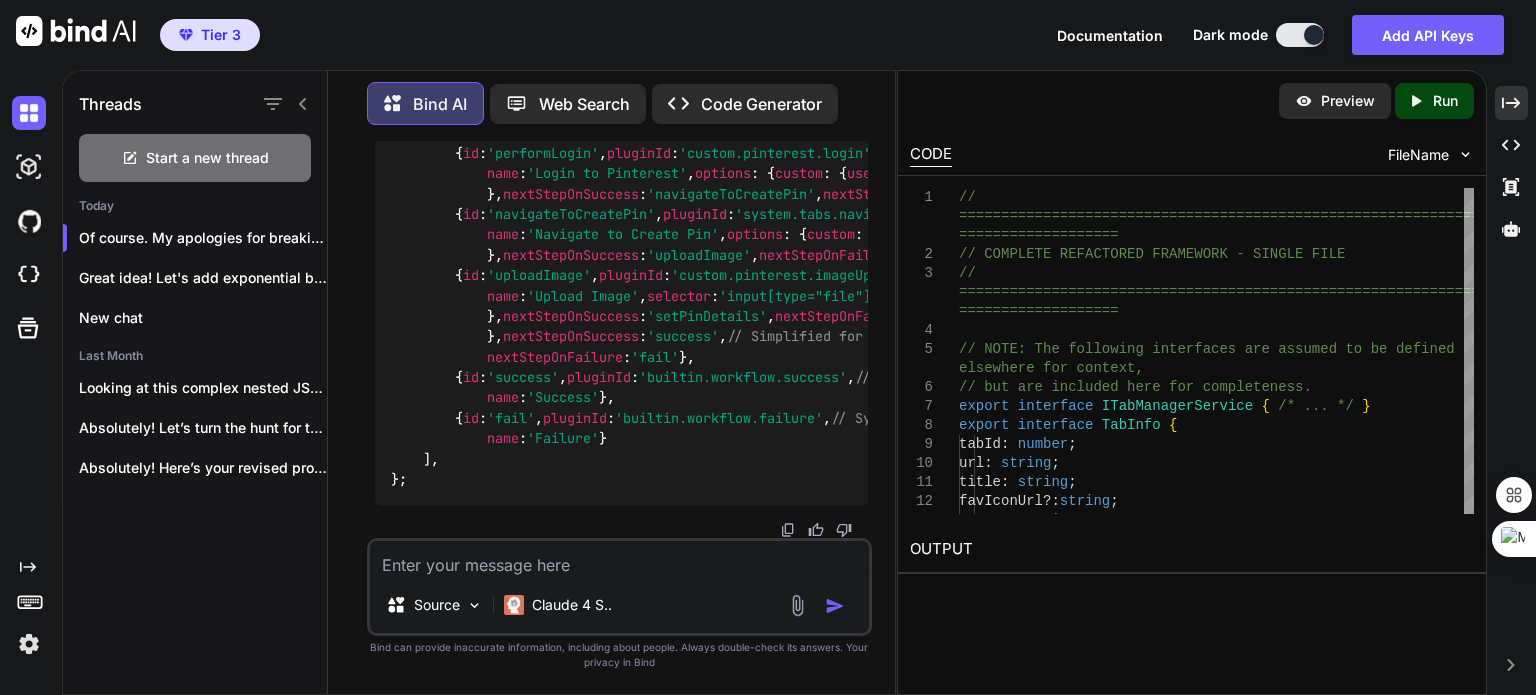scroll, scrollTop: 128582, scrollLeft: 0, axis: vertical 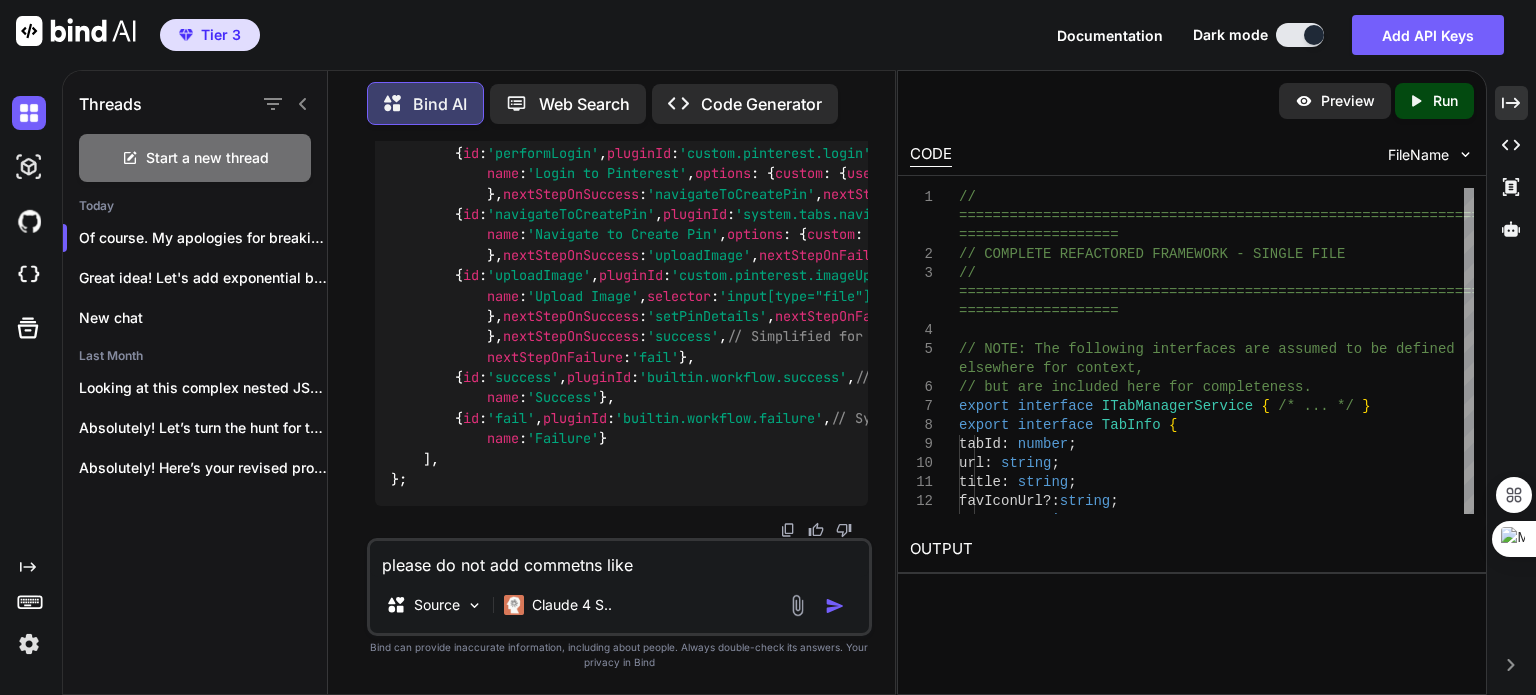 paste on "// ... other methods from original code" 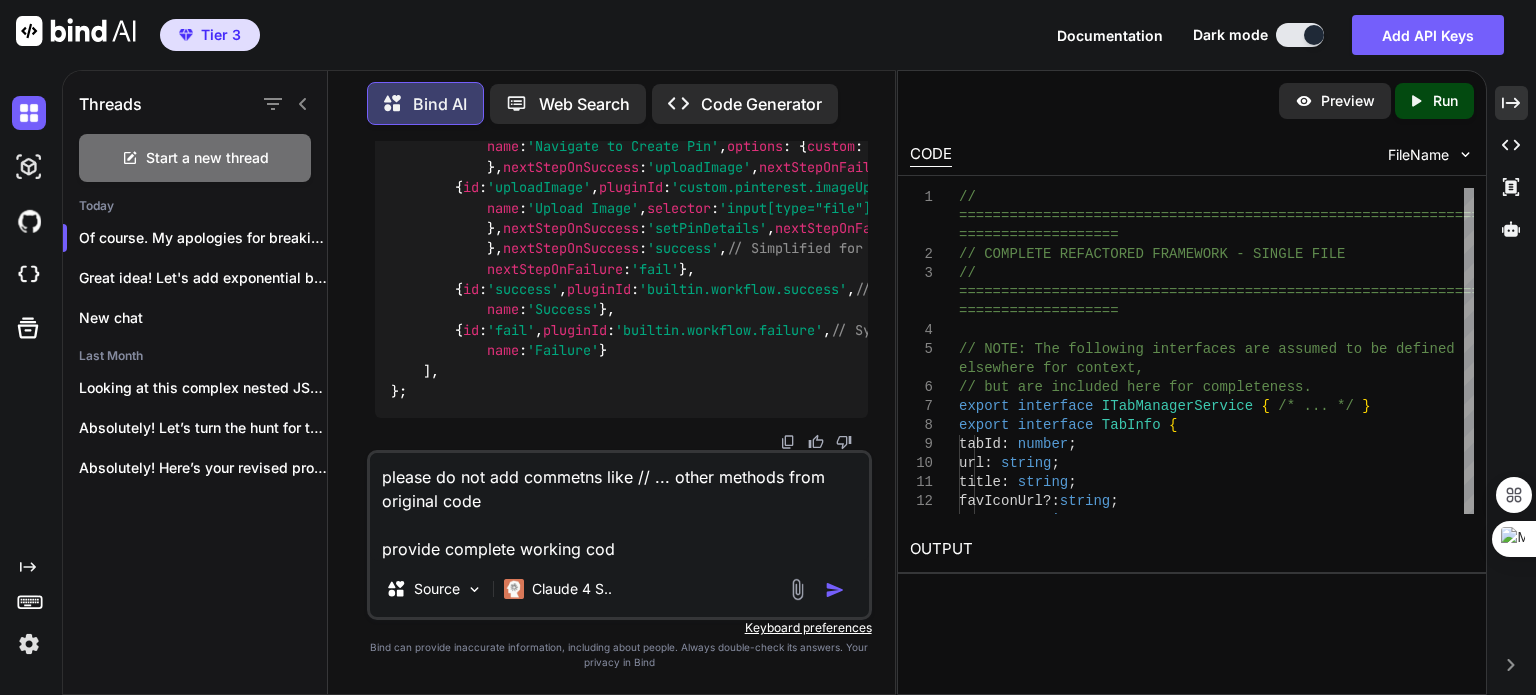 type on "please do not add commetns like // ... other methods from original code
provide complete working code" 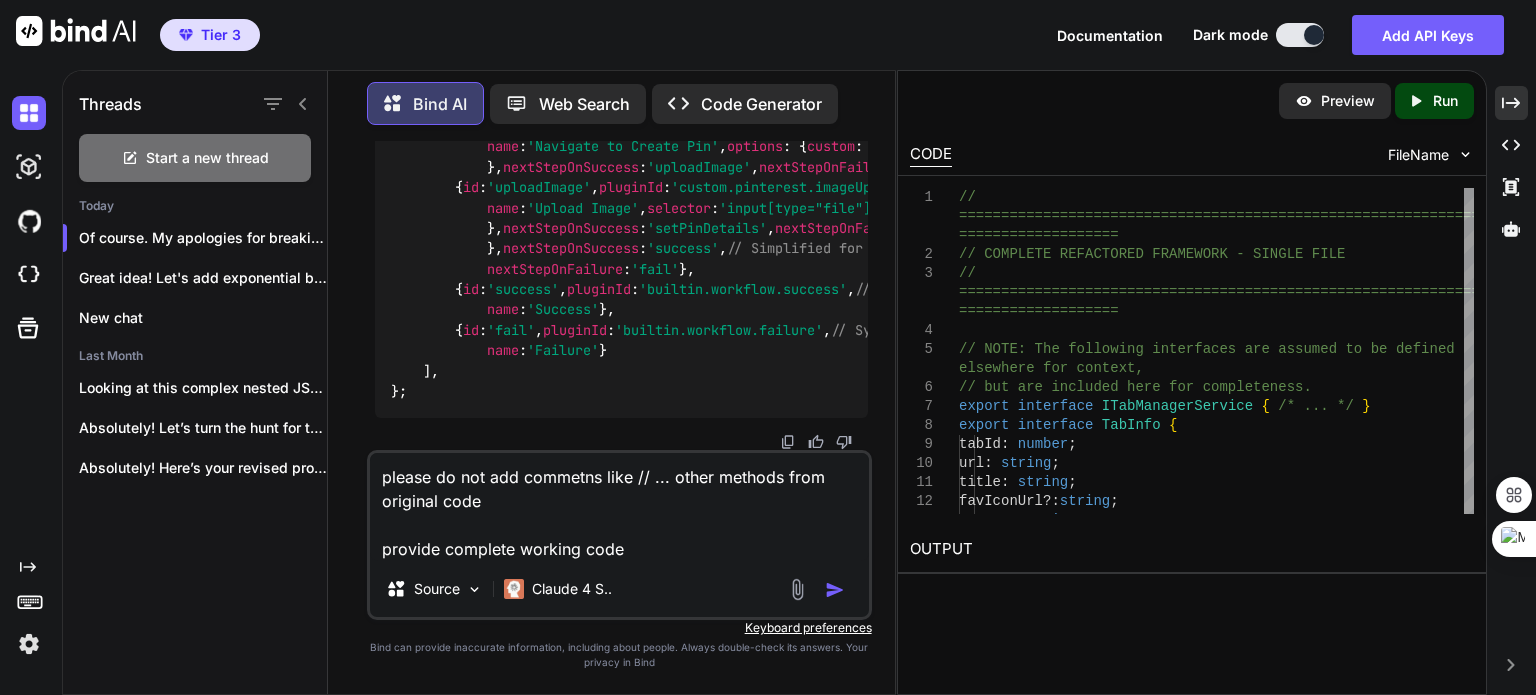type 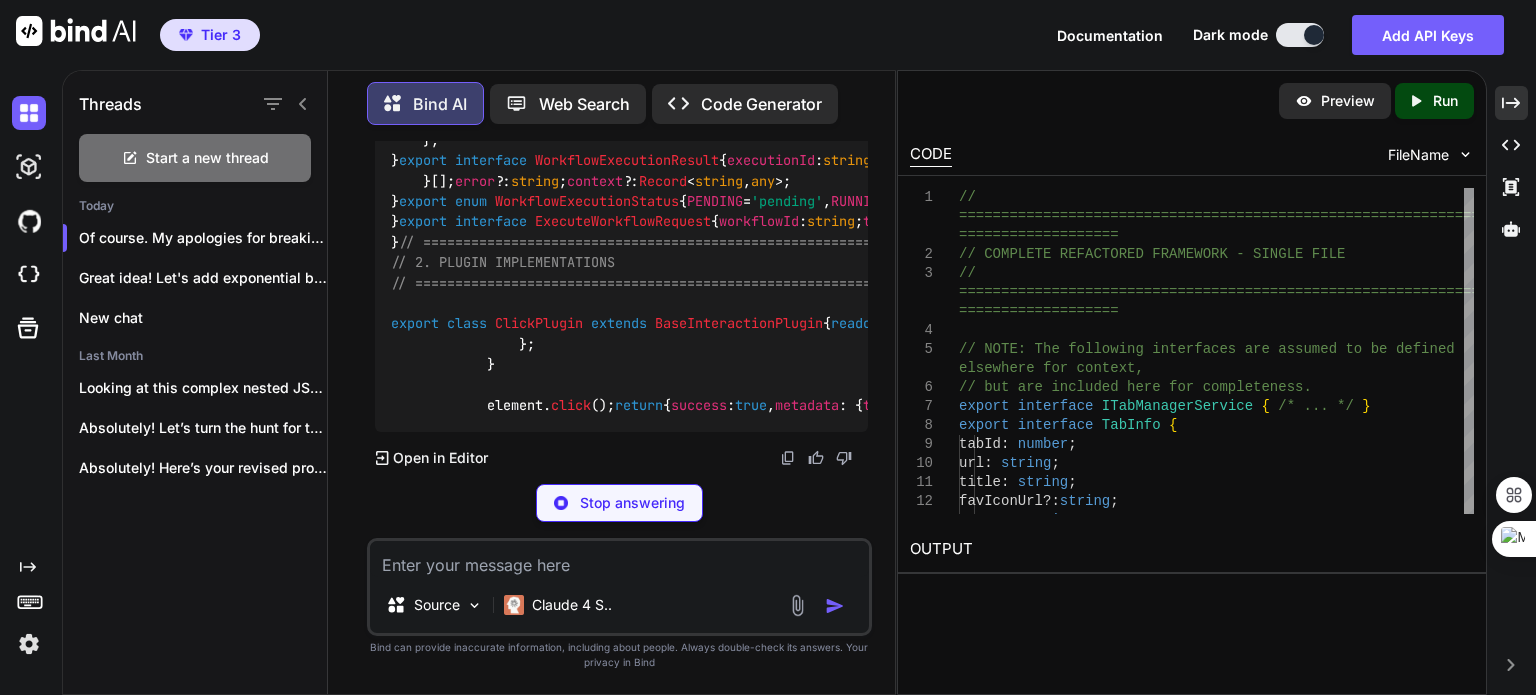 scroll, scrollTop: 138338, scrollLeft: 0, axis: vertical 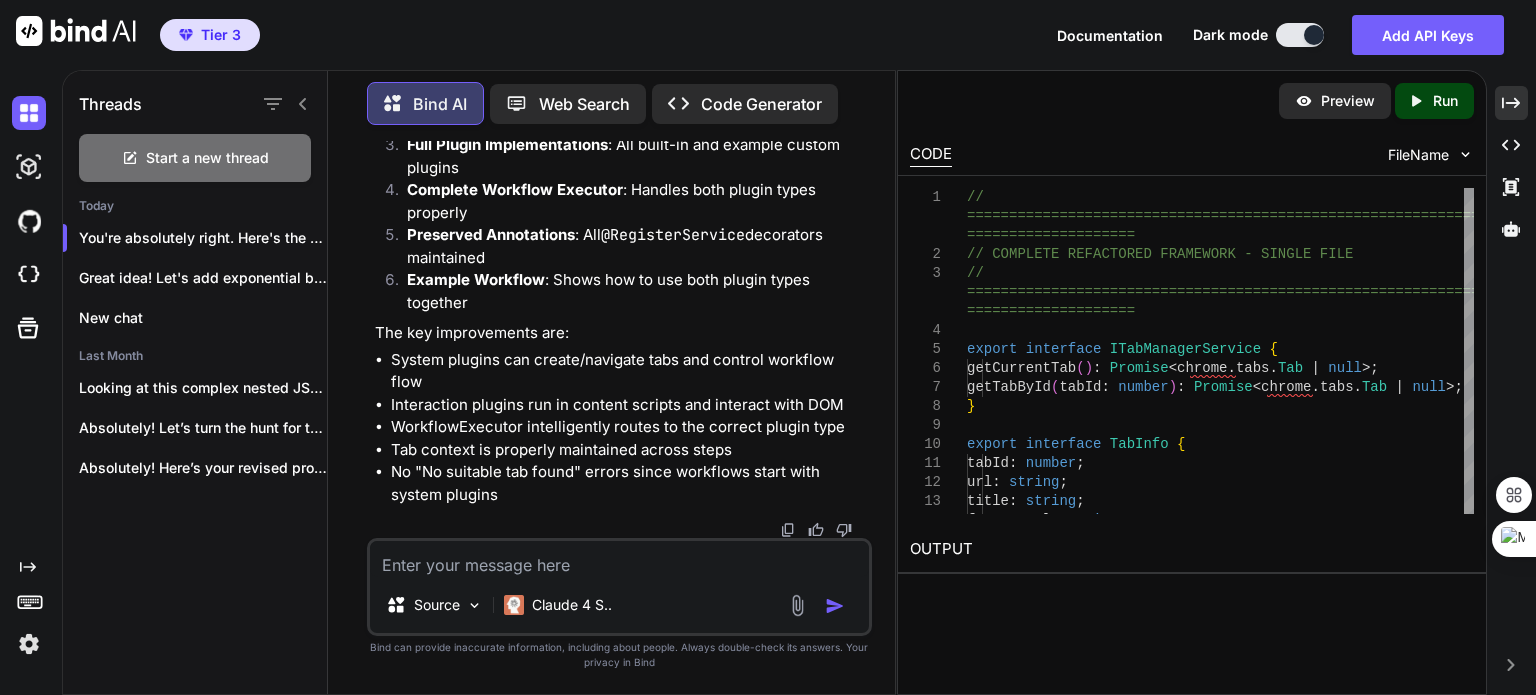 click on "Typescript" at bounding box center [621, -11152] 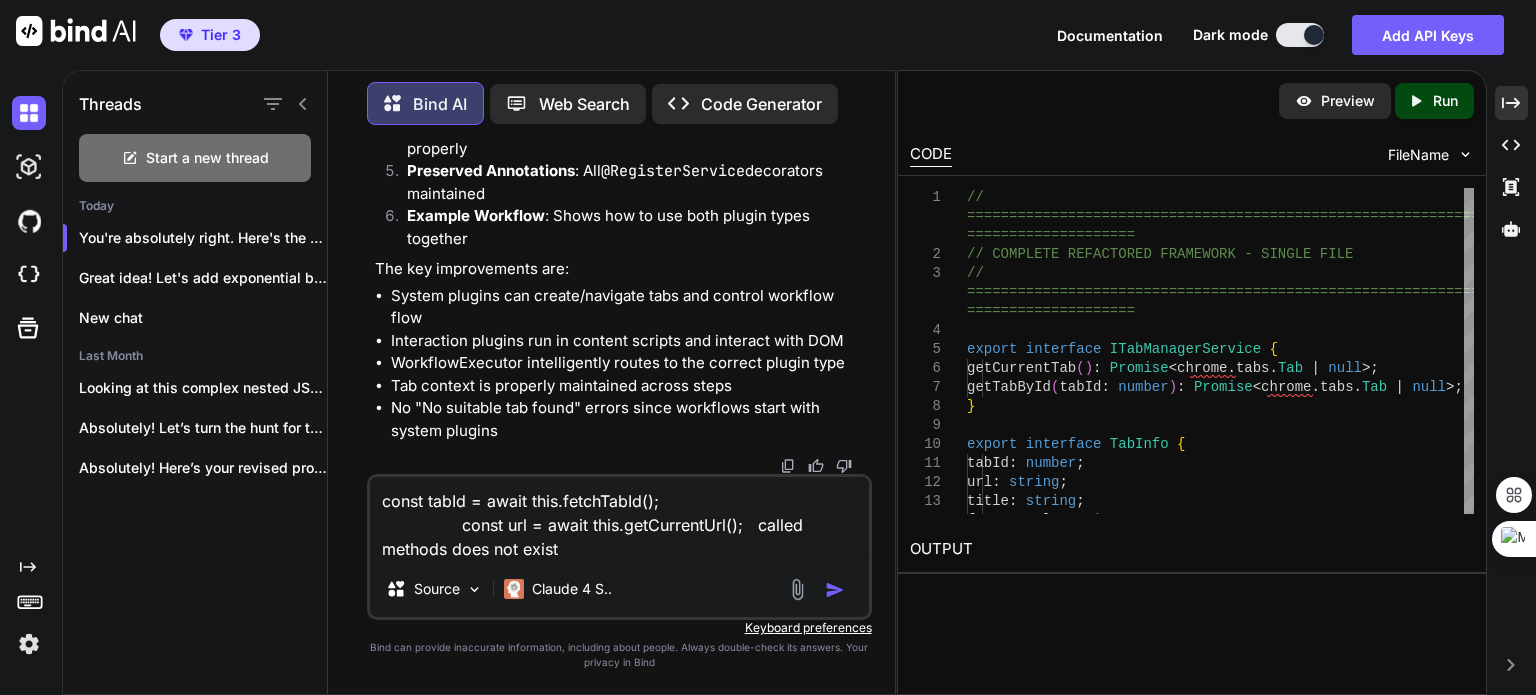 type on "const tabId = await this.fetchTabId();
const url = await this.getCurrentUrl();   called methods does not exists" 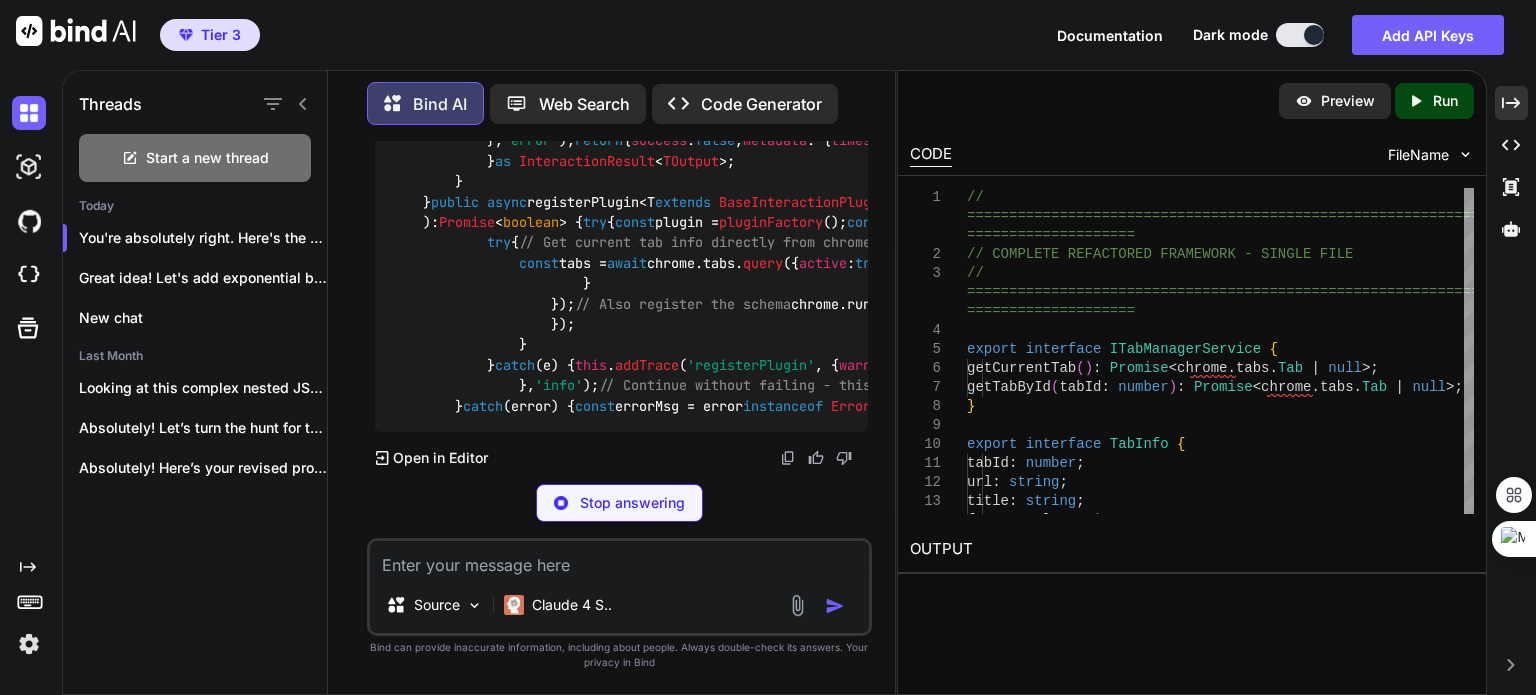 scroll, scrollTop: 184080, scrollLeft: 0, axis: vertical 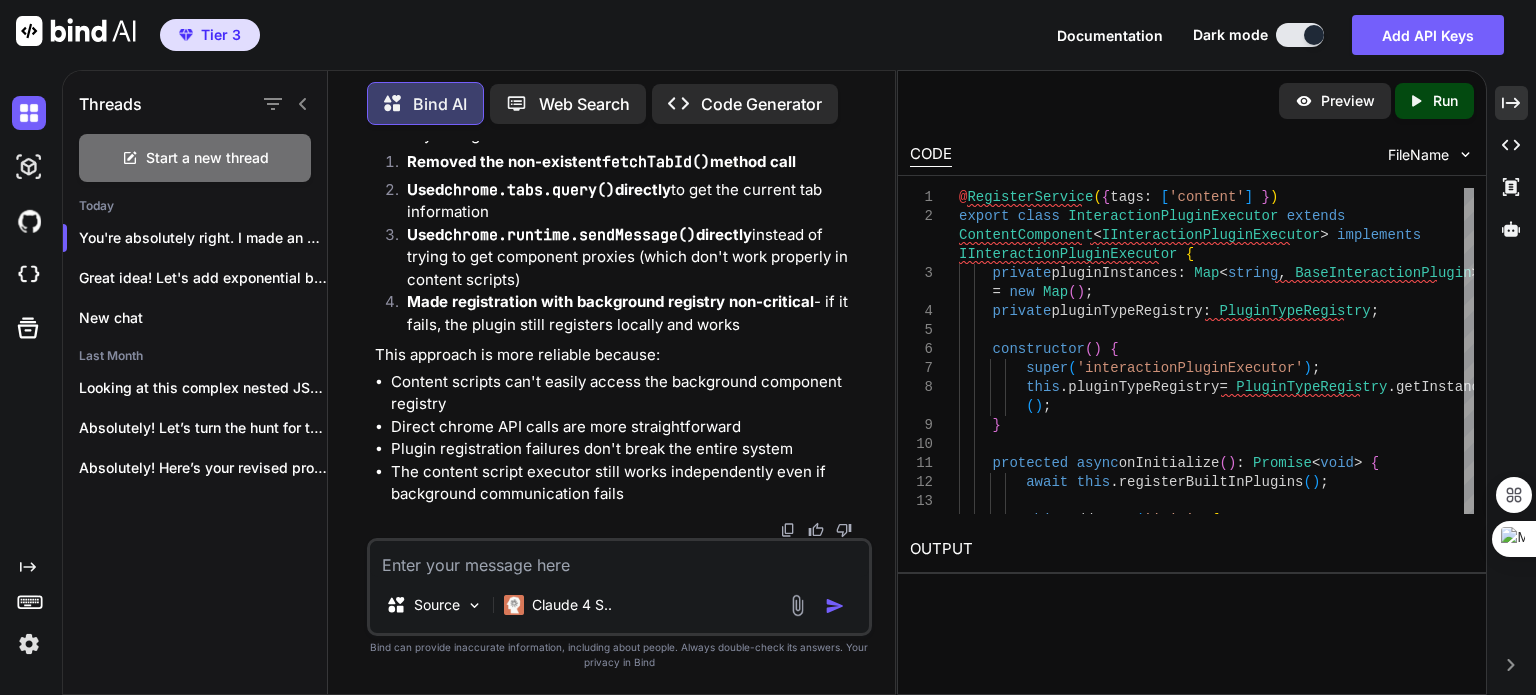 click at bounding box center [818, -1136] 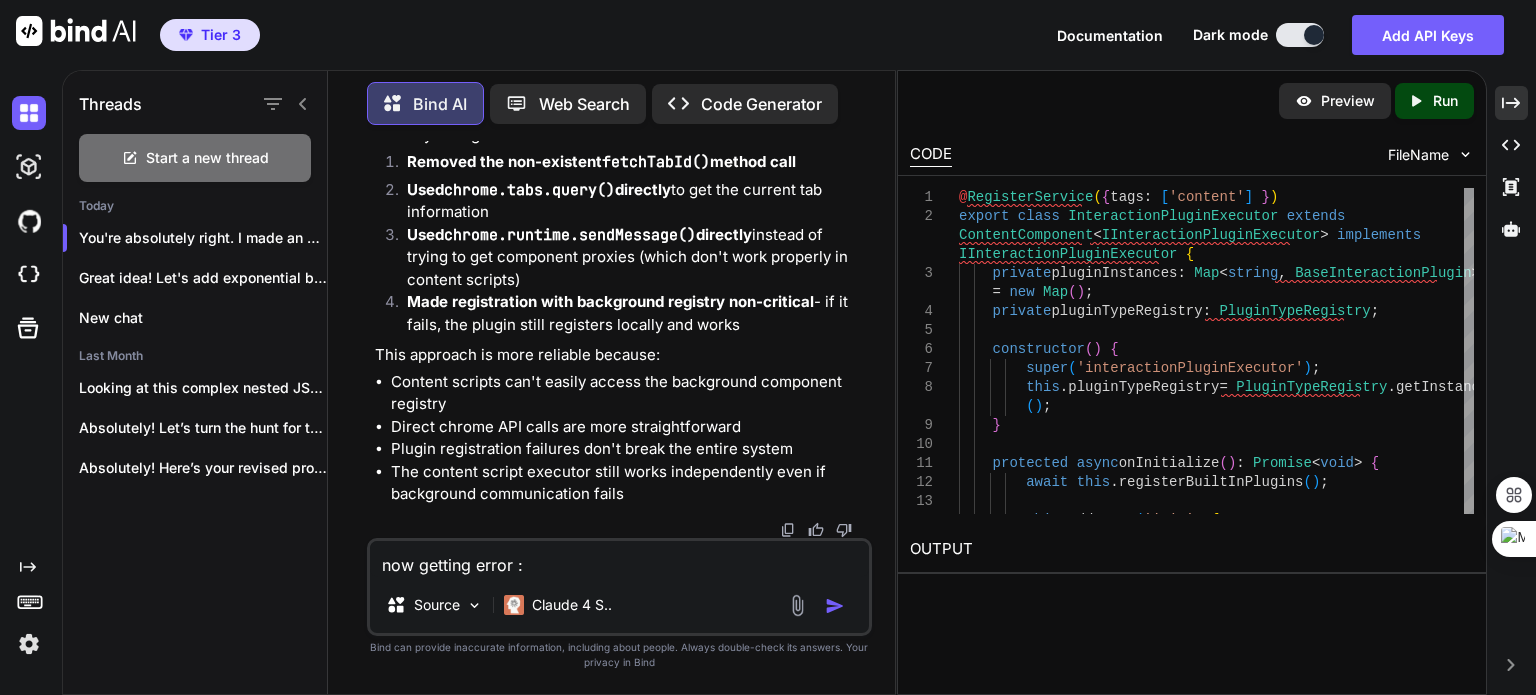 paste on "Type 'Element | null' is not assignable to type 'Element | Document | undefined'.
Type 'null' is not assignable to type 'Element | Document | undefined'.ts(23" 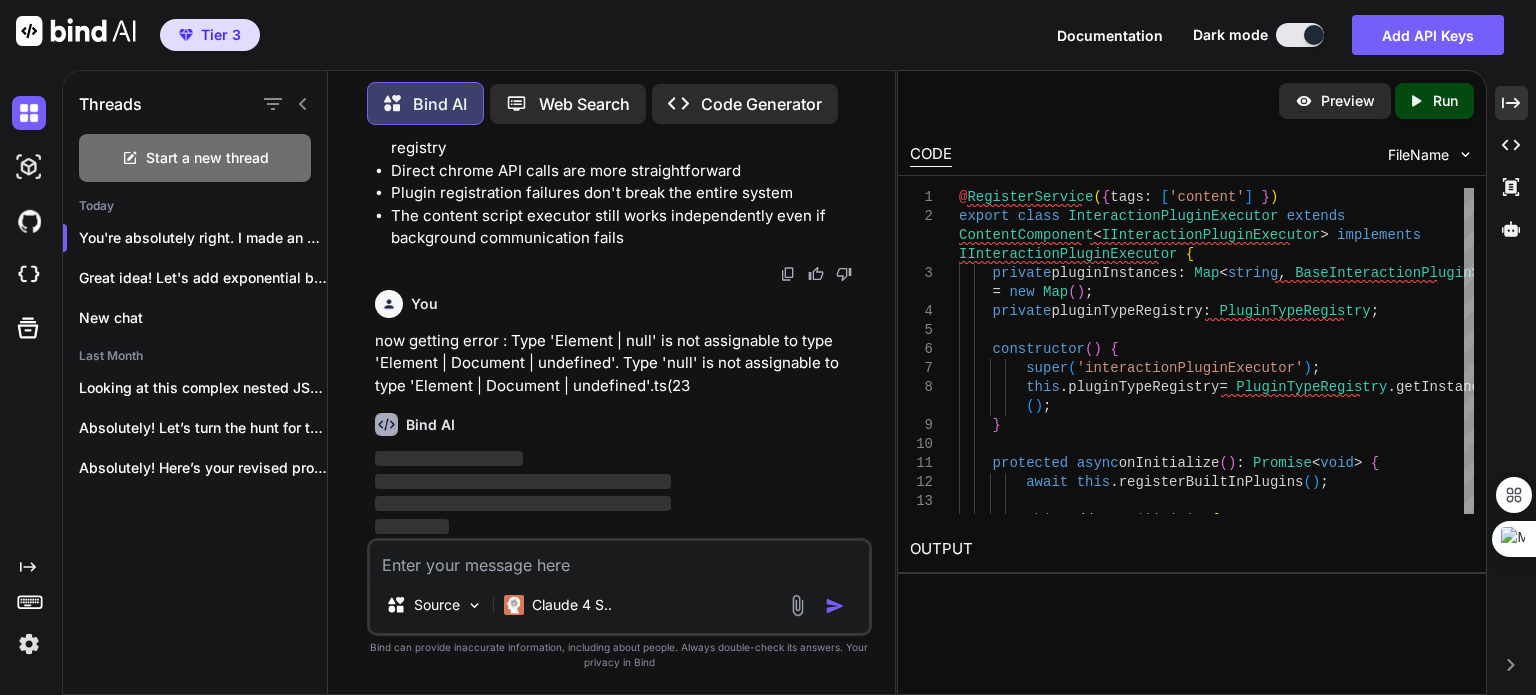 scroll, scrollTop: 186170, scrollLeft: 0, axis: vertical 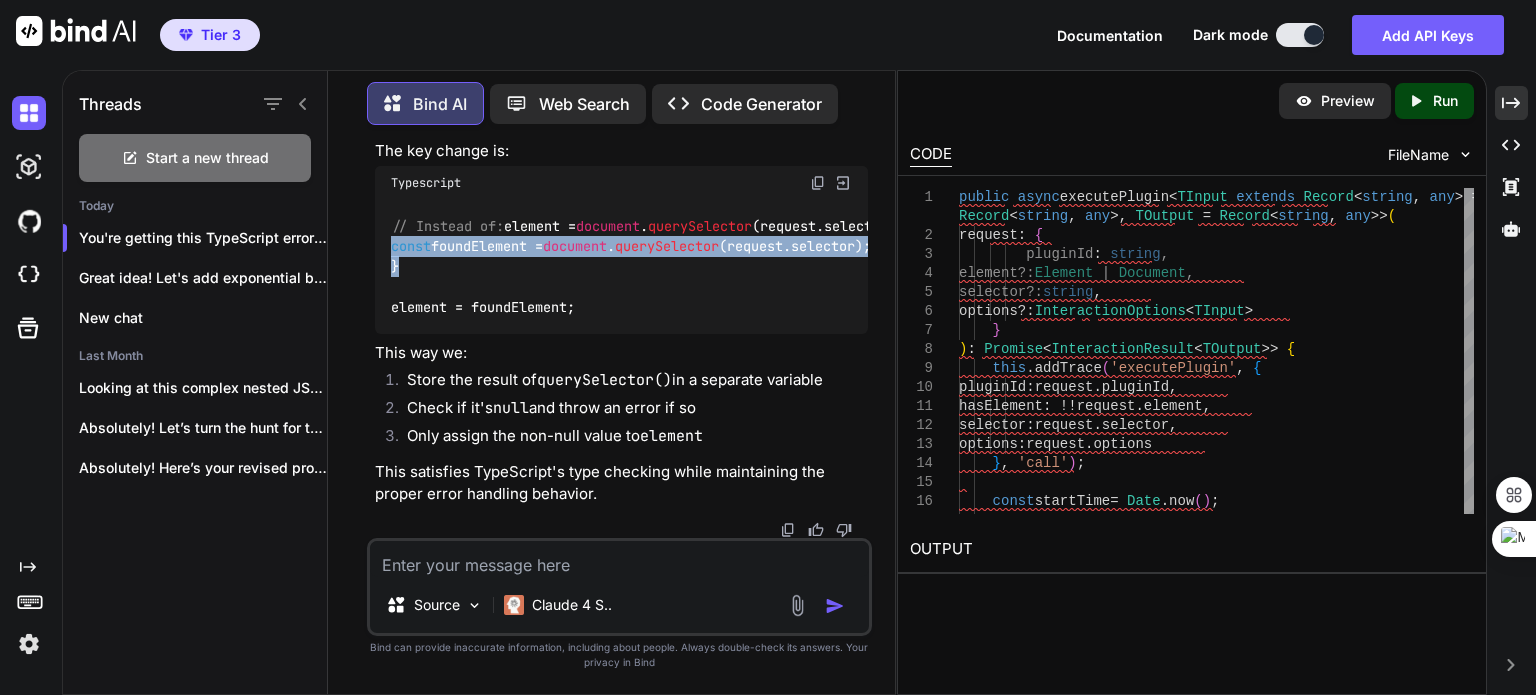 drag, startPoint x: 390, startPoint y: 335, endPoint x: 412, endPoint y: 427, distance: 94.59387 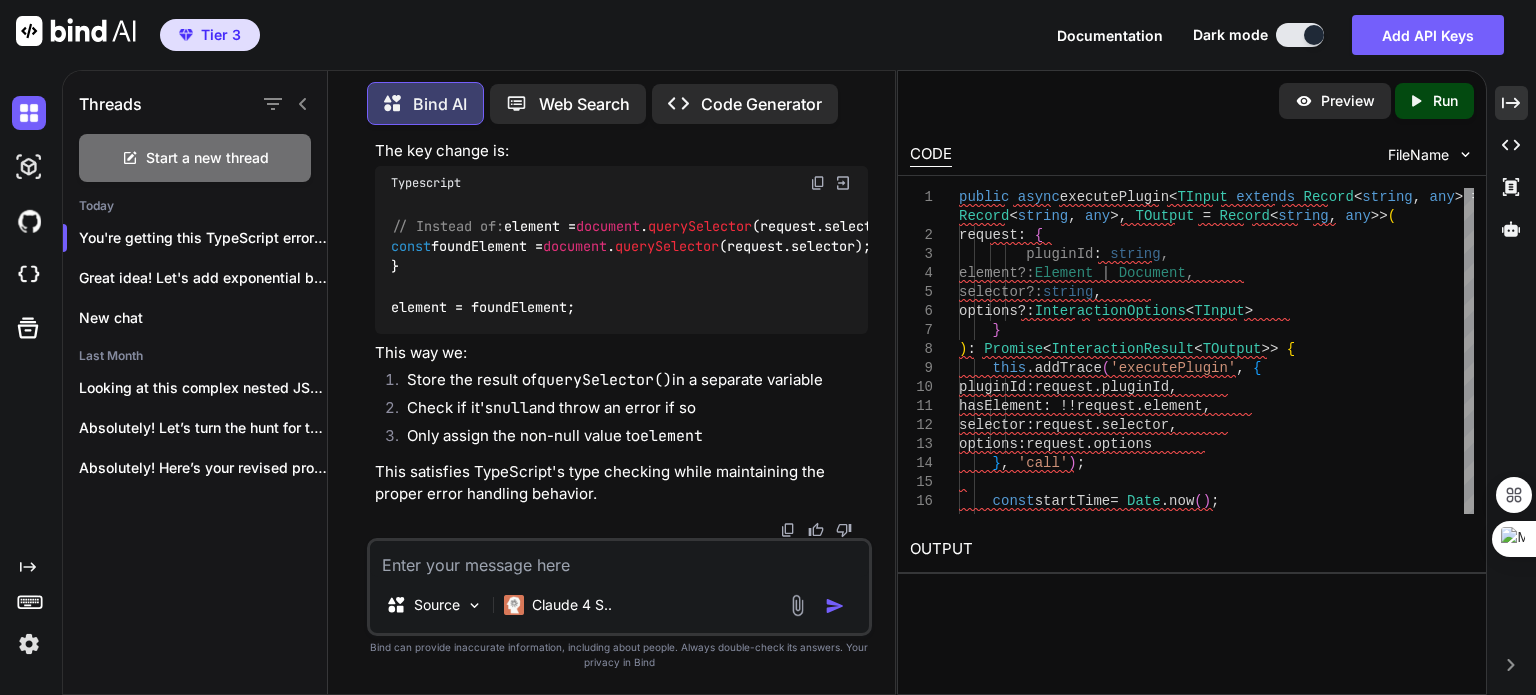click at bounding box center (619, 559) 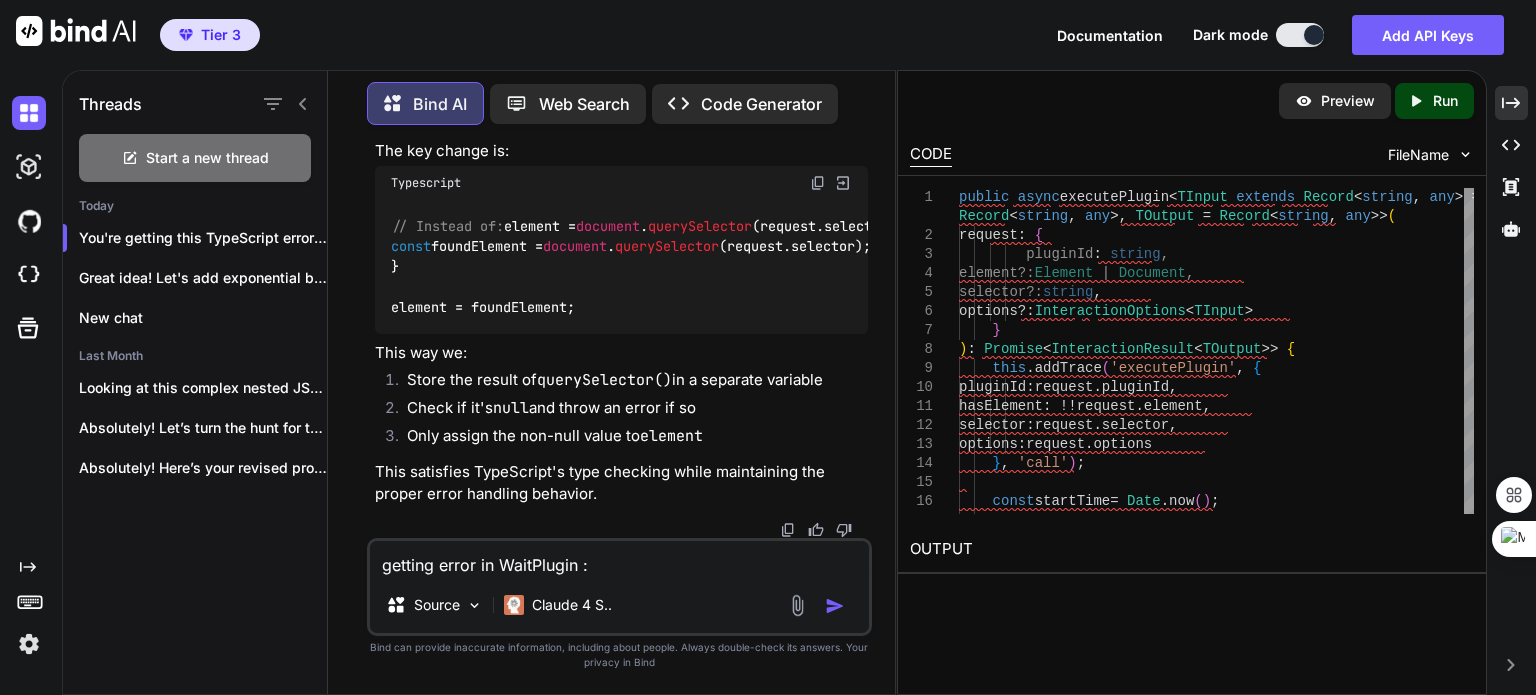 paste on "Property 'selector' does not exist on type 'InteractionOptions<{ selector?: string | undefined; timeout?: number | undefined; }>'.ts(2339)" 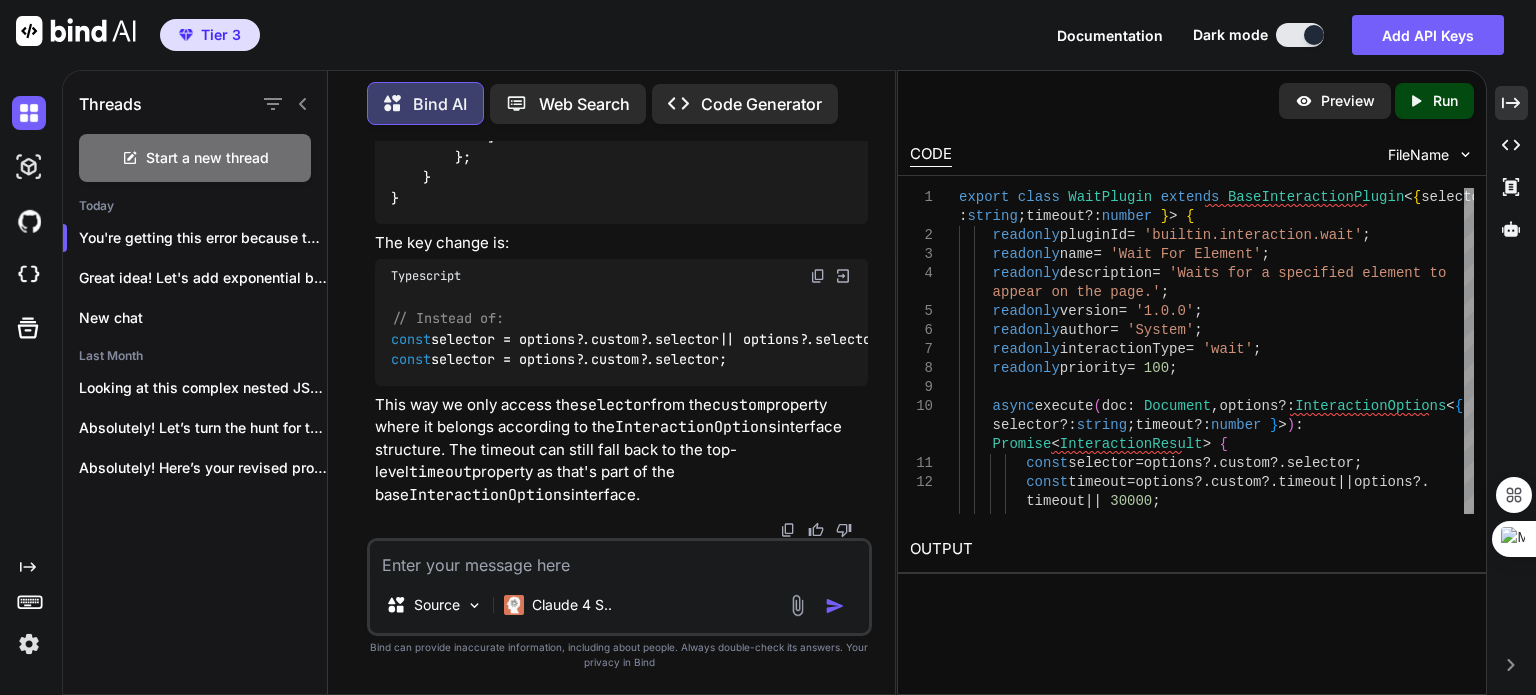 scroll, scrollTop: 190801, scrollLeft: 0, axis: vertical 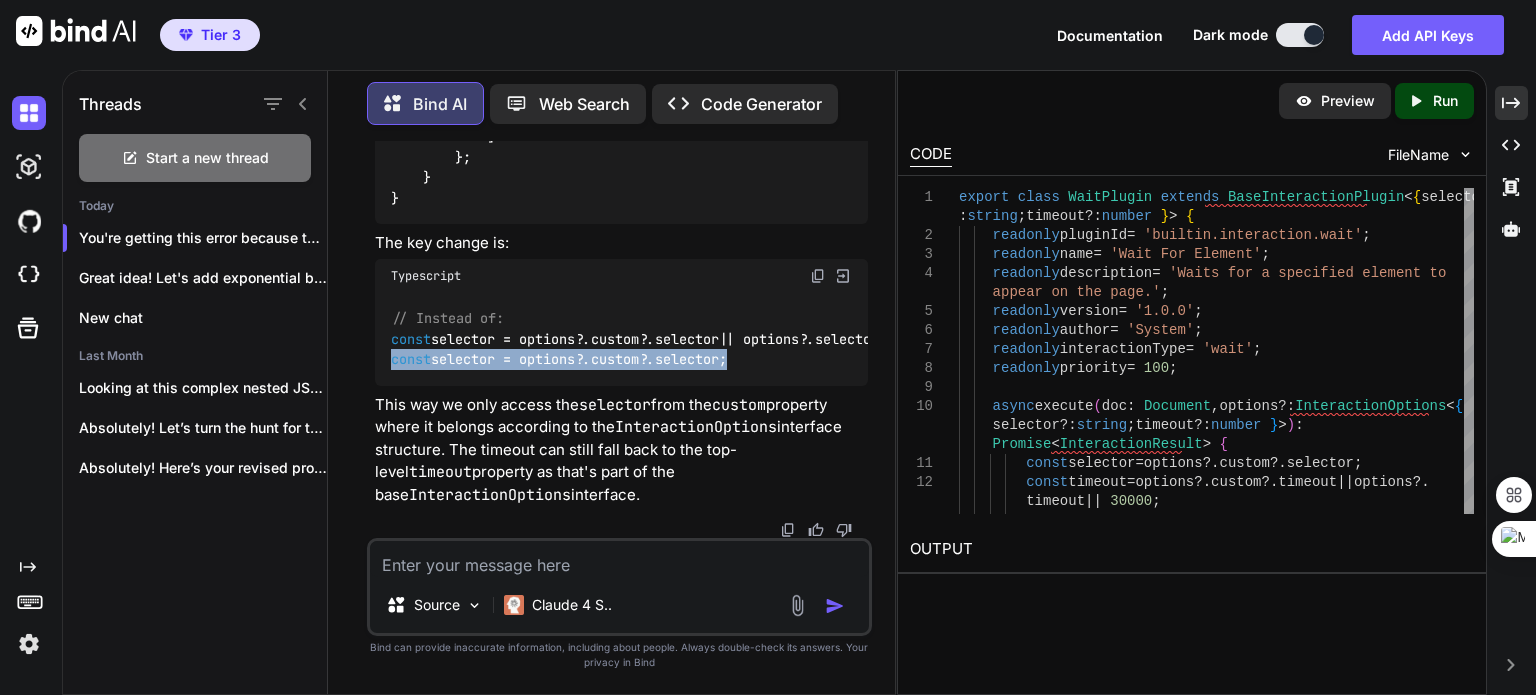 drag, startPoint x: 750, startPoint y: 410, endPoint x: 380, endPoint y: 417, distance: 370.06622 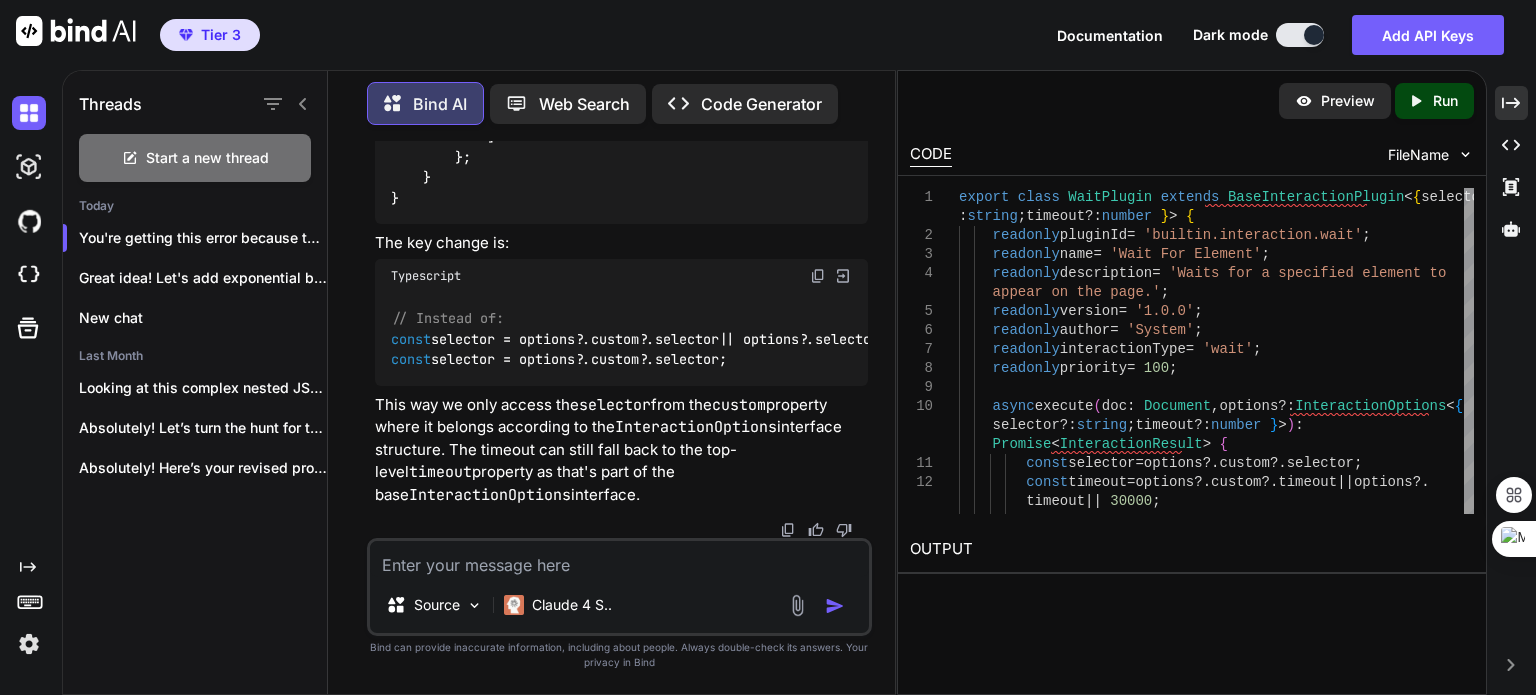 click at bounding box center [619, 559] 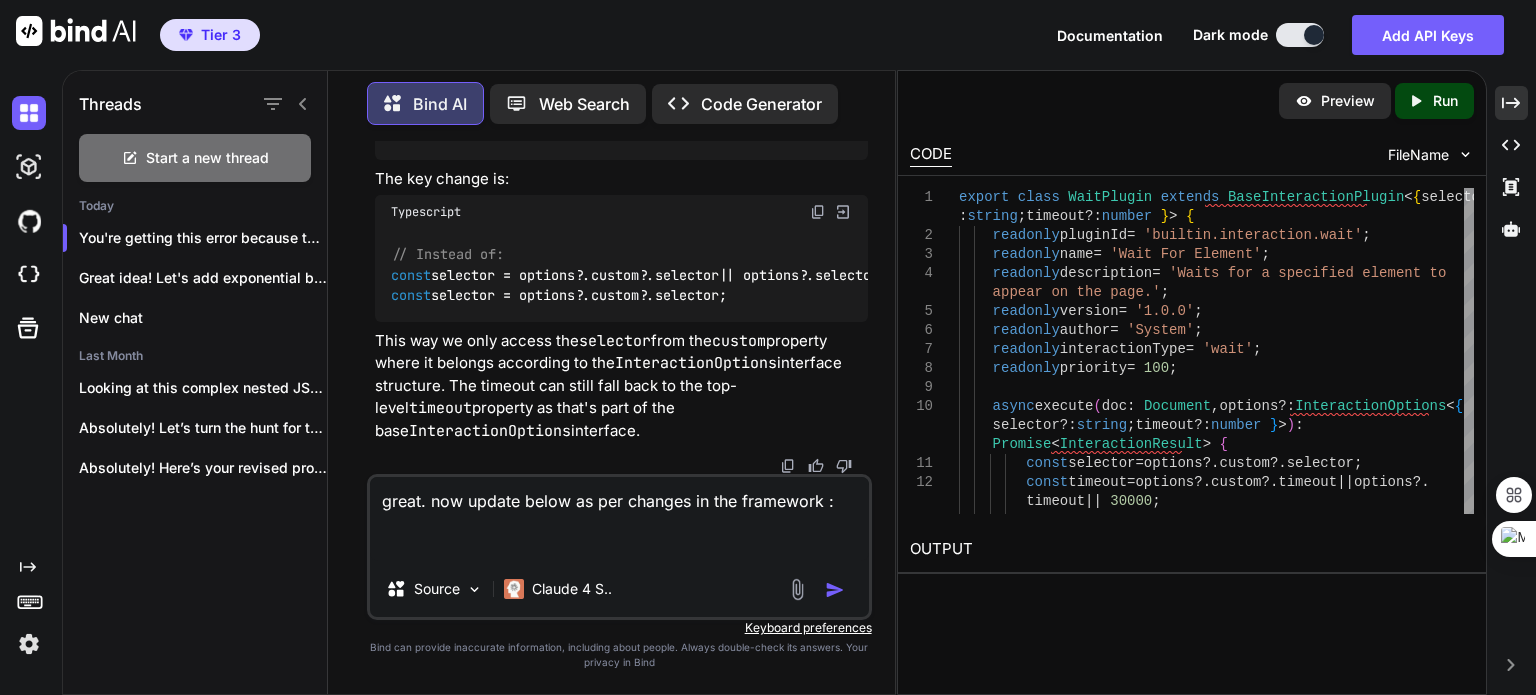 paste on "import { BackgroundComponent, ServiceMethod } from "../../frameworks/backend/backend";
import { RegisterService } from "../../frameworks/backend/bootstrap_framework";
import {
IWorkflowExecutor,
IWorkflowRegistry,
Workflow,
WorkflowExecutionResult,
} from "../../frameworks/backend/workflow_framework";
// Define input/output interfaces for the service
export interface ChatGPTRequest {
message: string;
// Optional: could add conversationId to navigate to a specific chat
}
export interface ChatGPTResponse {
success: boolean;
responseText?: string;
error?: string;
executionId?: string;
}
// Service interface
export interface IChatGPTAutomationService {
sendMessage(request: ChatGPTRequest): Promise<ChatGPTResponse>;
}
@RegisterService({
tags: ['background'],
dependencies: ['workflowRegistry', 'workflowExecutor']
})
export class ChatGPTAutomationService extends BackgroundComponent<IChatGPTAutomationService> implements IChatGPTAutomationService {
private chatGptInteractionWorkf..." 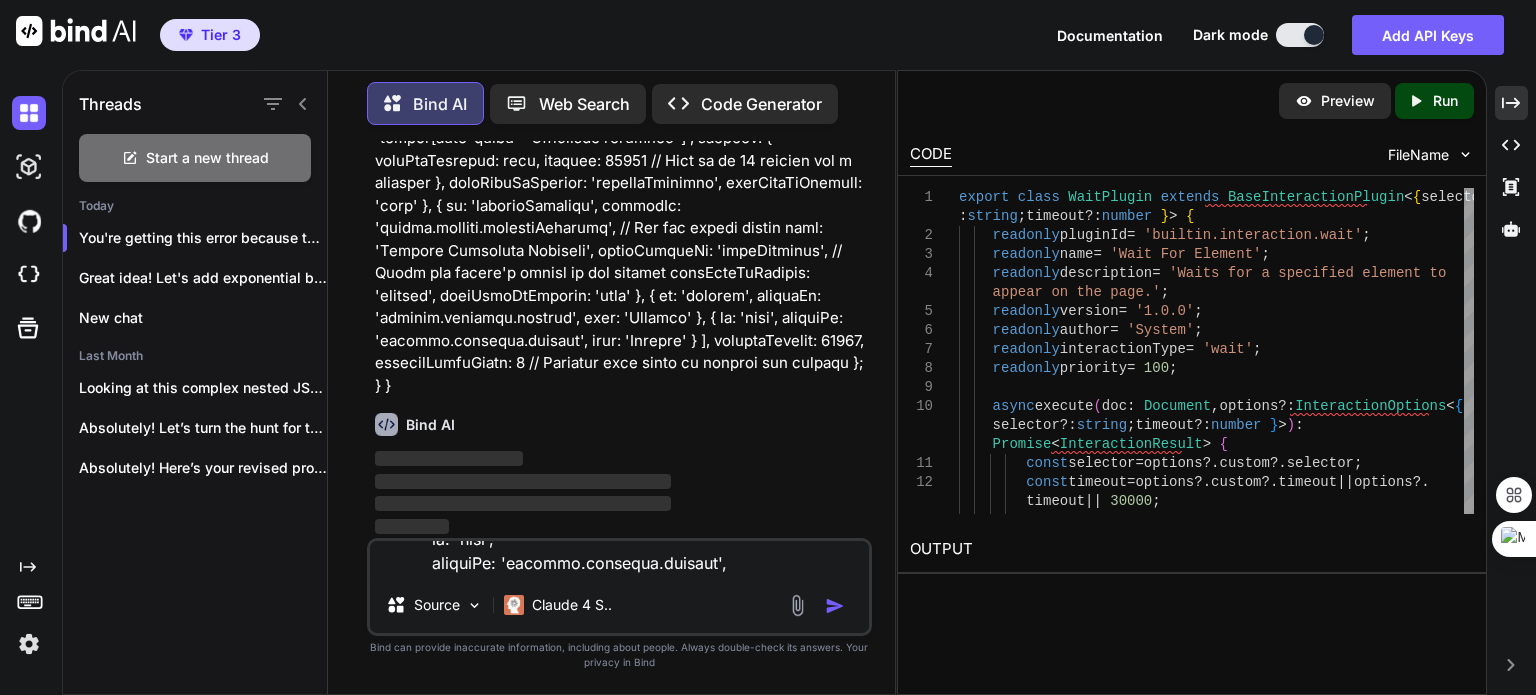 scroll, scrollTop: 0, scrollLeft: 0, axis: both 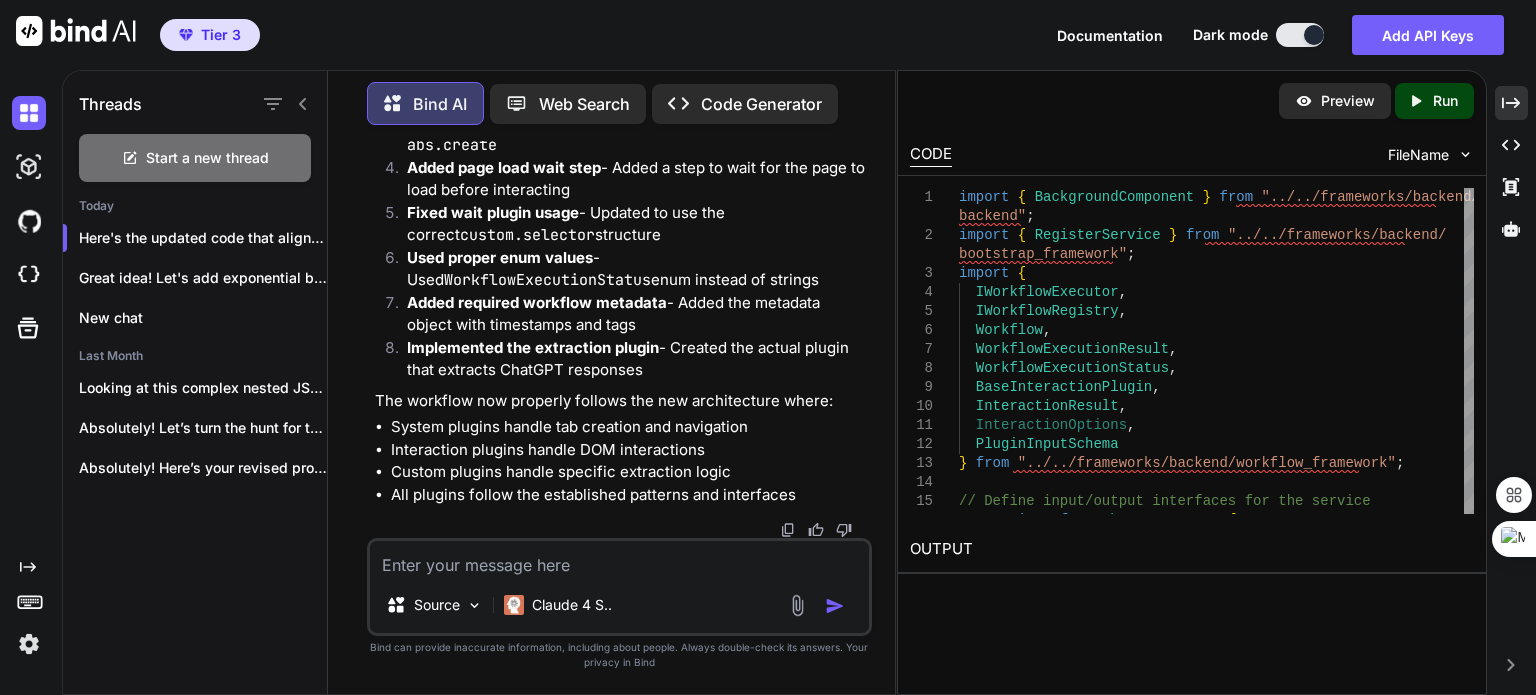 click at bounding box center (818, -1718) 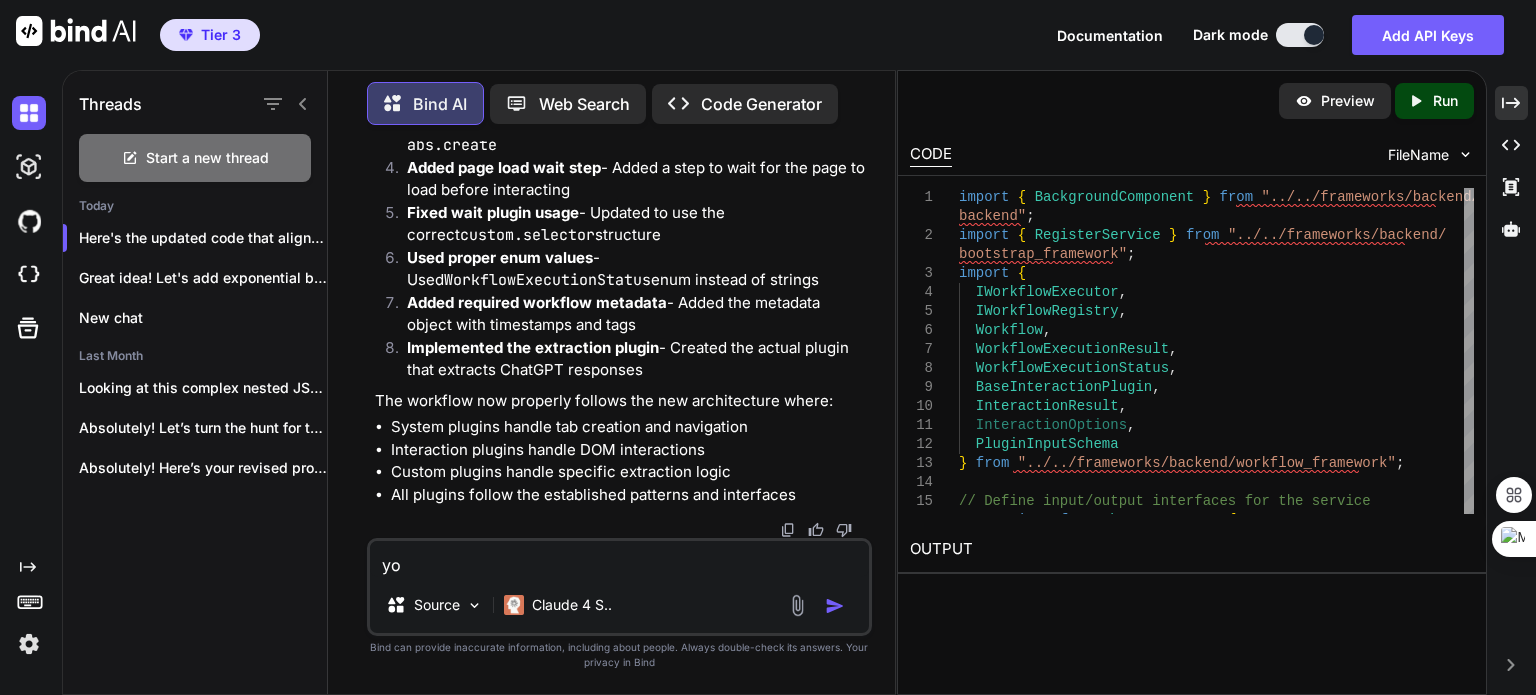 type on "y" 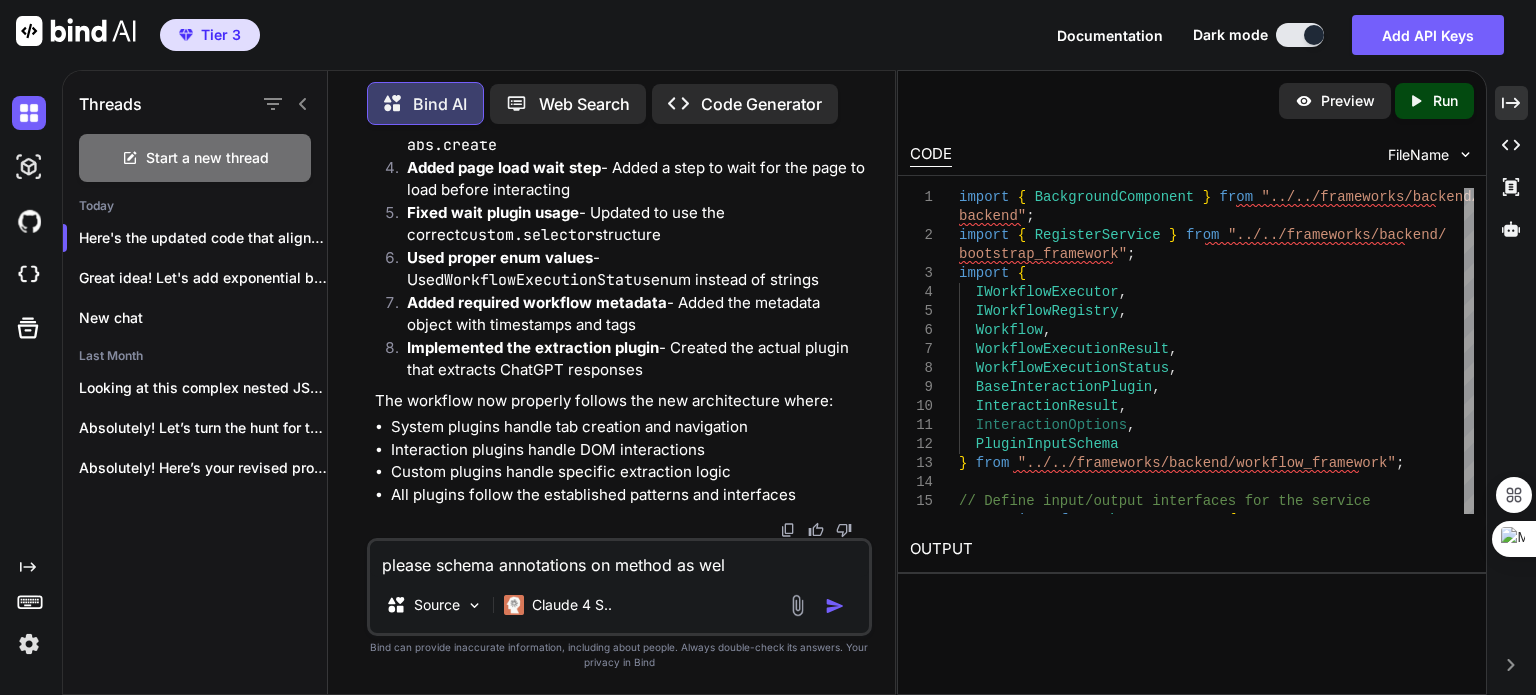 type on "please schema annotations on method as well" 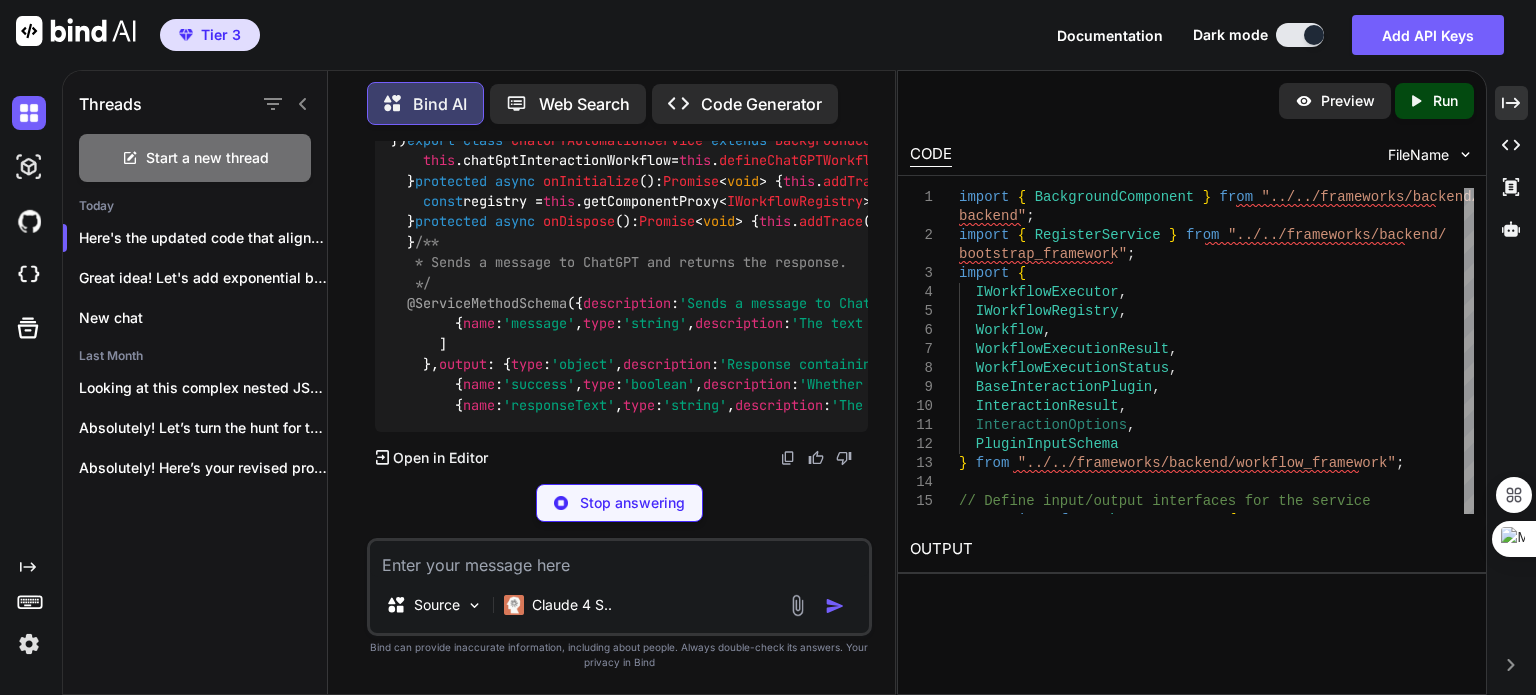 scroll, scrollTop: 204174, scrollLeft: 0, axis: vertical 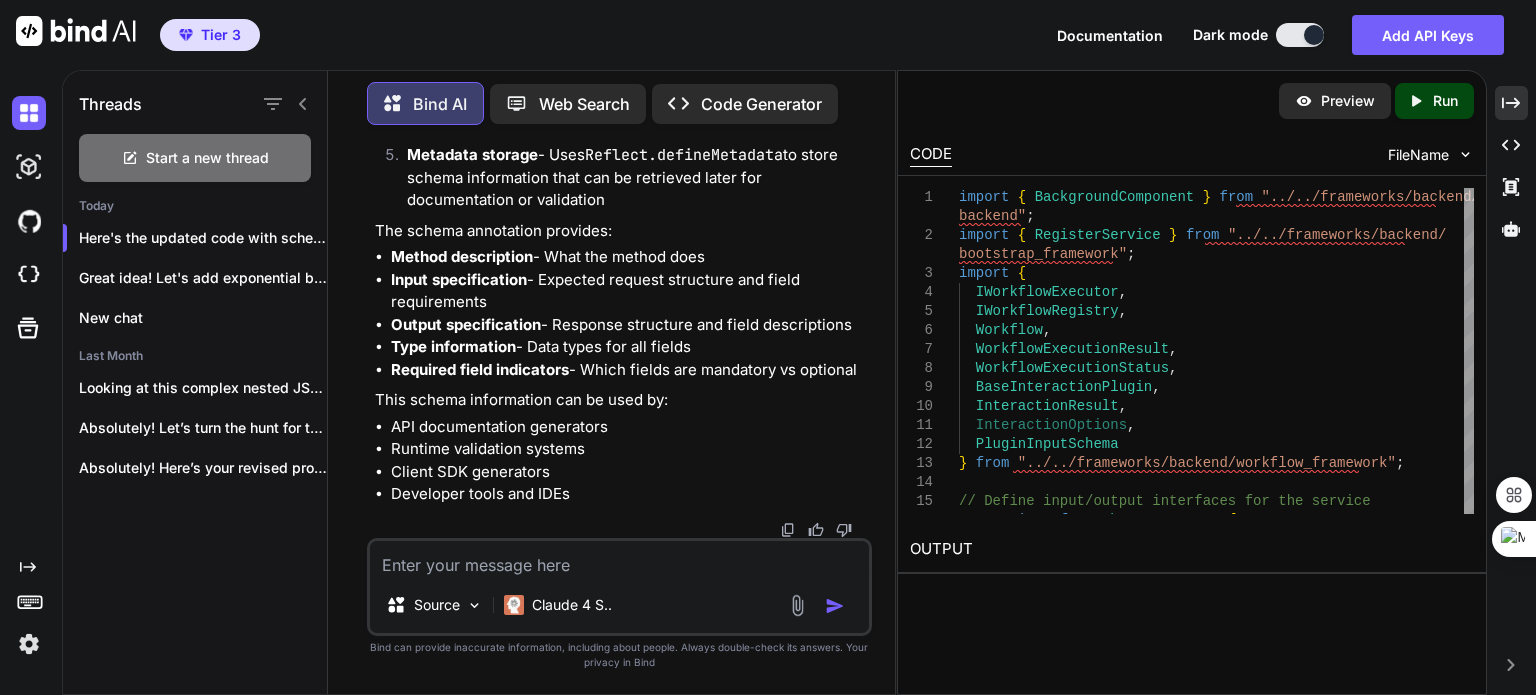 click at bounding box center [619, 559] 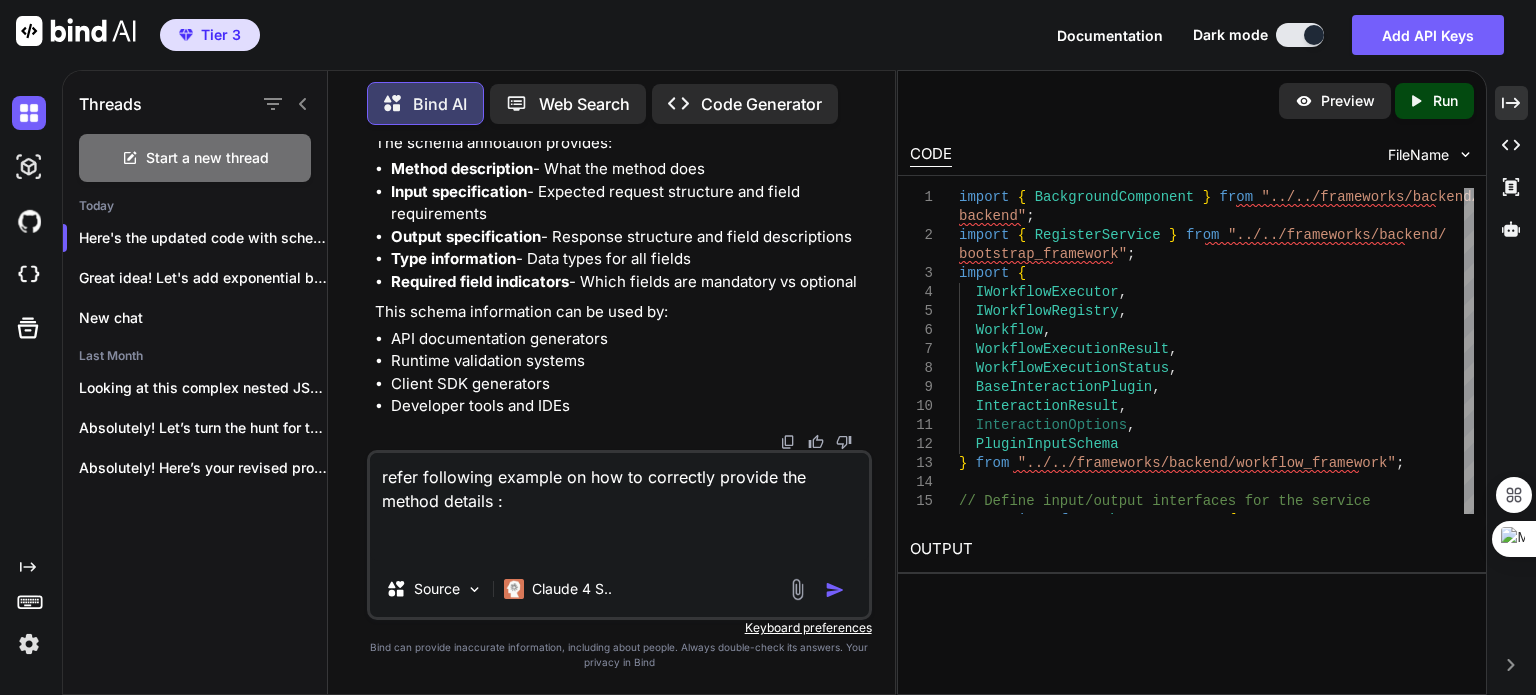 paste on "/**
* Post content to a social media platform
*/
@ServiceMethod({
description: 'Post content to a social media platform',
parameters: [{
name: 'request',
type: 'object',
description: 'Request parameters for social media posting',
required: true,
properties: [
{
name: 'imageUrl',
type: 'string',
description: 'URL of the image to post',
required: true
},
{
name: 'title',
type: 'string',
description: 'Title or caption for the post',
required: true
},
{
name: 'description',
type: 'string',
description: 'Description for the post',
required: false
},
{
name: 'link',
type: 'string',
description: 'Link to include with the post',
required: false
},
{
name: 'platform',
type: 'string',
description: '..." 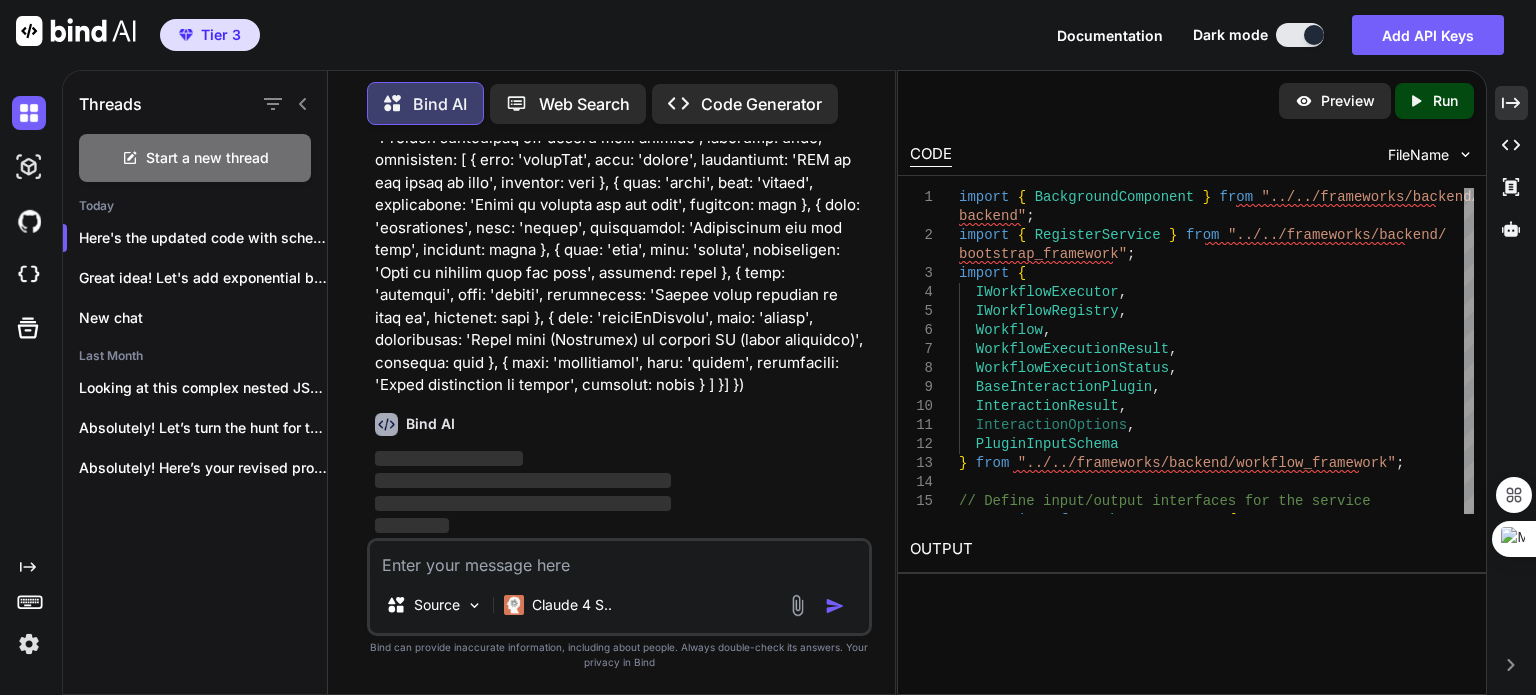 scroll, scrollTop: 0, scrollLeft: 0, axis: both 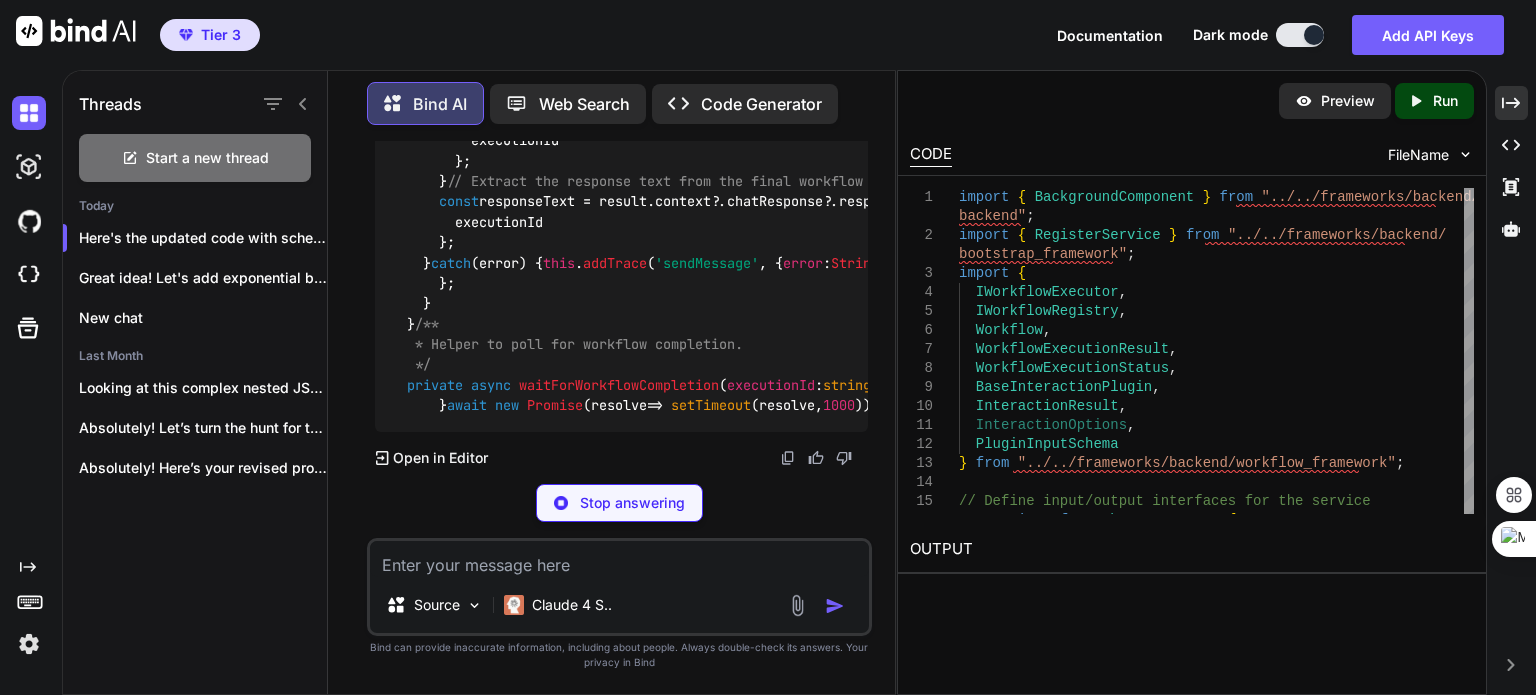 drag, startPoint x: 402, startPoint y: 183, endPoint x: 436, endPoint y: 292, distance: 114.17968 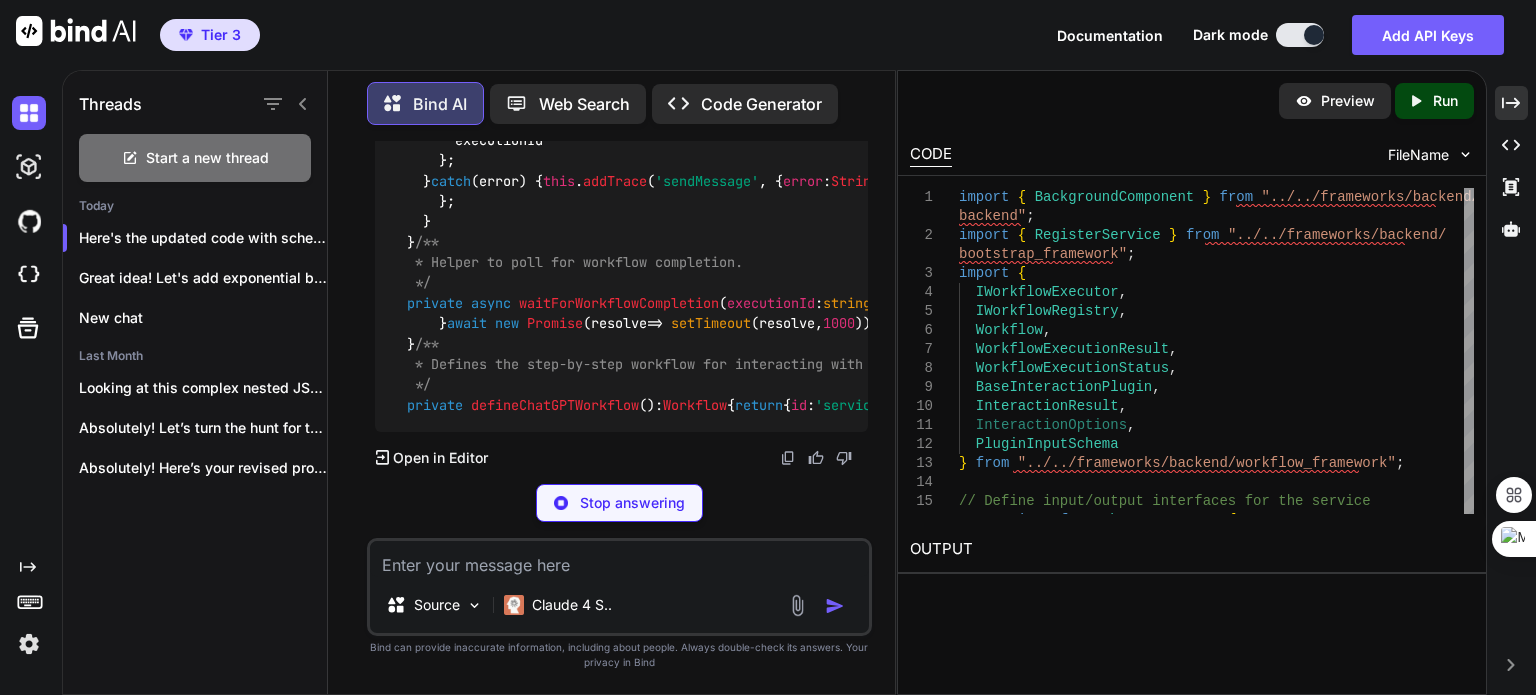 copy on "@ServiceMethod ({
description :  'Sends a message to ChatGPT and waits for the AI response' ,
parameters : [{
name :  'request' ,
type :  'object' ,
description :  'Request containing the message to send to ChatGPT' ,
required :  true ,
properties : [
{
name :  'message' ,
type :  'string' ,
description :  'The text message to send to ChatGPT' ,
required :  true
}
]
}]
})" 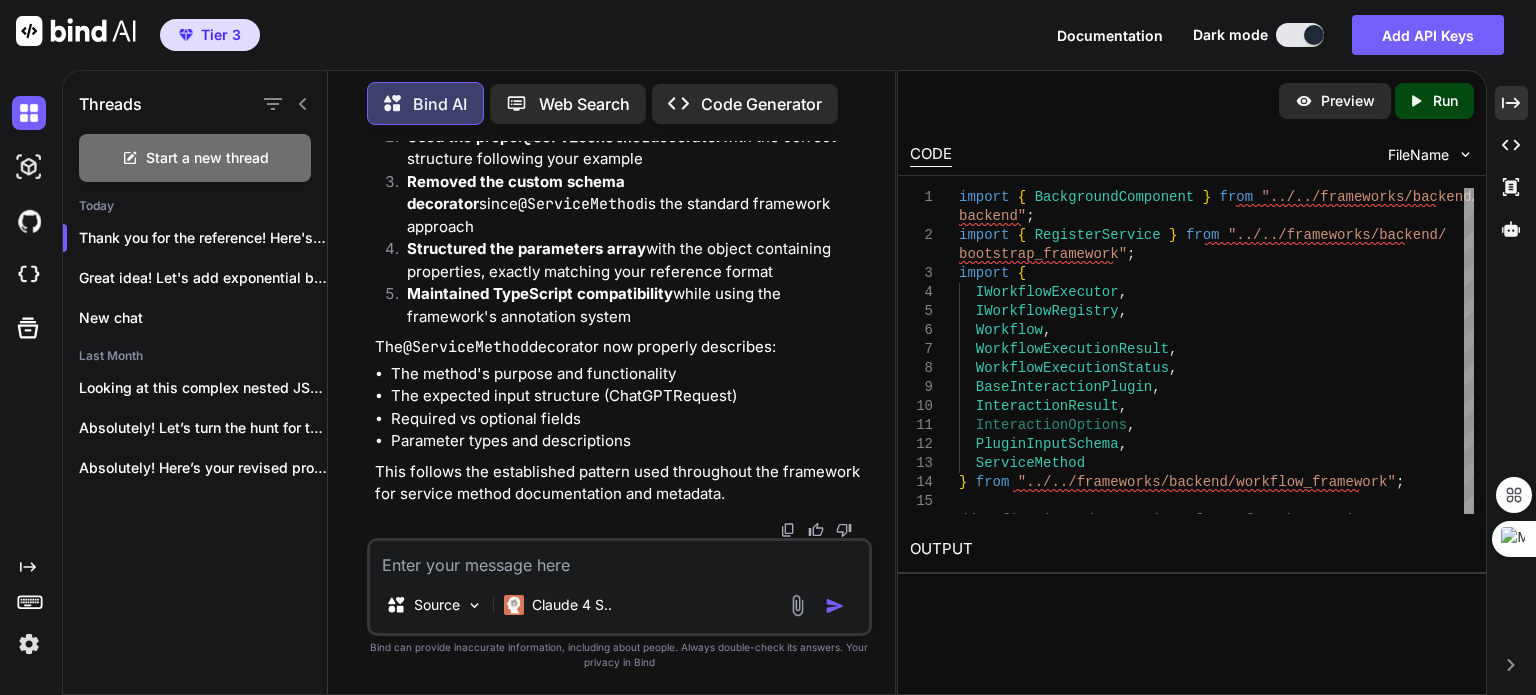 scroll, scrollTop: 216592, scrollLeft: 0, axis: vertical 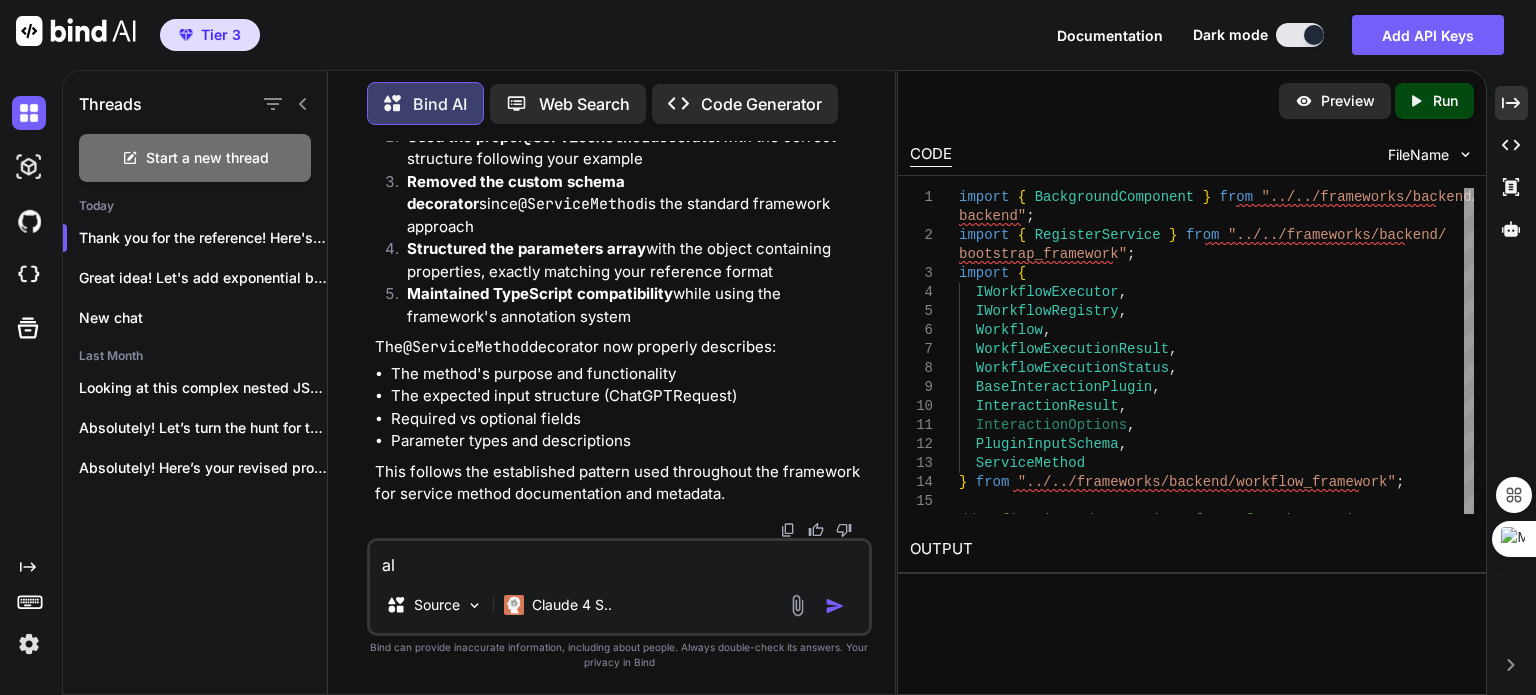 type on "a" 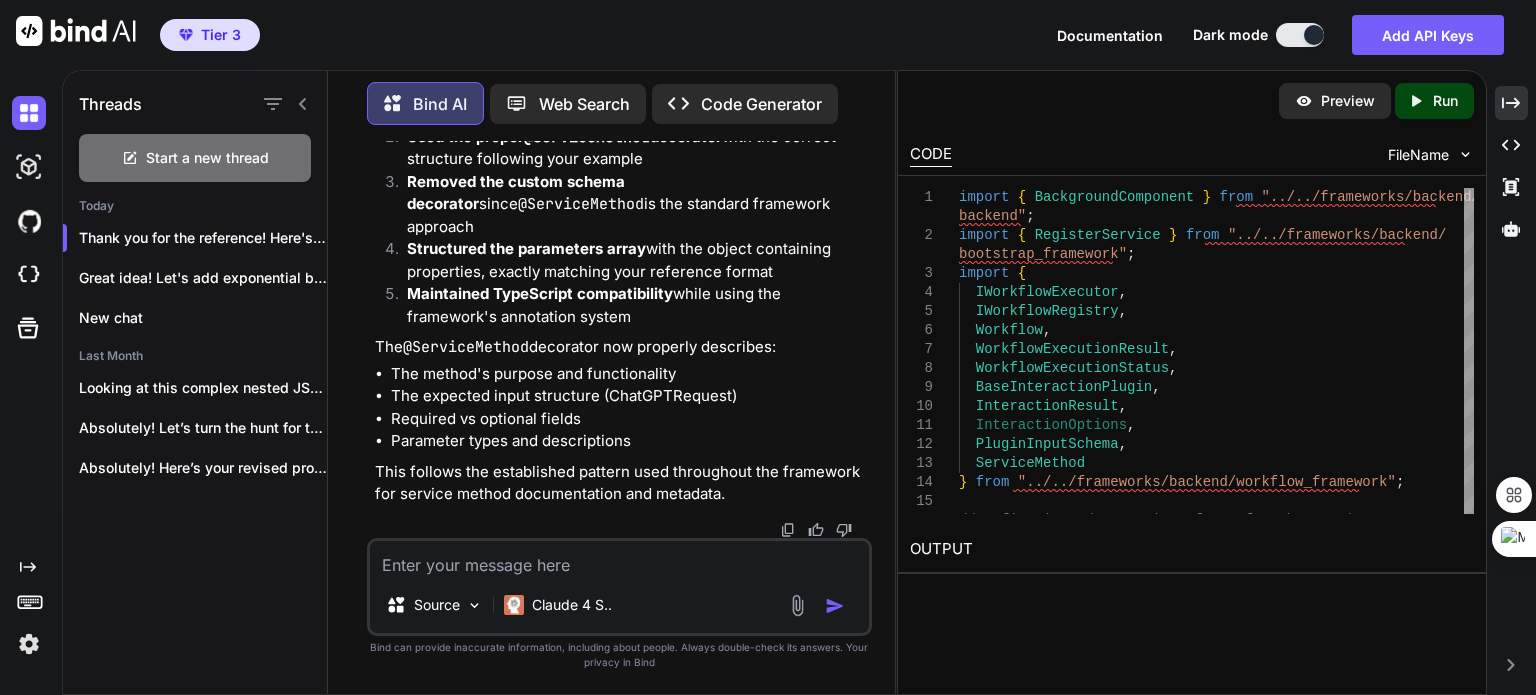 paste on "executePluginInTab" 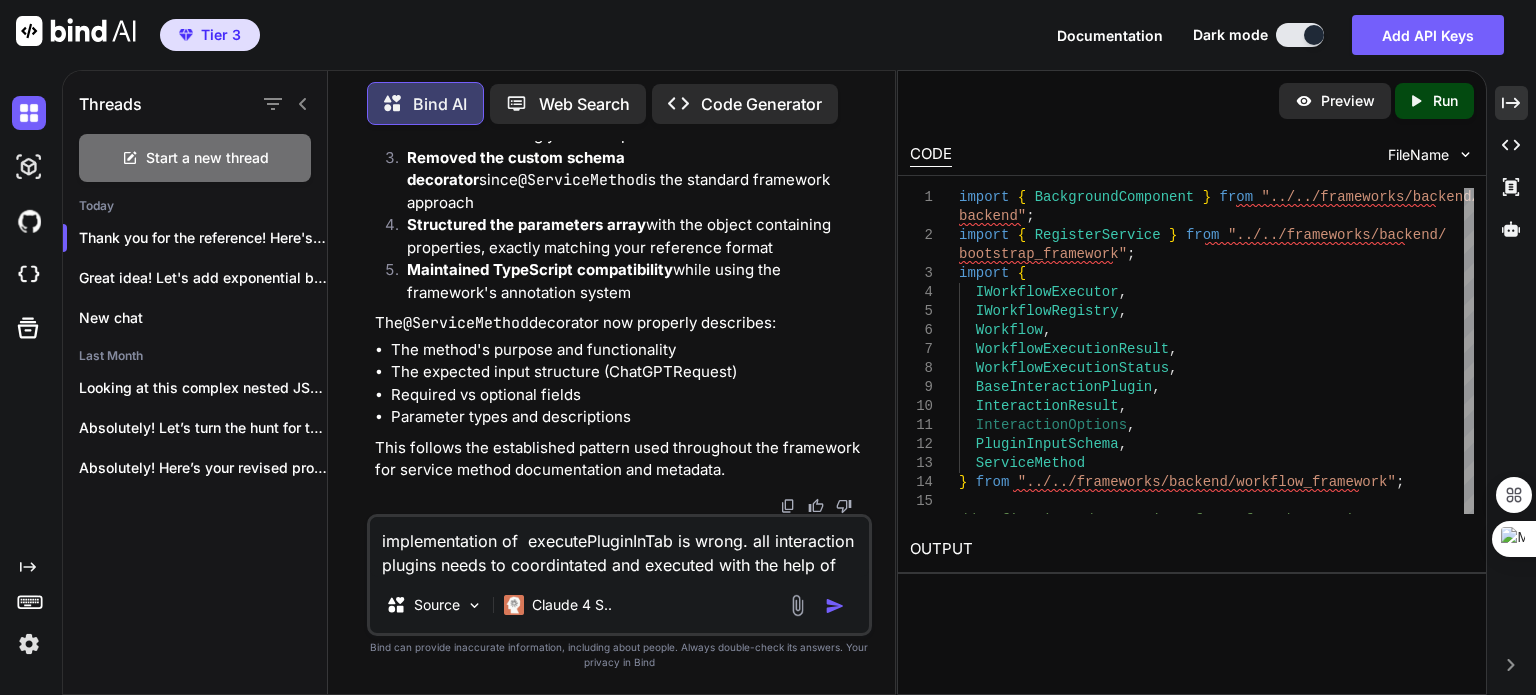 paste on "InteractionPluginExecutor" 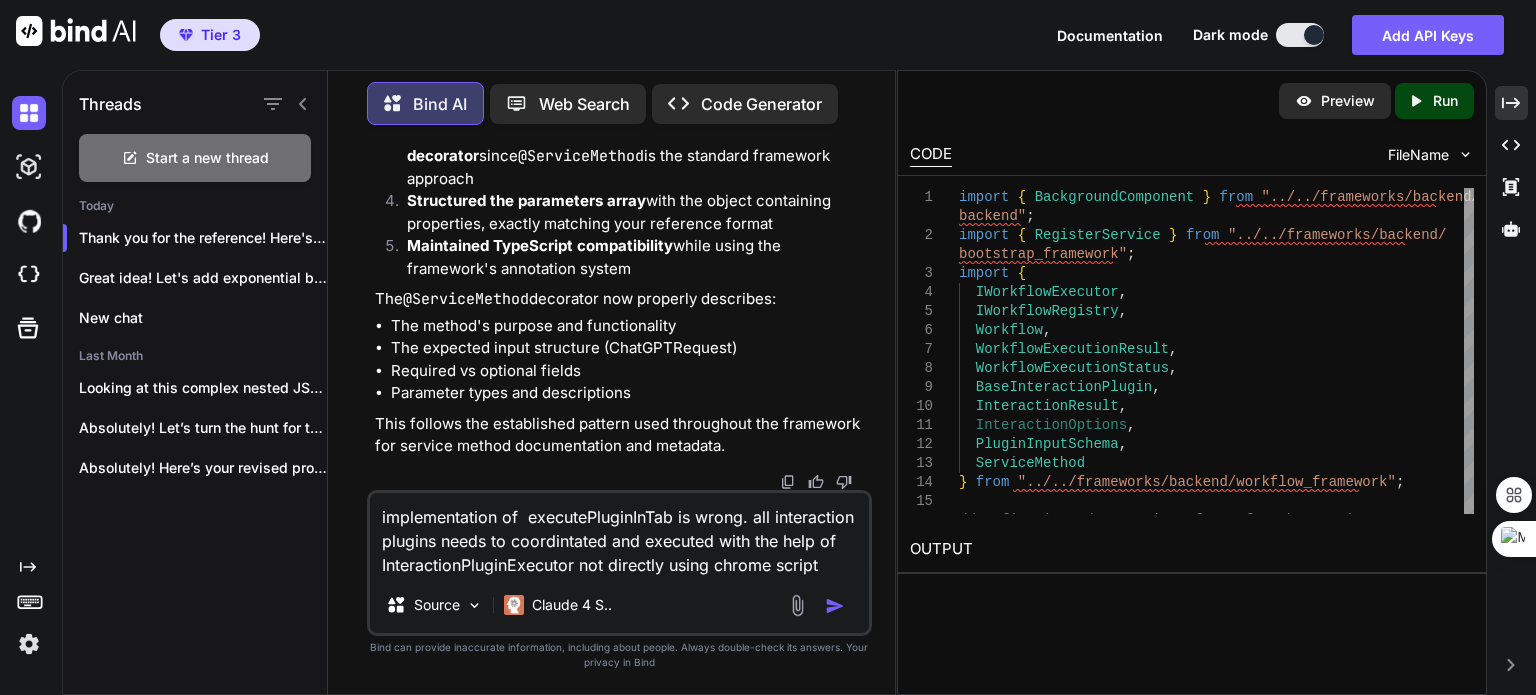 type on "implementation of  executePluginInTab is wrong. all interaction plugins needs to coordintated and executed with the help of InteractionPluginExecutor not directly using chrome scripts" 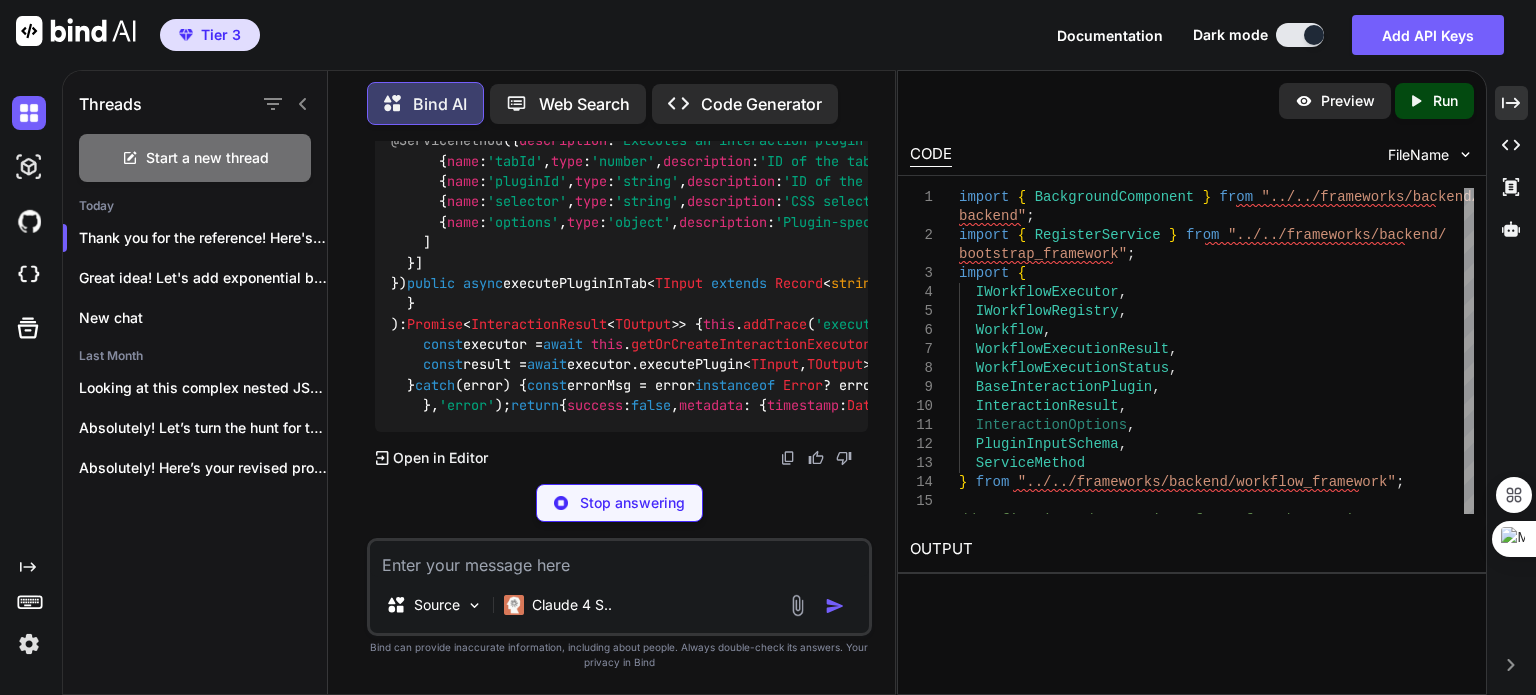 scroll, scrollTop: 217288, scrollLeft: 0, axis: vertical 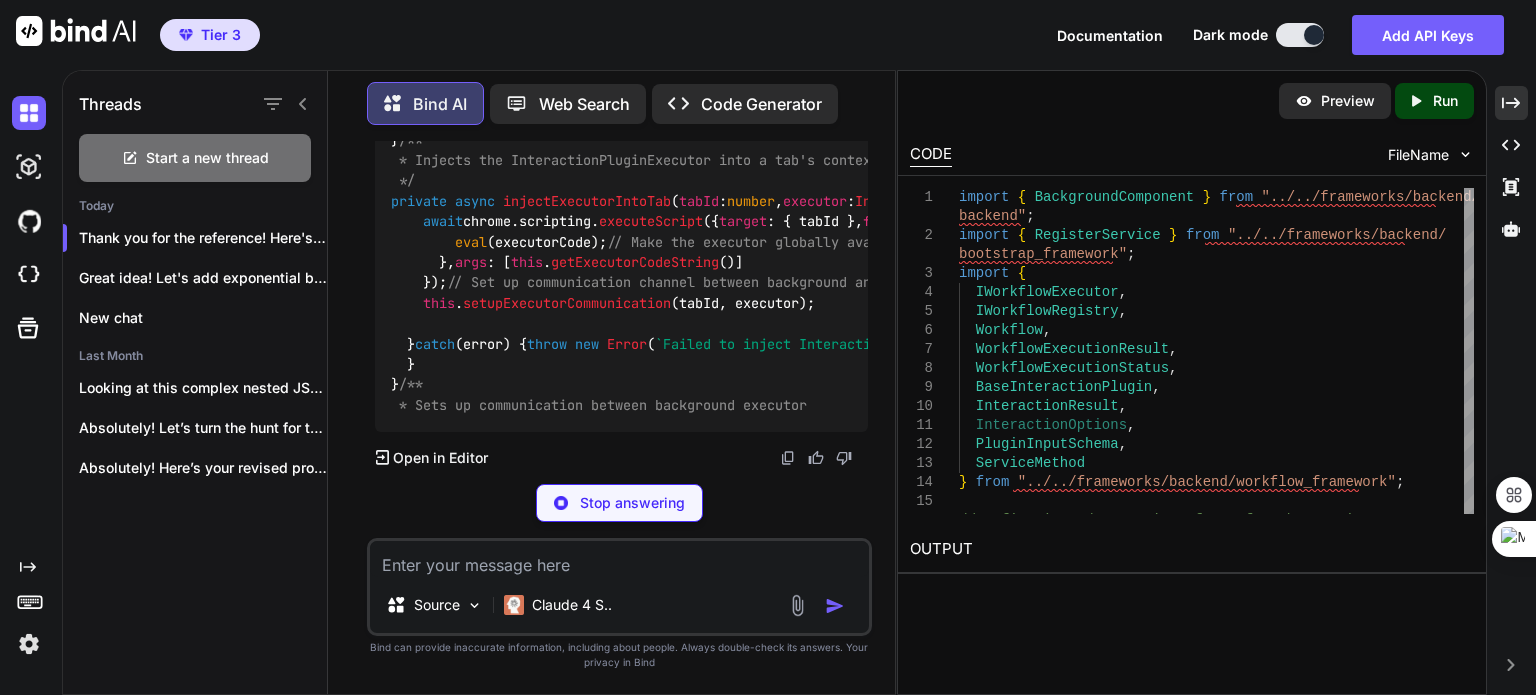 drag, startPoint x: 739, startPoint y: 384, endPoint x: 647, endPoint y: 334, distance: 104.70912 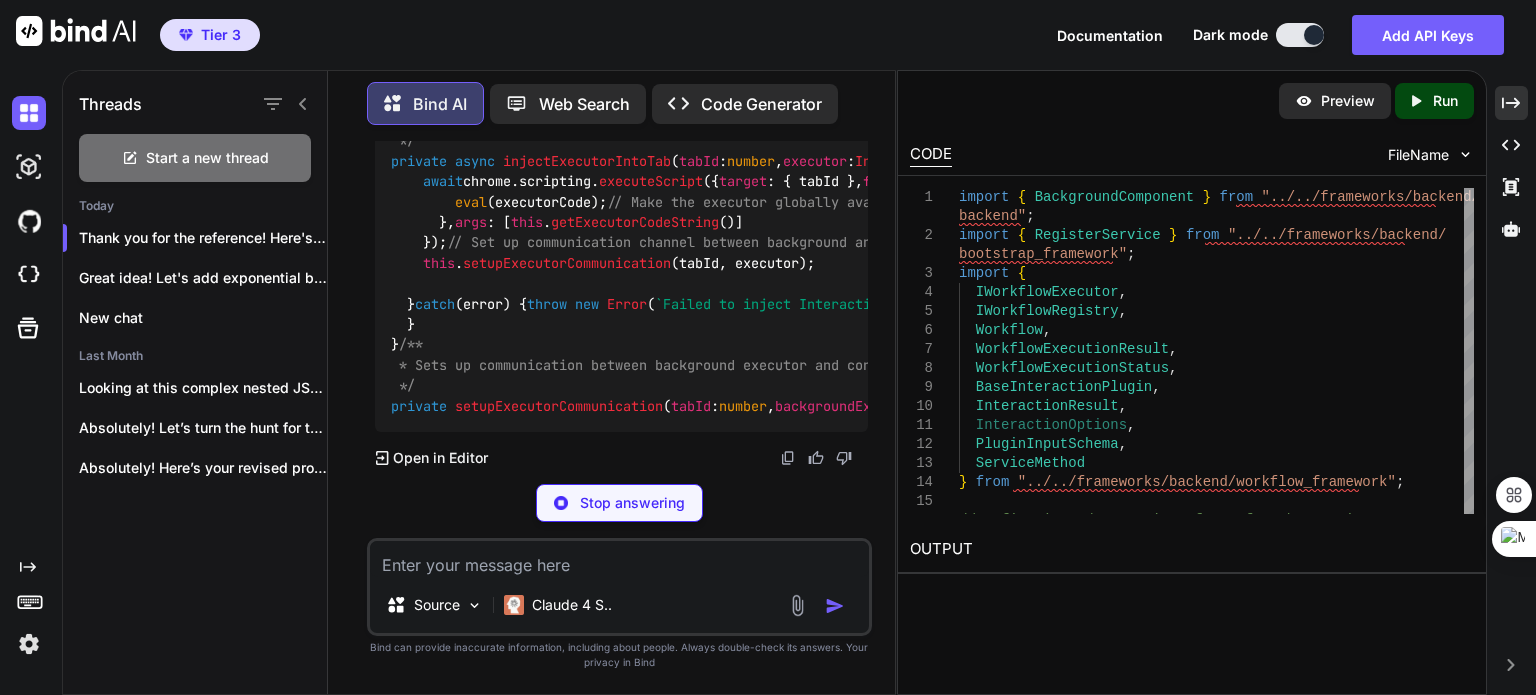 scroll, scrollTop: 218284, scrollLeft: 0, axis: vertical 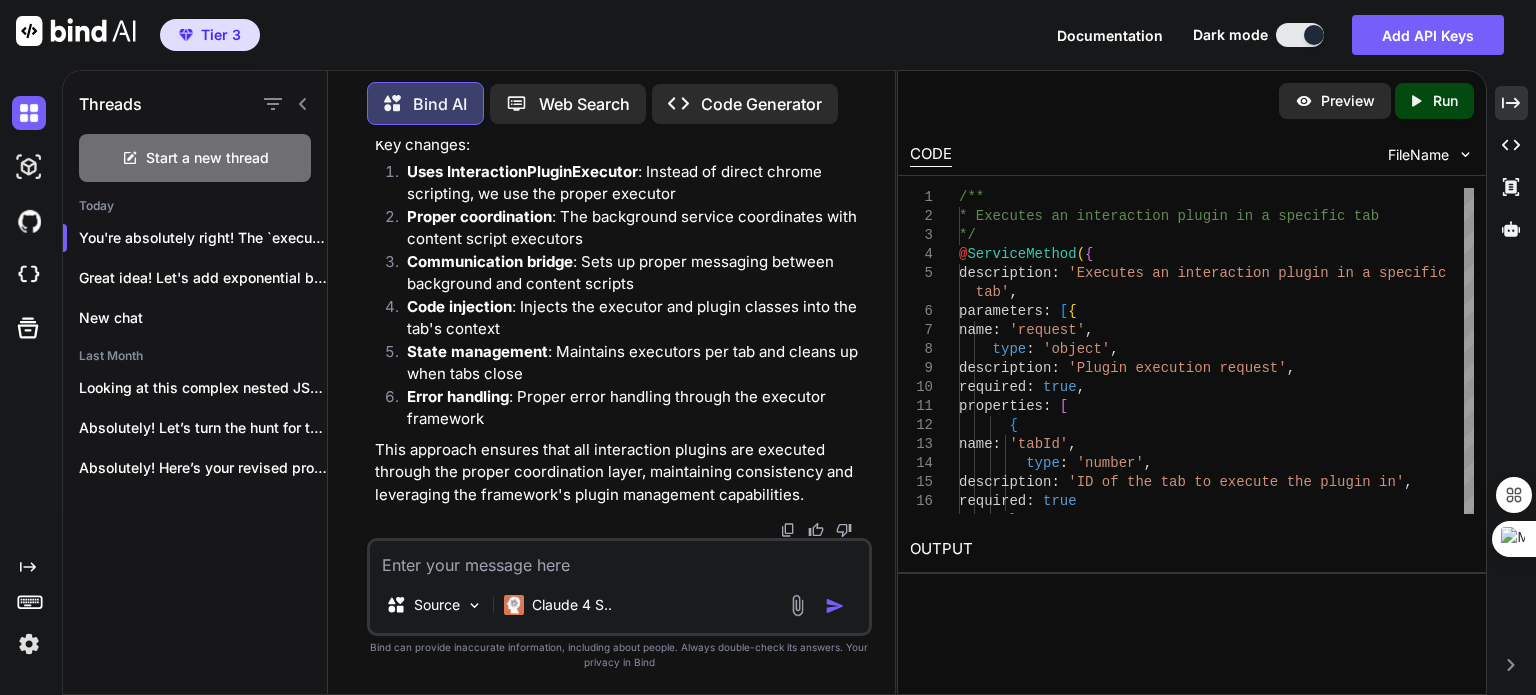 click at bounding box center [619, 559] 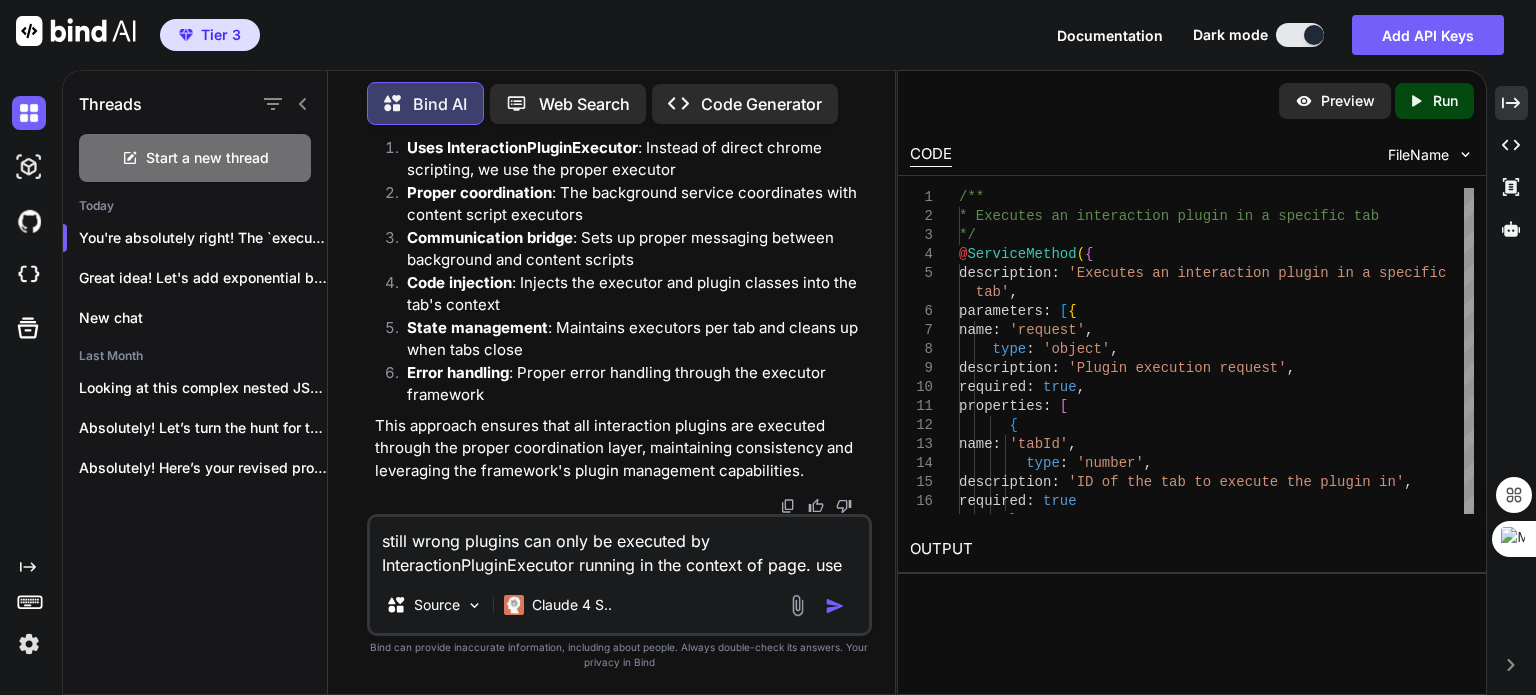 paste on "executePlugin" 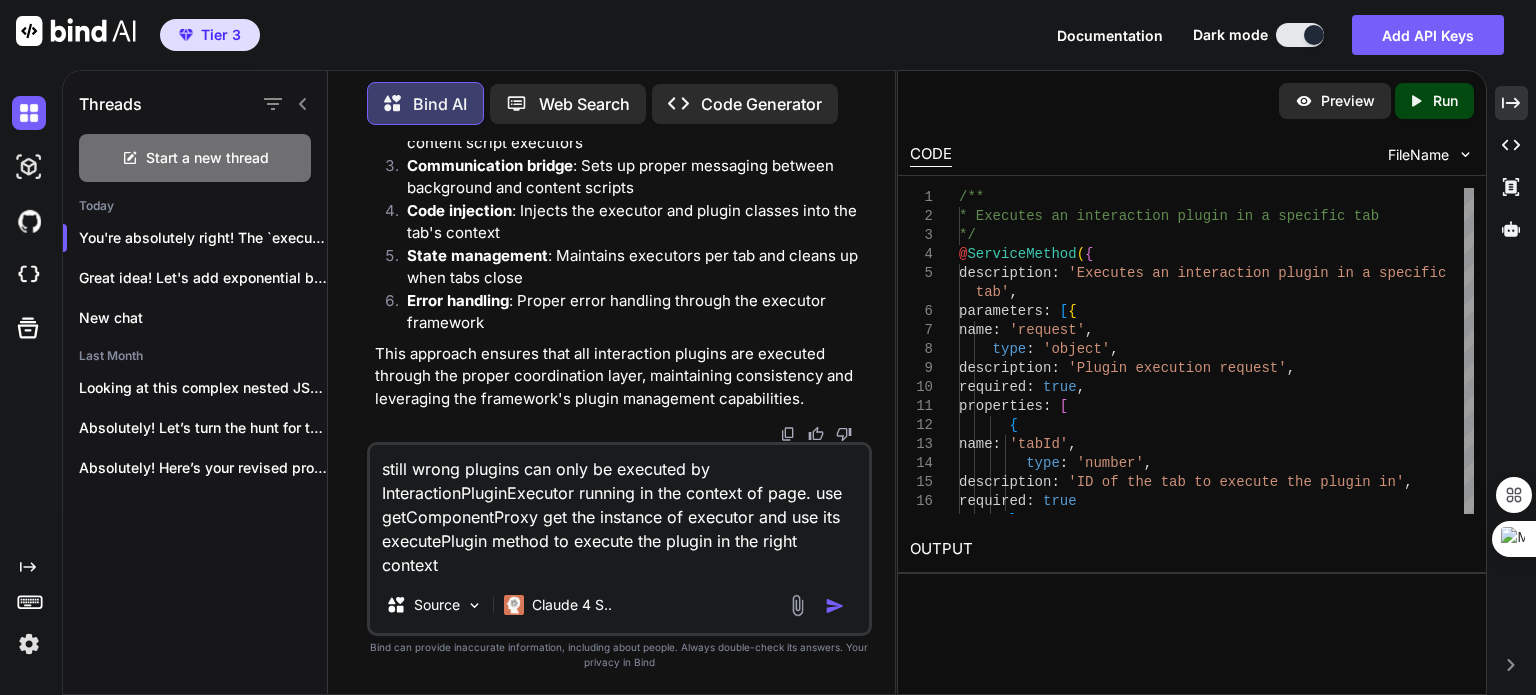 type on "still wrong plugins can only be executed by InteractionPluginExecutor running in the context of page. use getComponentProxy get the instance of executor and use its executePlugin method to execute the plugin in the right context" 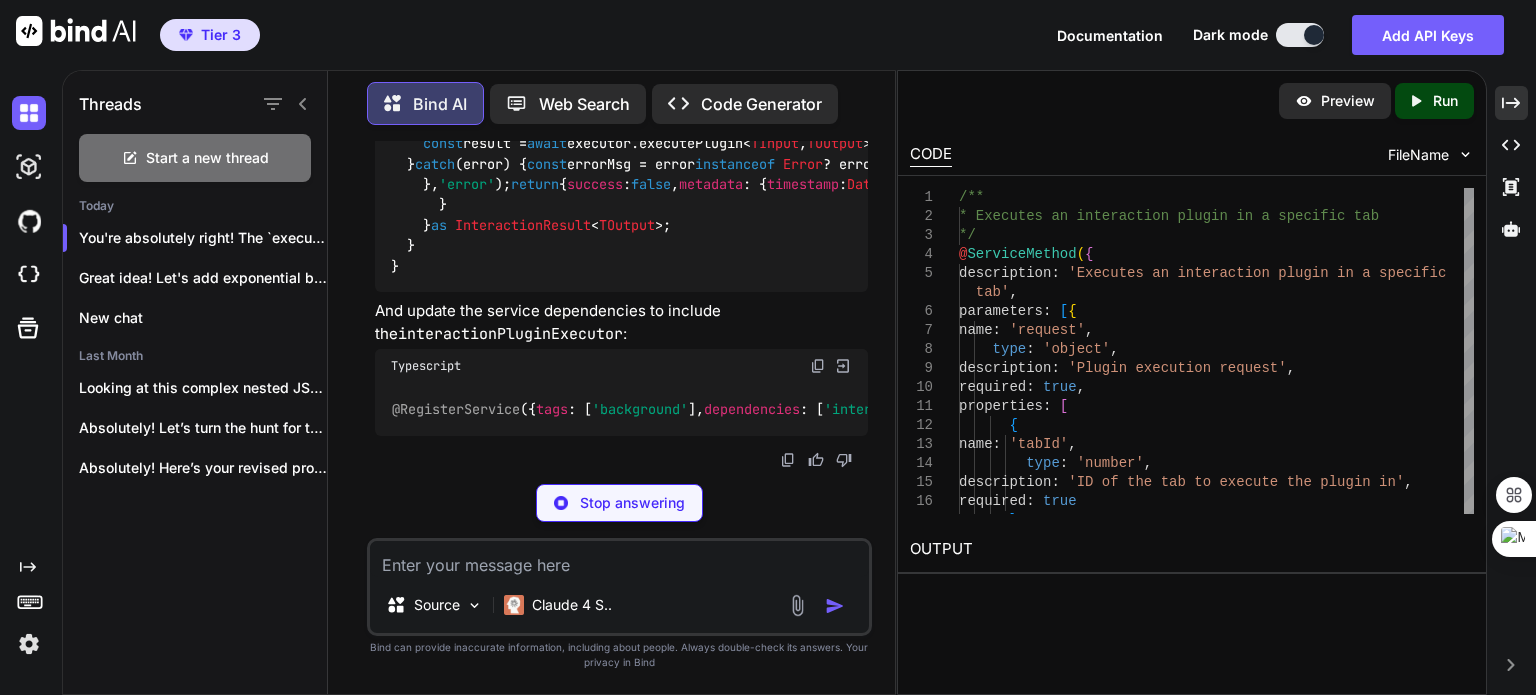 scroll, scrollTop: 224030, scrollLeft: 0, axis: vertical 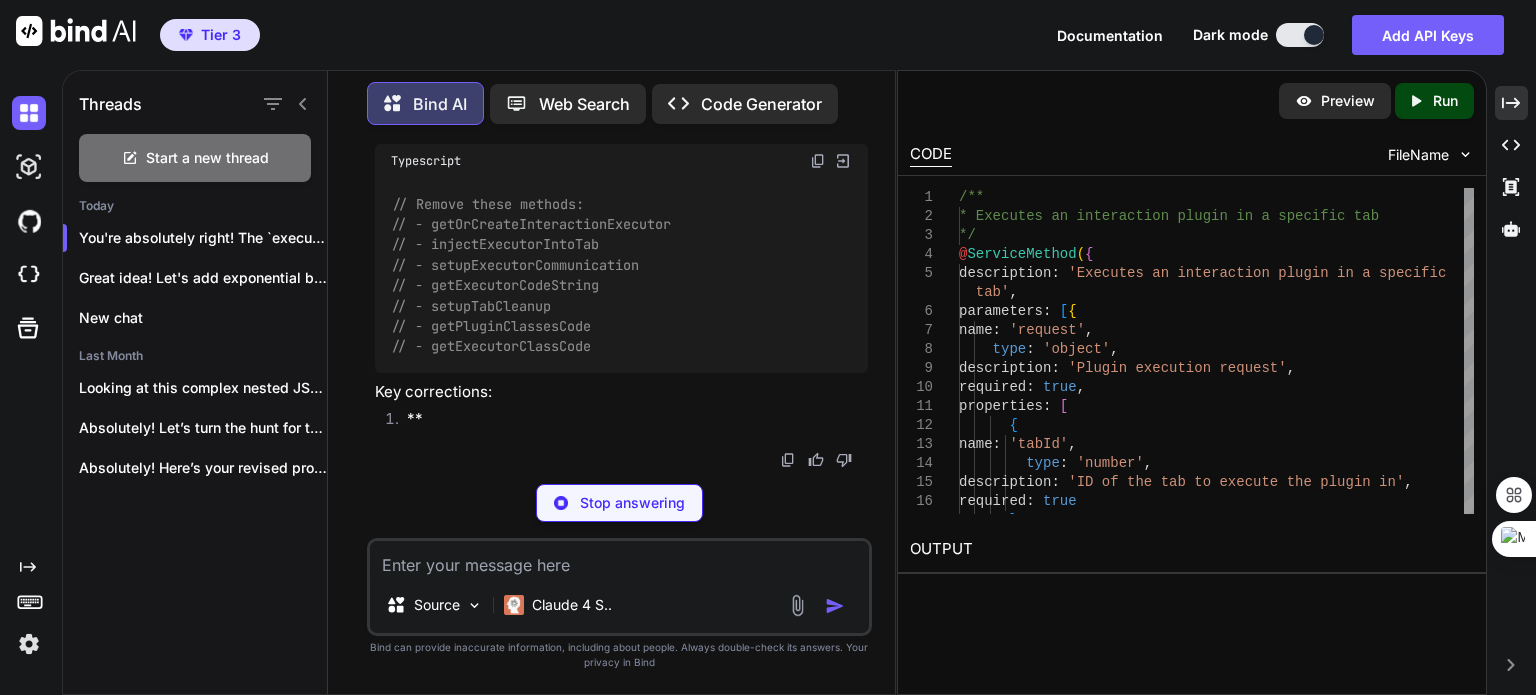 drag, startPoint x: 689, startPoint y: 413, endPoint x: 571, endPoint y: 346, distance: 135.6945 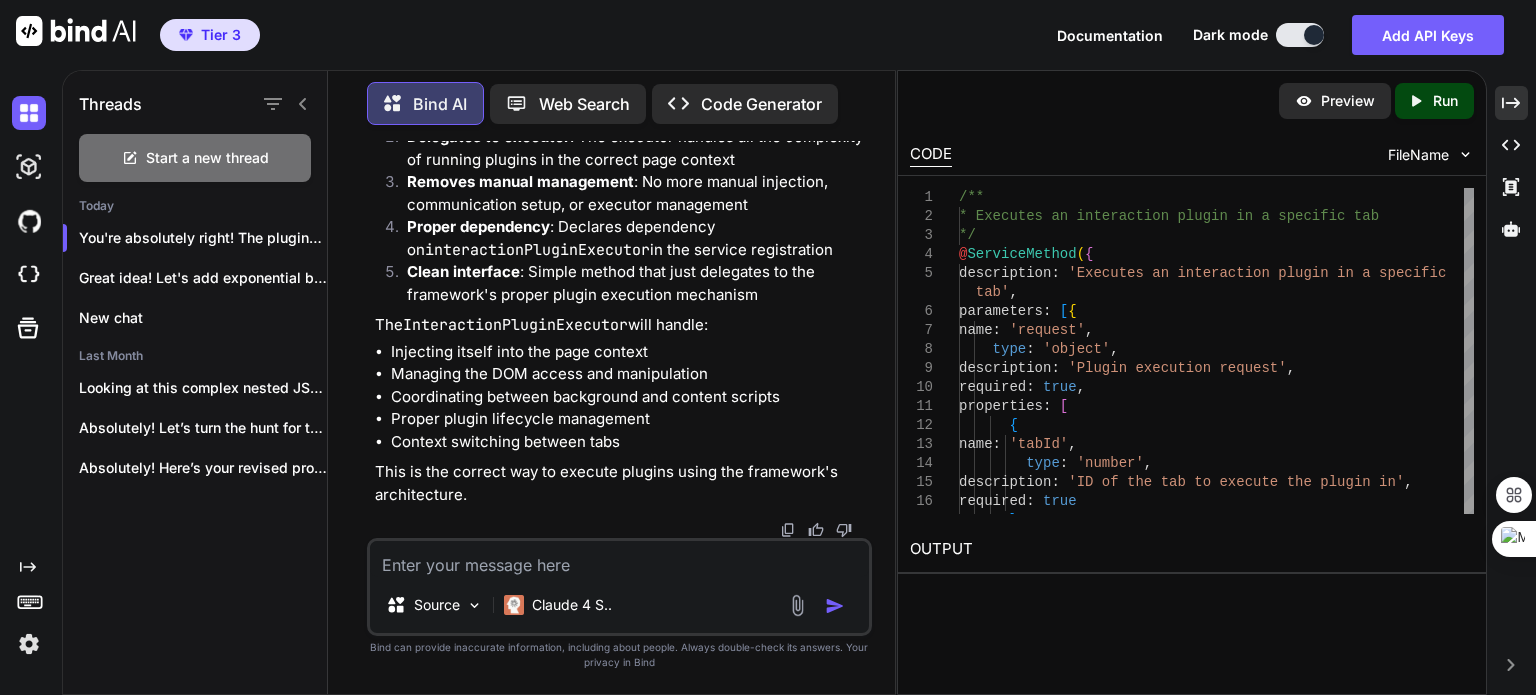 scroll, scrollTop: 225269, scrollLeft: 0, axis: vertical 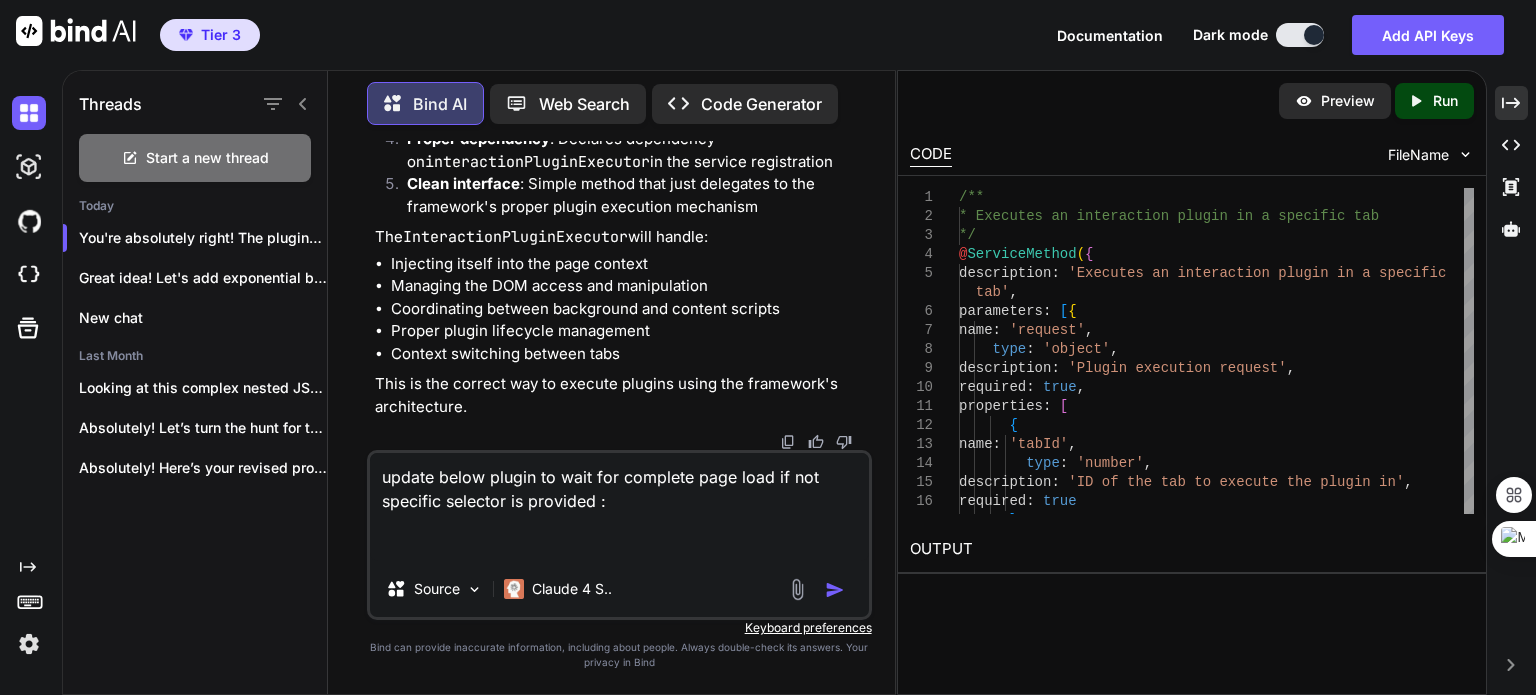 paste on "export class WaitPlugin extends BaseInteractionPlugin<{ selector?: string; timeout?: number }> {
readonly pluginId = 'builtin.interaction.wait';
readonly name = 'Wait For Element';
readonly description = 'Waits for a specified element to appear on the page.';
readonly version = '1.0.0';
readonly author = 'System';
readonly interactionType = 'wait';
readonly priority = 100;
async execute(doc: Document, options?: InteractionOptions<{ selector?: string; timeout?: number }>): Promise<InteractionResult> {
const selector = options?.request?.selector;
const timeout = options?.request?.timeout || options?.timeout || 30000;
if (!selector) {
return {
success: false,
metadata: {
timestamp: Date.now(),
status: 'error',
error: 'No selector provided for wait operation'
}
};
}
return new Promise((resolve) => {
..." 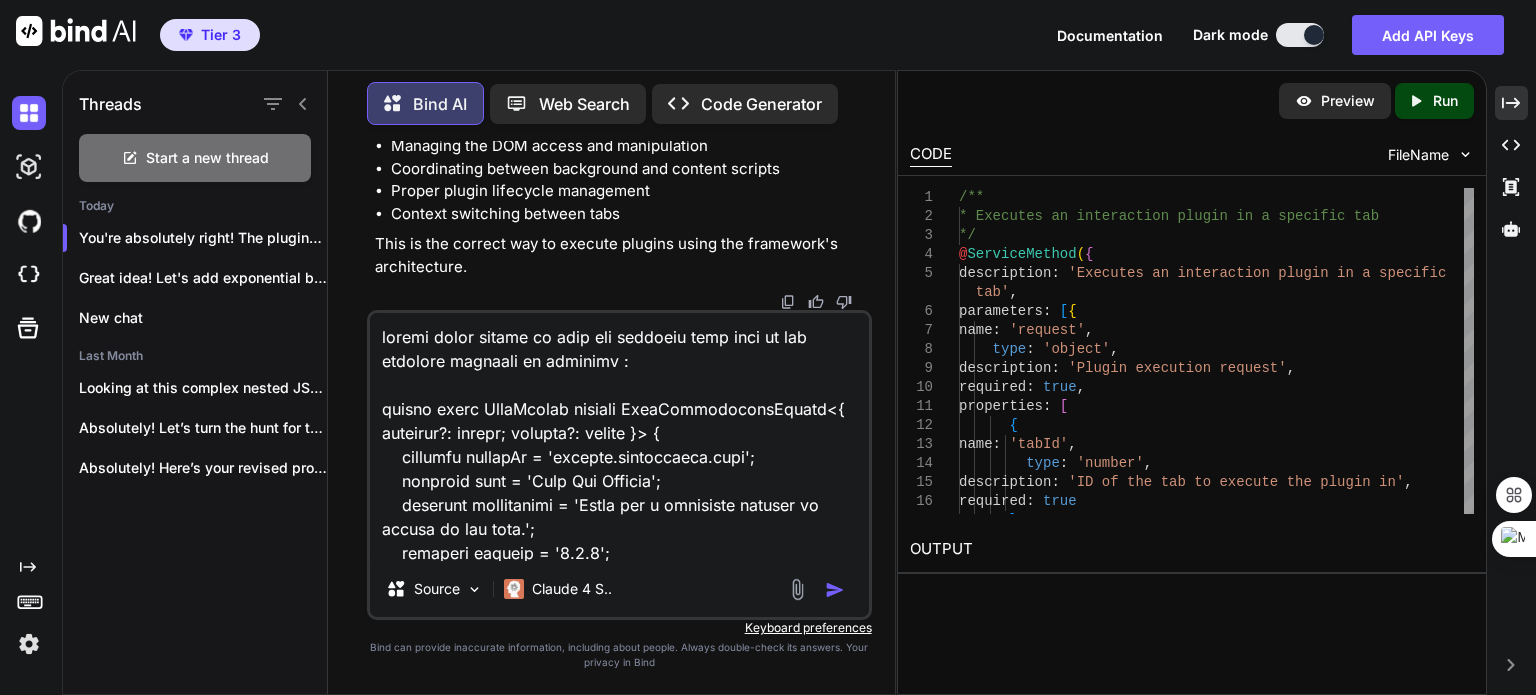 scroll, scrollTop: 1850, scrollLeft: 0, axis: vertical 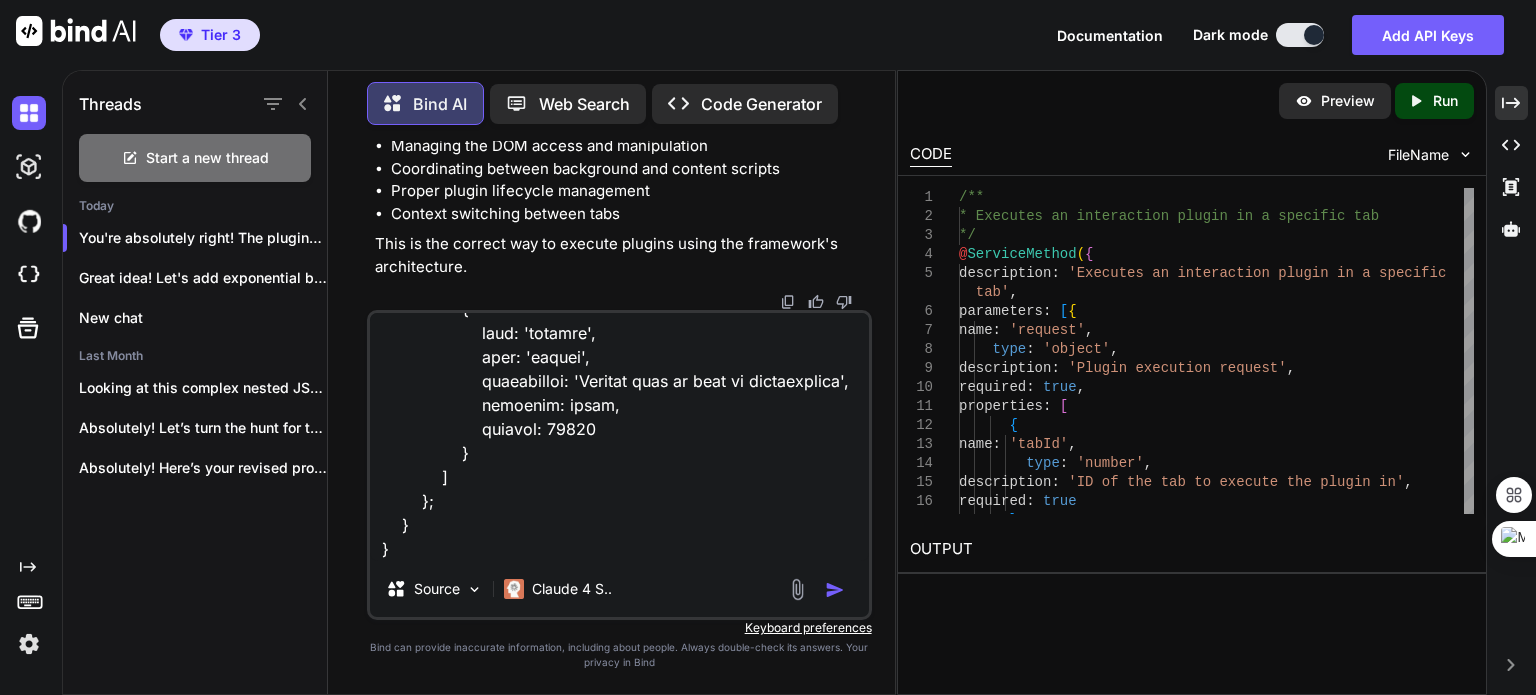 type 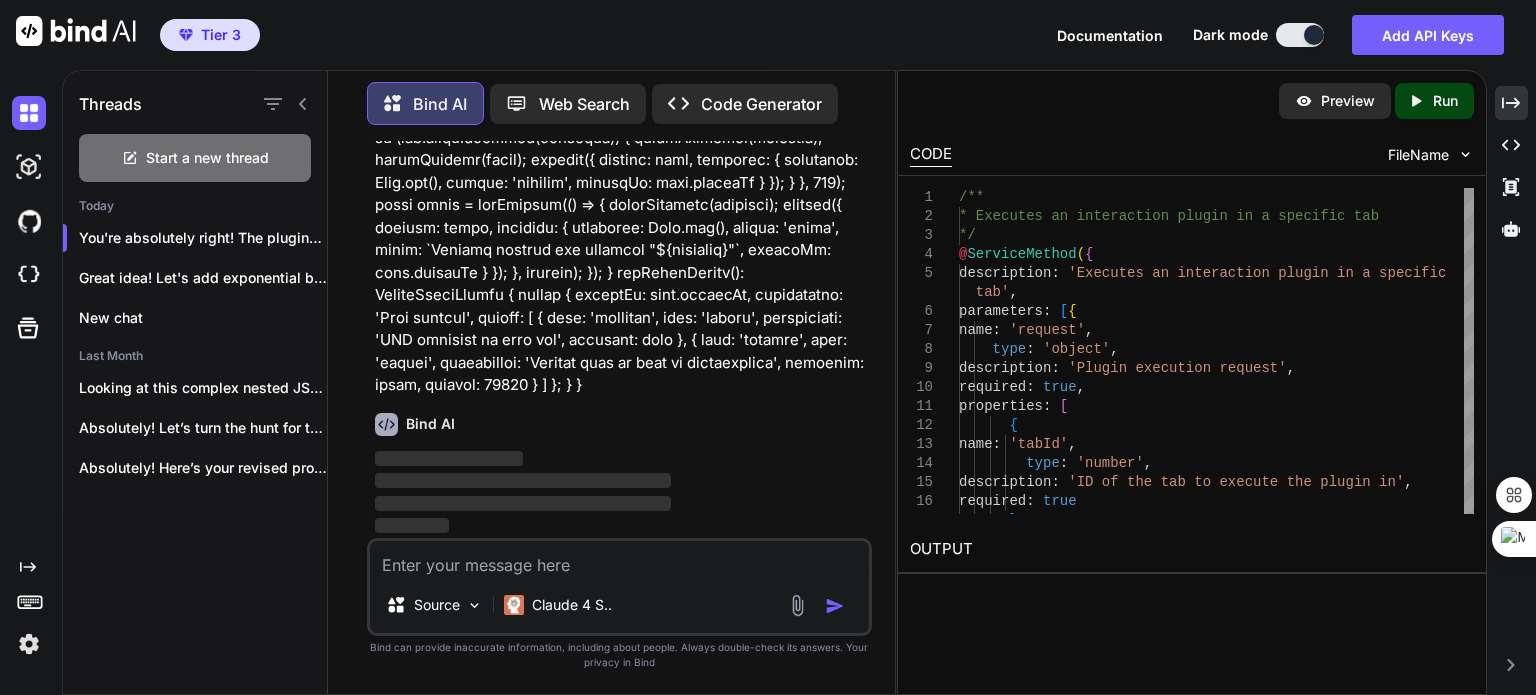 scroll, scrollTop: 0, scrollLeft: 0, axis: both 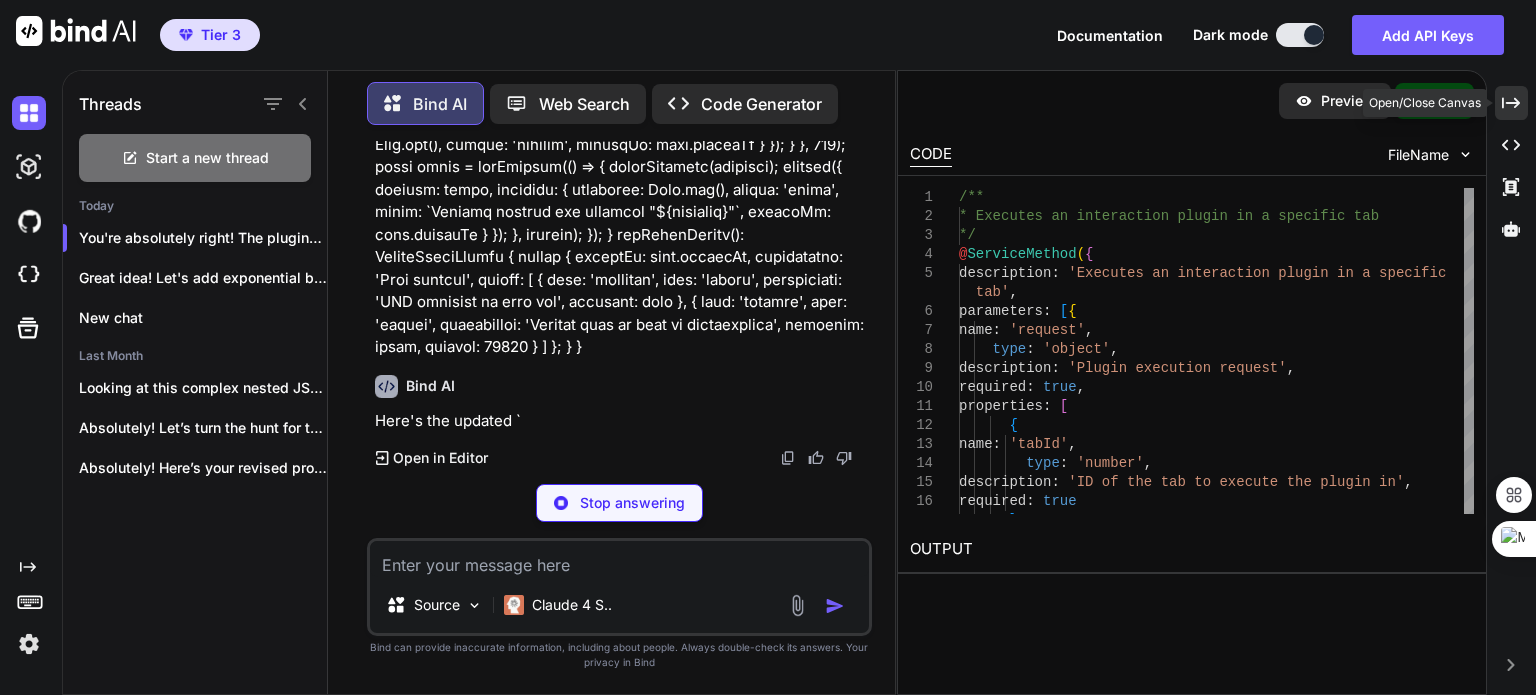 click on "Created with Pixso." at bounding box center (1511, 103) 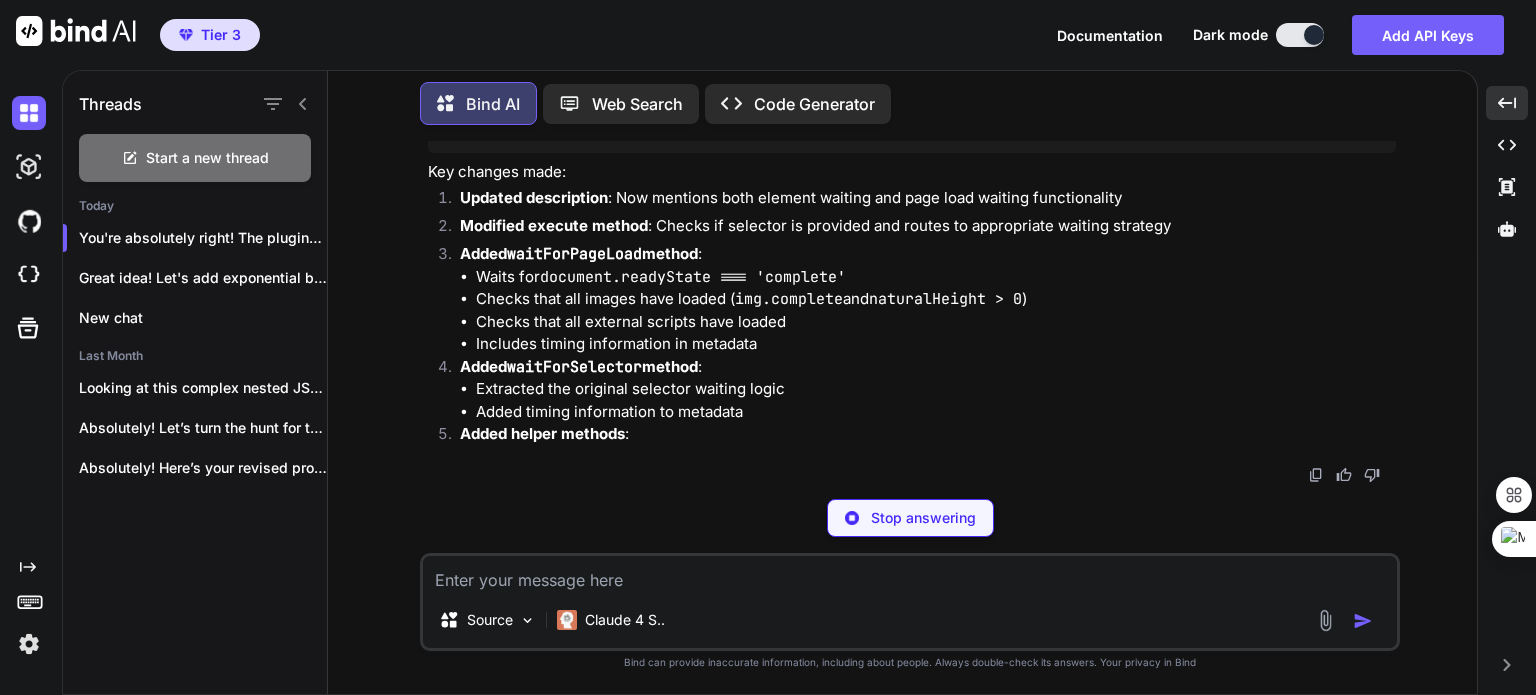 scroll, scrollTop: 193683, scrollLeft: 0, axis: vertical 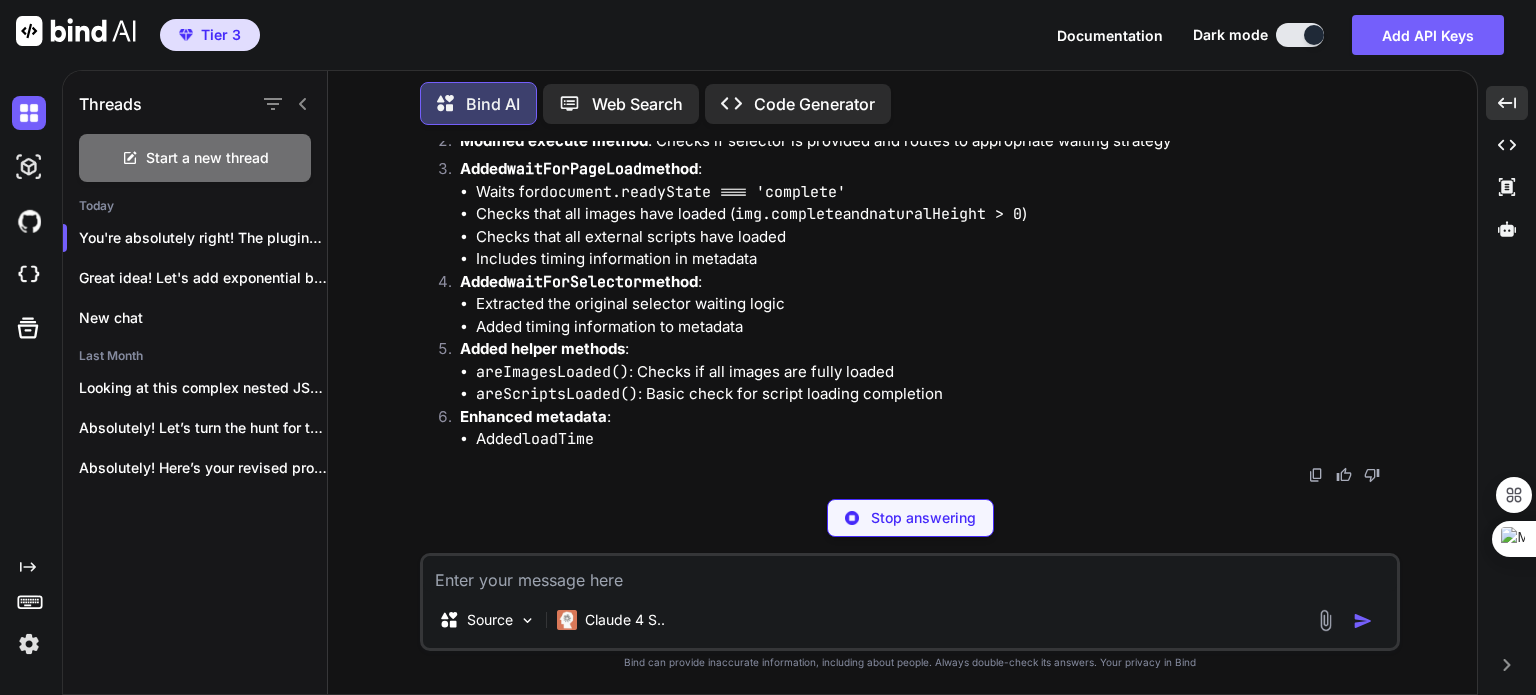 click at bounding box center [1346, -1286] 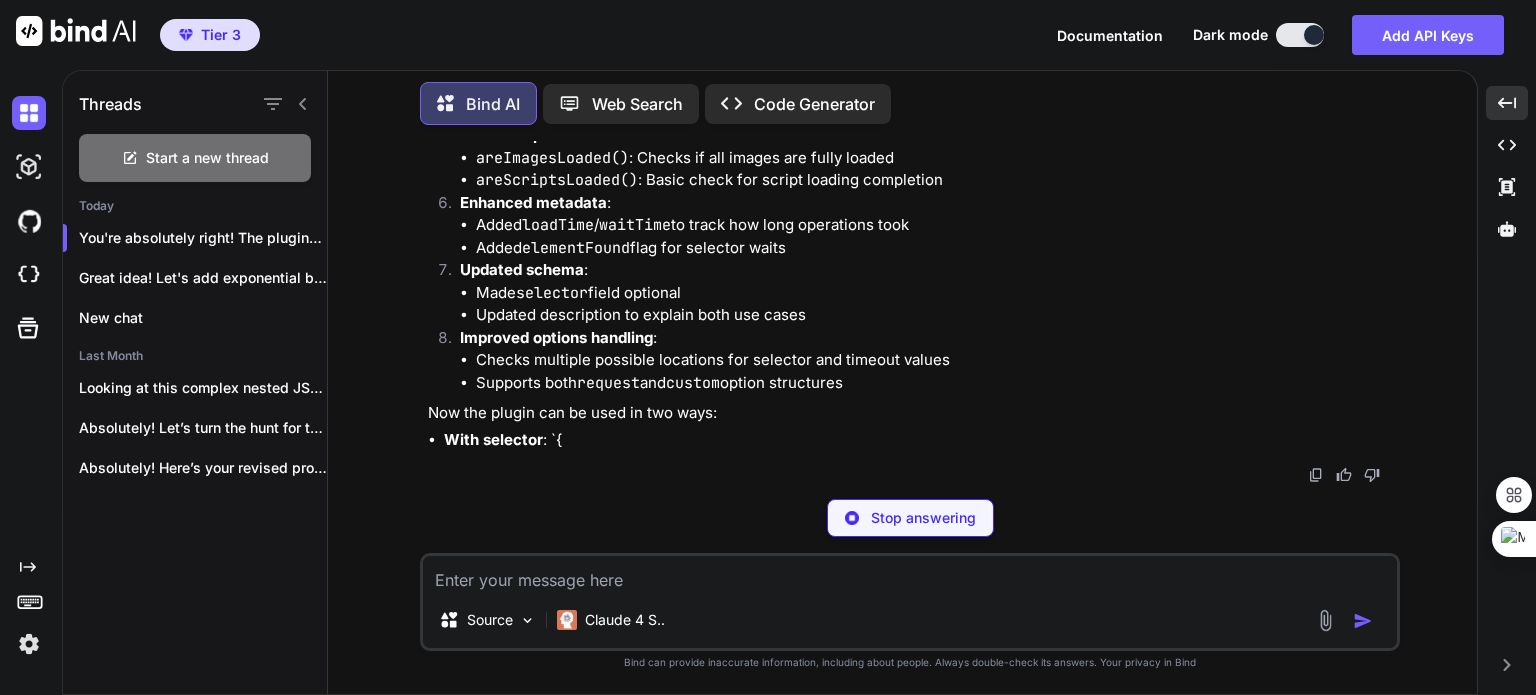 type 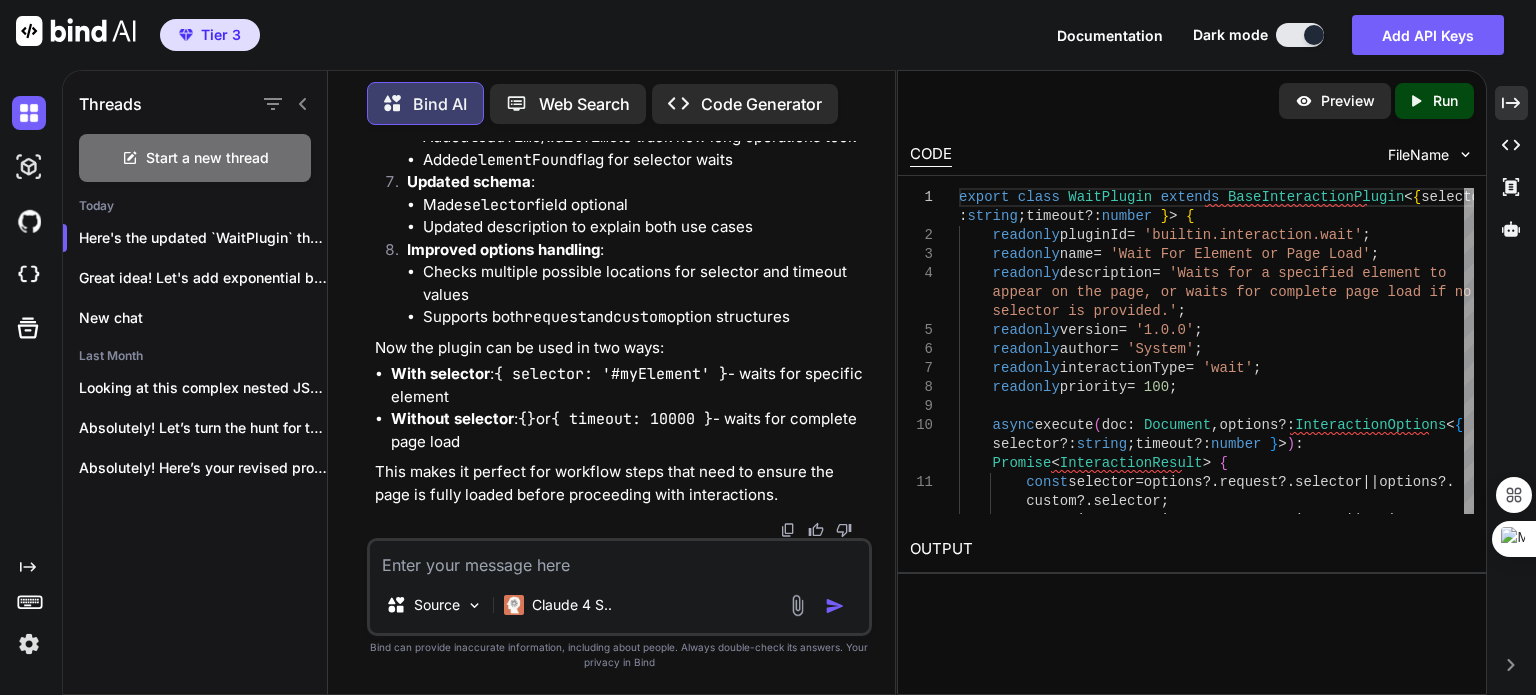 scroll, scrollTop: 231369, scrollLeft: 0, axis: vertical 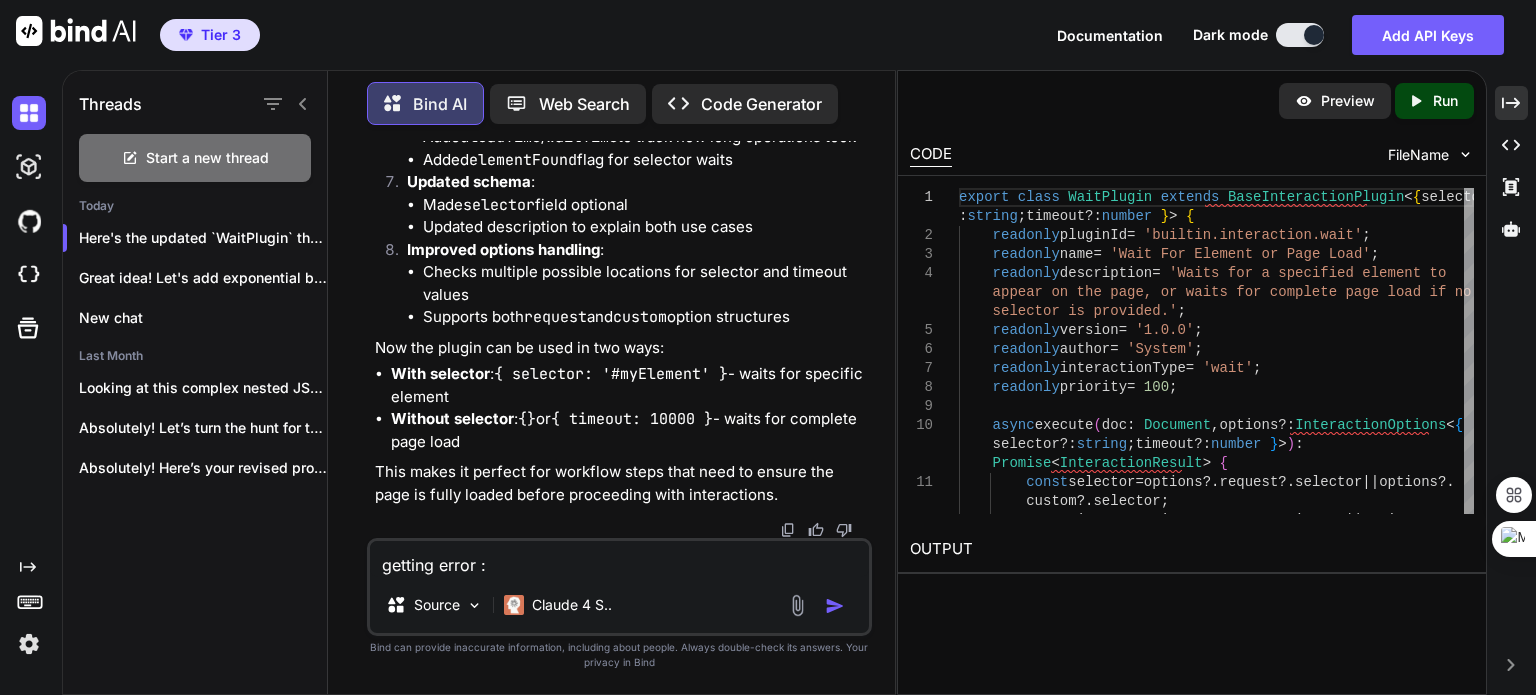 paste on "Object literal may only specify known properties, and 'waitTime' does not exist in type '{ timestamp: number; status: "success" | "error" | "partial"; error?: string | undefined; pluginId?: string | undefined; }'.ts(2353)" 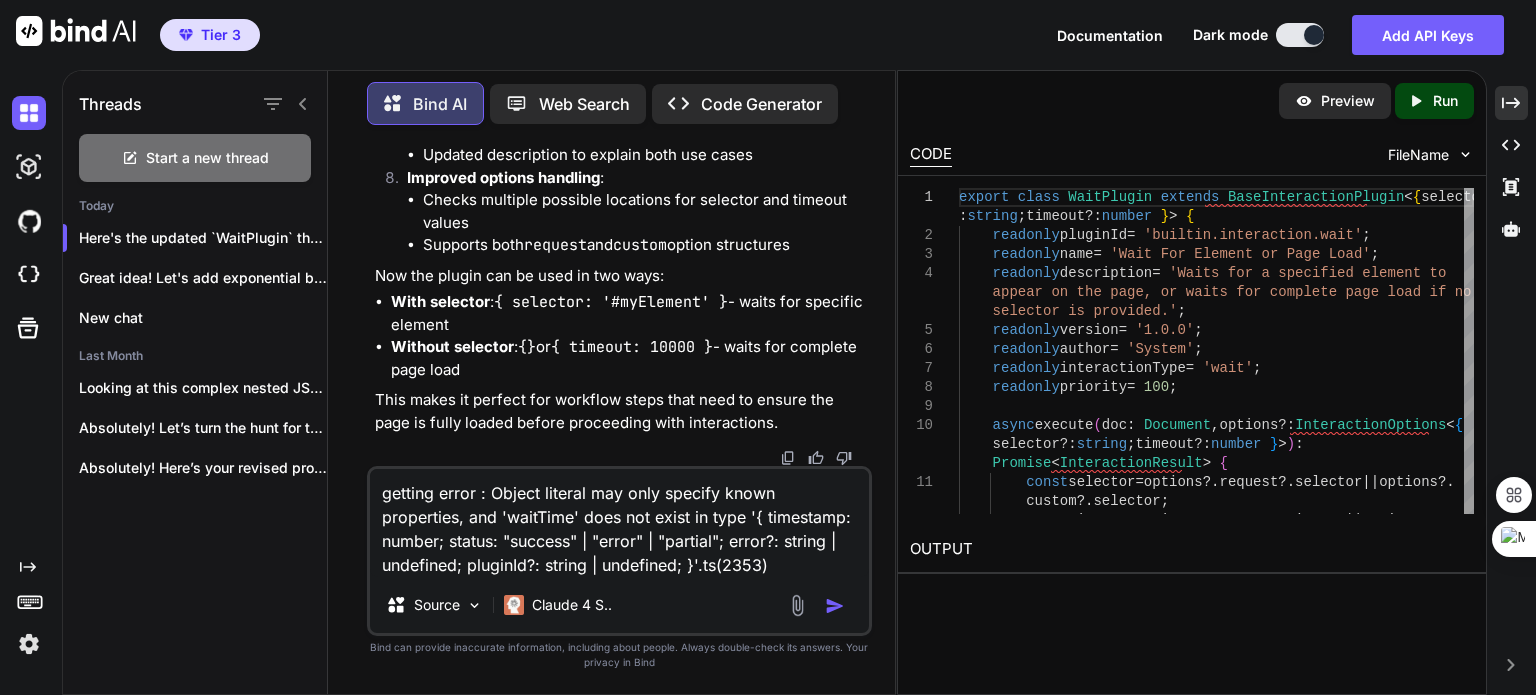 scroll, scrollTop: 0, scrollLeft: 0, axis: both 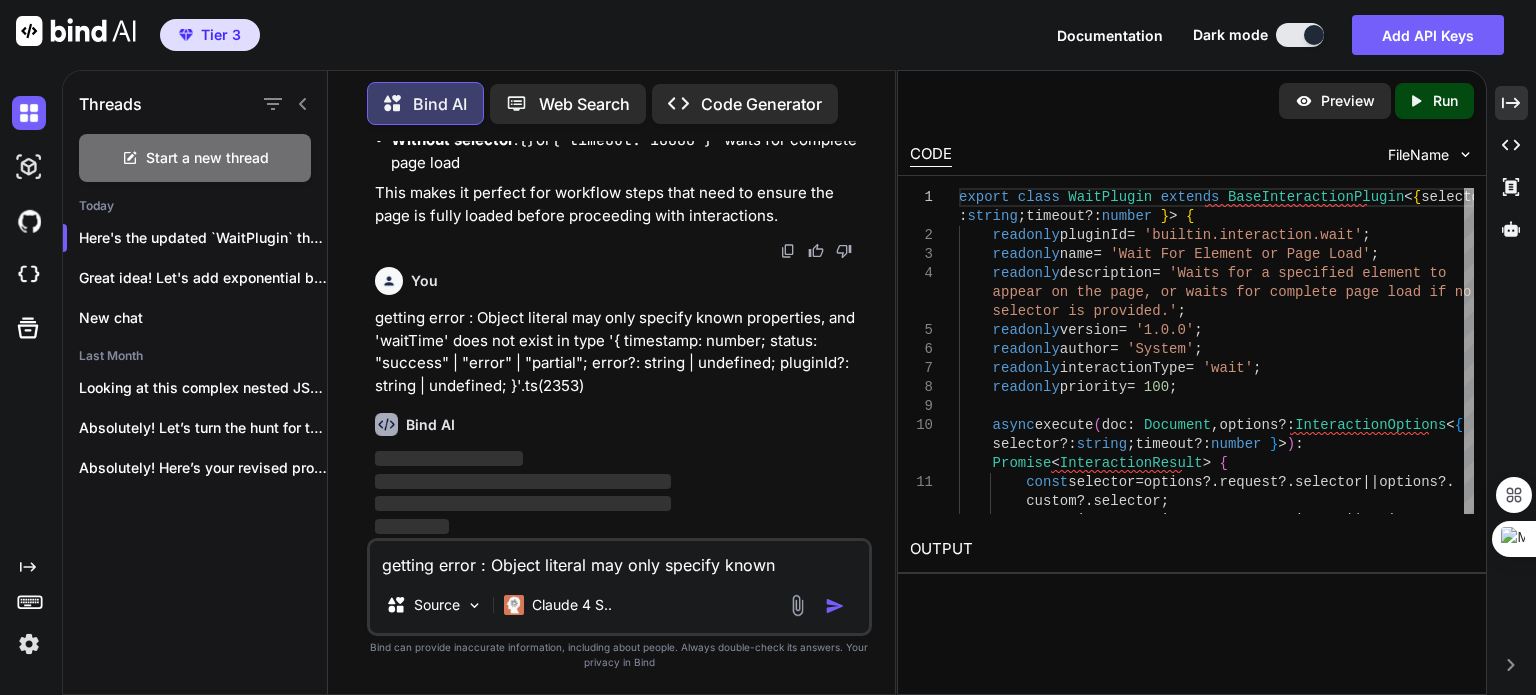 type 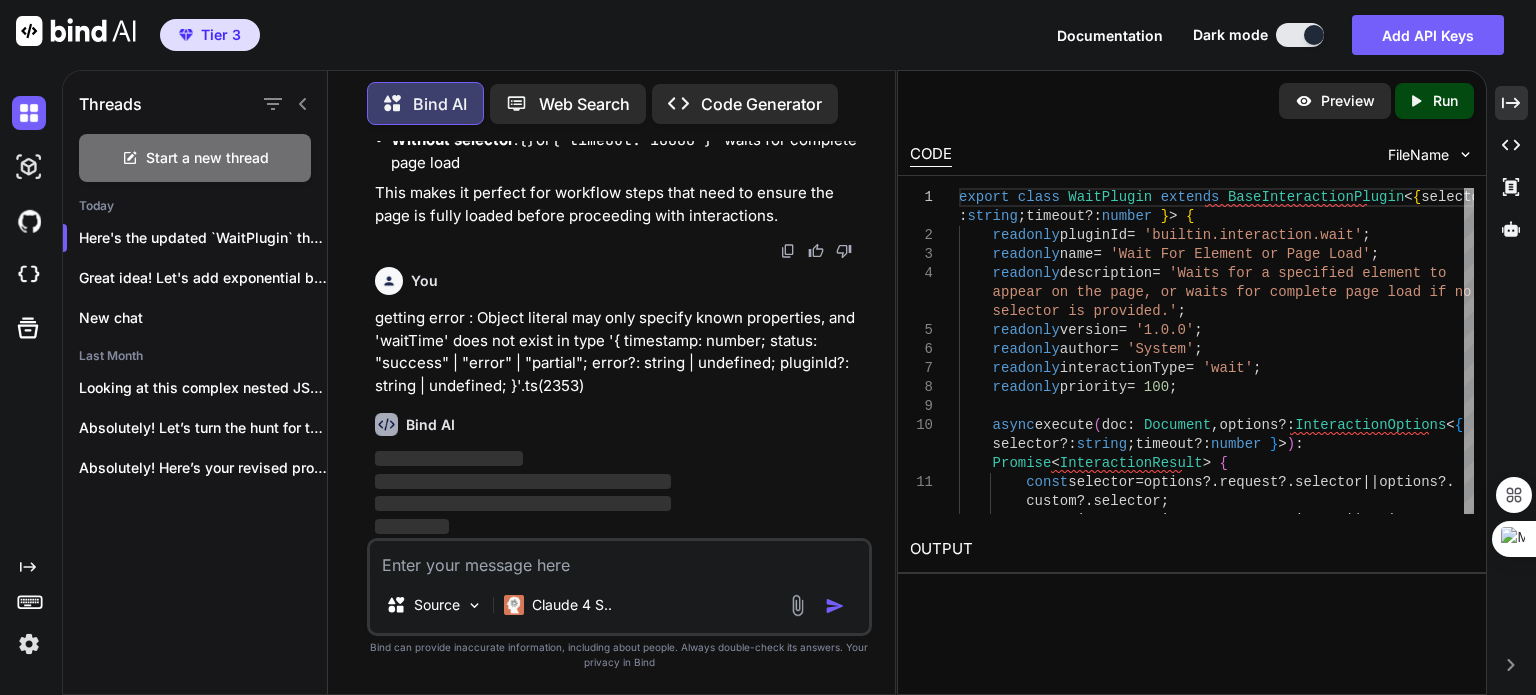 scroll, scrollTop: 231648, scrollLeft: 0, axis: vertical 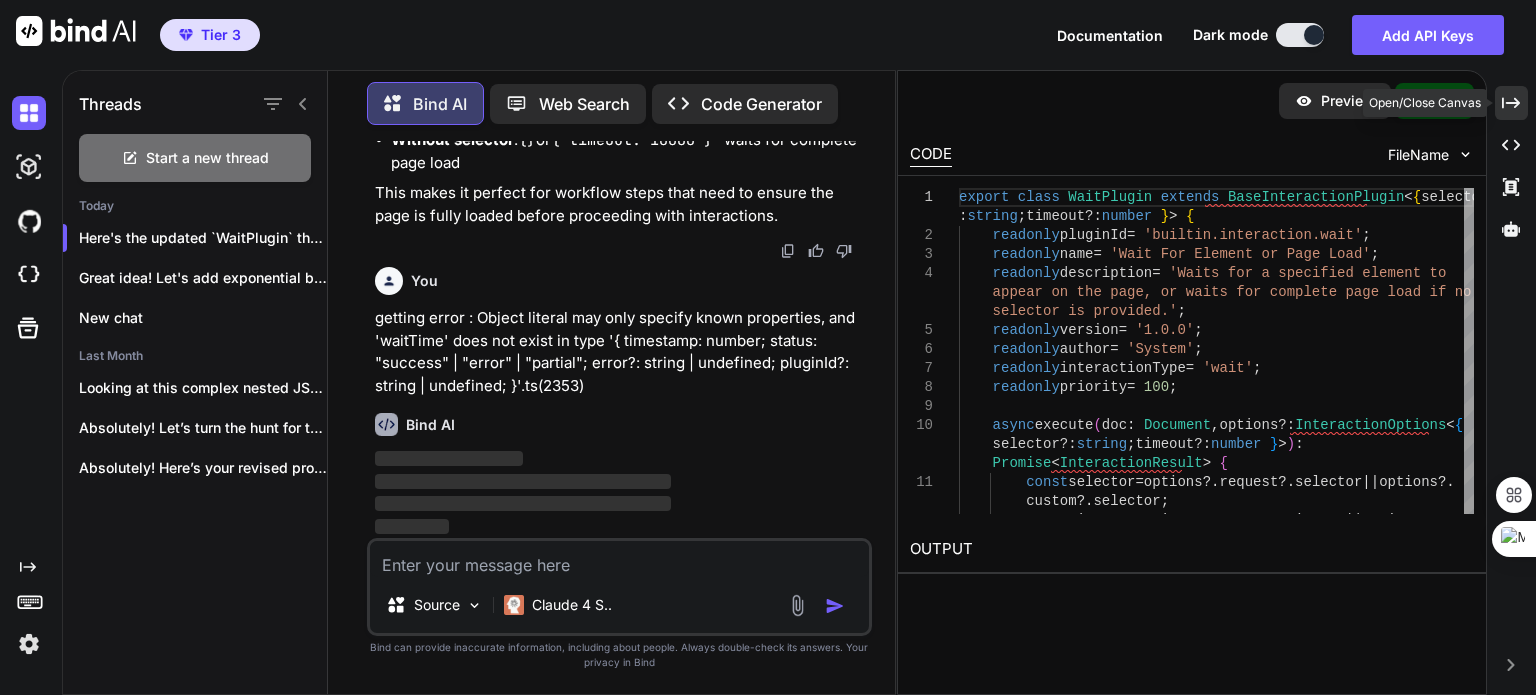 click on "Created with Pixso." at bounding box center (1511, 103) 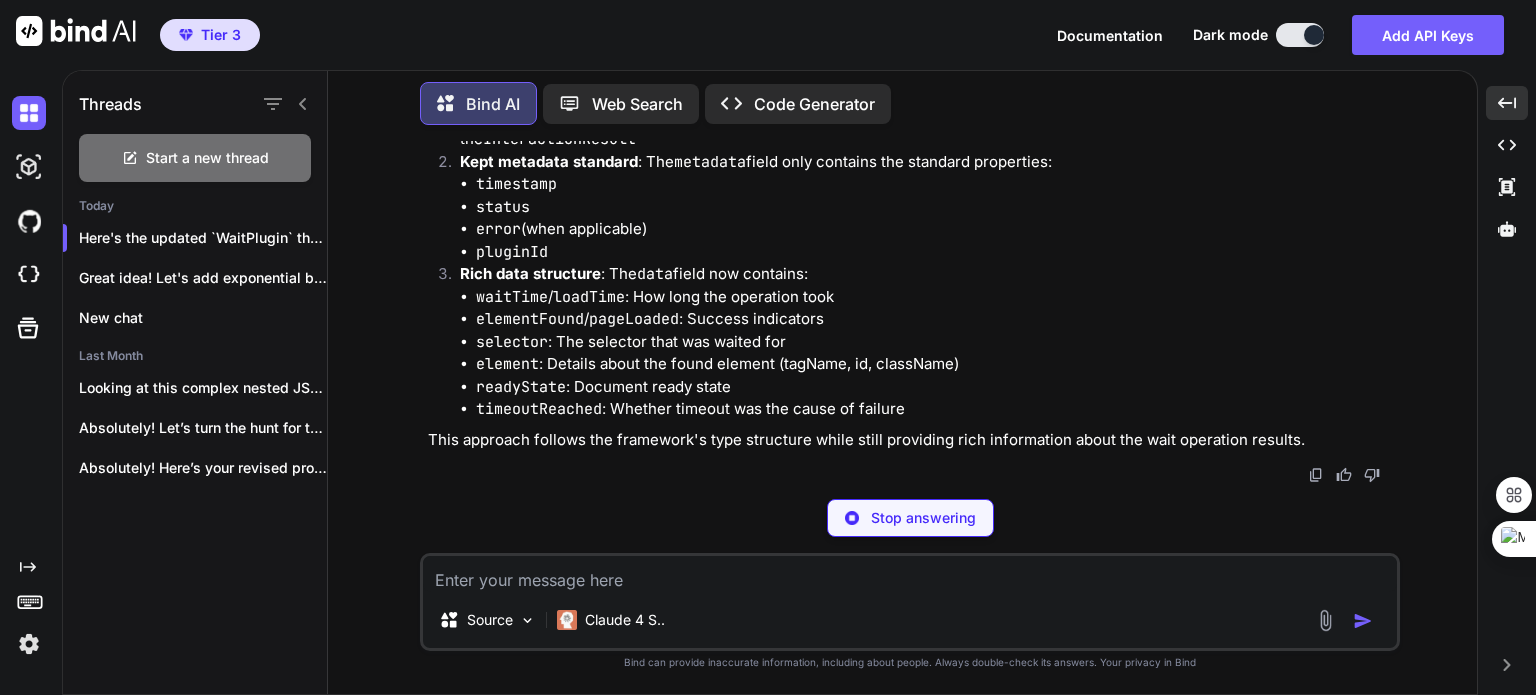 scroll, scrollTop: 231659, scrollLeft: 0, axis: vertical 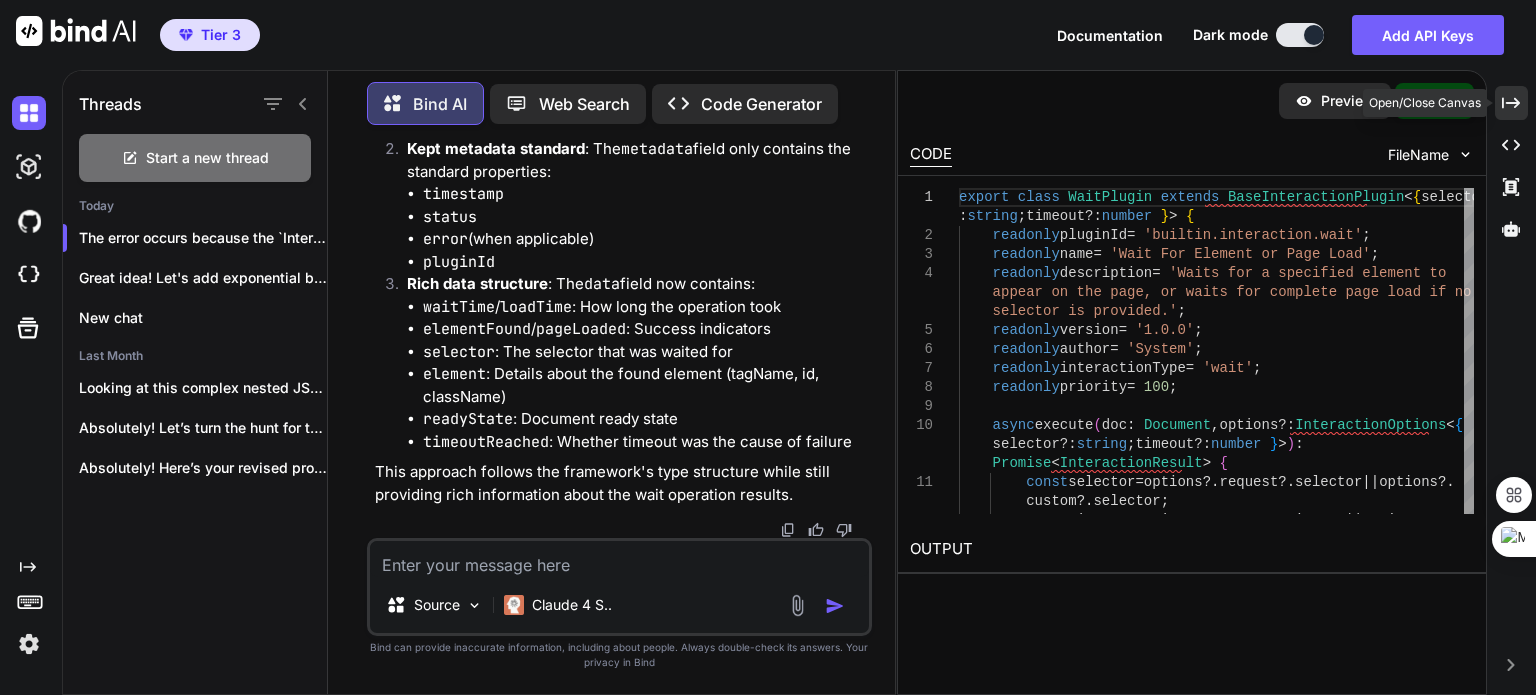 click on "Created with Pixso." 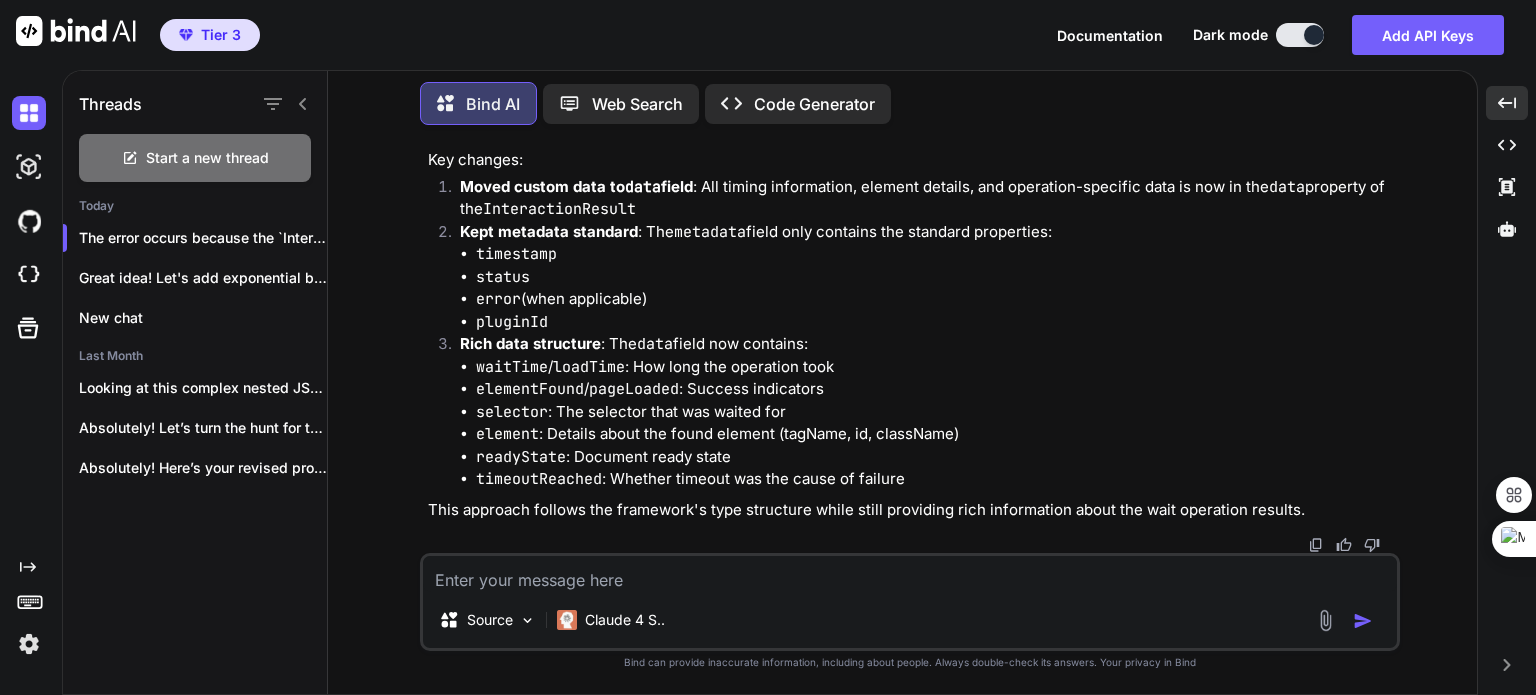 scroll, scrollTop: 198520, scrollLeft: 0, axis: vertical 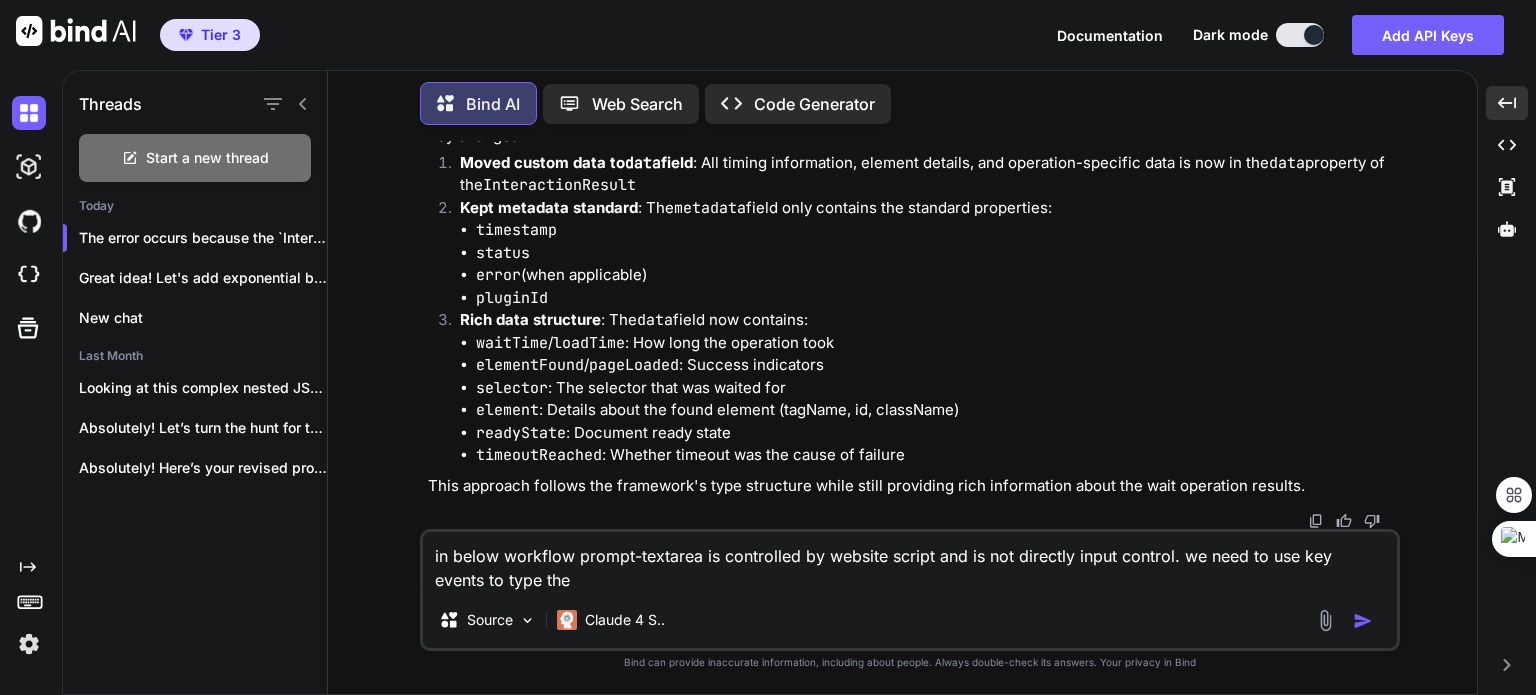 type on "in below workflow prompt-textarea is controlled by website script and is not directly input control. we need to use key events to type the" 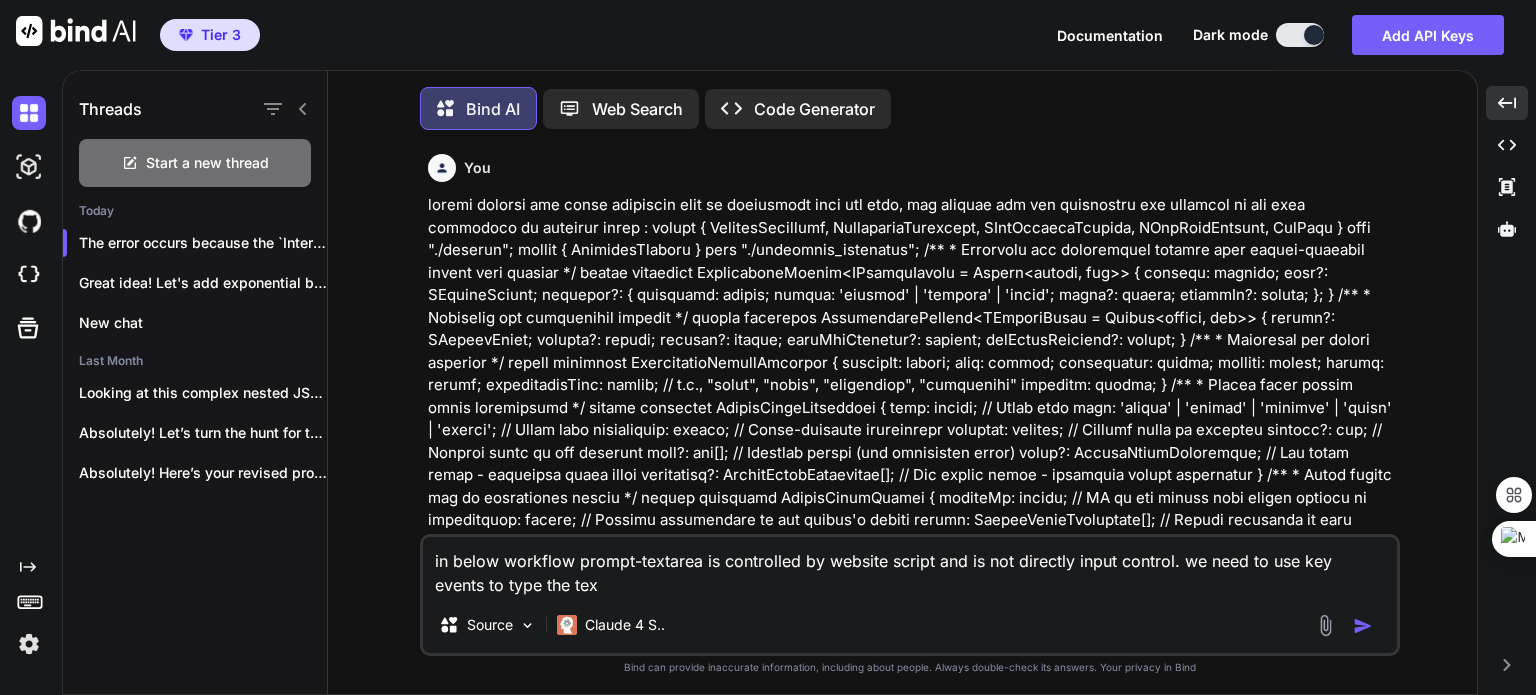 type on "in below workflow prompt-textarea is controlled by website script and is not directly input control. we need to use key events to type the text" 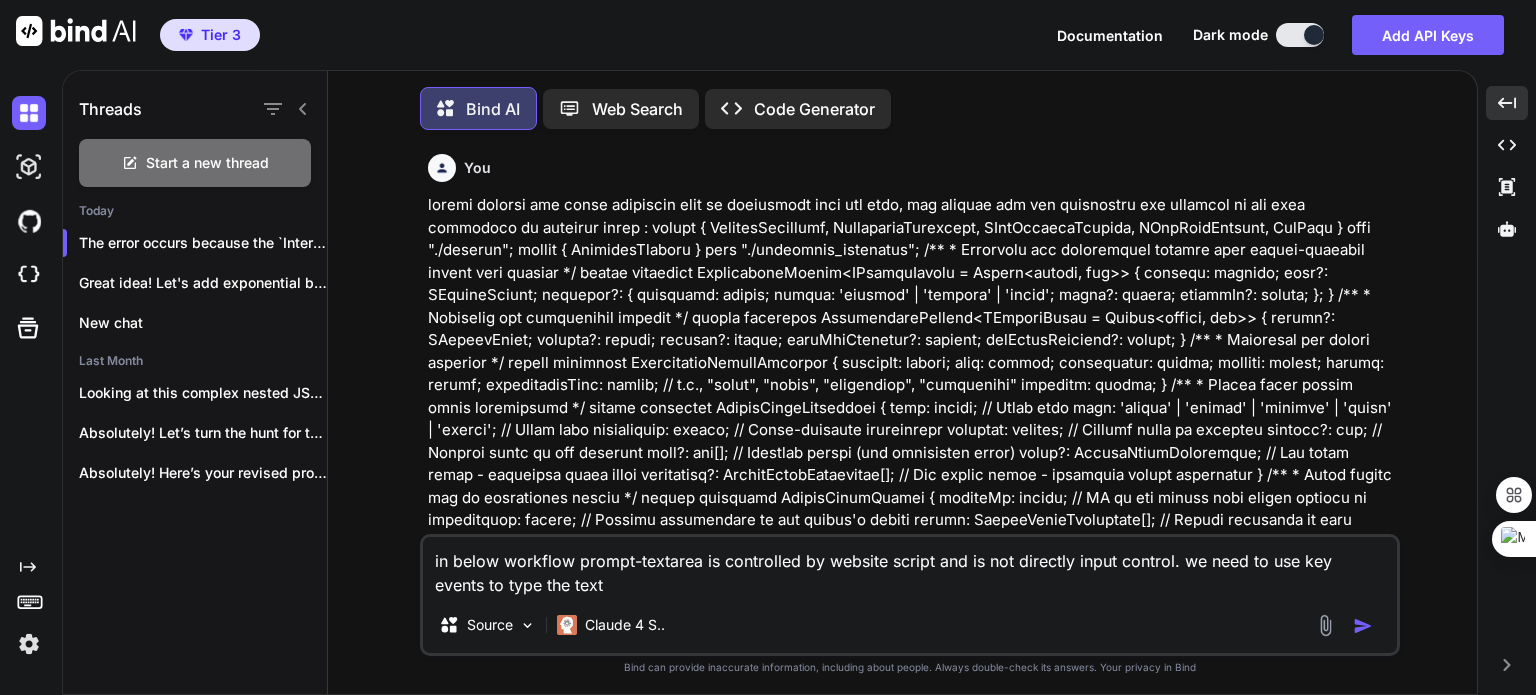 scroll, scrollTop: 0, scrollLeft: 0, axis: both 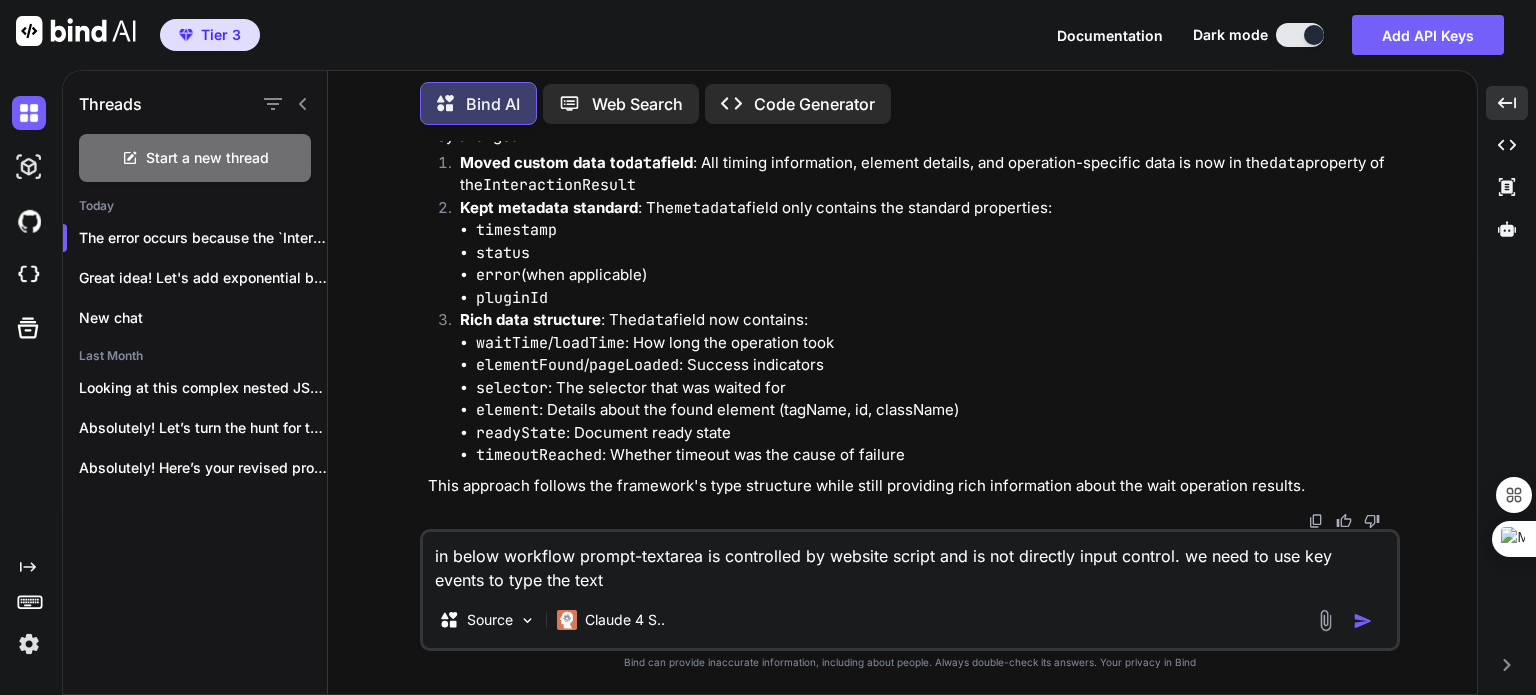 type on "in below workflow prompt-textarea is controlled by website script and is not directly input control. we need to use key events to type the text" 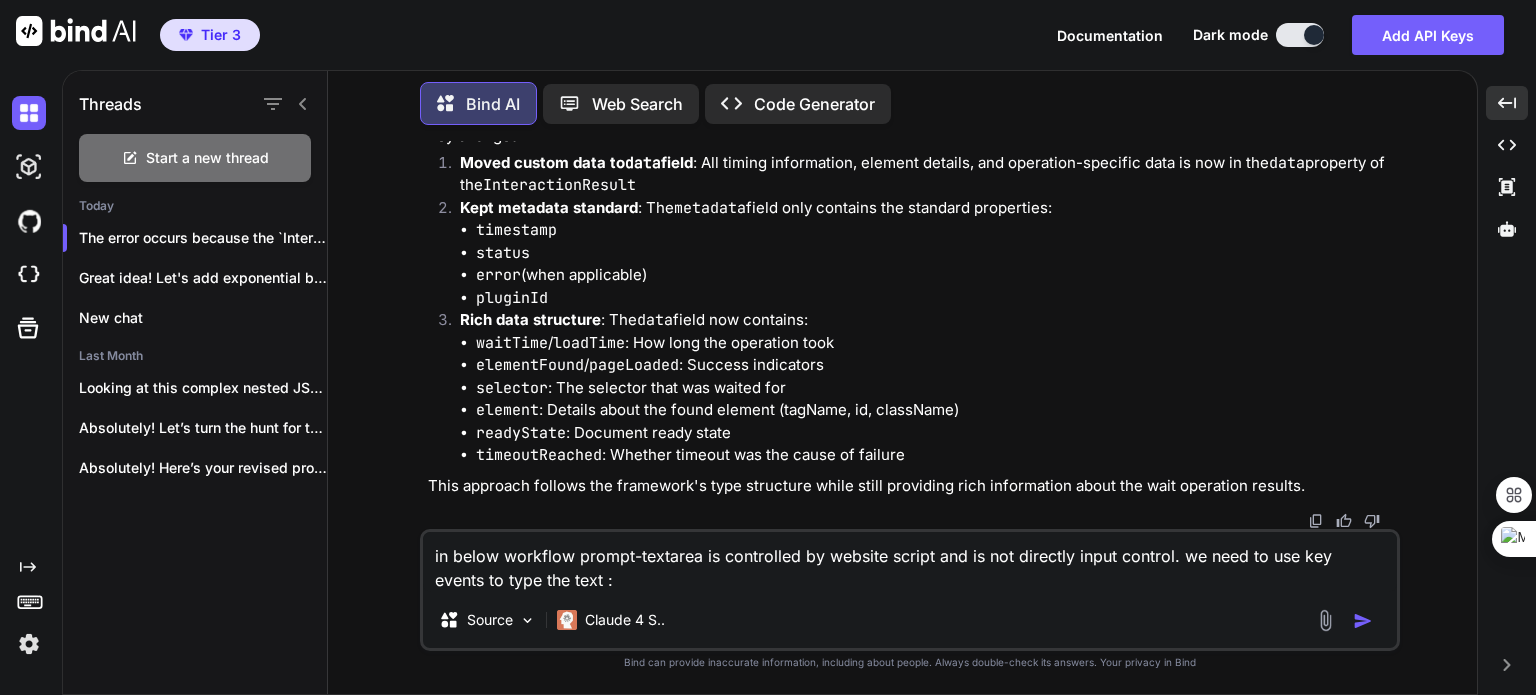 type on "in below workflow prompt-textarea is controlled by website script and is not directly input control. we need to use key events to type the text" 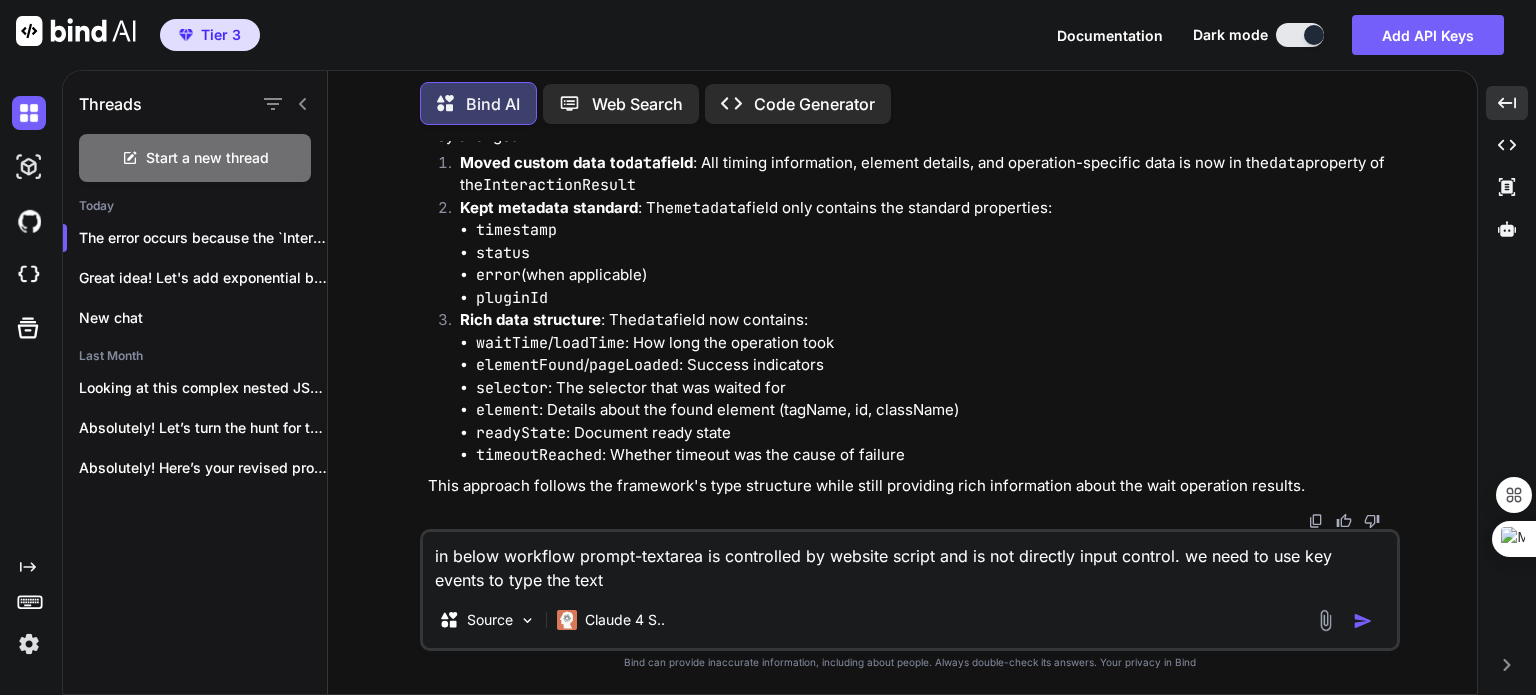 type on "in below workflow prompt-textarea is controlled by website script and is not directly input control. we need to use key events to type the text" 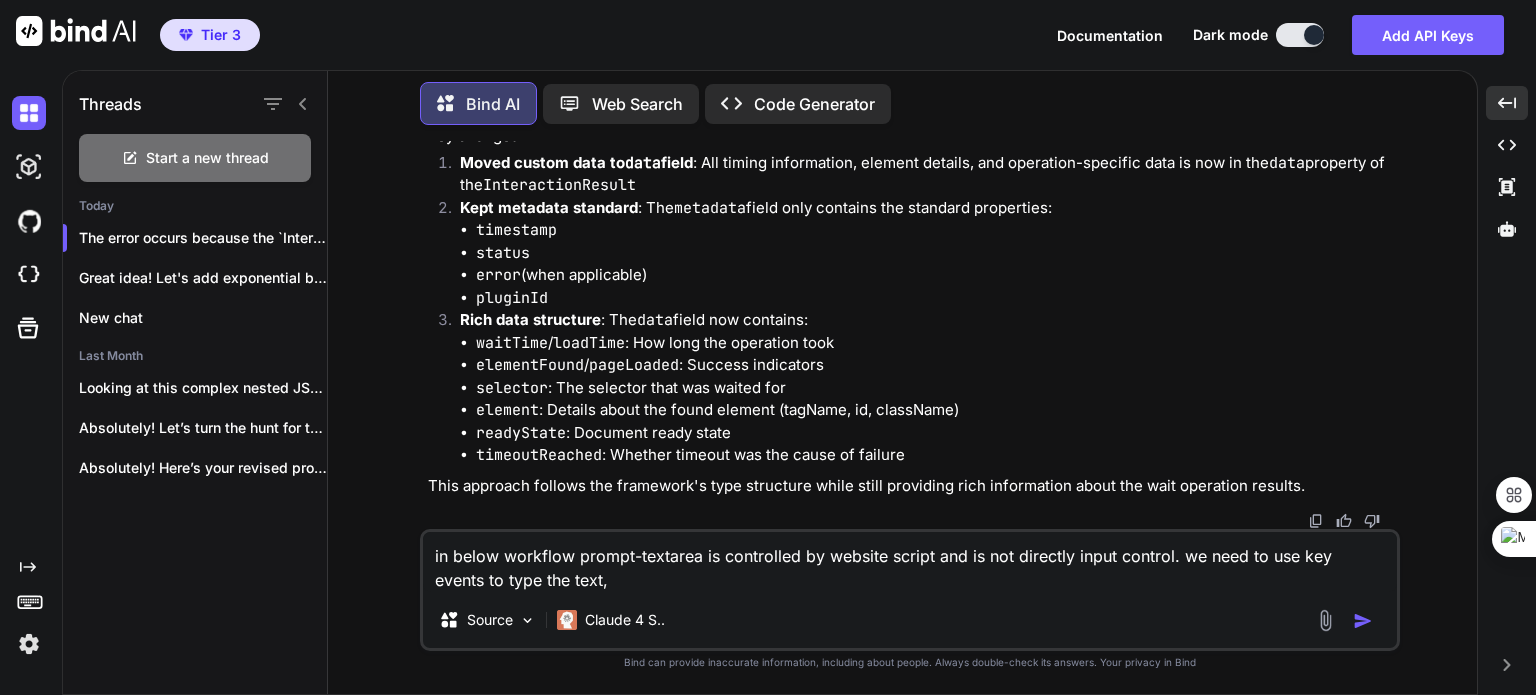 type on "in below workflow prompt-textarea is controlled by website script and is not directly input control. we need to use key events to type the text," 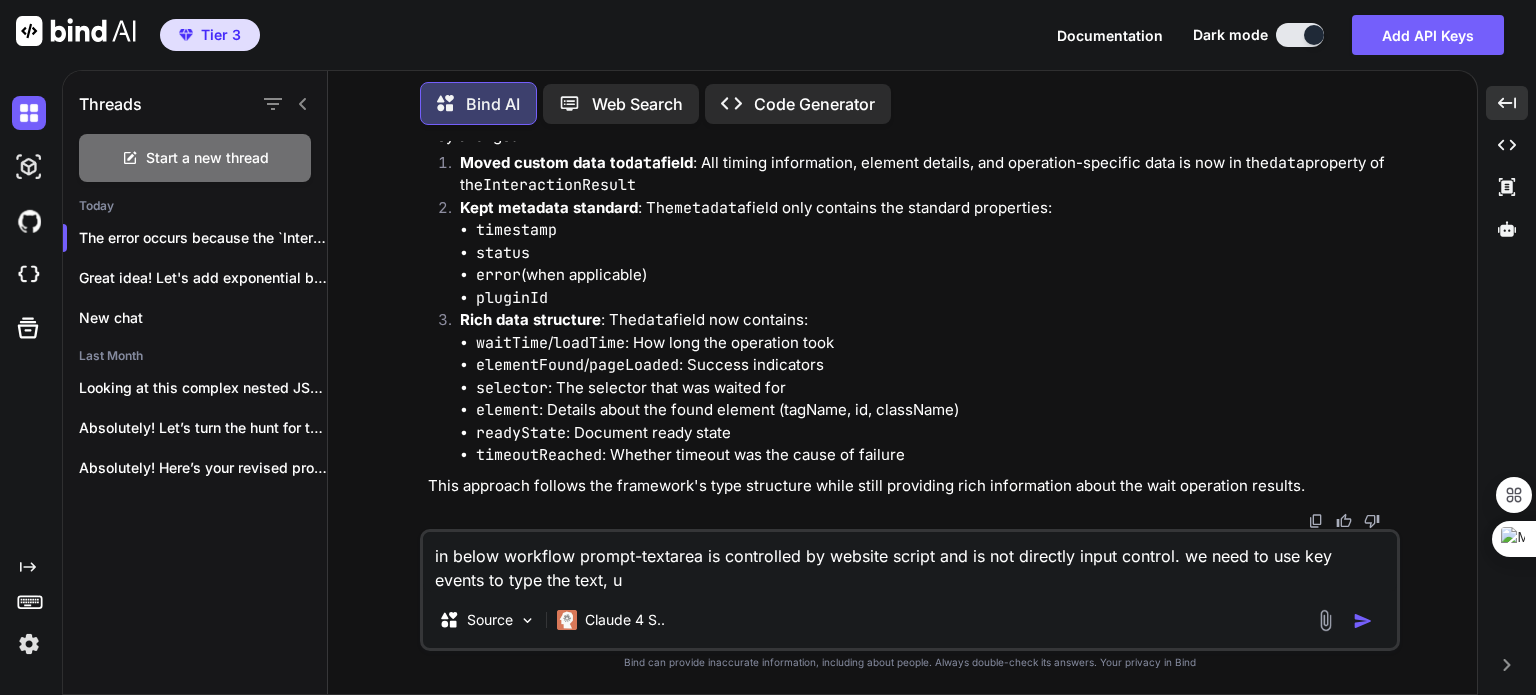 type on "in below workflow prompt-textarea is controlled by website script and is not directly input control. we need to use key events to type the text, up" 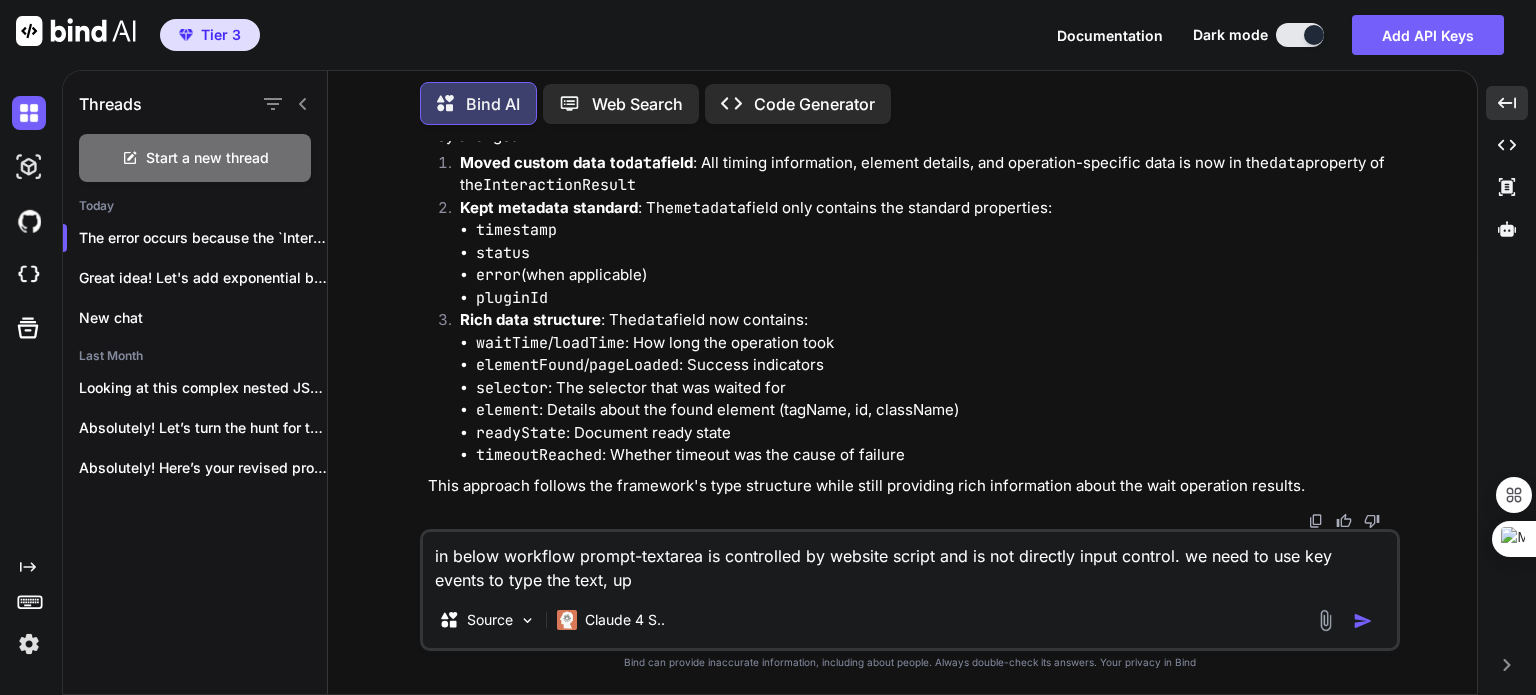 type on "x" 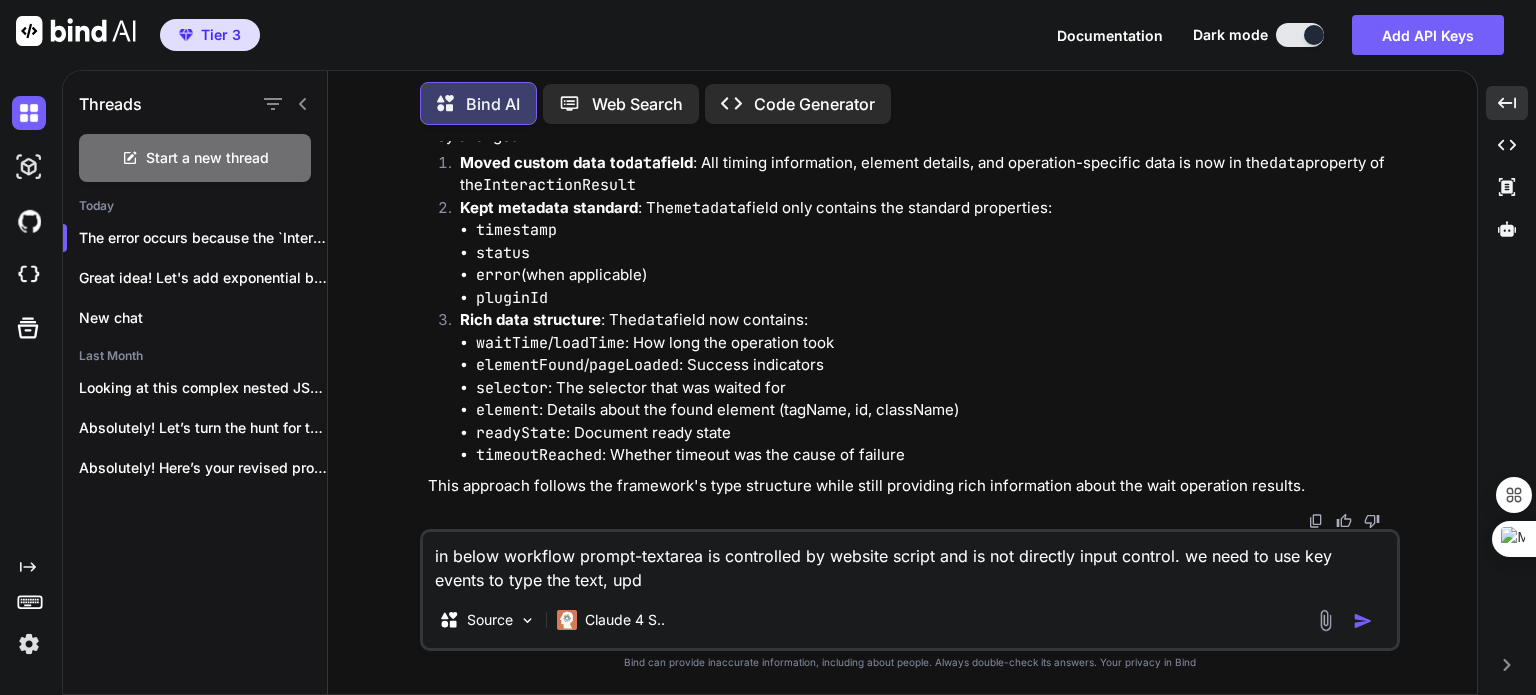 type on "in below workflow prompt-textarea is controlled by website script and is not directly input control. we need to use key events to type the text, upda" 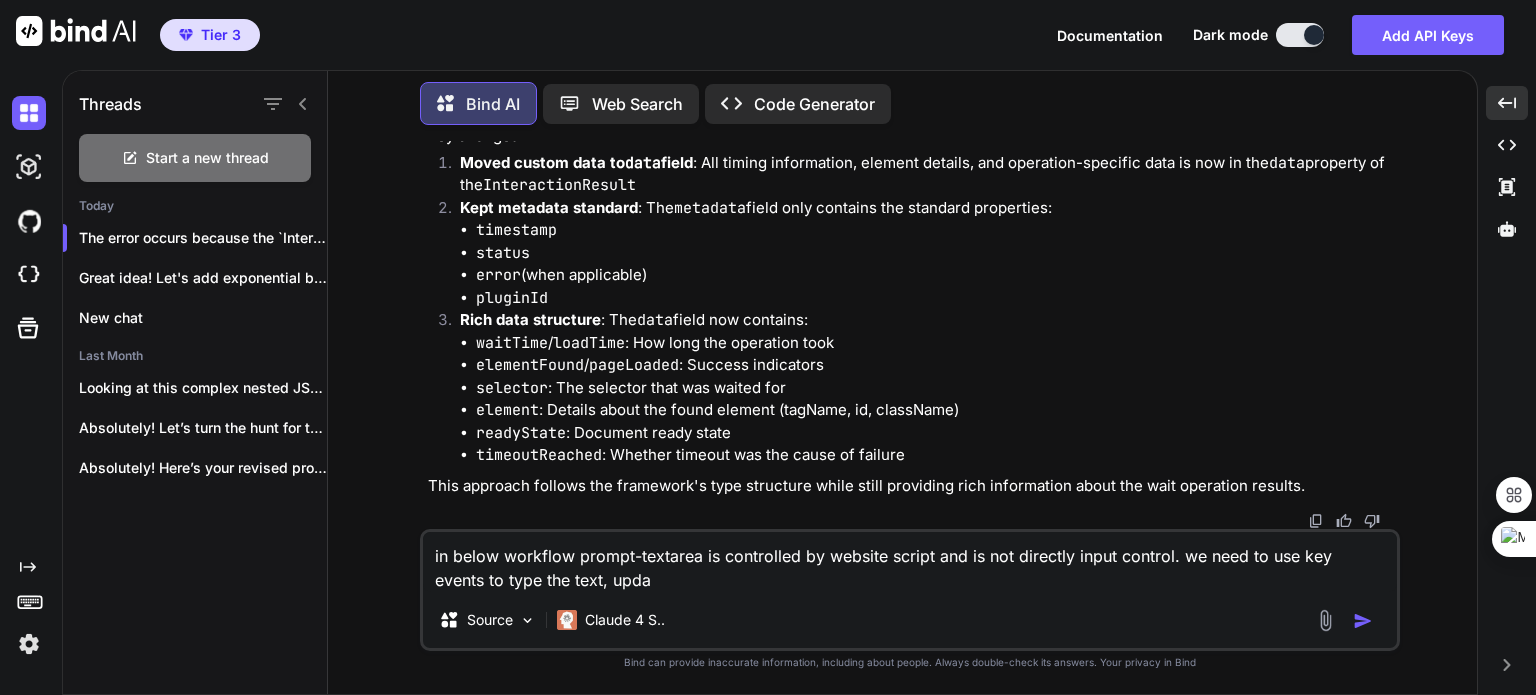 type on "in below workflow prompt-textarea is controlled by website script and is not directly input control. we need to use key events to type the text, updat" 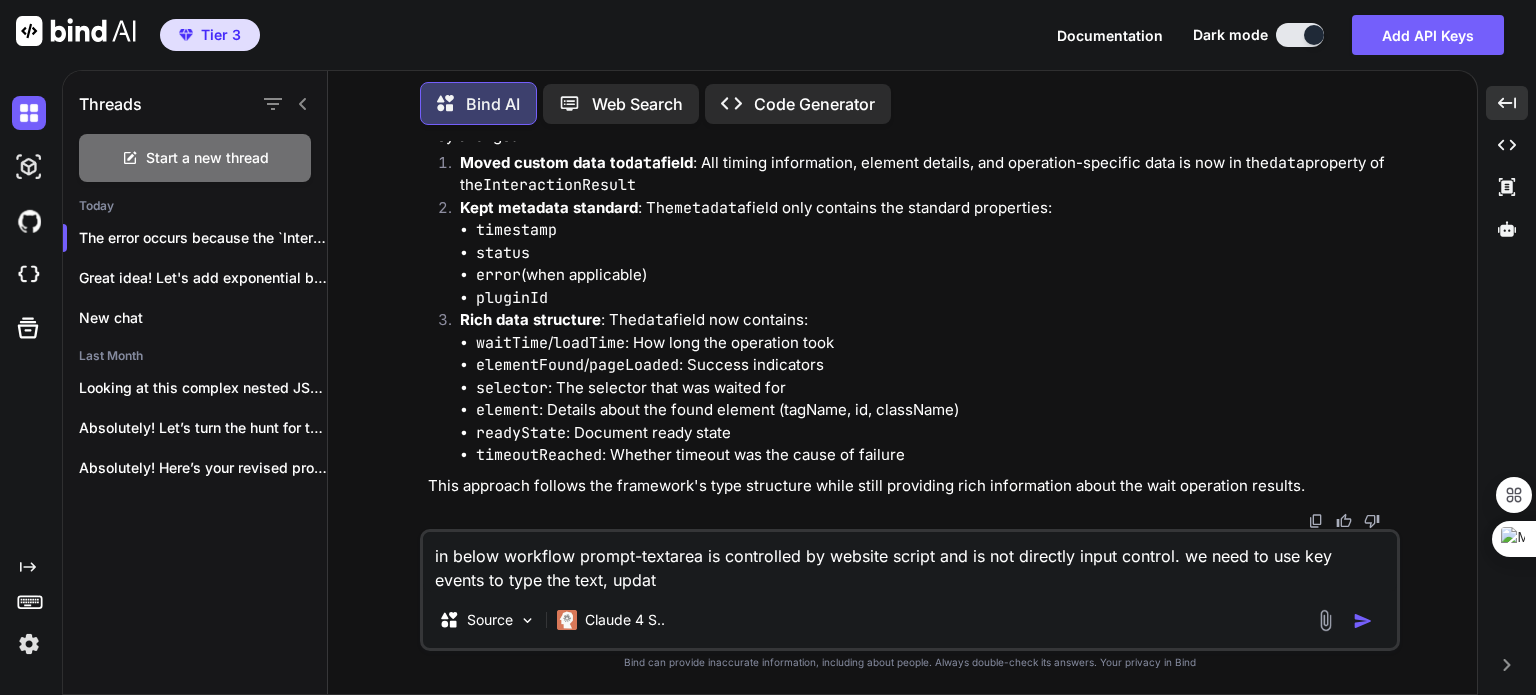 type on "x" 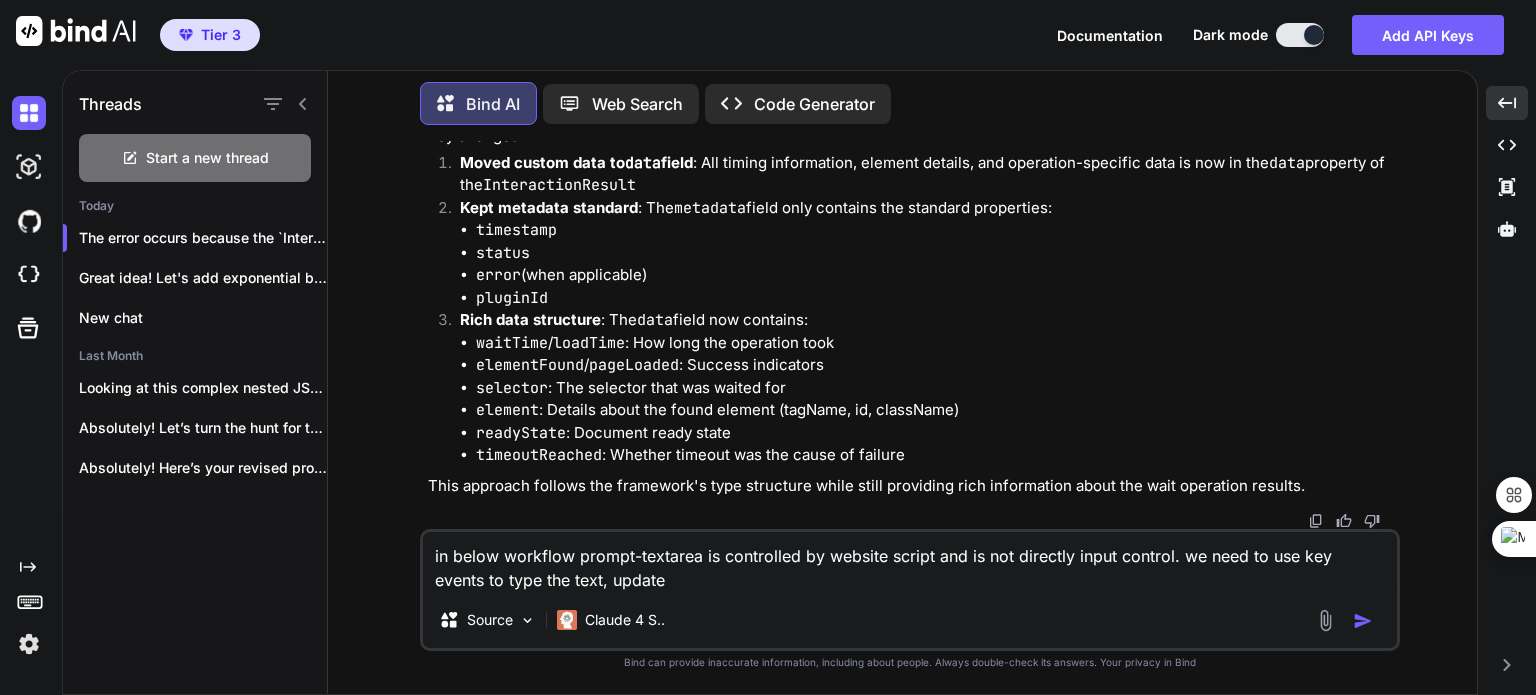 type on "x" 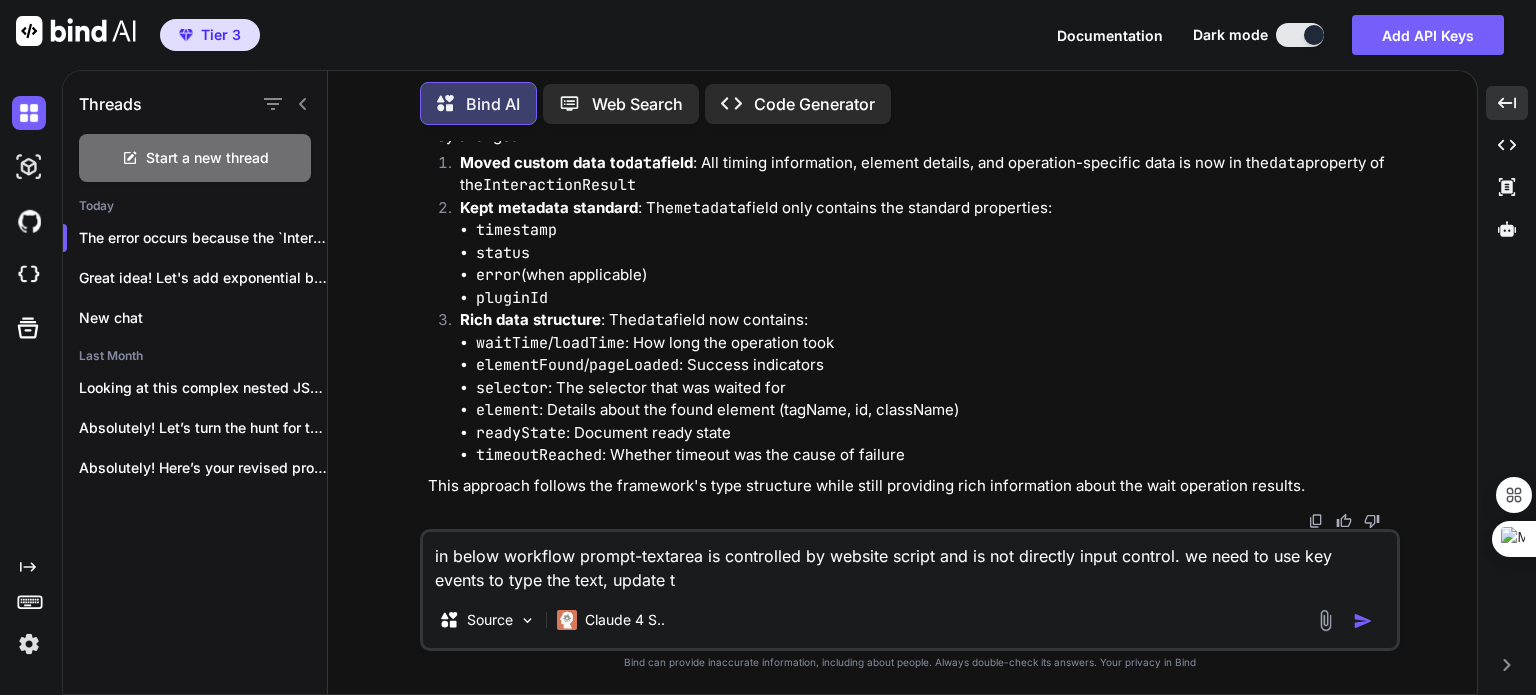 type on "x" 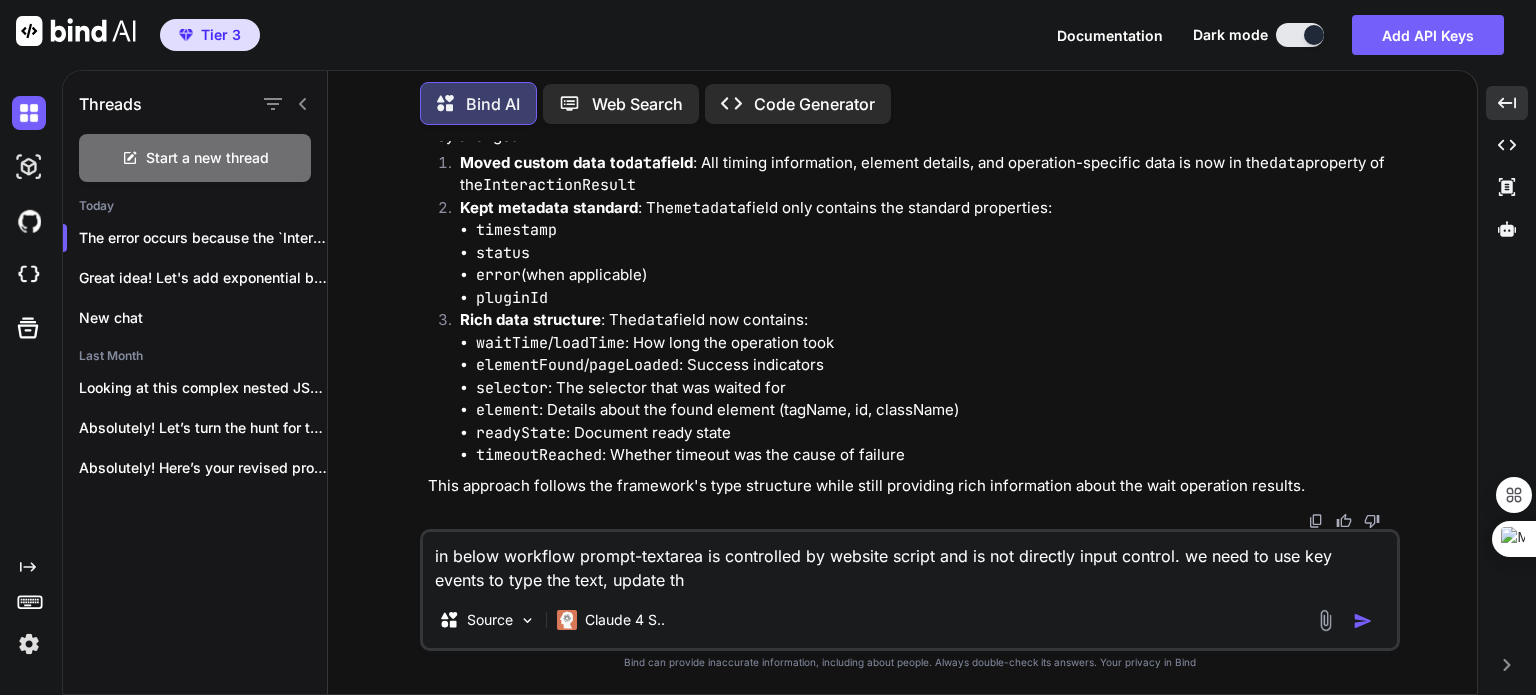 type on "in below workflow prompt-textarea is controlled by website script and is not directly input control. we need to use key events to type the text, update the" 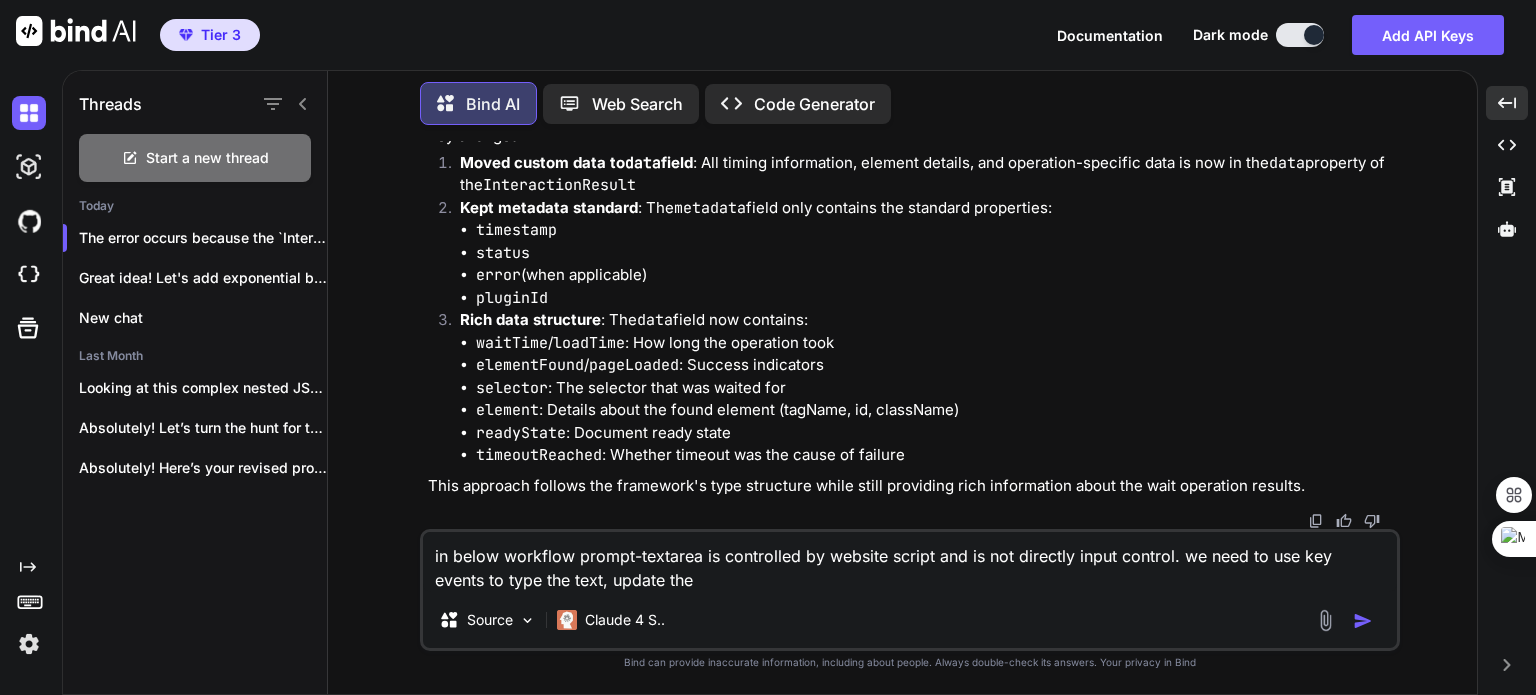 type on "in below workflow prompt-textarea is controlled by website script and is not directly input control. we need to use key events to type the text, update the" 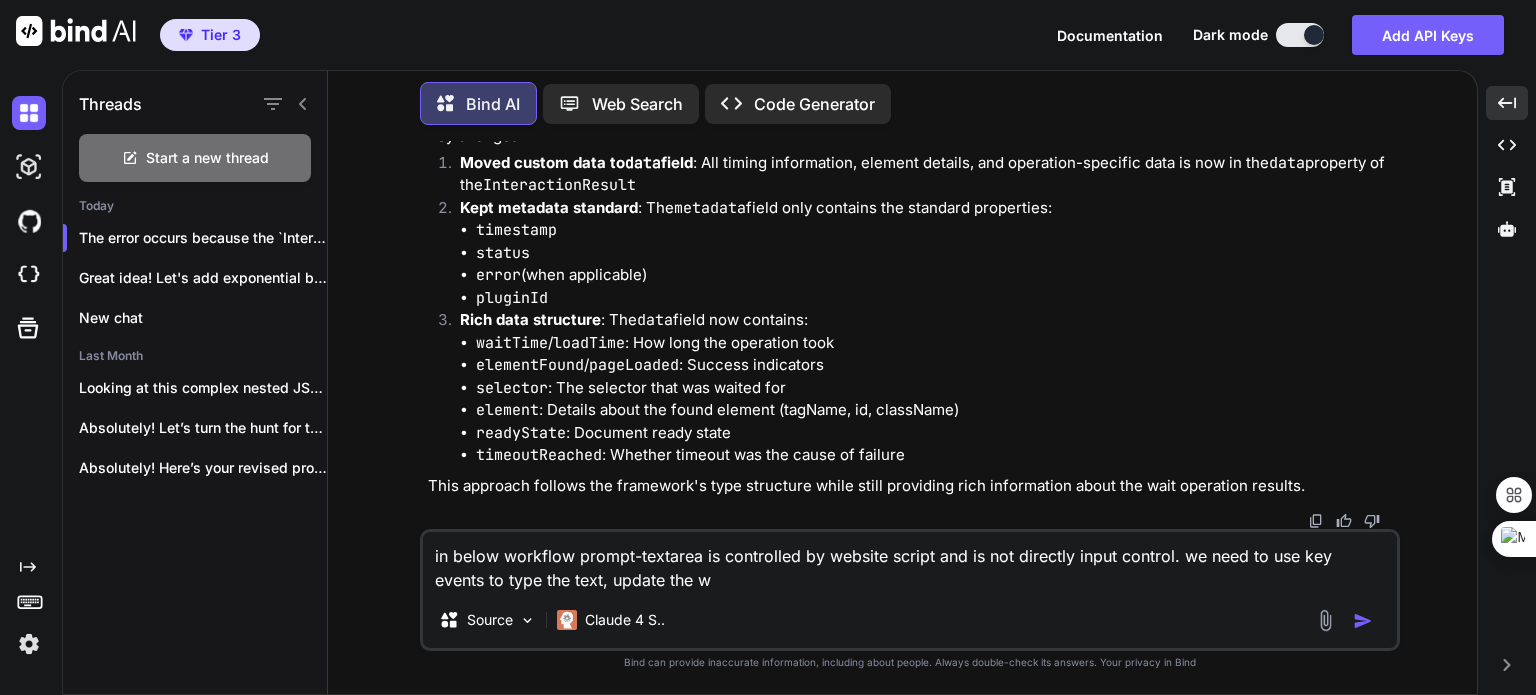 type on "in below workflow prompt-textarea is controlled by website script and is not directly input control. we need to use key events to type the text, update the wo" 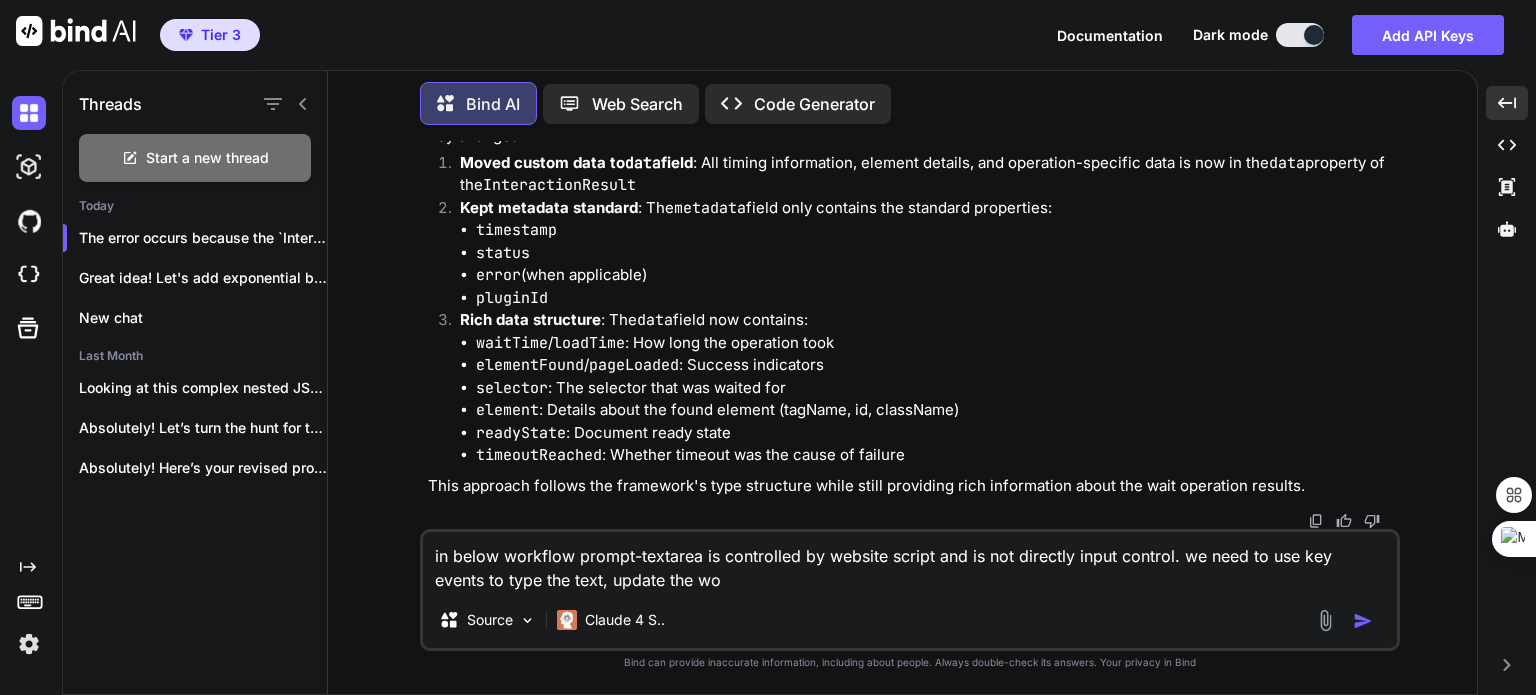 type on "in below workflow prompt-textarea is controlled by website script and is not directly input control. we need to use key events to type the text, update the wor" 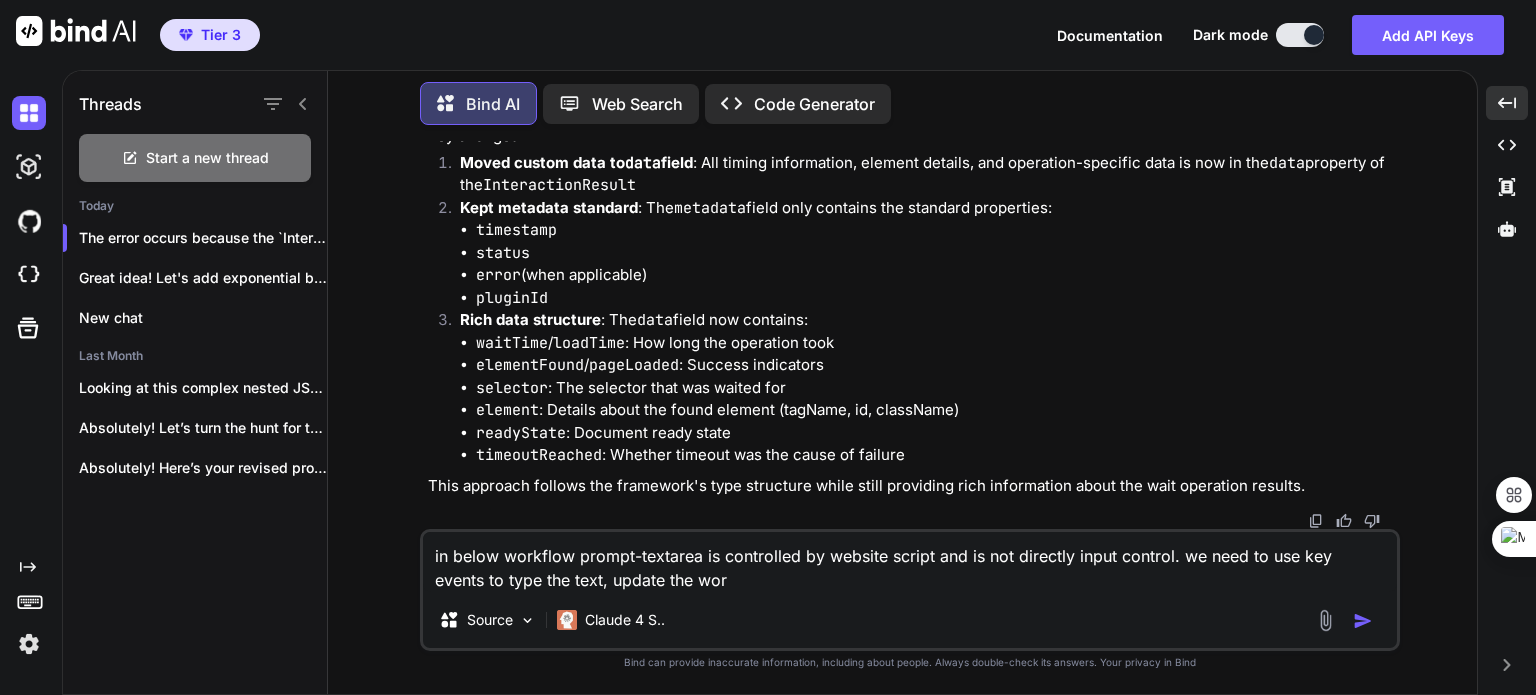 type on "in below workflow prompt-textarea is controlled by website script and is not directly input control. we need to use key events to type the text, update the work" 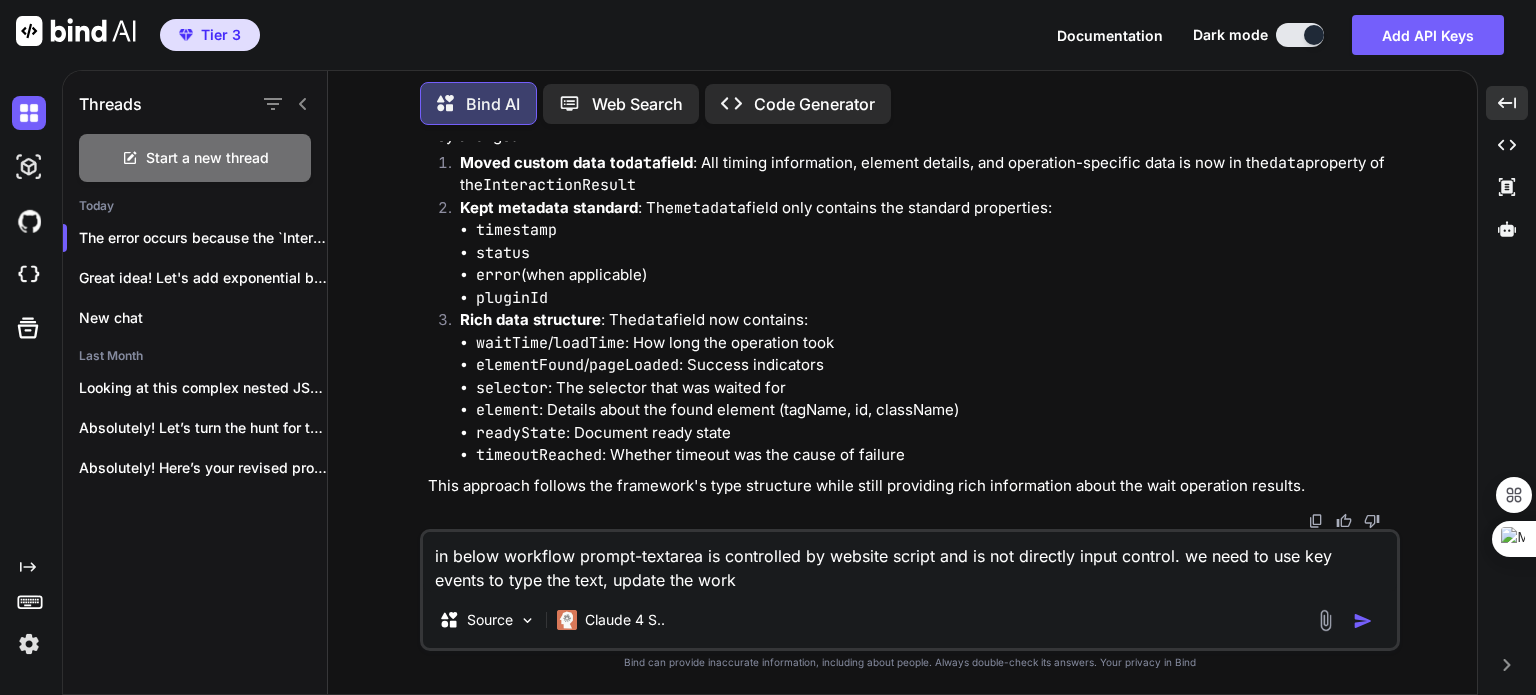 type on "x" 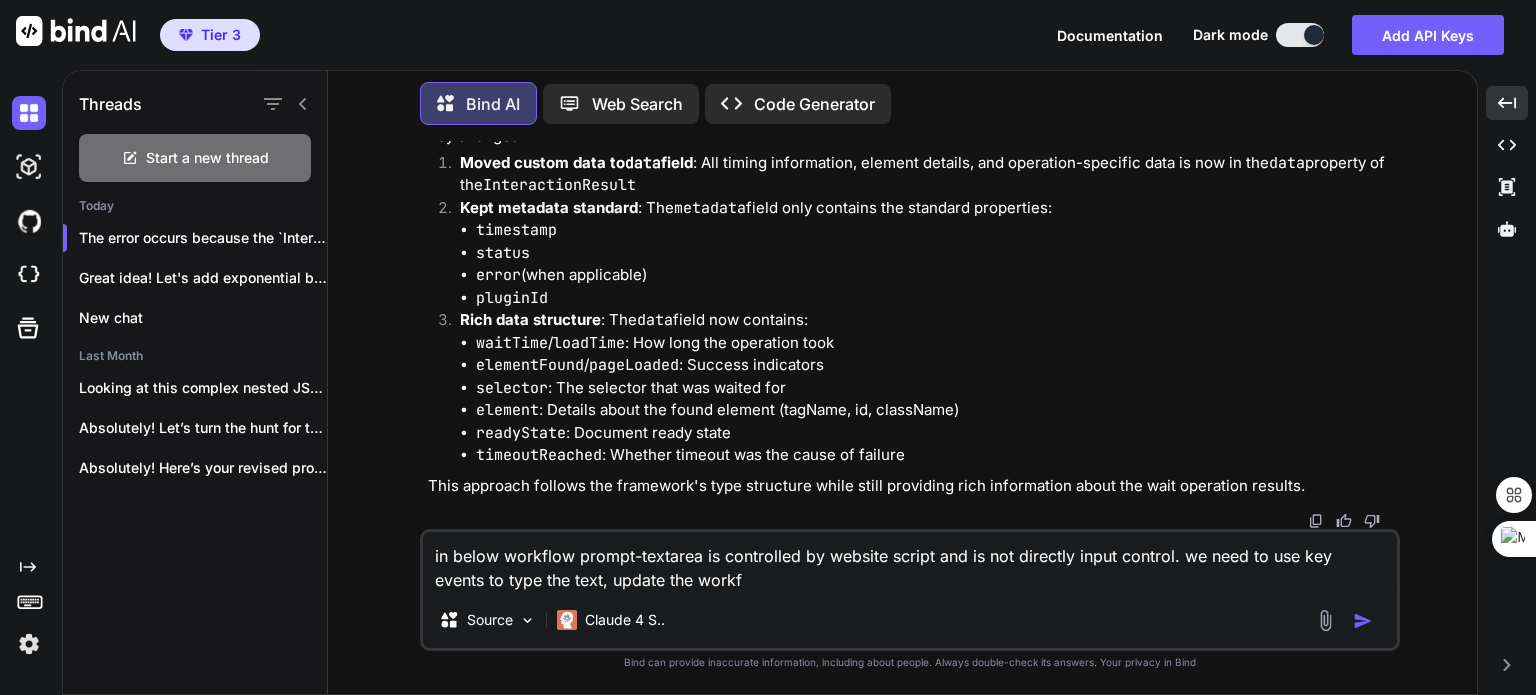 type on "in below workflow prompt-textarea is controlled by website script and is not directly input control. we need to use key events to type the text, update the workfl" 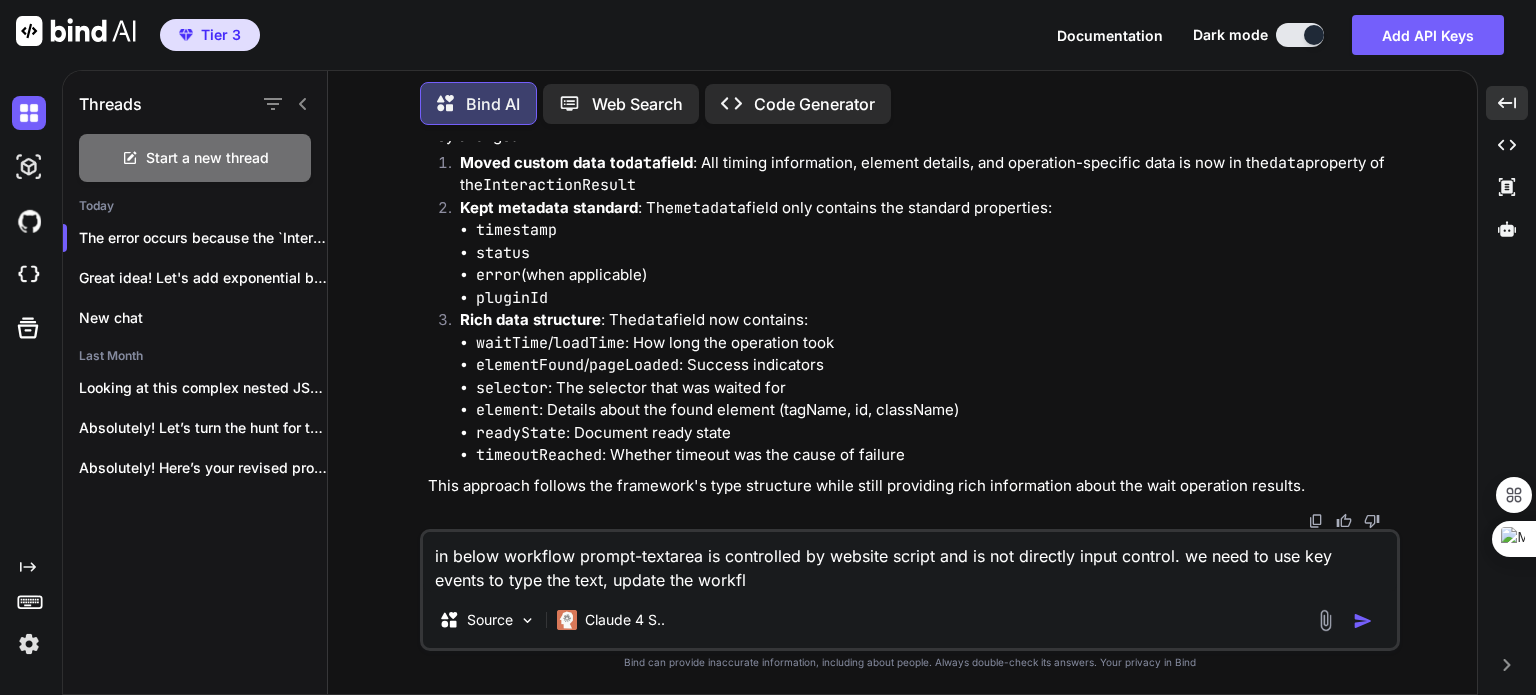 type on "x" 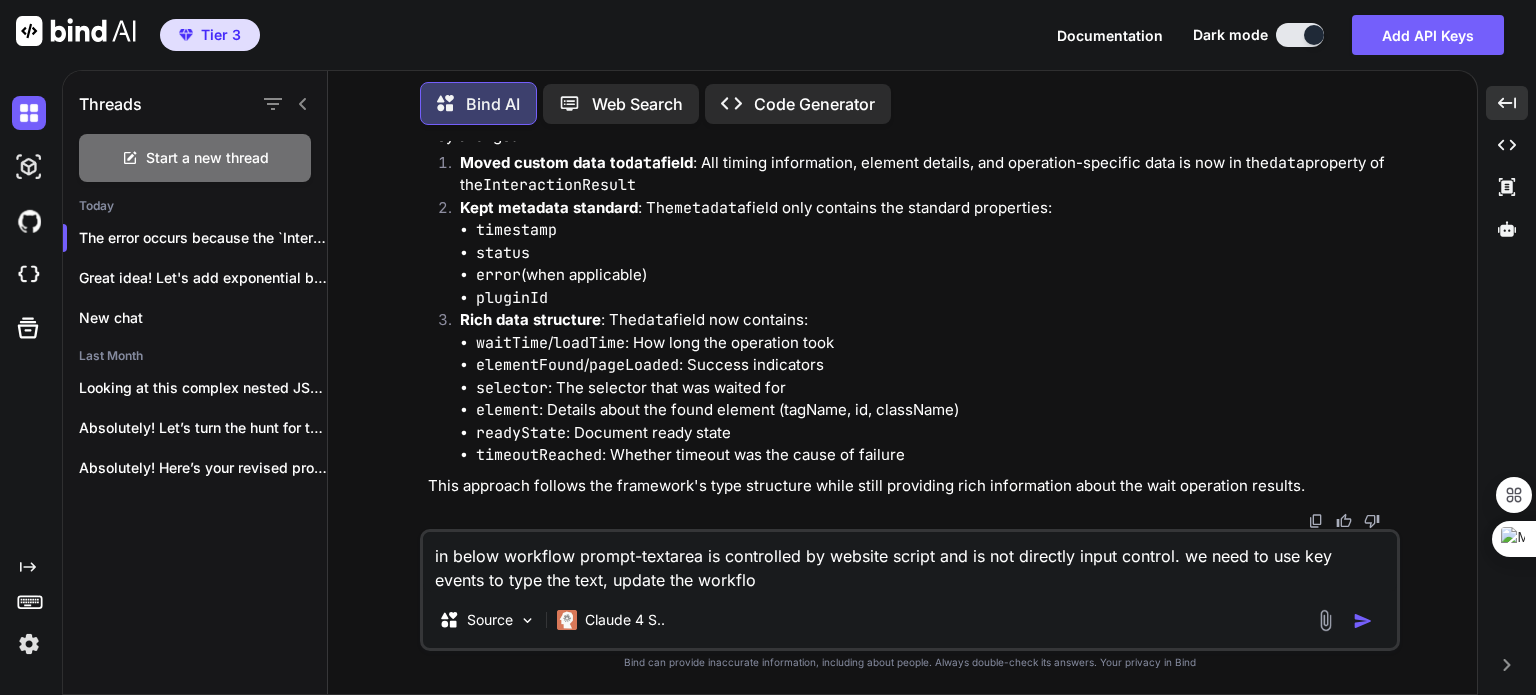 type on "in below workflow prompt-textarea is controlled by website script and is not directly input control. we need to use key events to type the text, update the workflow" 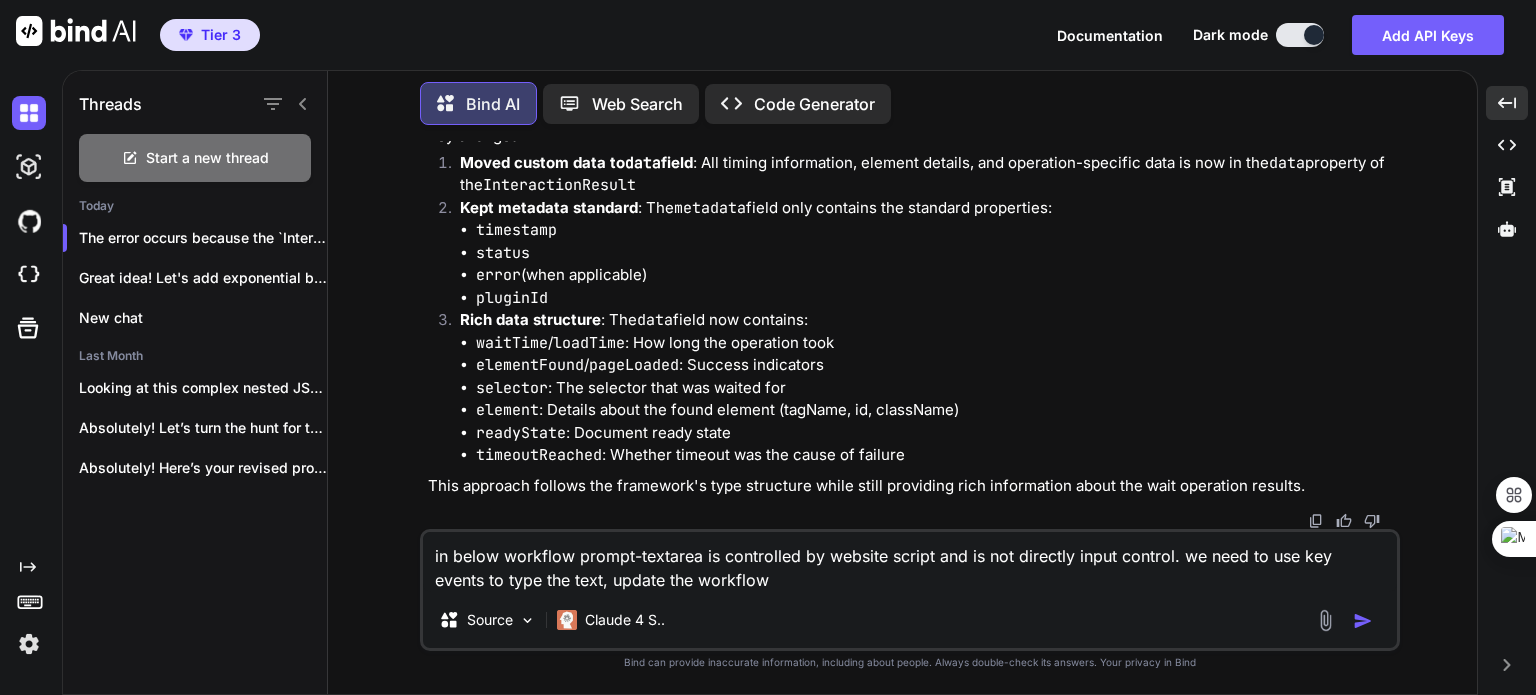 type on "x" 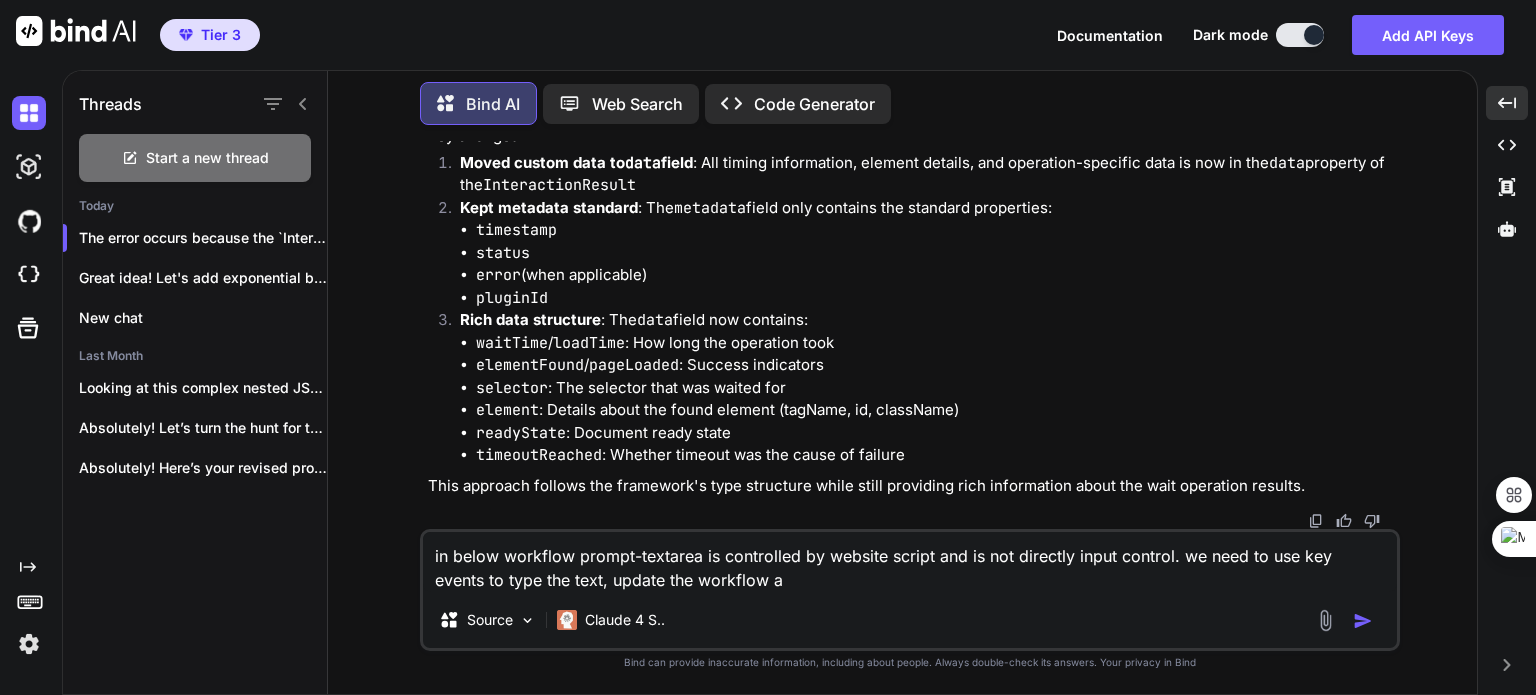 type on "in below workflow prompt-textarea is controlled by website script and is not directly input control. we need to use key events to type the text, update the workflow an" 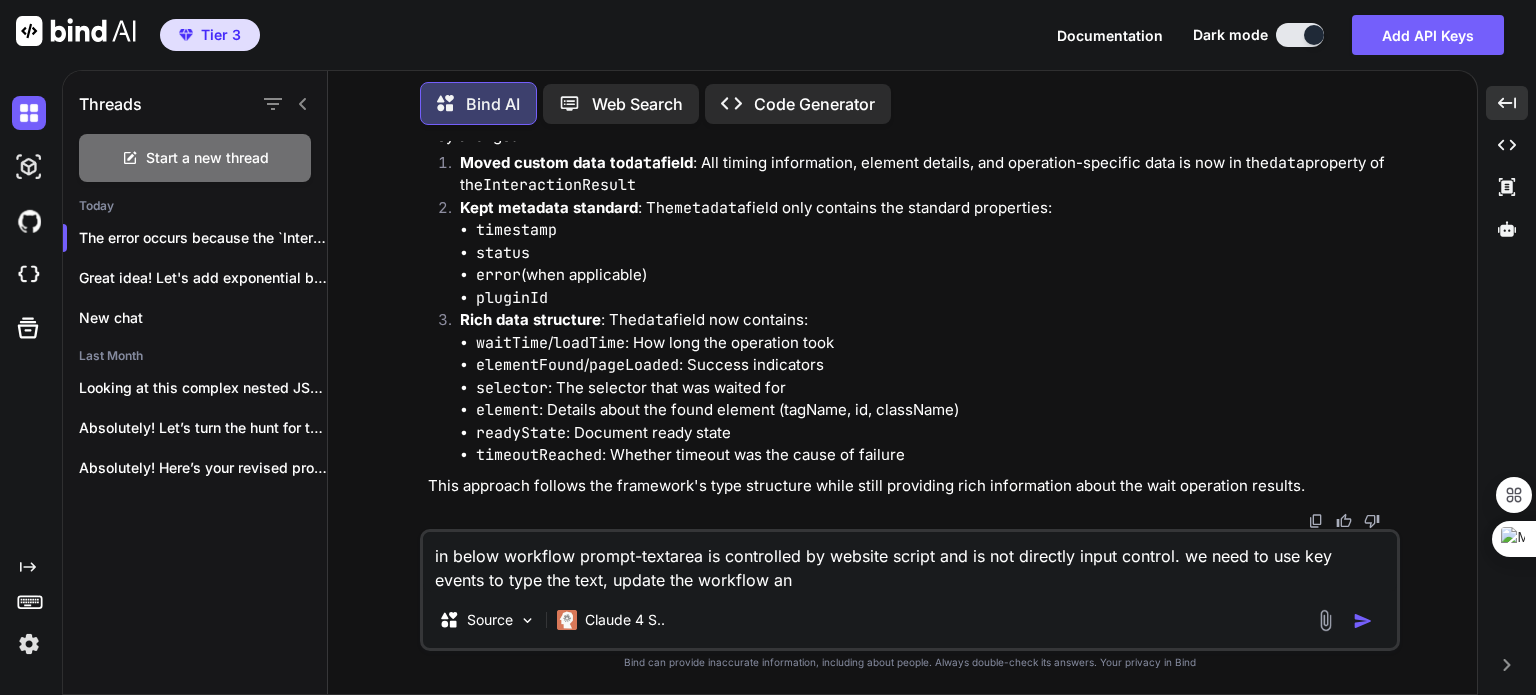 type on "x" 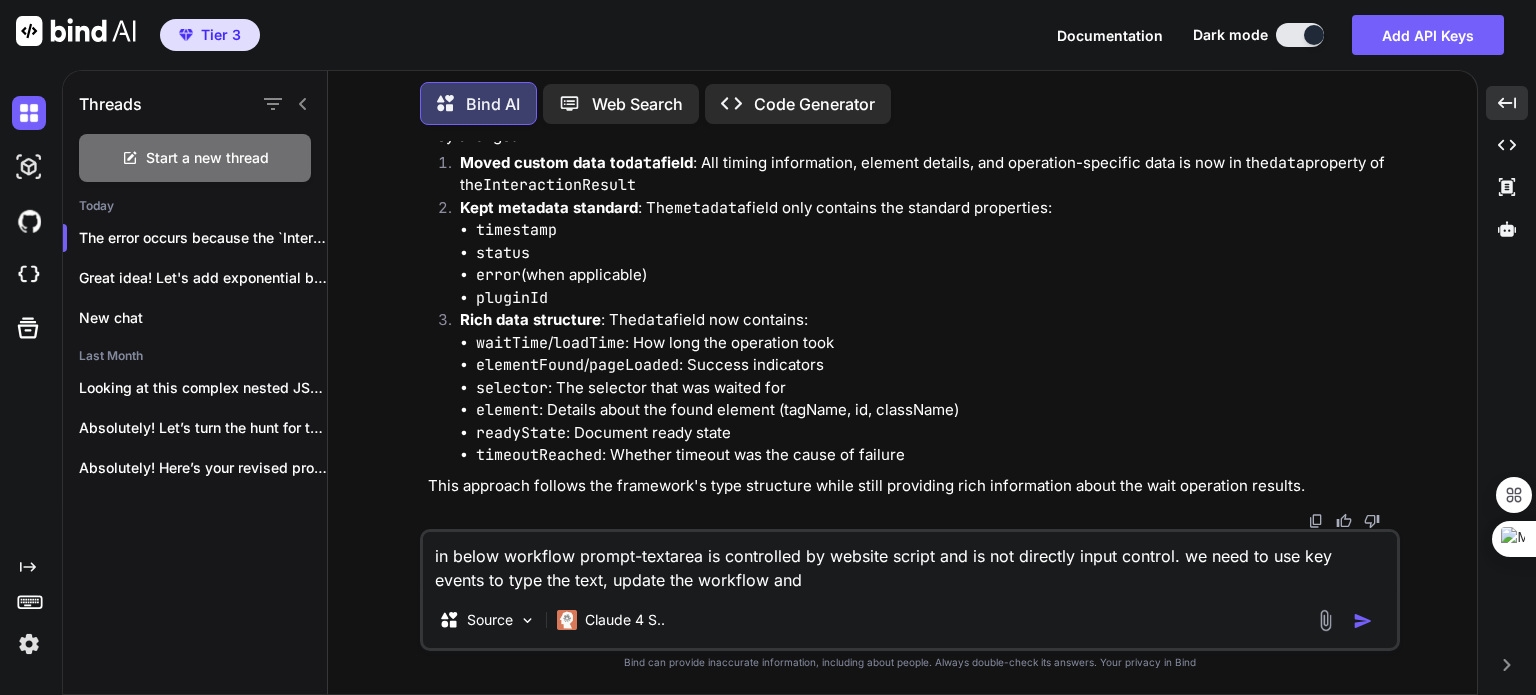 type on "in below workflow prompt-textarea is controlled by website script and is not directly input control. we need to use key events to type the text, update the workflow and" 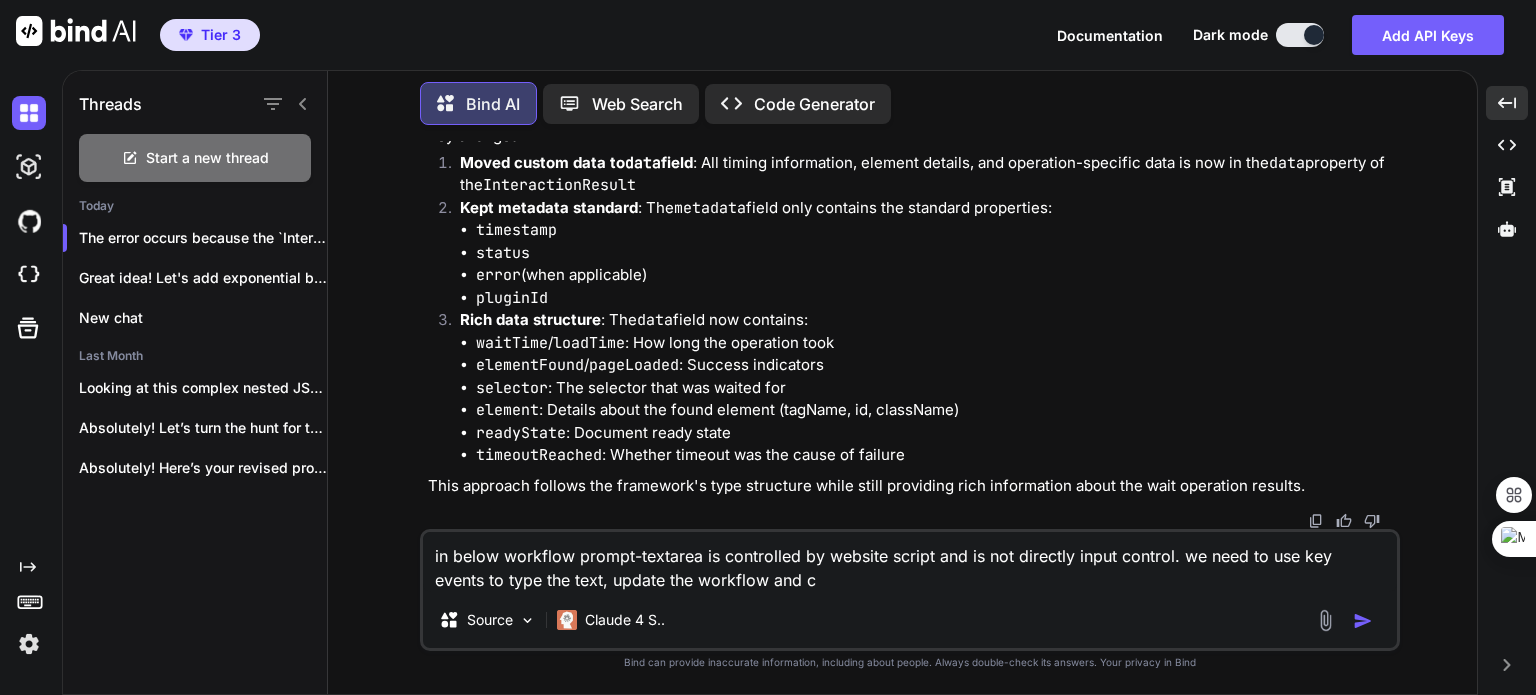 type on "in below workflow prompt-textarea is controlled by website script and is not directly input control. we need to use key events to type the text, update the workflow and cr" 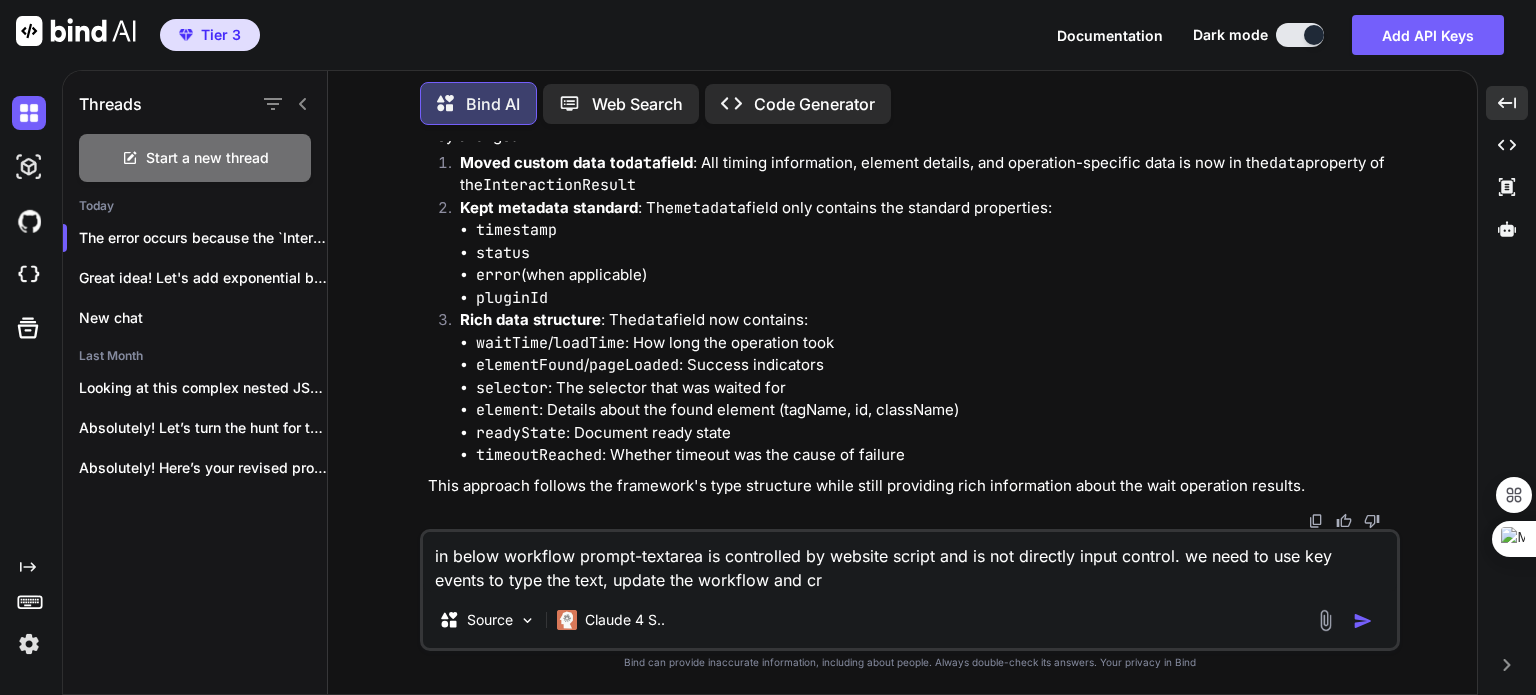 type on "in below workflow prompt-textarea is controlled by website script and is not directly input control. we need to use key events to type the text, update the workflow and cre" 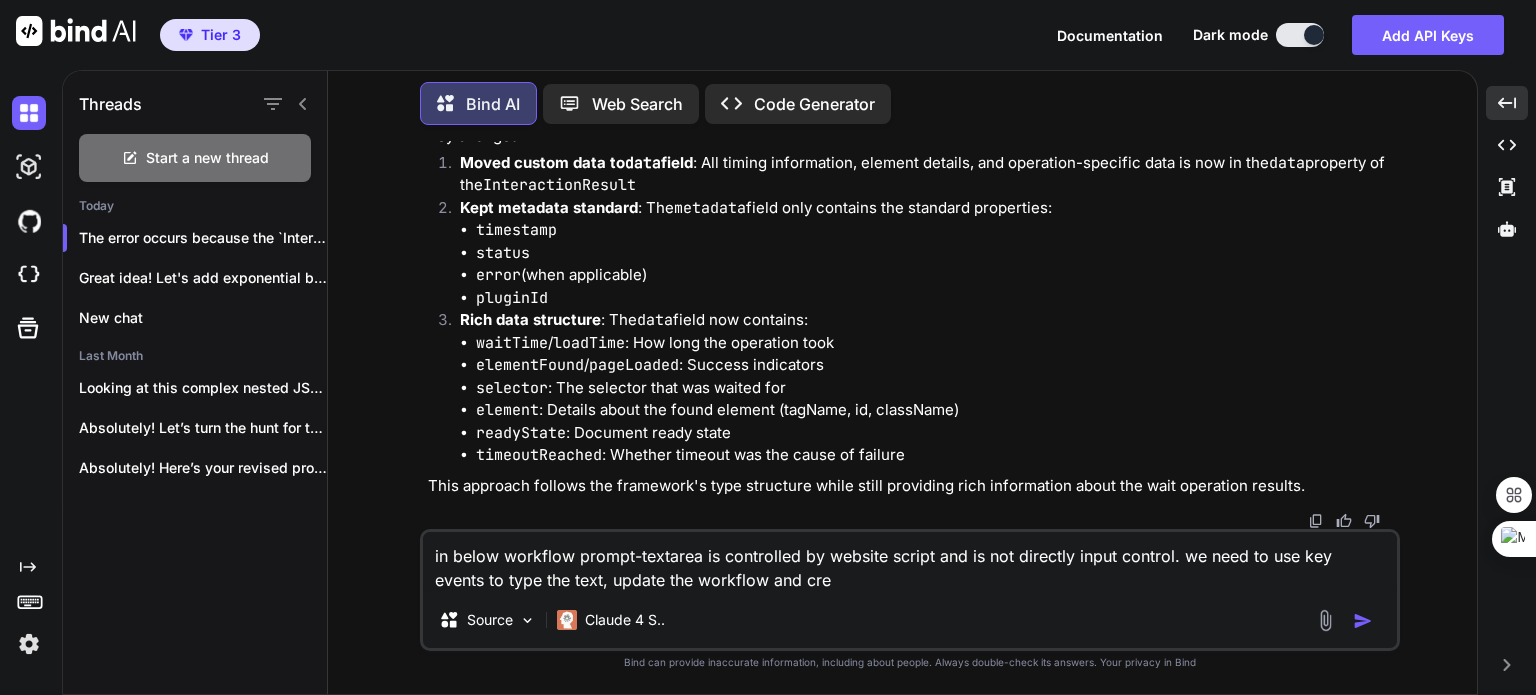 type on "in below workflow prompt-textarea is controlled by website script and is not directly input control. we need to use key events to type the text, update the workflow and crea" 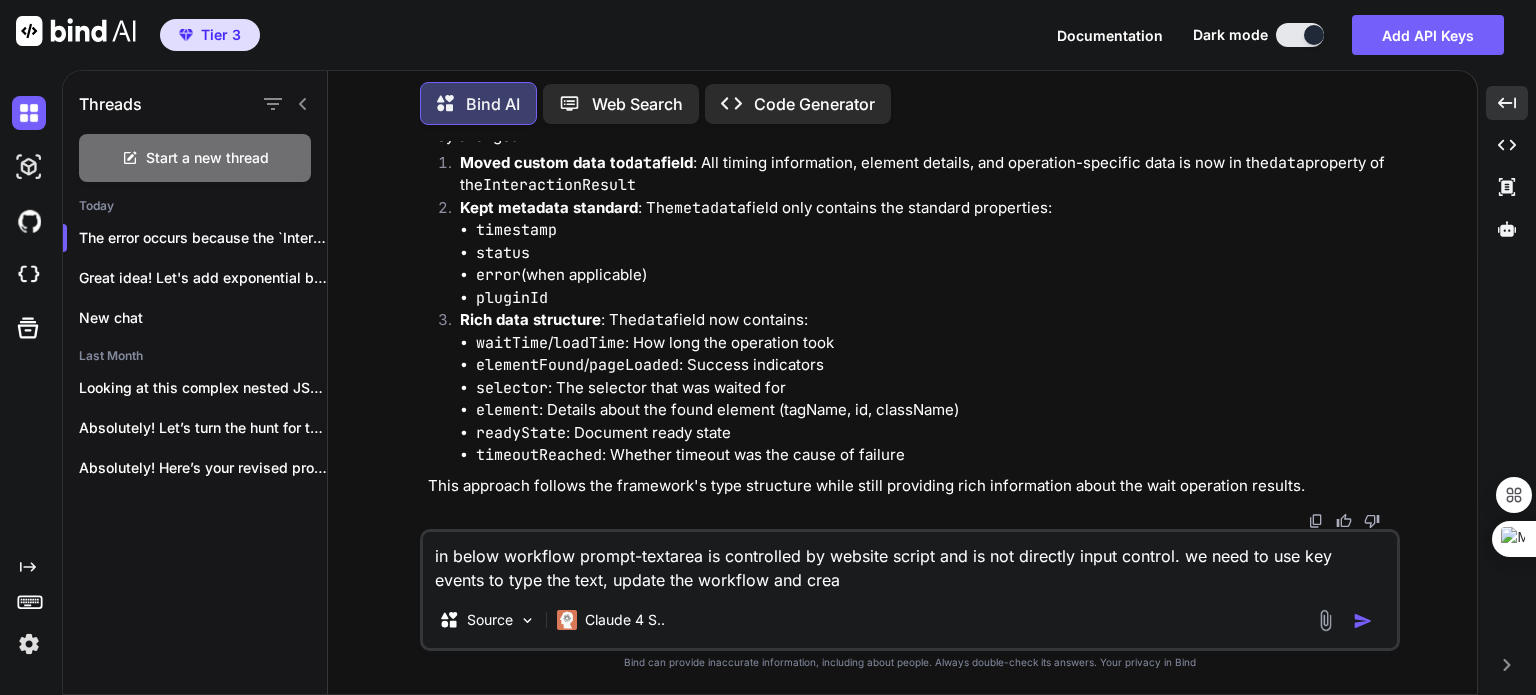 type on "in below workflow prompt-textarea is controlled by website script and is not directly input control. we need to use key events to type the text, update the workflow and creat" 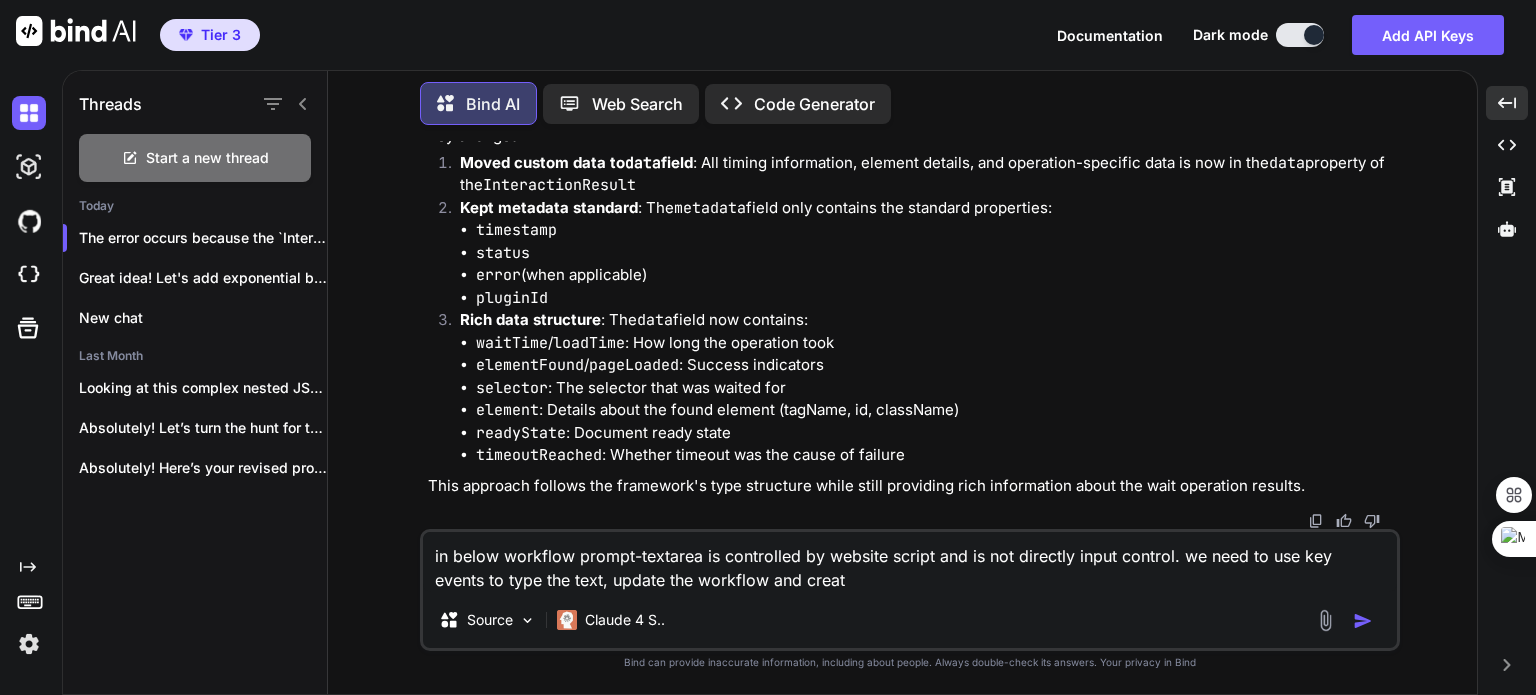 type on "x" 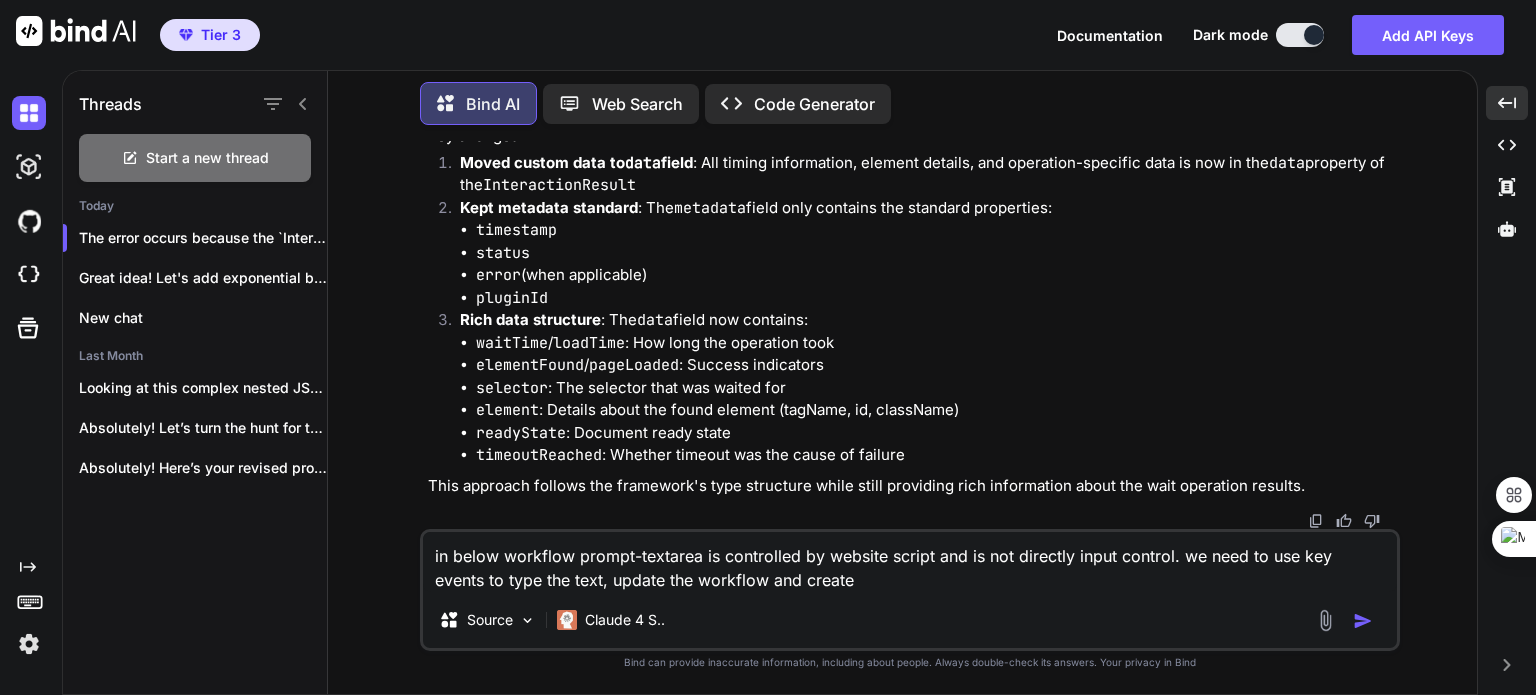 type on "in below workflow prompt-textarea is controlled by website script and is not directly input control. we need to use key events to type the text, update the workflow and create" 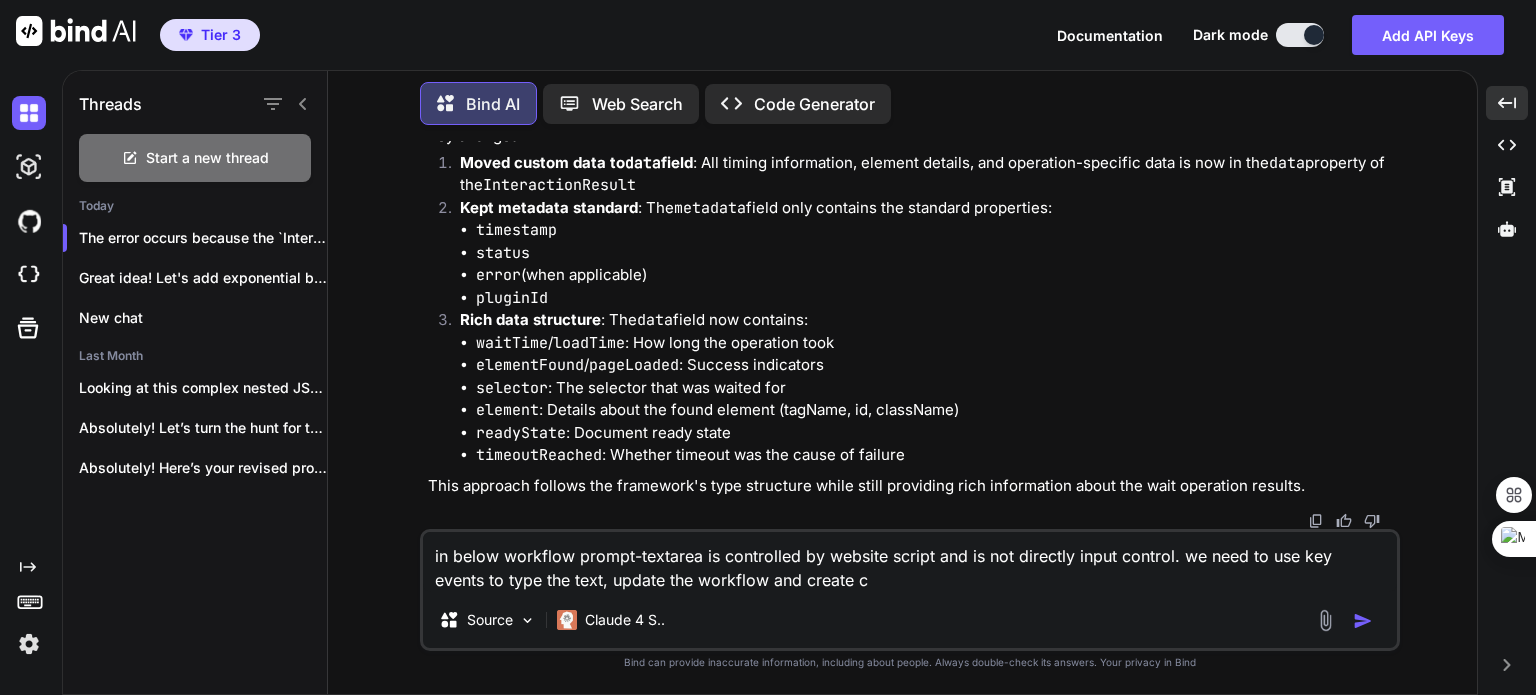 type on "in below workflow prompt-textarea is controlled by website script and is not directly input control. we need to use key events to type the text, update the workflow and create cu" 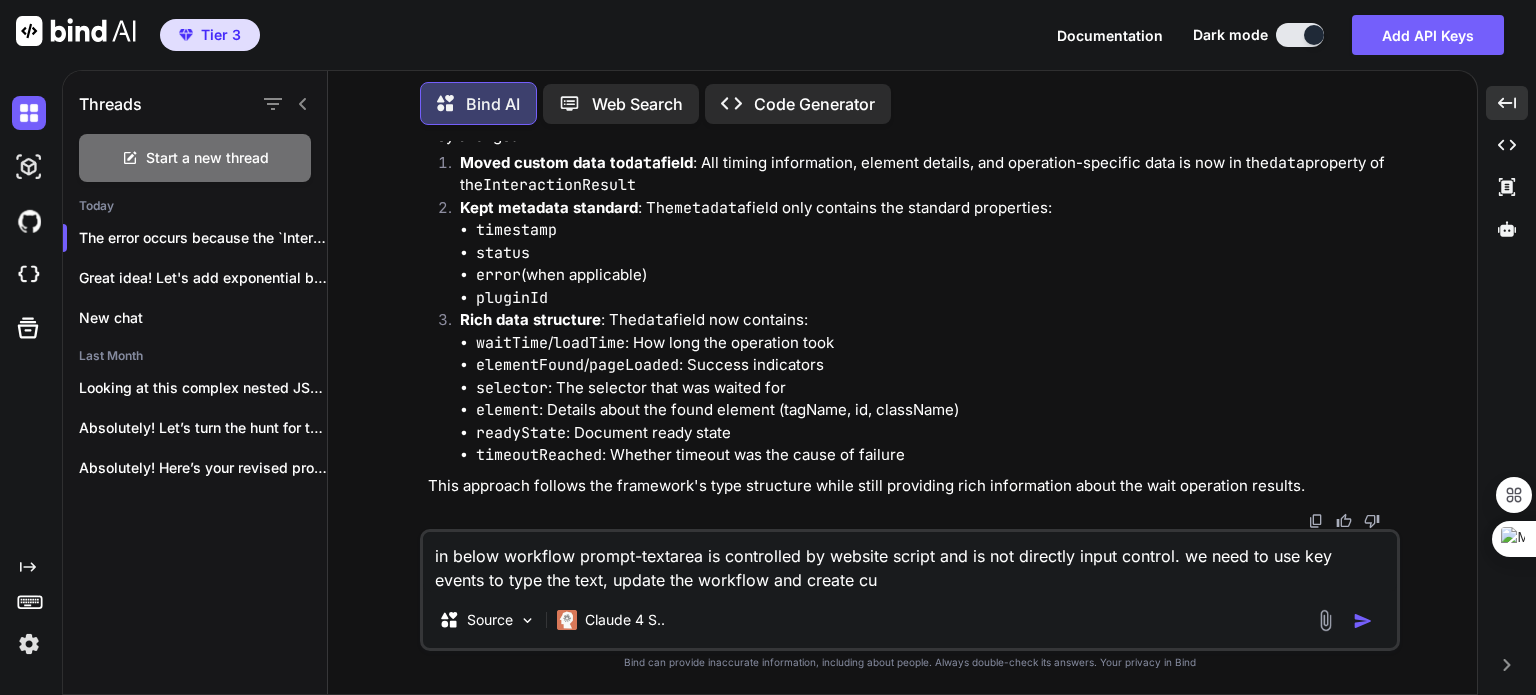 type on "x" 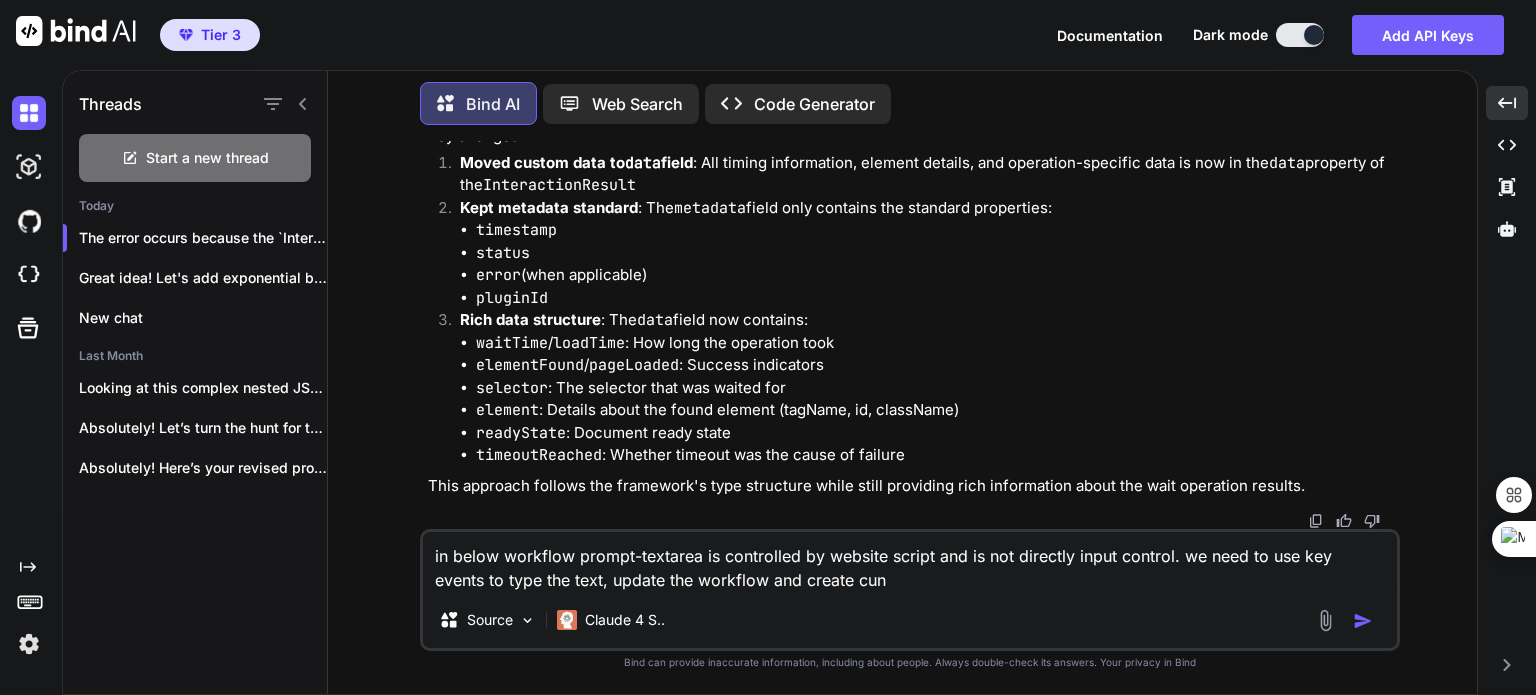 type on "in below workflow prompt-textarea is controlled by website script and is not directly input control. we need to use key events to type the text, update the workflow and create cuns" 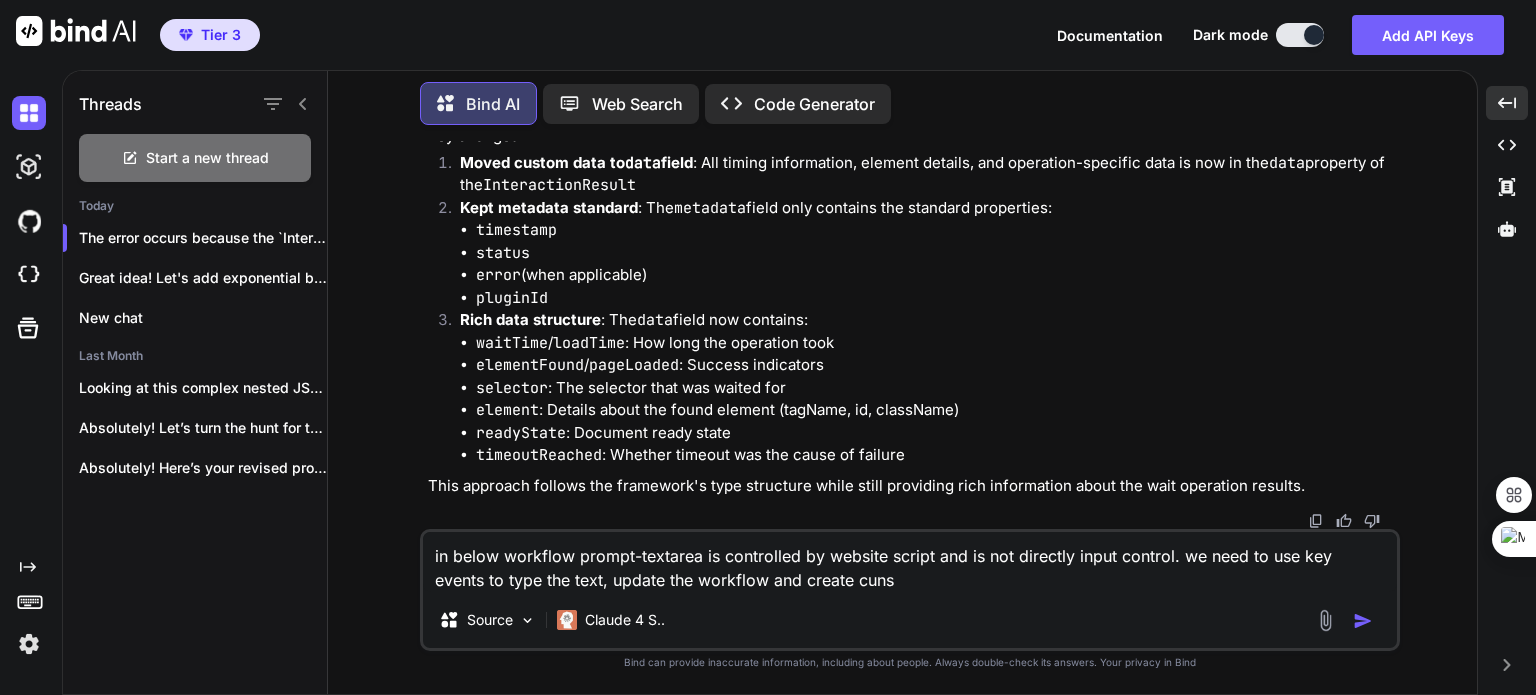 type on "in below workflow prompt-textarea is controlled by website script and is not directly input control. we need to use key events to type the text, update the workflow and create cunst" 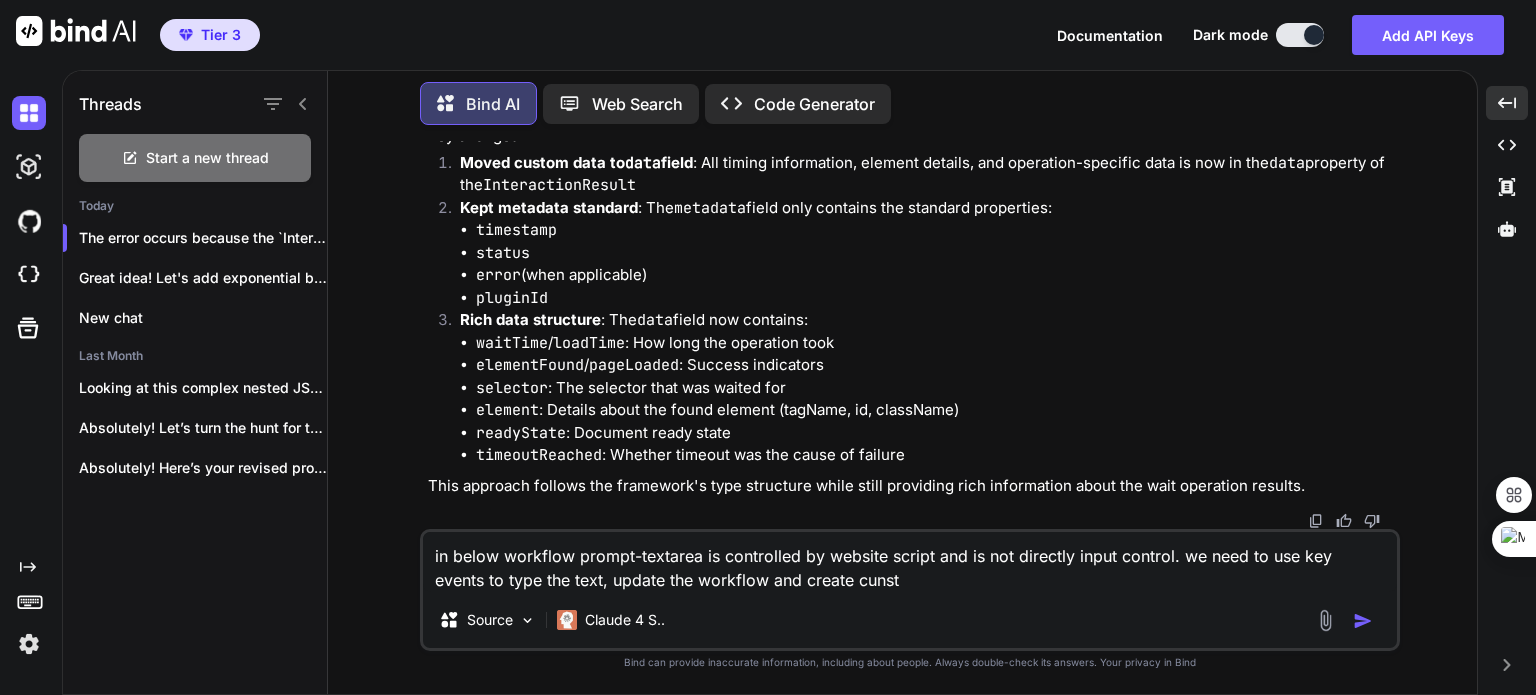 type on "in below workflow prompt-textarea is controlled by website script and is not directly input control. we need to use key events to type the text, update the workflow and create cunsto" 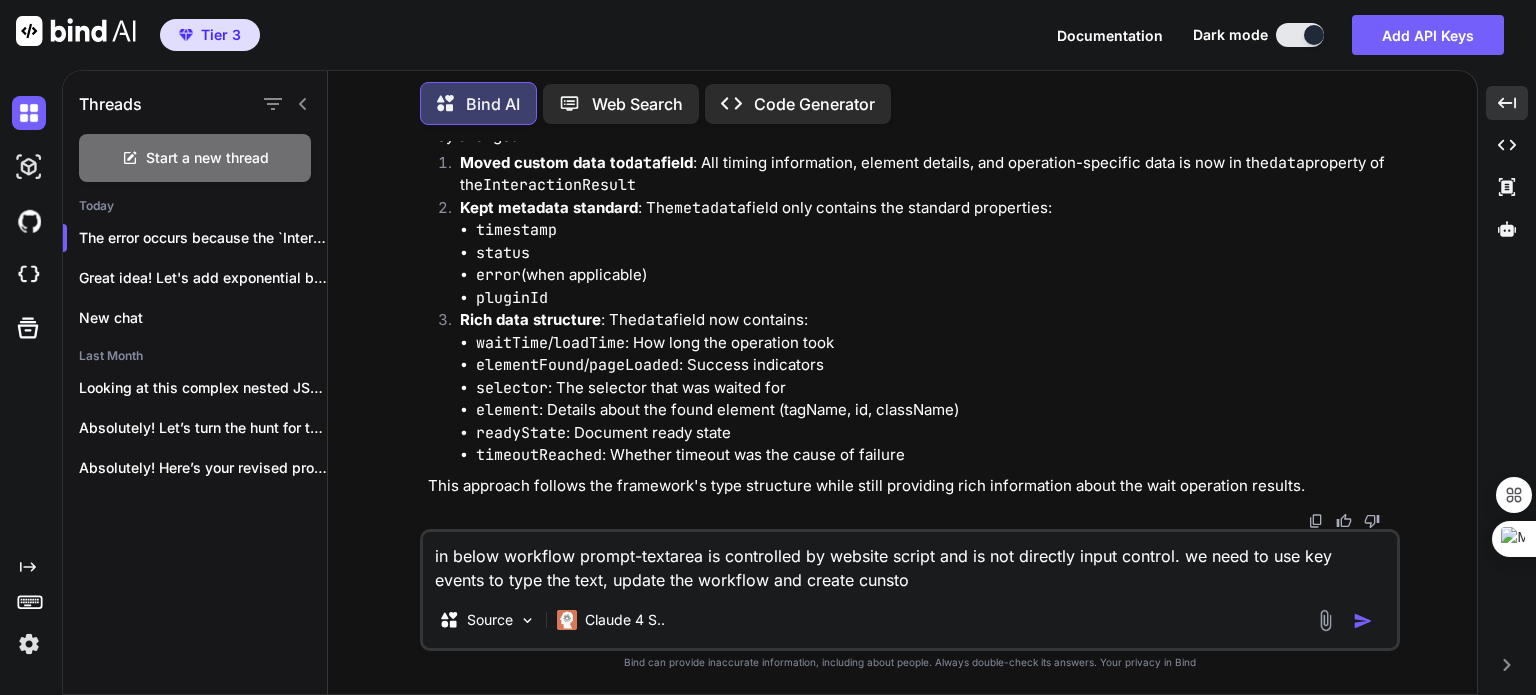 type on "in below workflow prompt-textarea is controlled by website script and is not directly input control. we need to use key events to type the text, update the workflow and create cunstom" 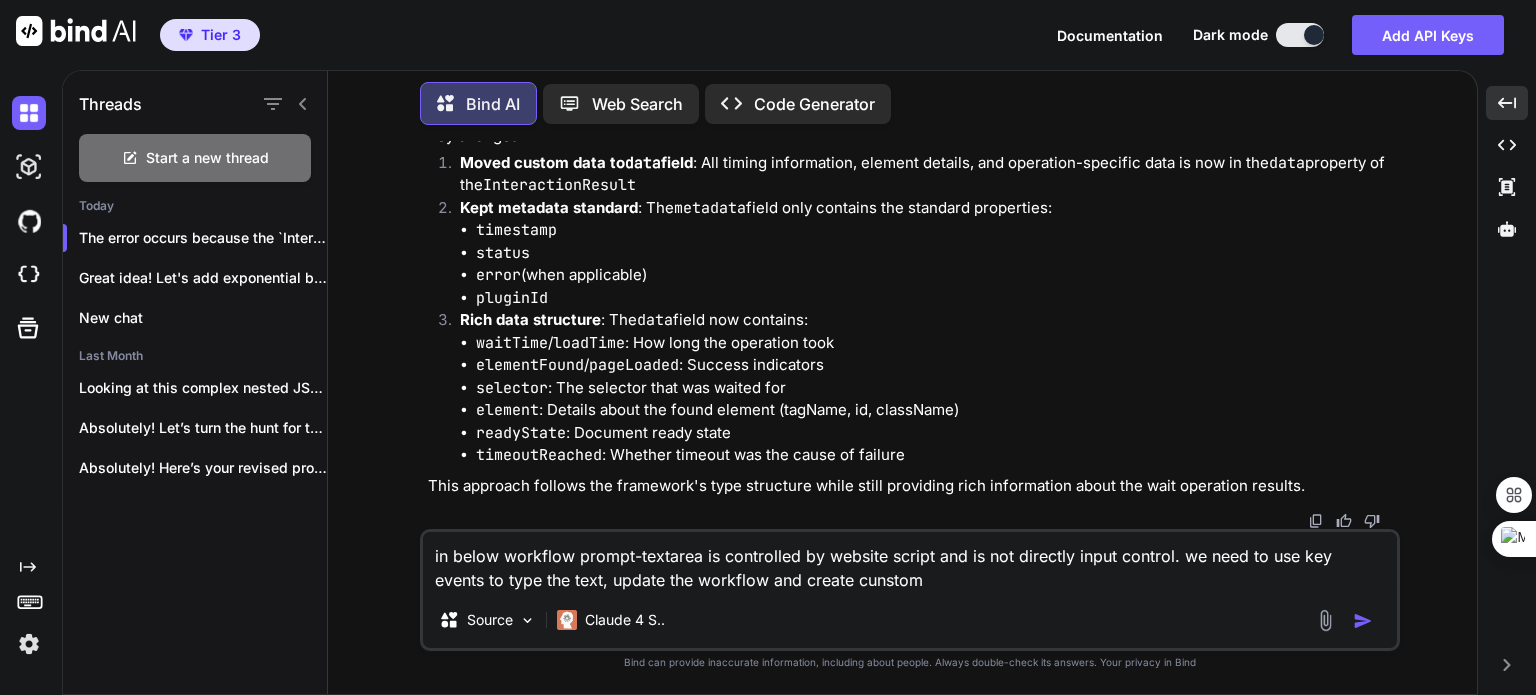 type on "in below workflow prompt-textarea is controlled by website script and is not directly input control. we need to use key events to type the text, update the workflow and create cunsto" 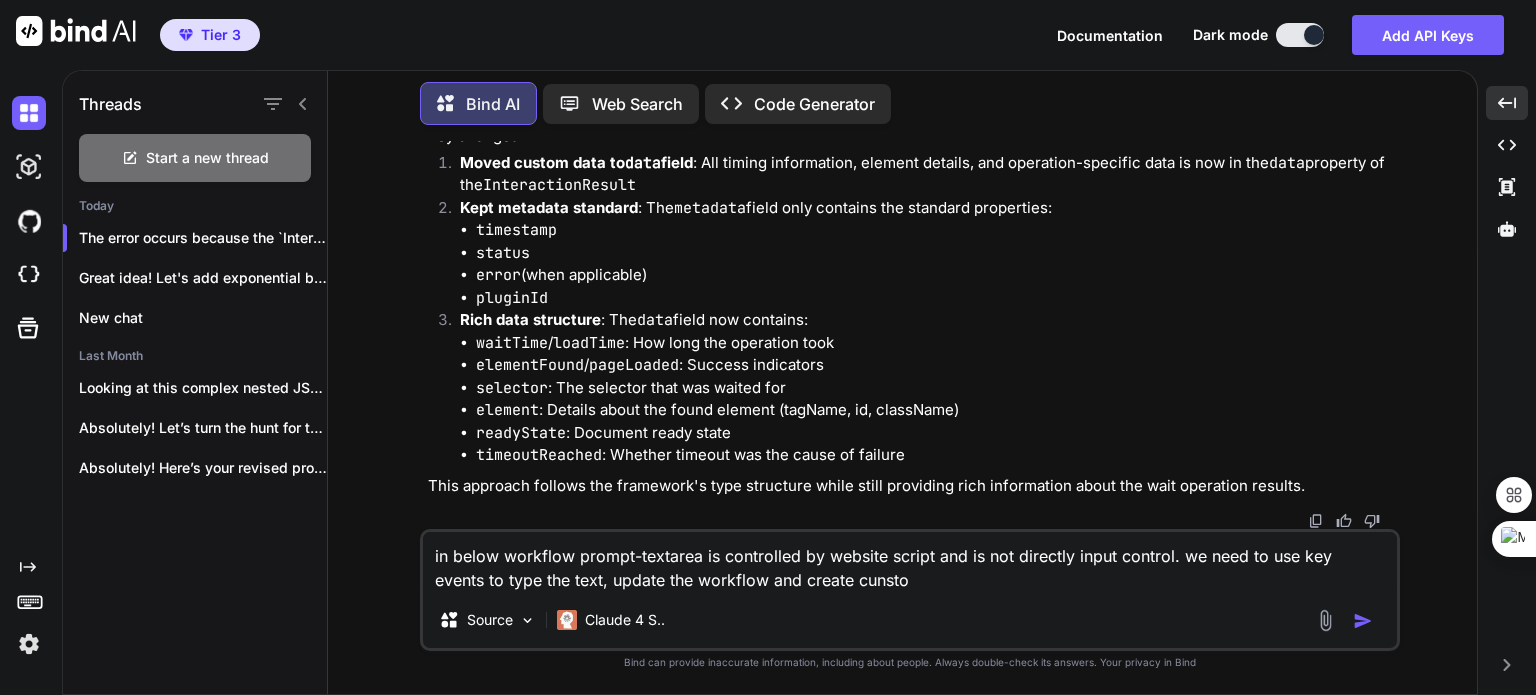 type on "in below workflow prompt-textarea is controlled by website script and is not directly input control. we need to use key events to type the text, update the workflow and create cunst" 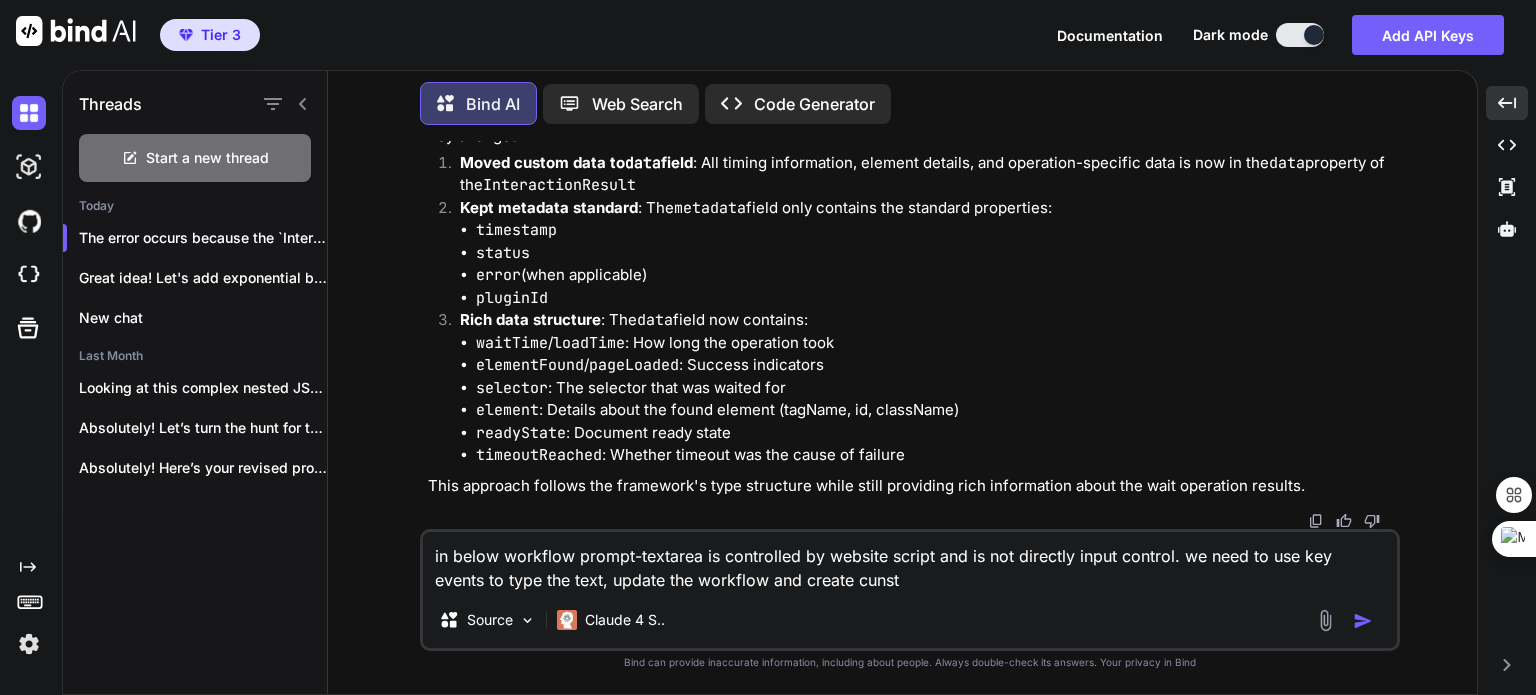 type on "in below workflow prompt-textarea is controlled by website script and is not directly input control. we need to use key events to type the text, update the workflow and create cuns" 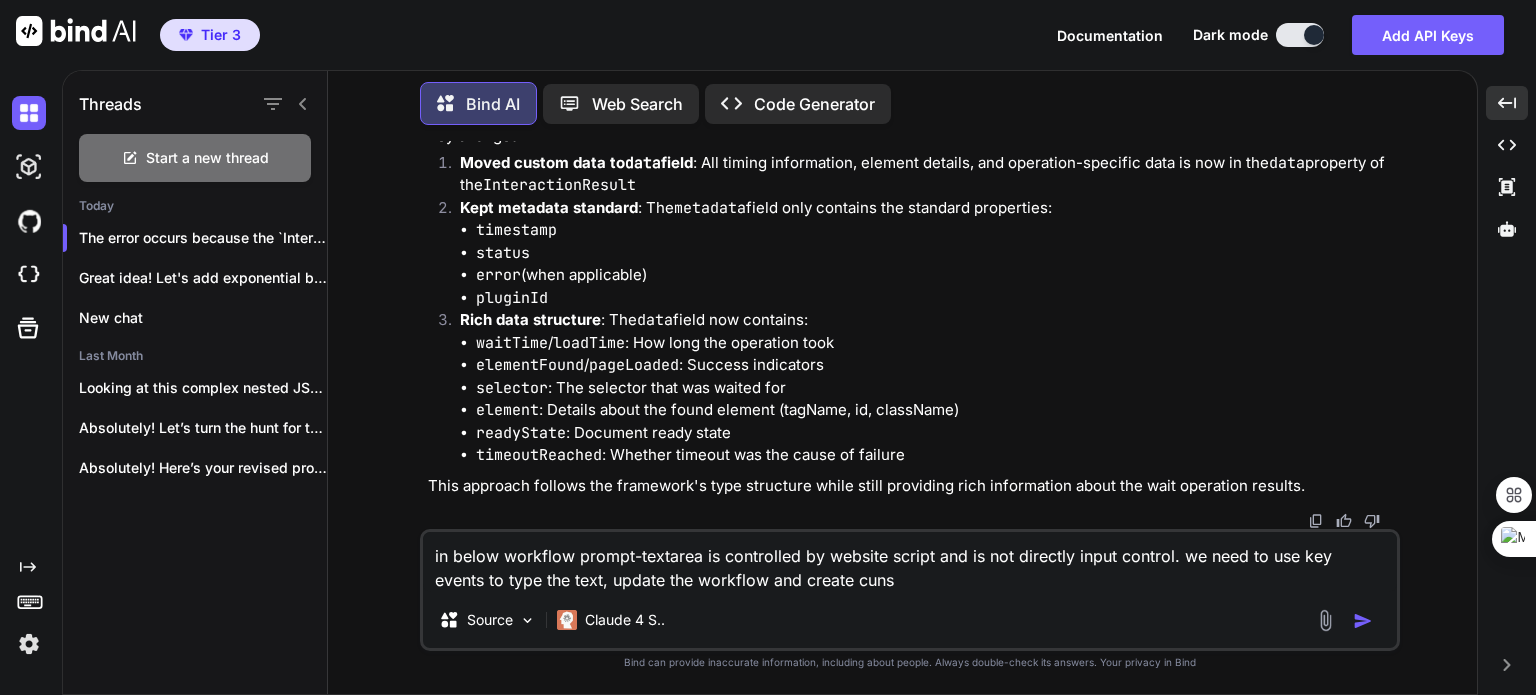 type on "in below workflow prompt-textarea is controlled by website script and is not directly input control. we need to use key events to type the text, update the workflow and create cun" 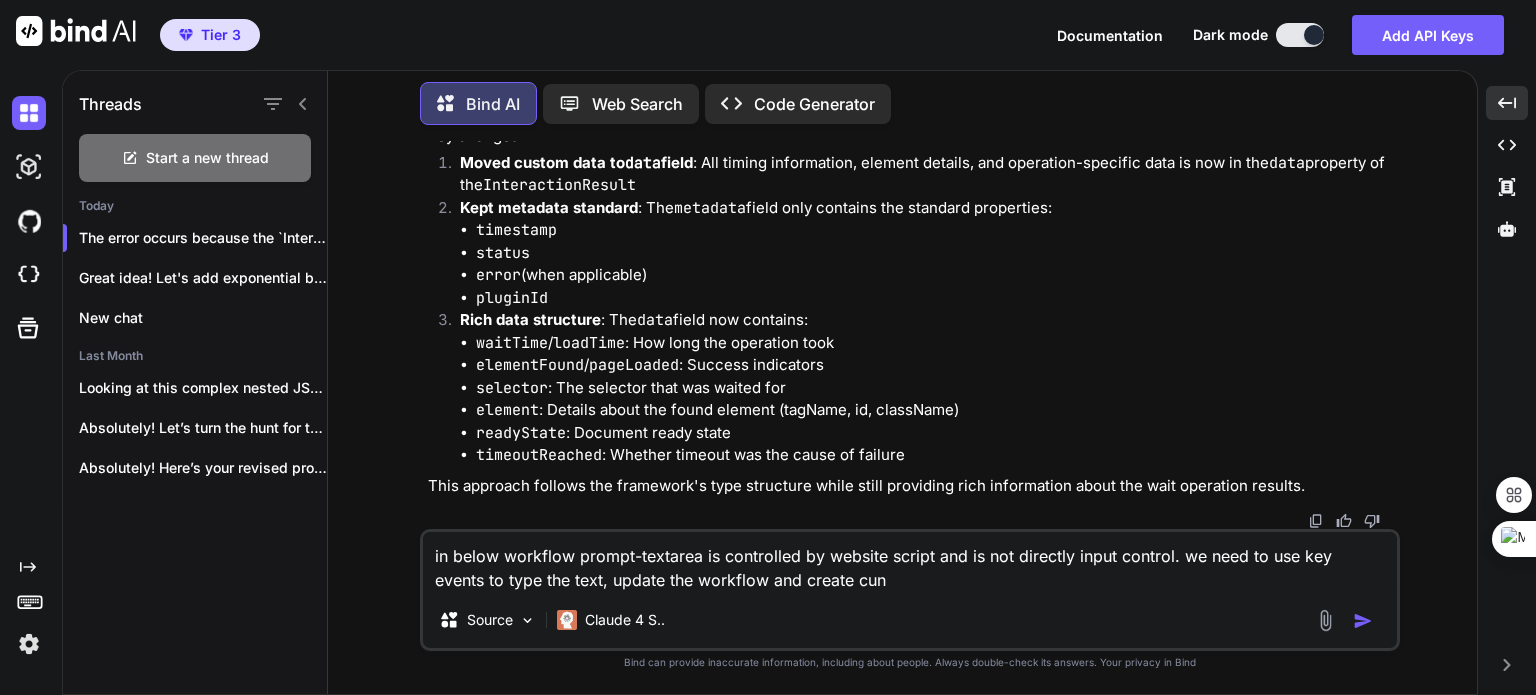 type on "in below workflow prompt-textarea is controlled by website script and is not directly input control. we need to use key events to type the text, update the workflow and create cu" 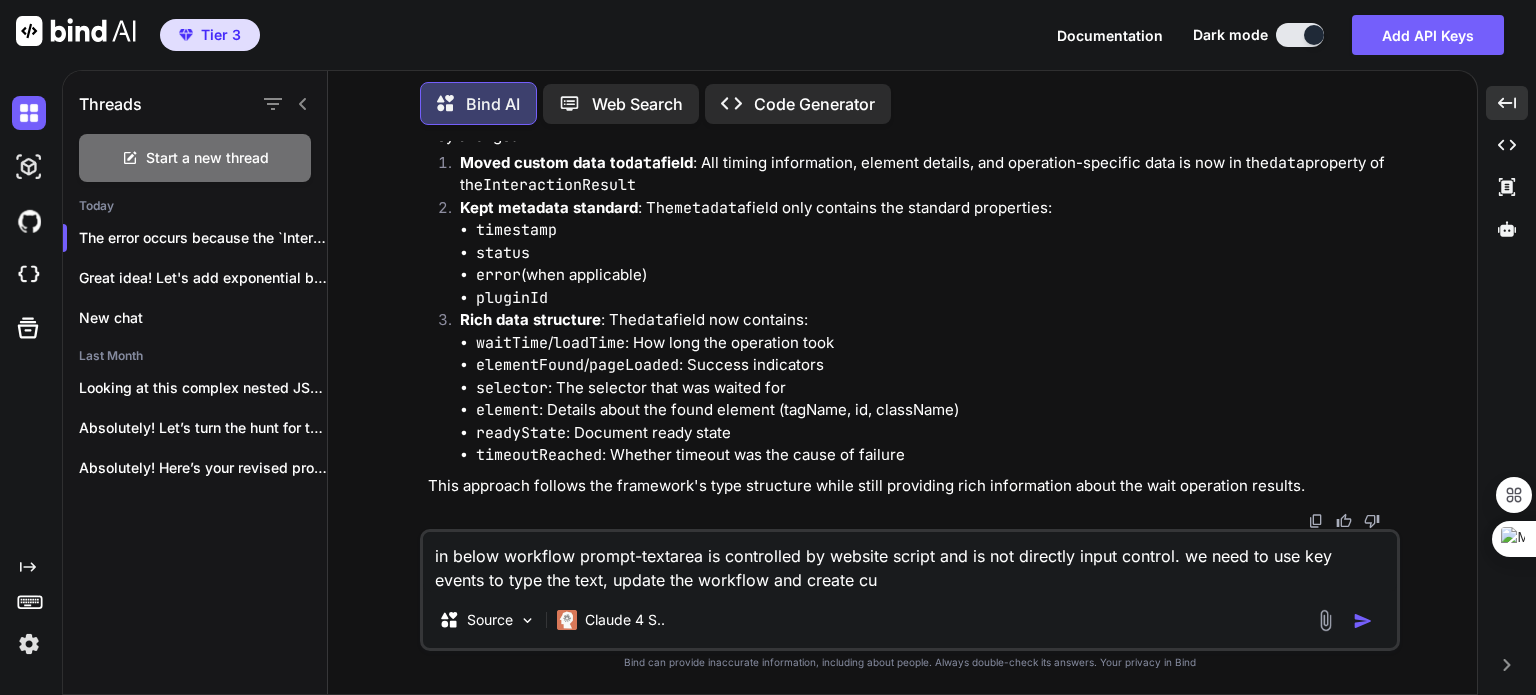 type on "in below workflow prompt-textarea is controlled by website script and is not directly input control. we need to use key events to type the text, update the workflow and create c" 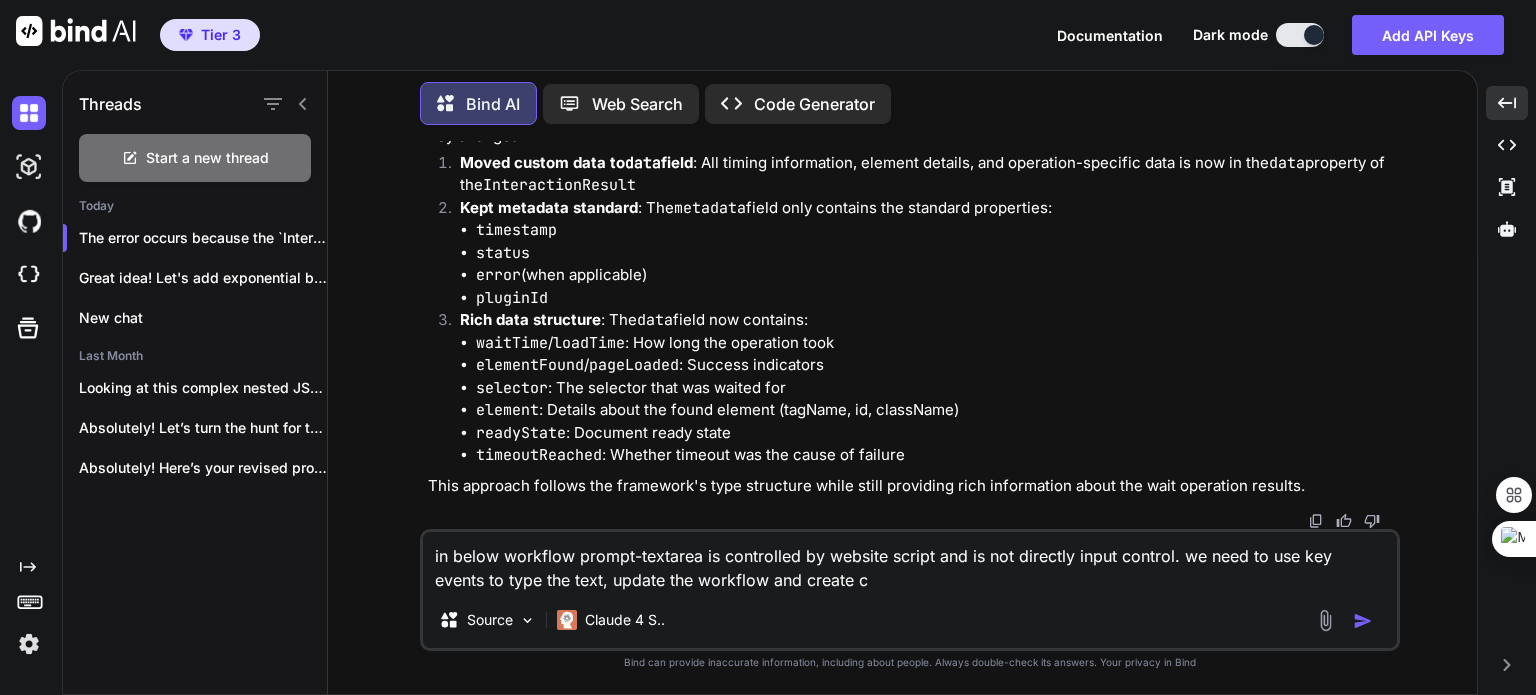 type on "in below workflow prompt-textarea is controlled by website script and is not directly input control. we need to use key events to type the text, update the workflow and create" 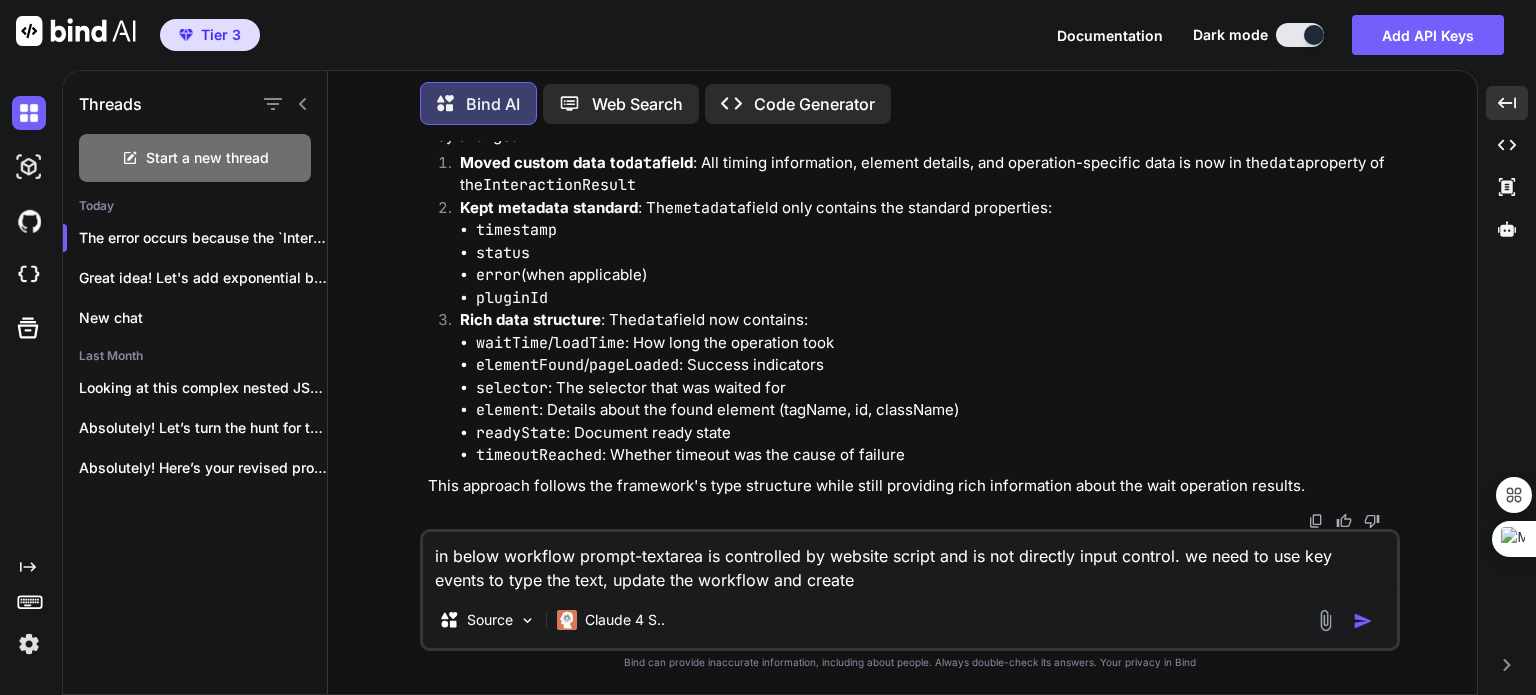 type on "in below workflow prompt-textarea is controlled by website script and is not directly input control. we need to use key events to type the text, update the workflow and create c" 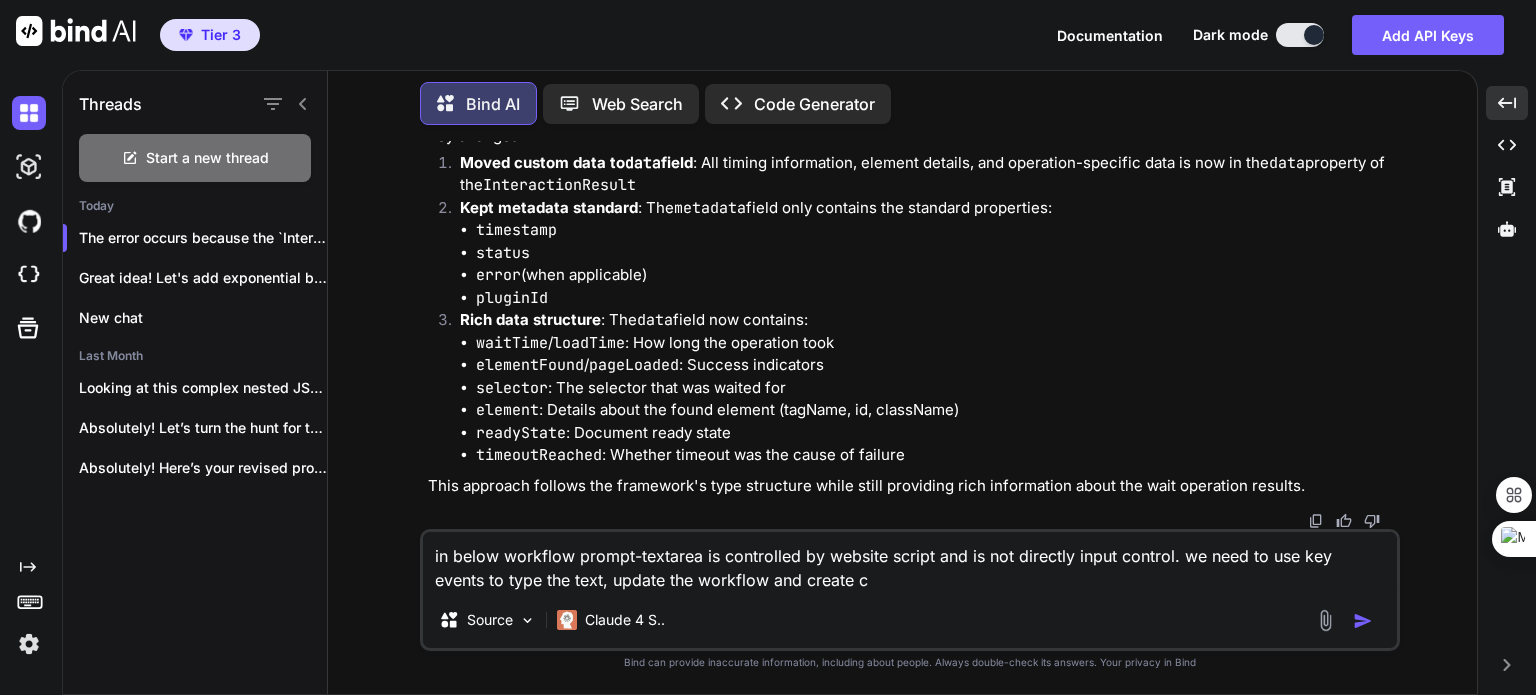 type on "in below workflow prompt-textarea is controlled by website script and is not directly input control. we need to use key events to type the text, update the workflow and create cu" 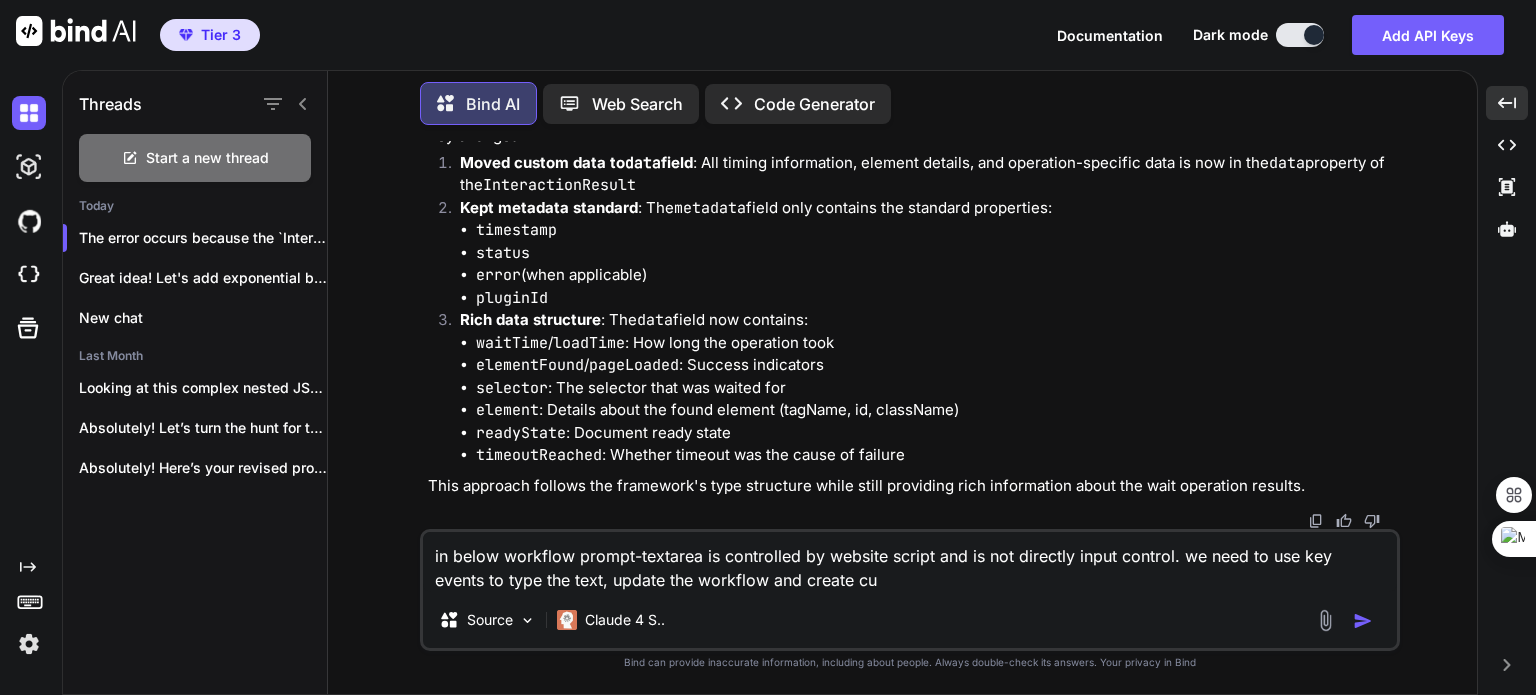 type on "x" 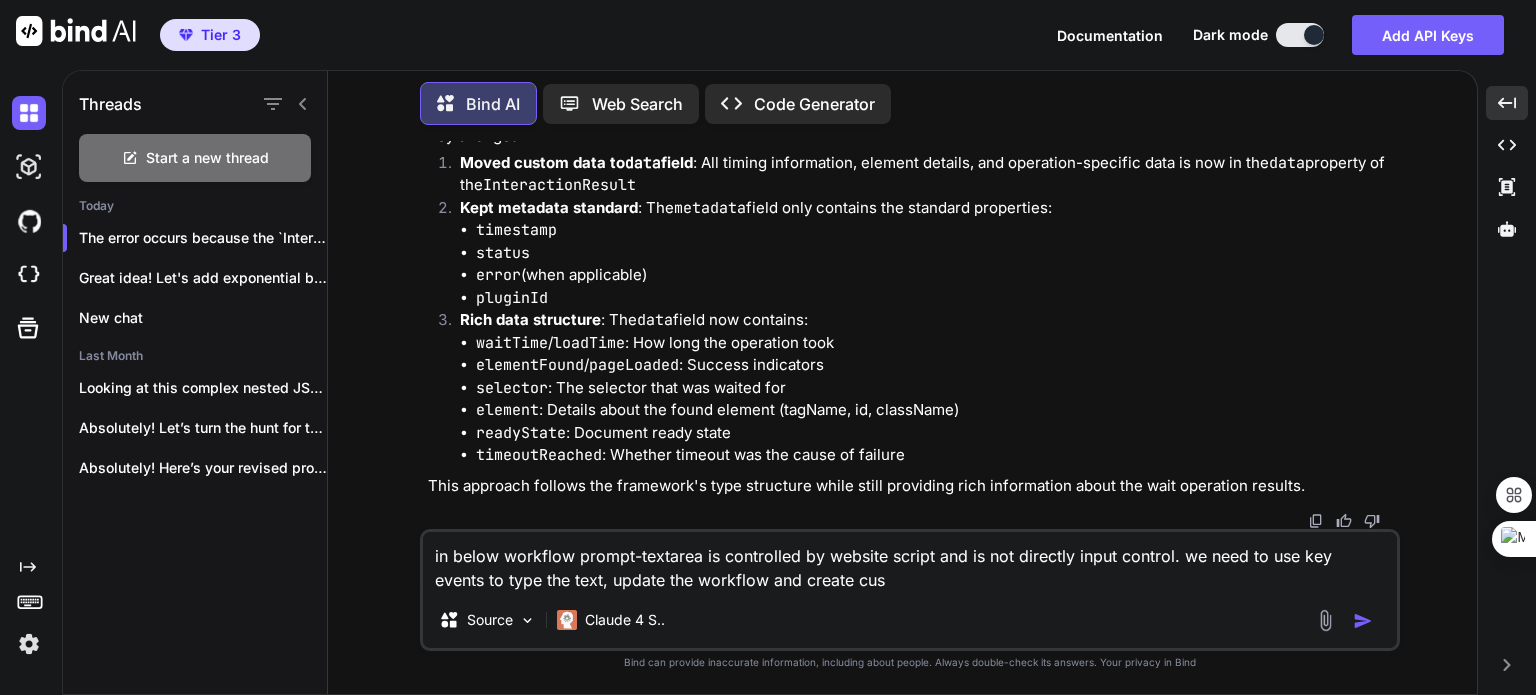 type on "x" 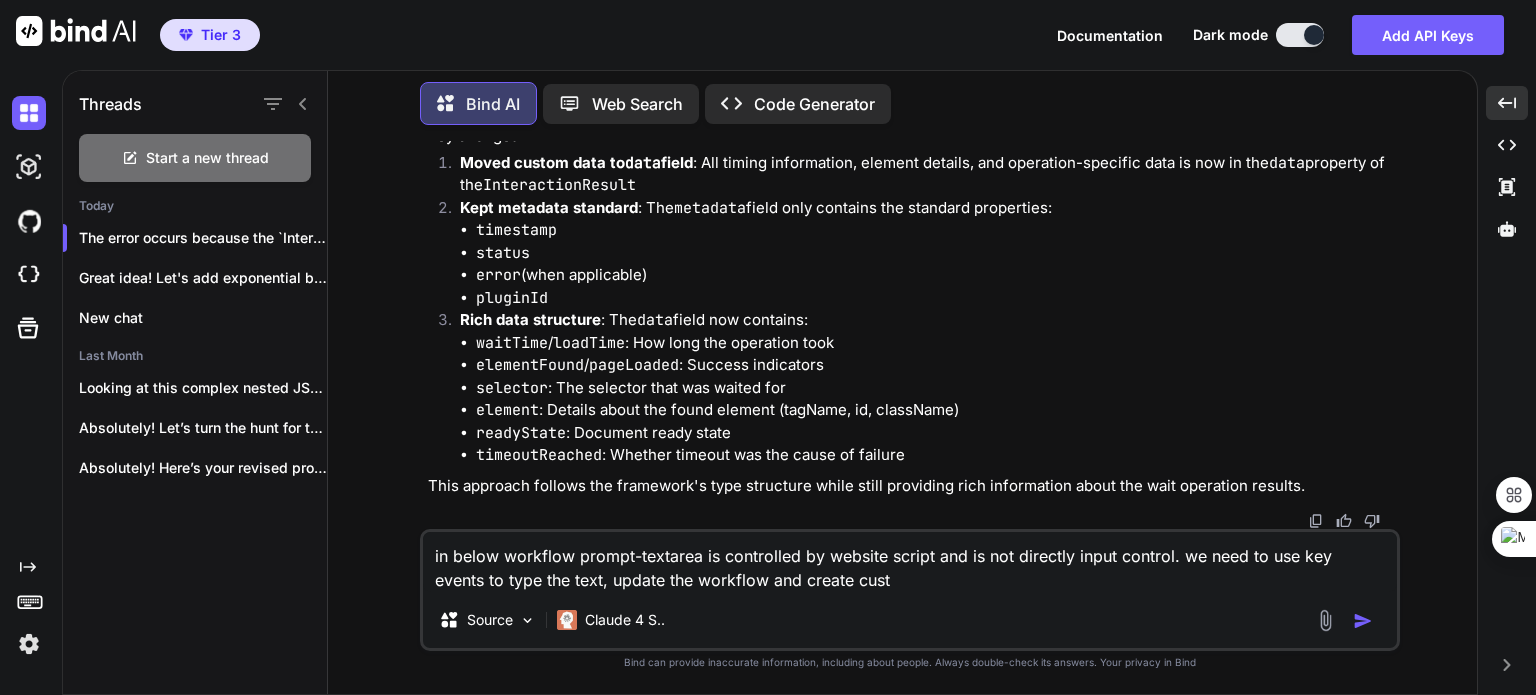 type on "in below workflow prompt-textarea is controlled by website script and is not directly input control. we need to use key events to type the text, update the workflow and create custom plu" 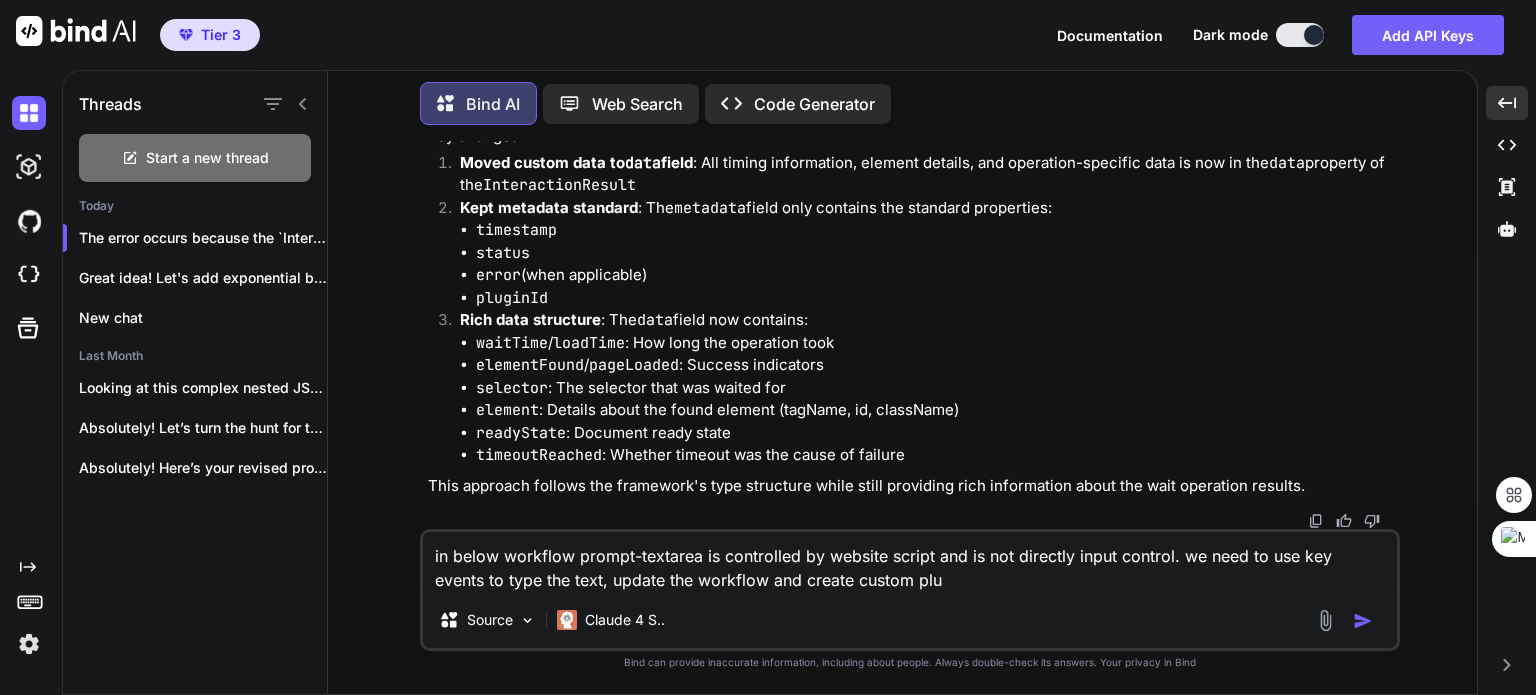 type on "in below workflow prompt-textarea is controlled by website script and is not directly input control. we need to use key events to type the text, update the workflow and create custom" 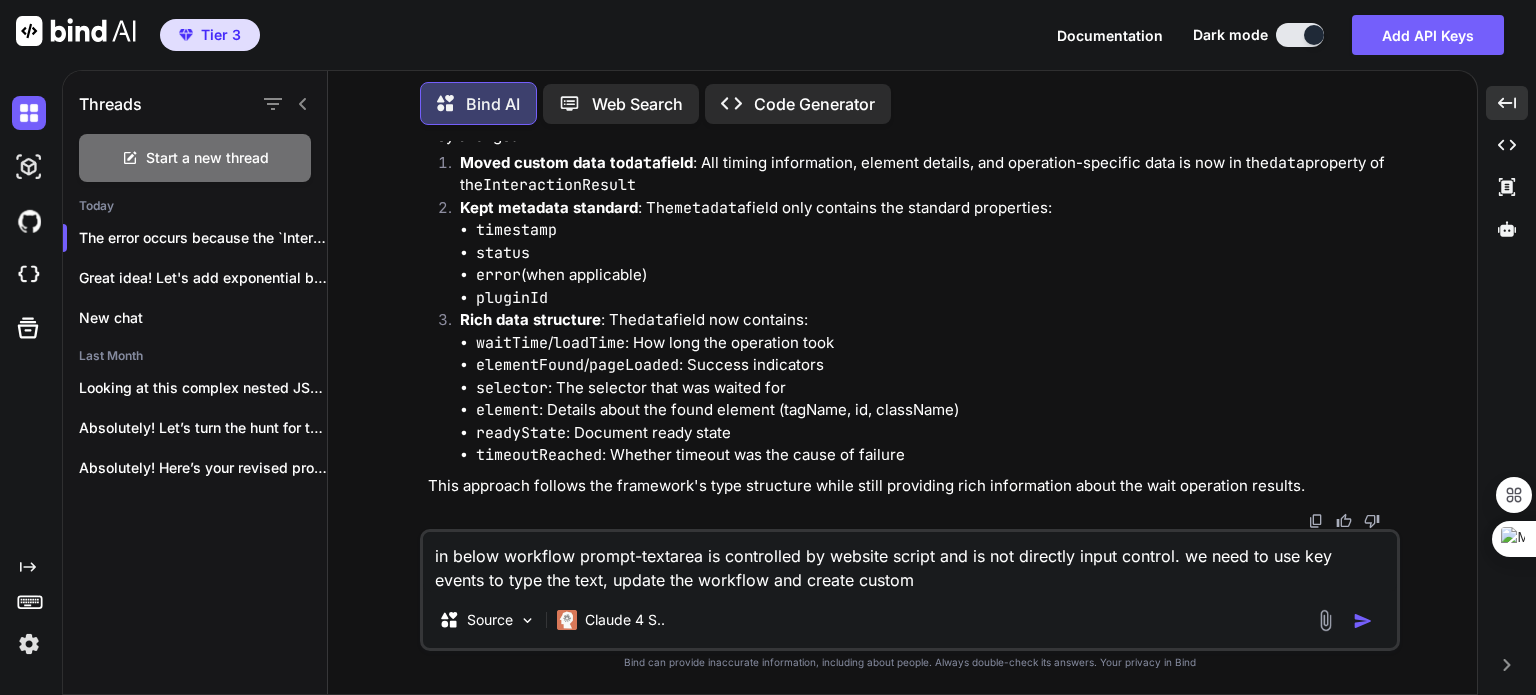 type on "in below workflow prompt-textarea is controlled by website script and is not directly input control. we need to use key events to type the text, update the workflow and create custom" 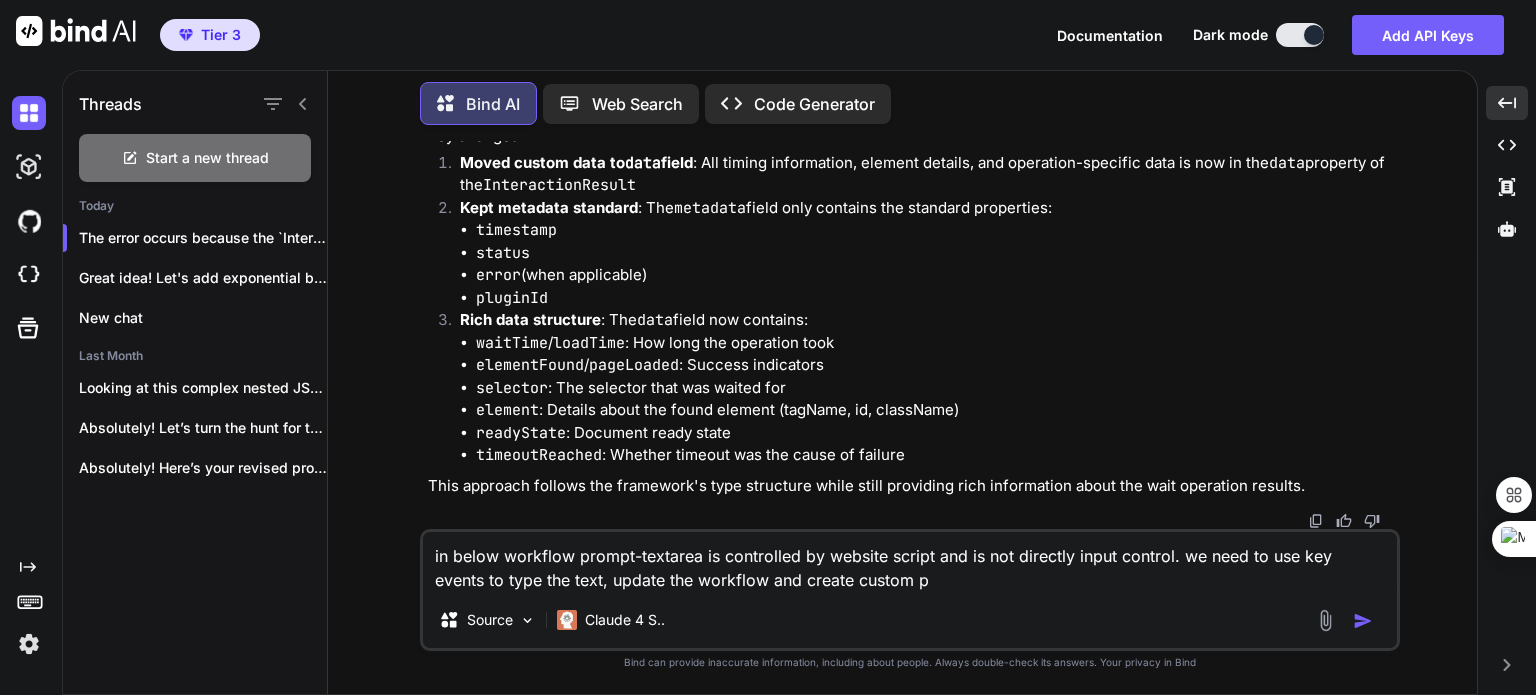 type on "in below workflow prompt-textarea is controlled by website script and is not directly input control. we need to use key events to type the text, update the workflow and create custom p;" 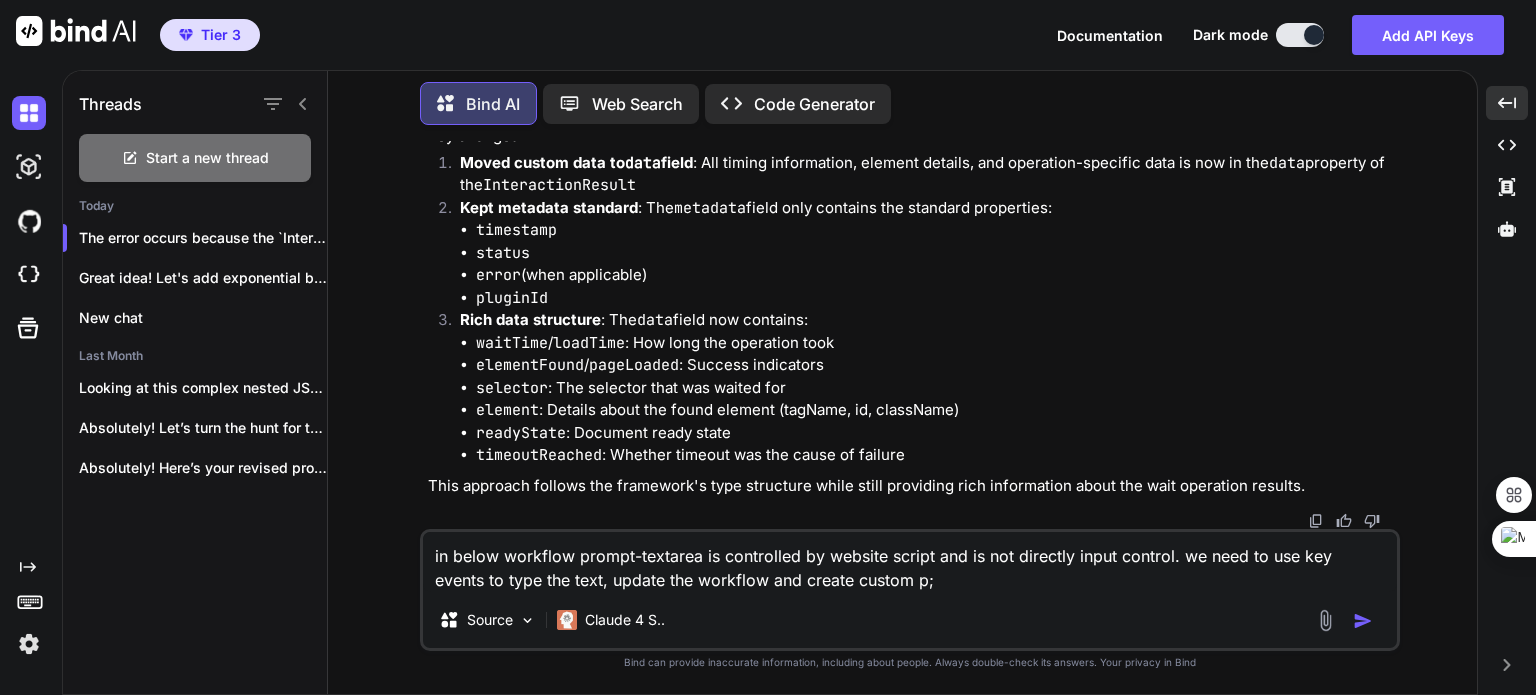 type on "in below workflow prompt-textarea is controlled by website script and is not directly input control. we need to use key events to type the text, update the workflow and create custom p" 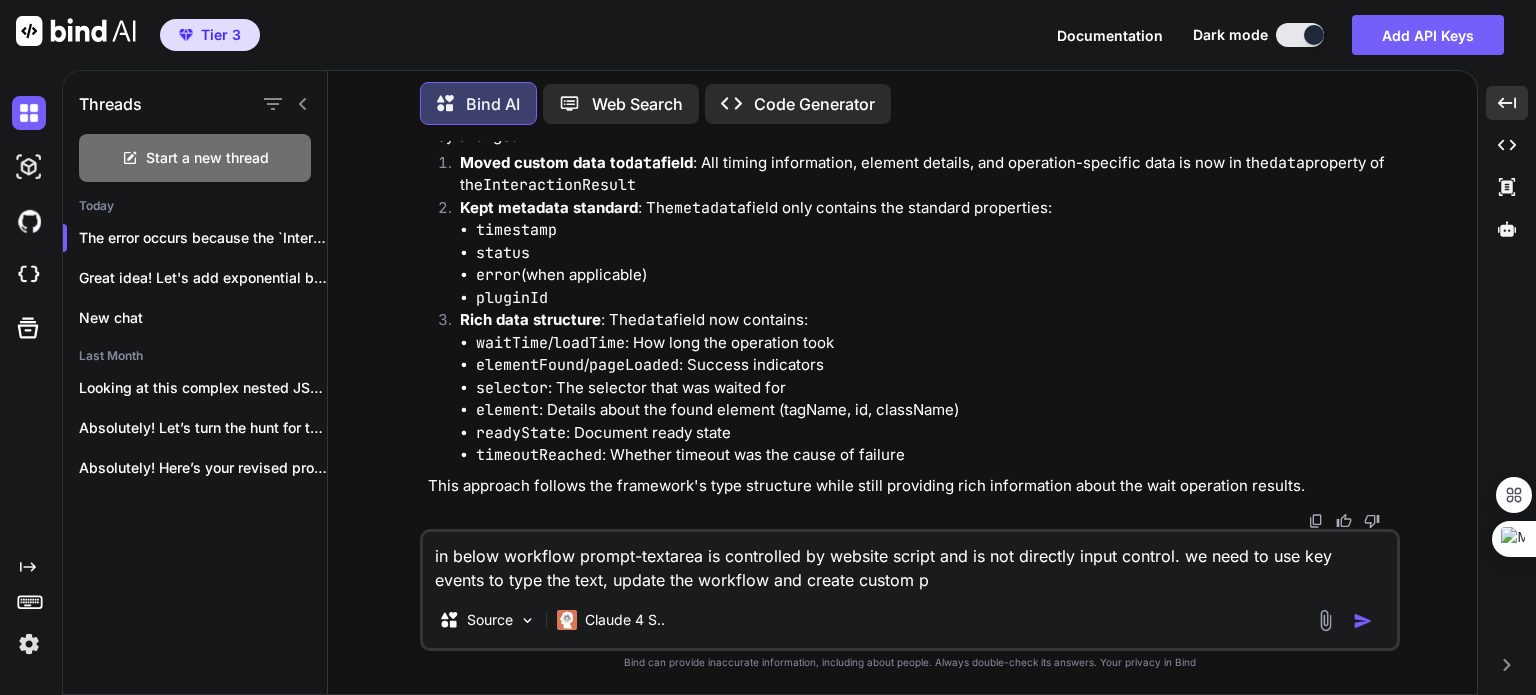 type on "in below workflow prompt-textarea is controlled by website script and is not directly input control. we need to use key events to type the text, update the workflow and create custom pl" 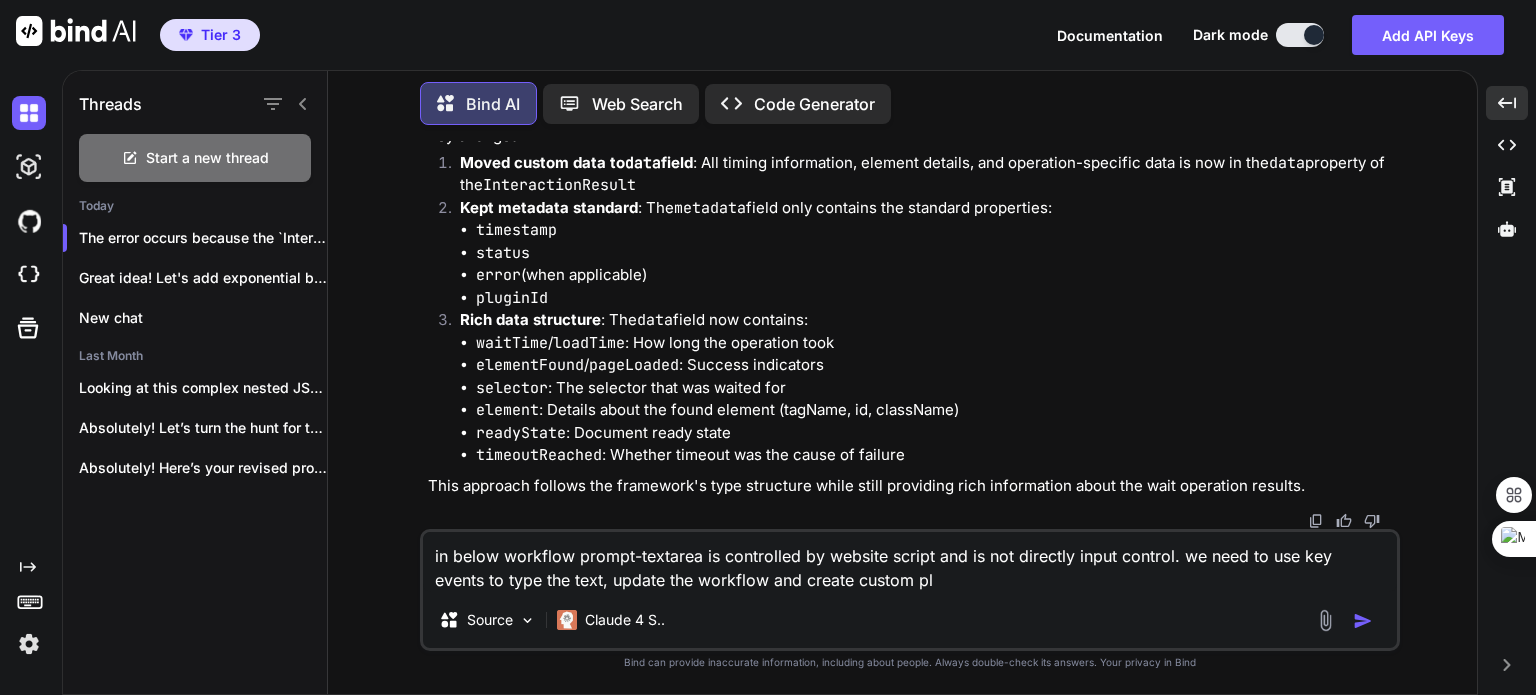 type on "in below workflow prompt-textarea is controlled by website script and is not directly input control. we need to use key events to type the text, update the workflow and create custom plu" 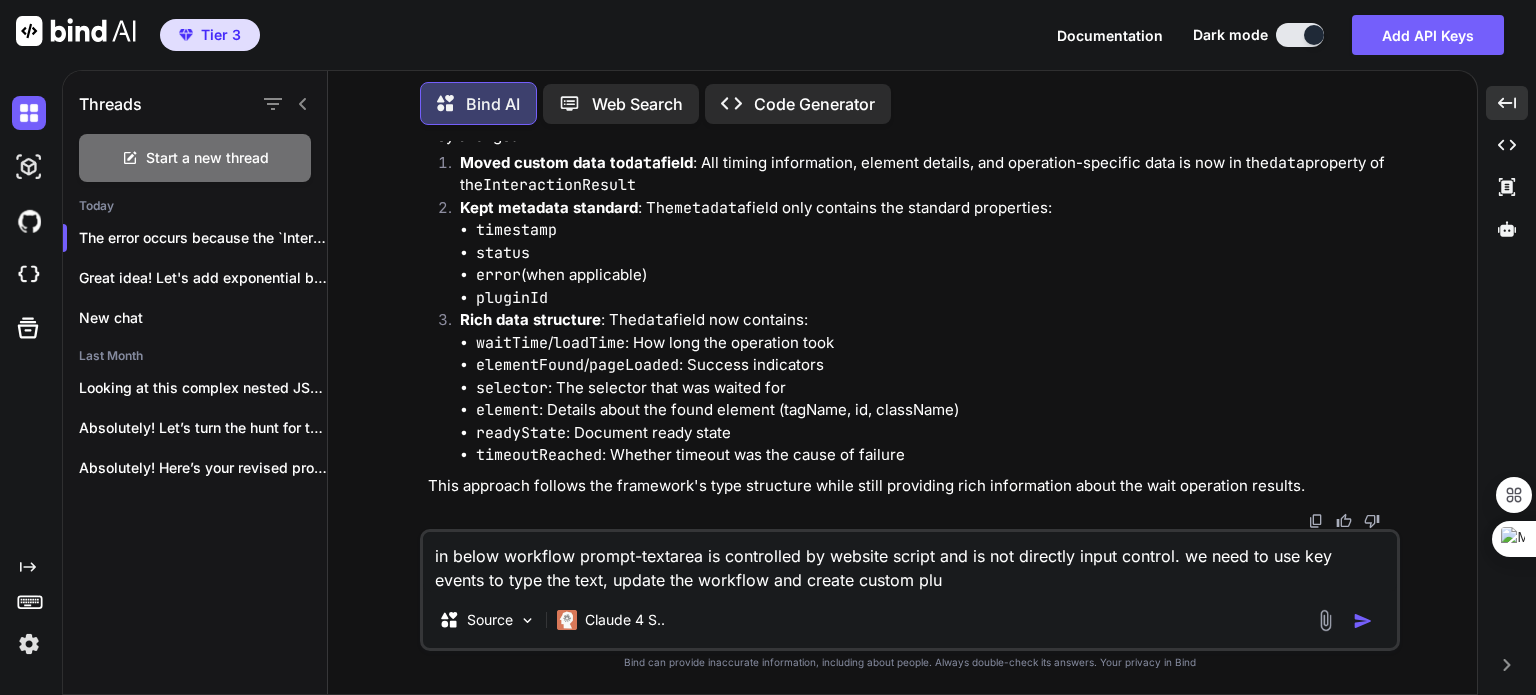 type on "in below workflow prompt-textarea is controlled by website script and is not directly input control. we need to use key events to type the text, update the workflow and create custom plug" 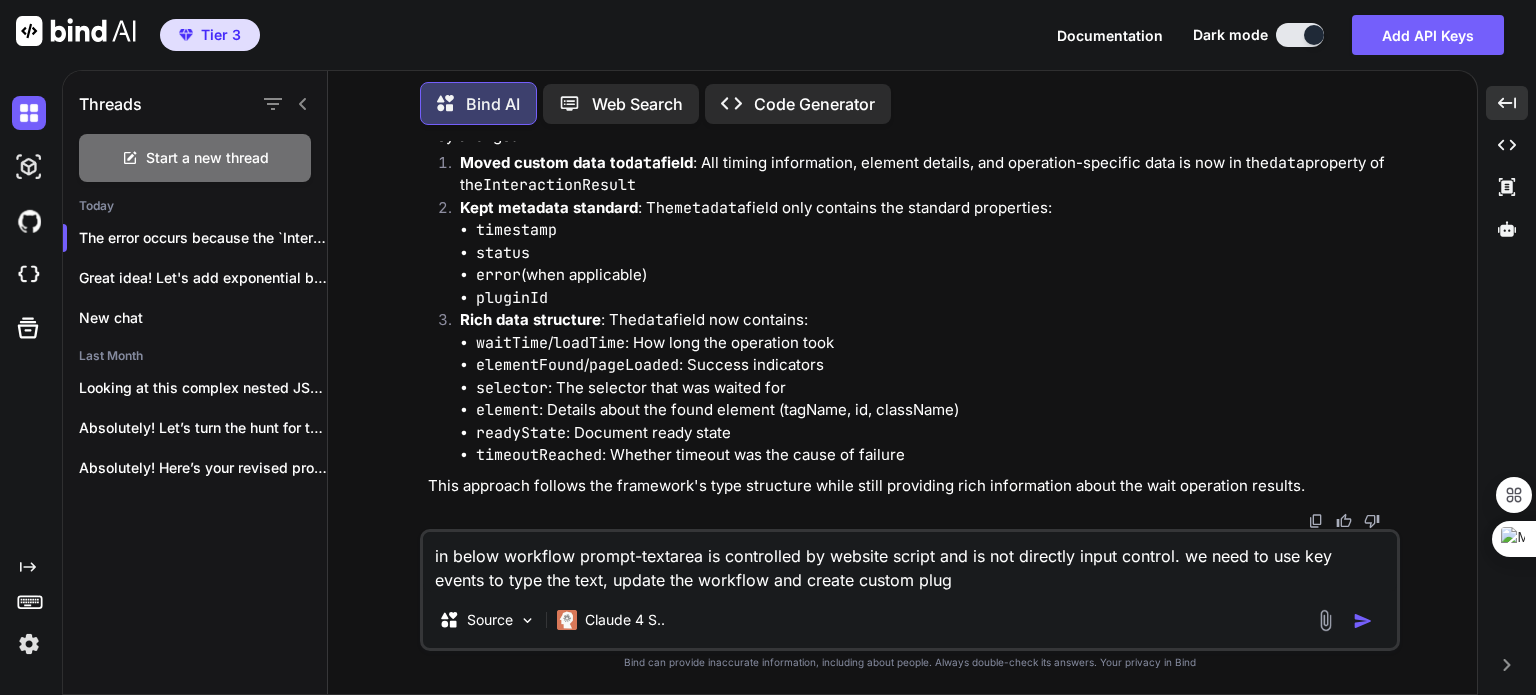 type on "in below workflow prompt-textarea is controlled by website script and is not directly input control. we need to use key events to type the text, update the workflow and create custom plugi" 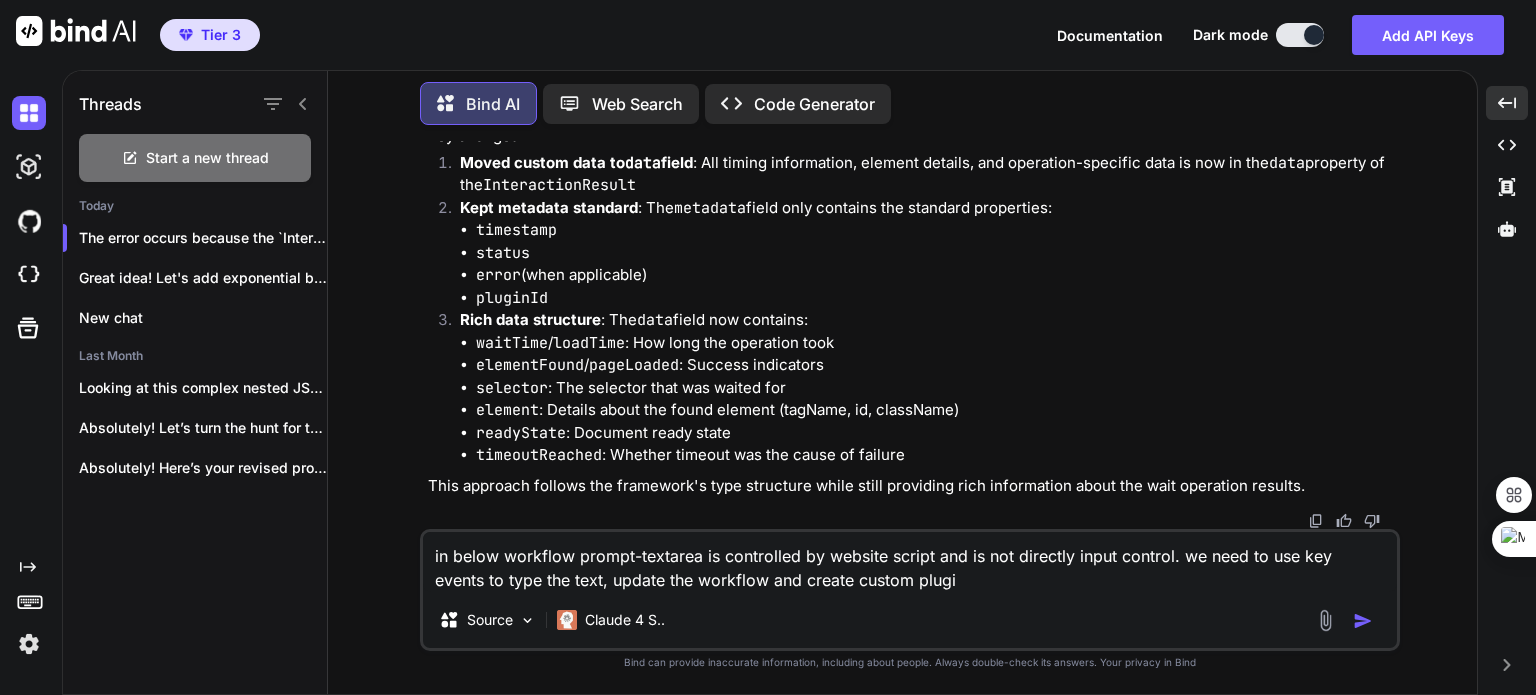 type on "in below workflow prompt-textarea is controlled by website script and is not directly input control. we need to use key events to type the text, update the workflow and create custom plugin" 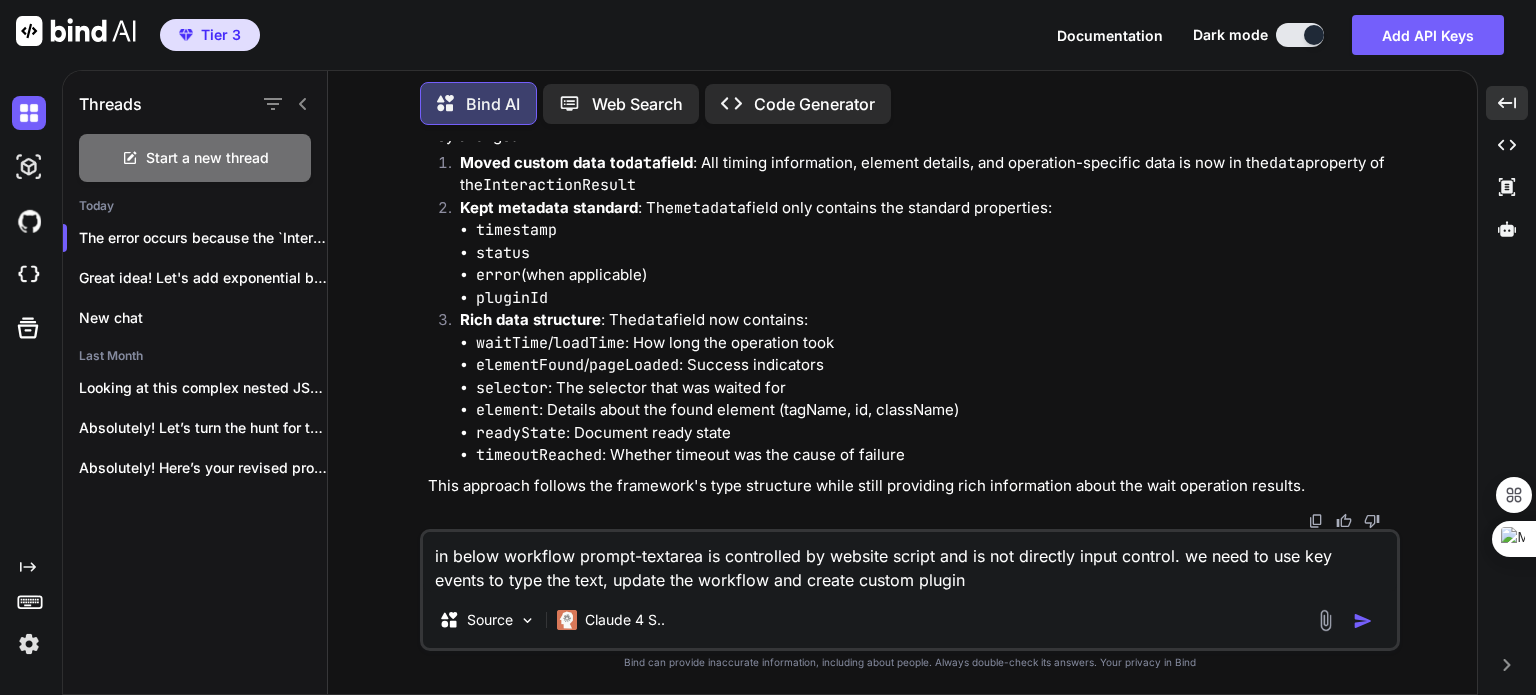 type on "in below workflow prompt-textarea is controlled by website script and is not directly input control. we need to use key events to type the text, update the workflow and create custom plugins" 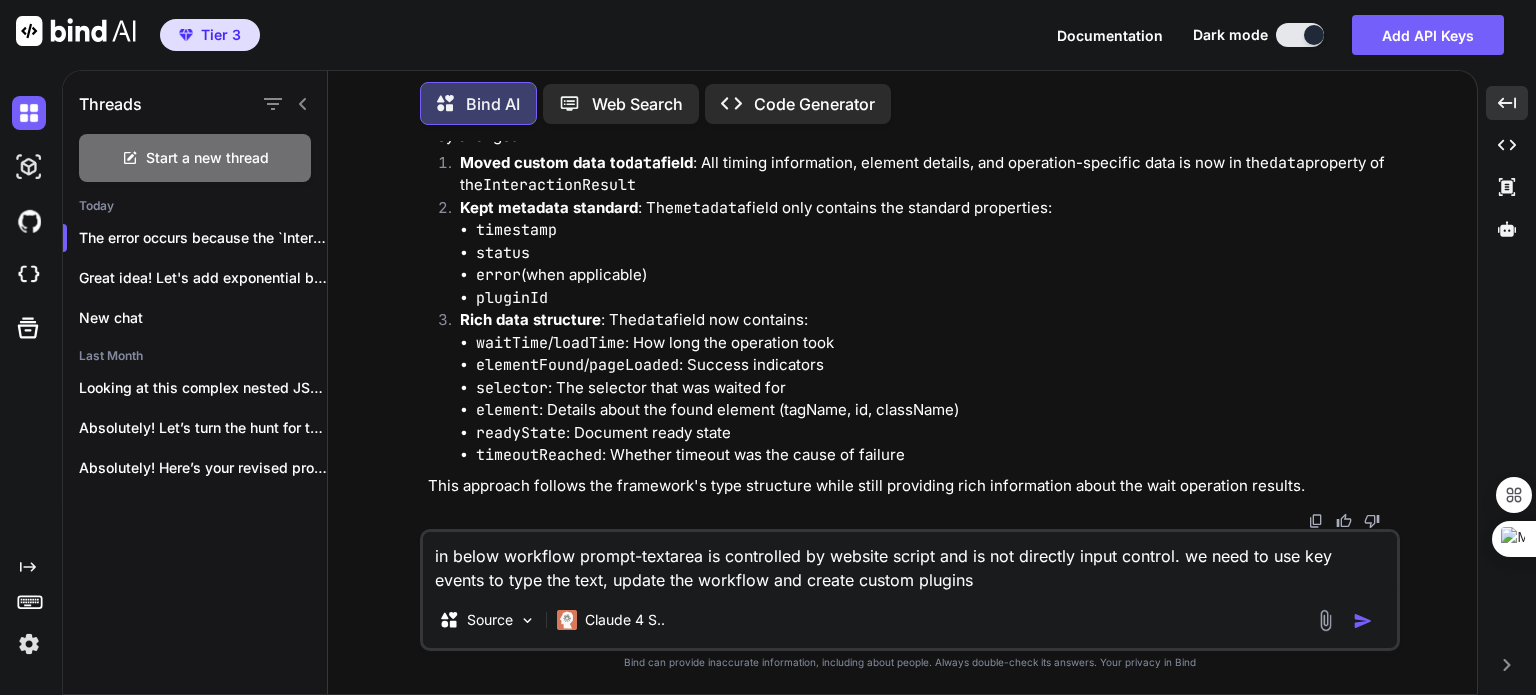 type on "in below workflow prompt-textarea is controlled by website script and is not directly input control. we need to use key events to type the text, update the workflow and create custom plugins" 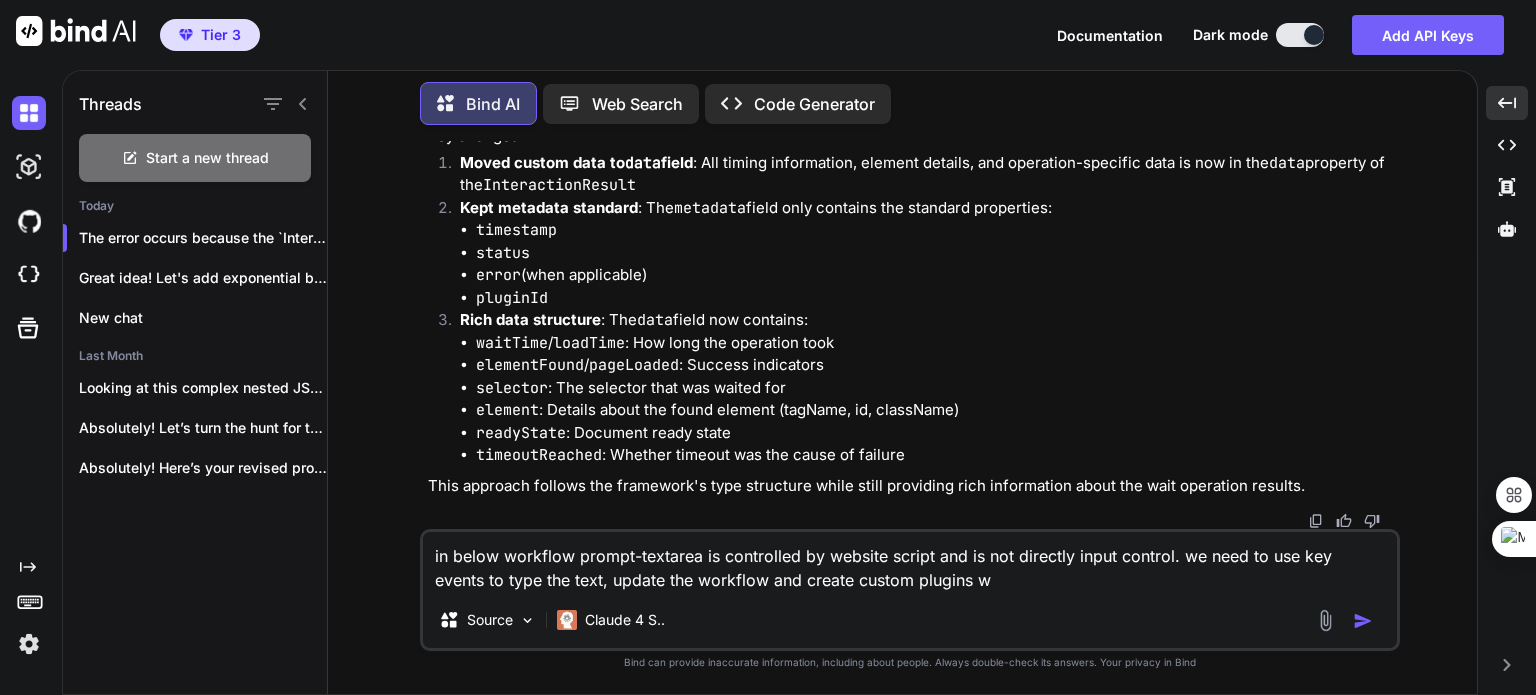 type on "in below workflow prompt-textarea is controlled by website script and is not directly input control. we need to use key events to type the text, update the workflow and create custom plugins wi" 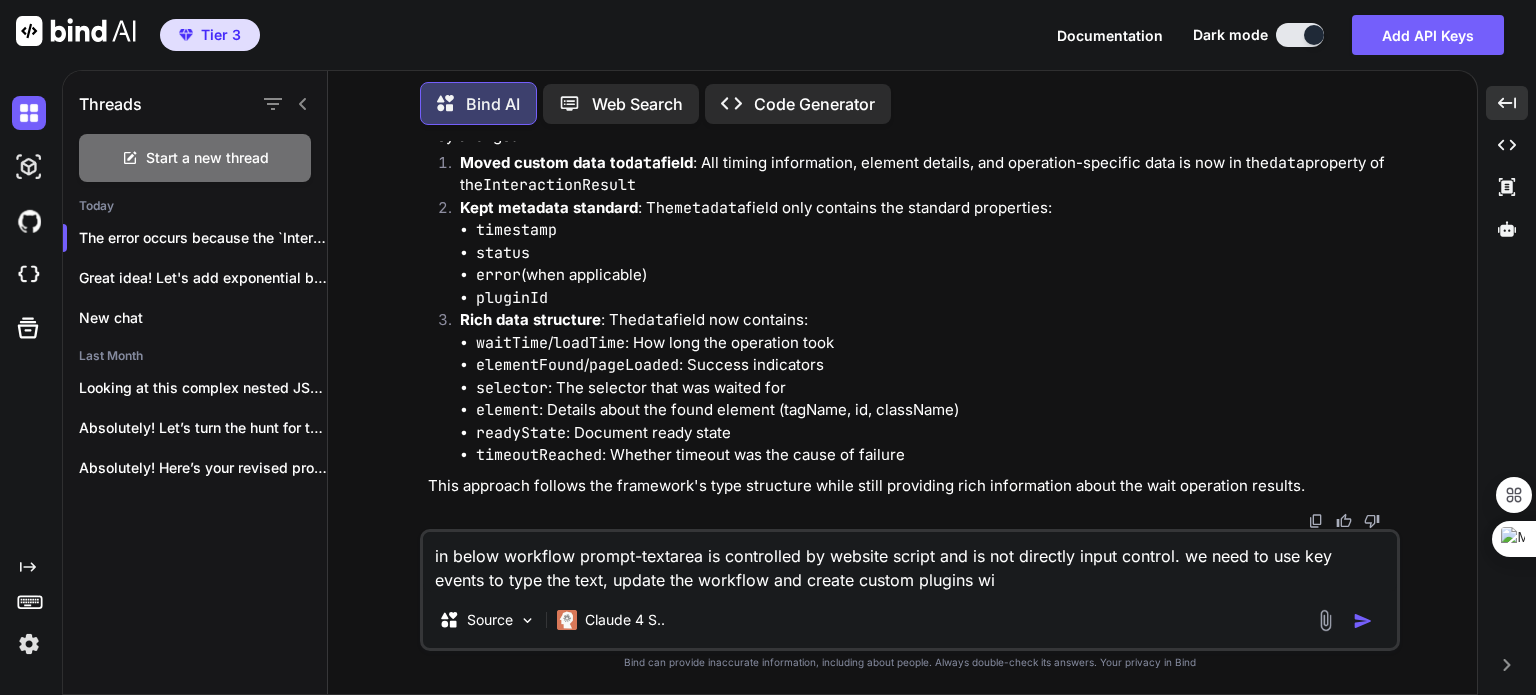 type on "x" 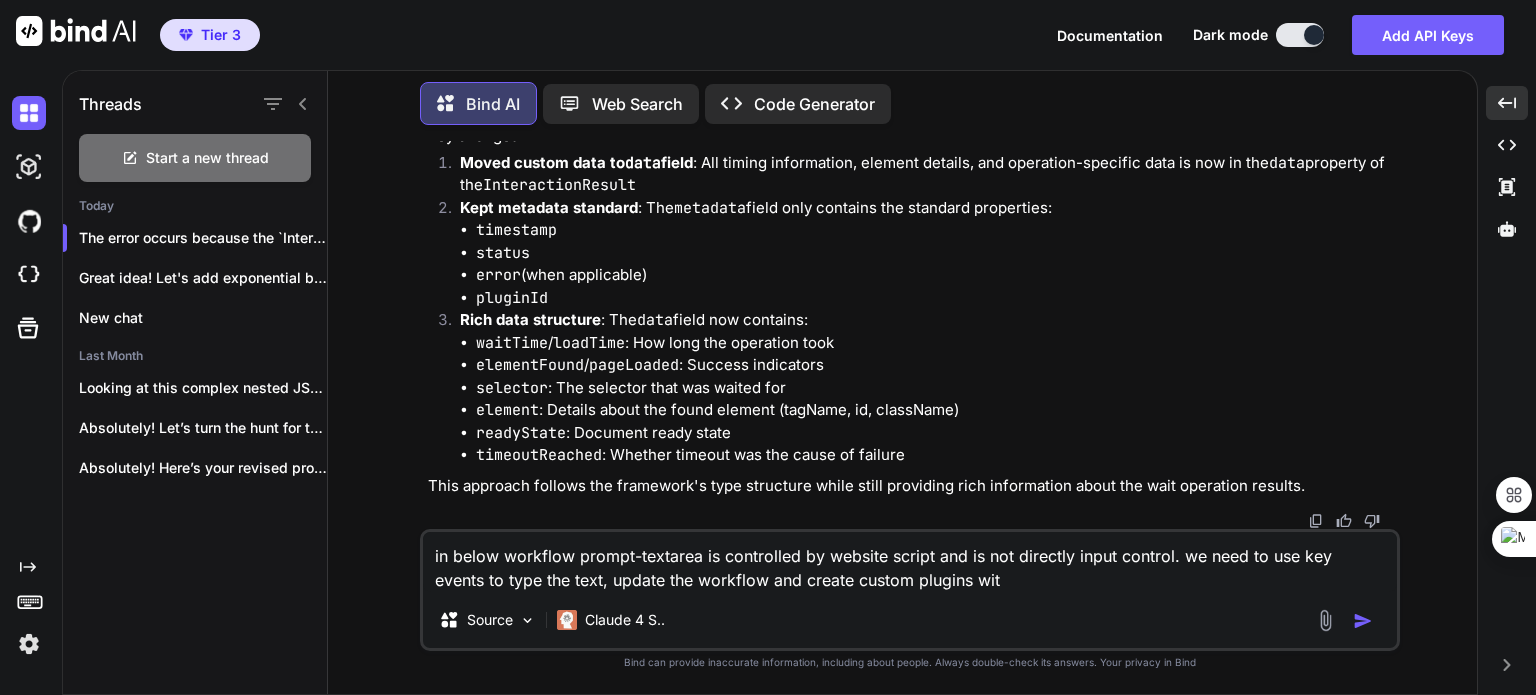 type on "in below workflow prompt-textarea is controlled by website script and is not directly input control. we need to use key events to type the text, update the workflow and create custom plugins with" 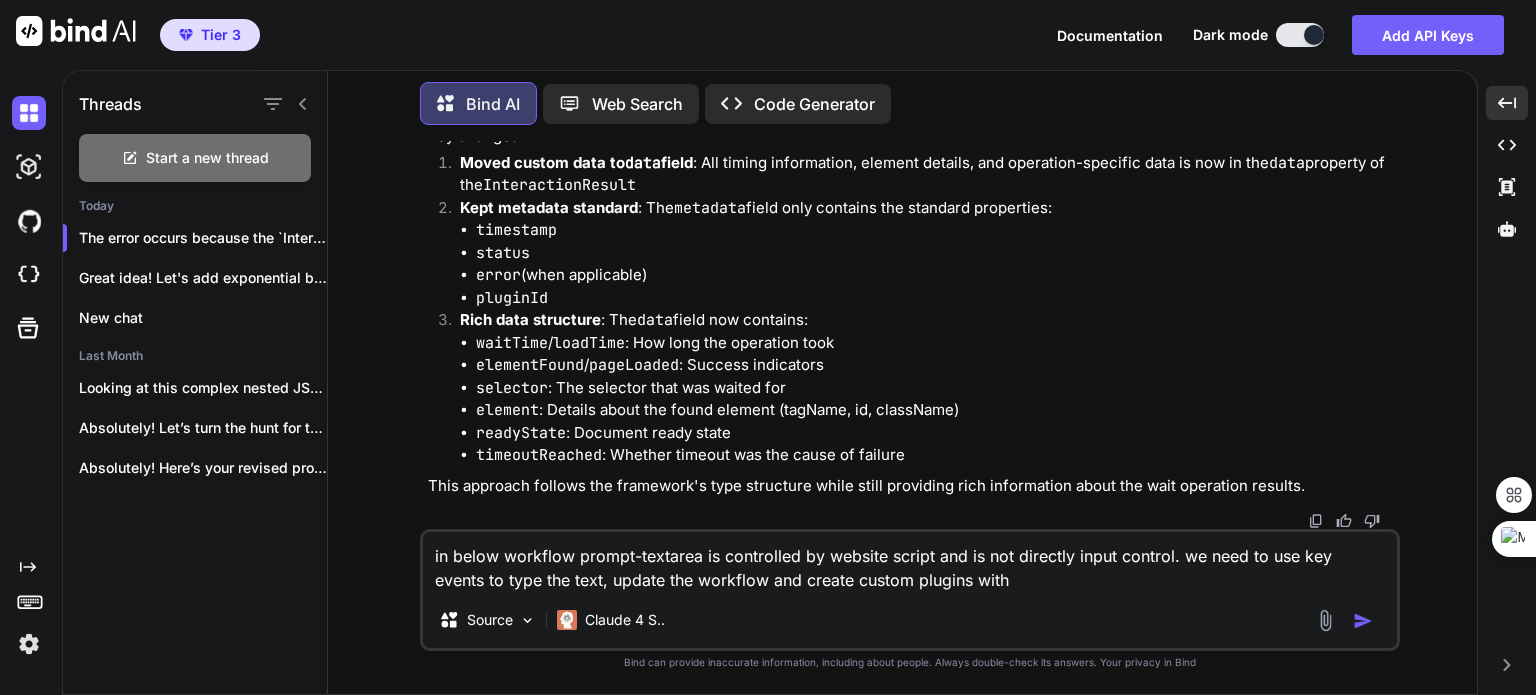 type on "in below workflow prompt-textarea is controlled by website script and is not directly input control. we need to use key events to type the text, update the workflow and create custom plugins with" 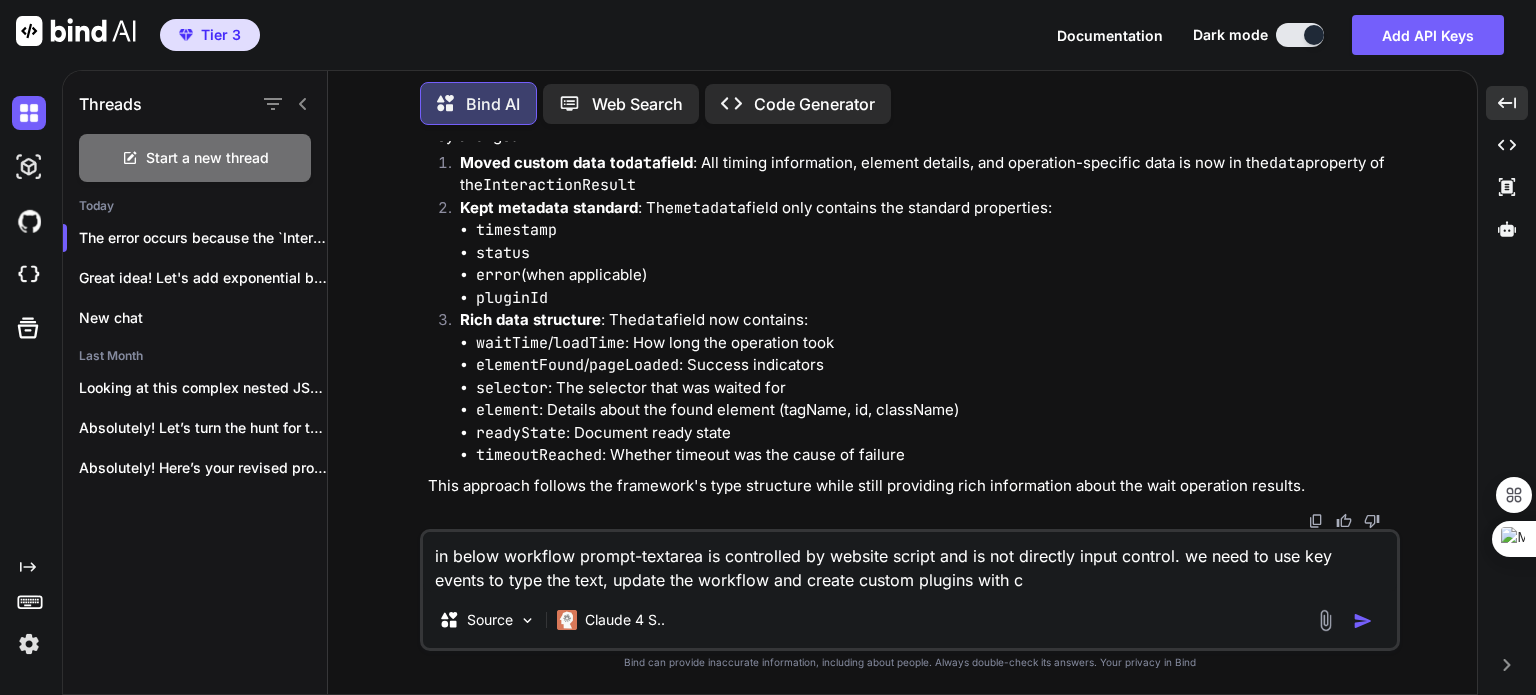 type on "in below workflow prompt-textarea is controlled by website script and is not directly input control. we need to use key events to type the text, update the workflow and create custom plugins with ca" 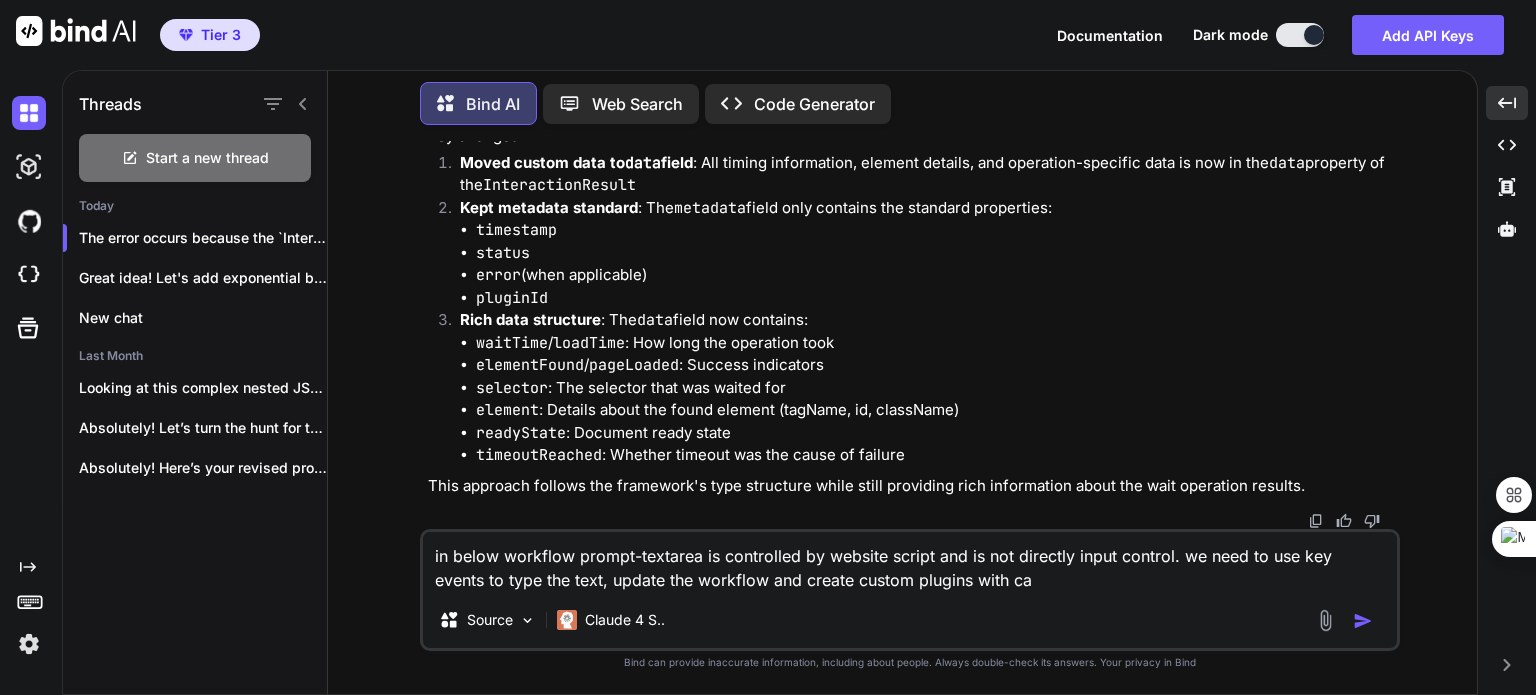 type on "in below workflow prompt-textarea is controlled by website script and is not directly input control. we need to use key events to type the text, update the workflow and create custom plugins with can" 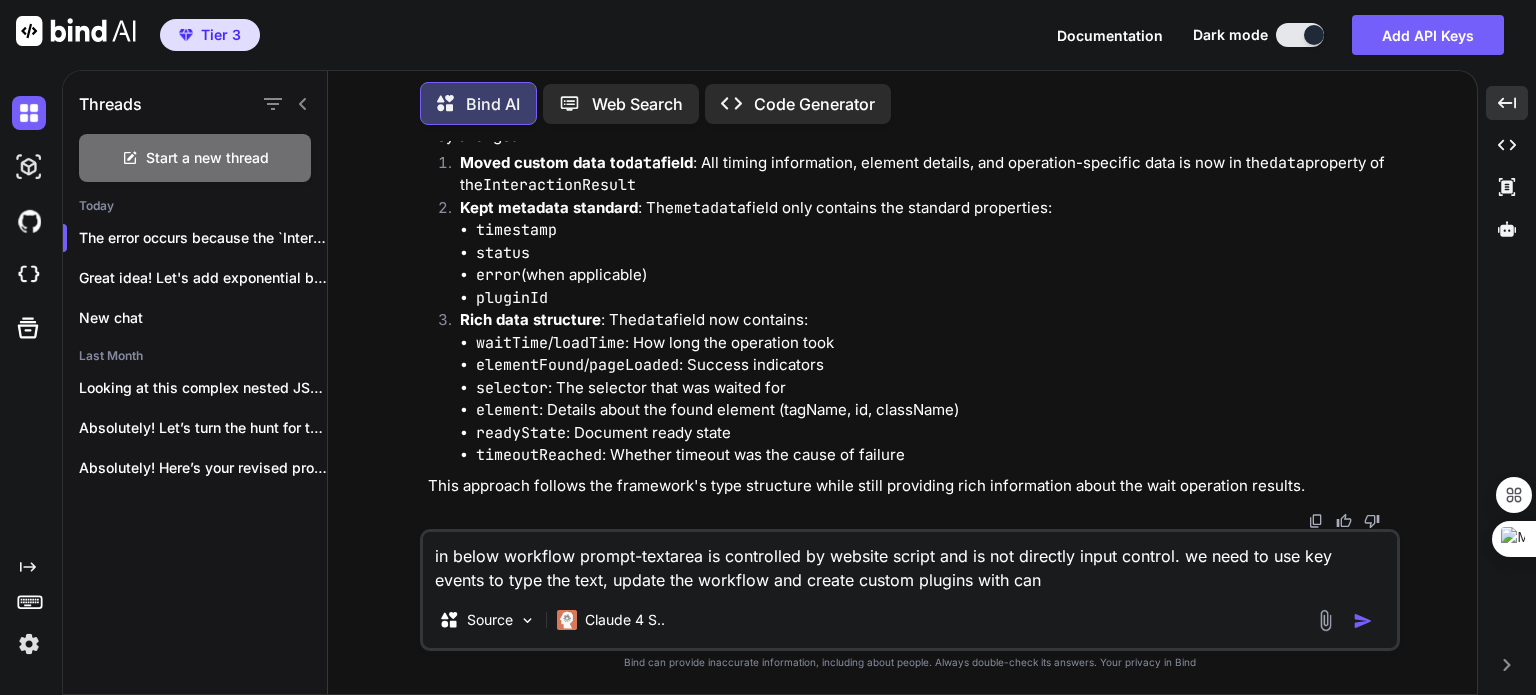 type on "in below workflow prompt-textarea is controlled by website script and is not directly input control. we need to use key events to type the text, update the workflow and create custom plugins with can" 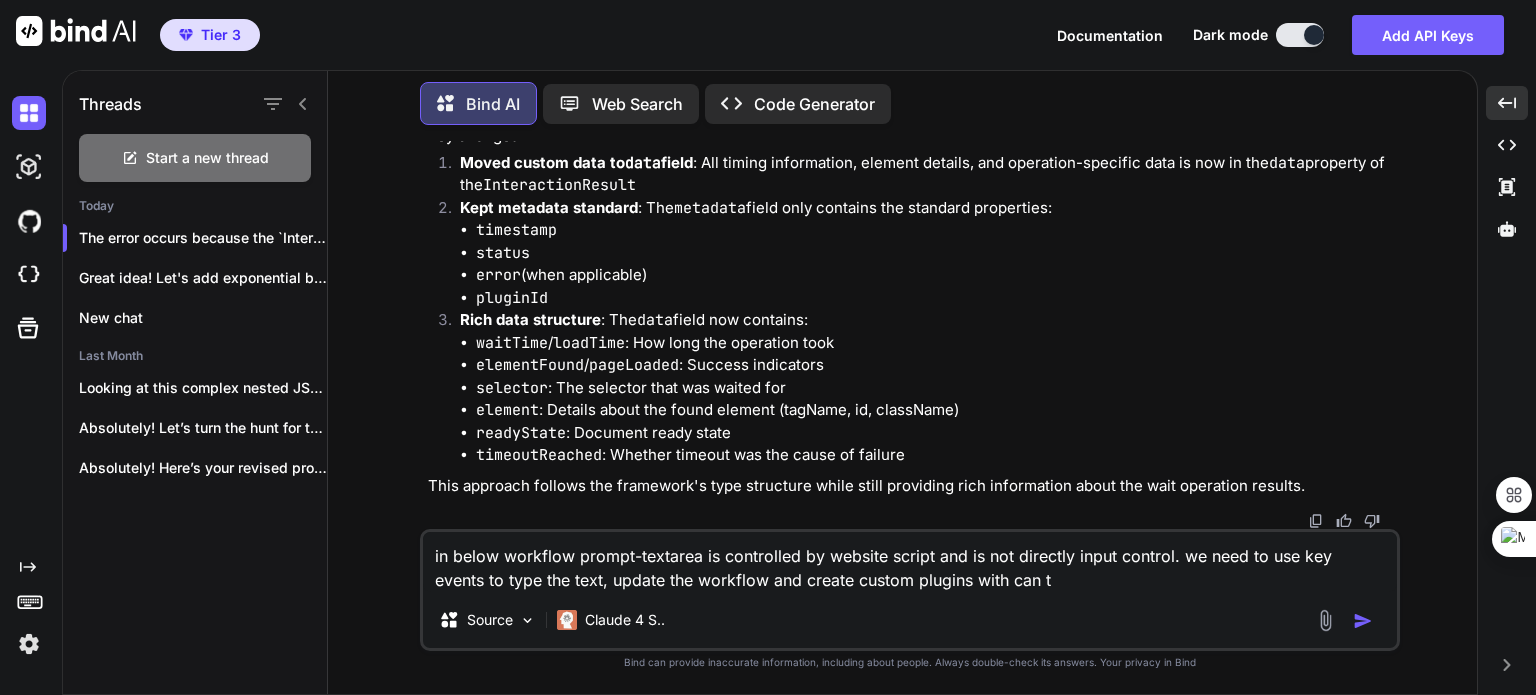 type on "in below workflow prompt-textarea is controlled by website script and is not directly input control. we need to use key events to type the text, update the workflow and create custom plugins with can ta" 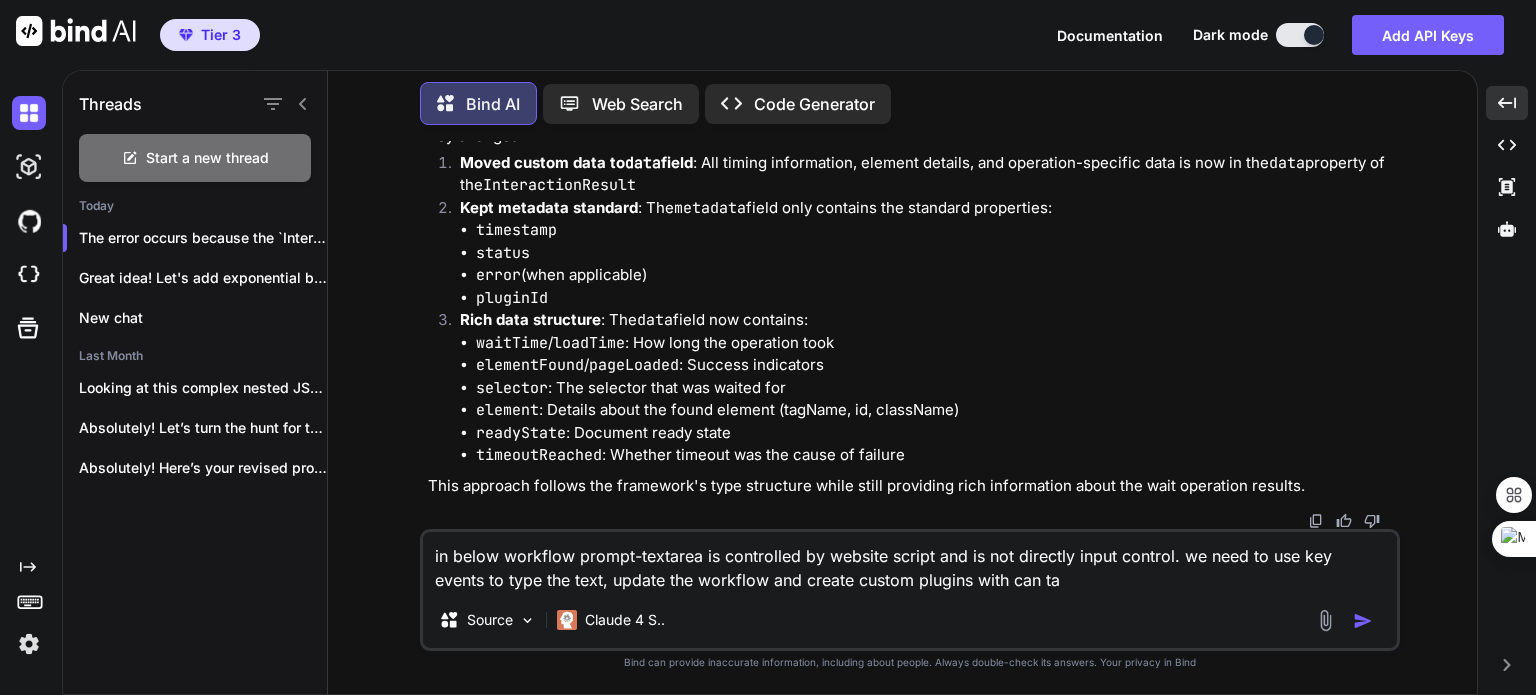 type on "in below workflow prompt-textarea is controlled by website script and is not directly input control. we need to use key events to type the text, update the workflow and create custom plugins with can tak" 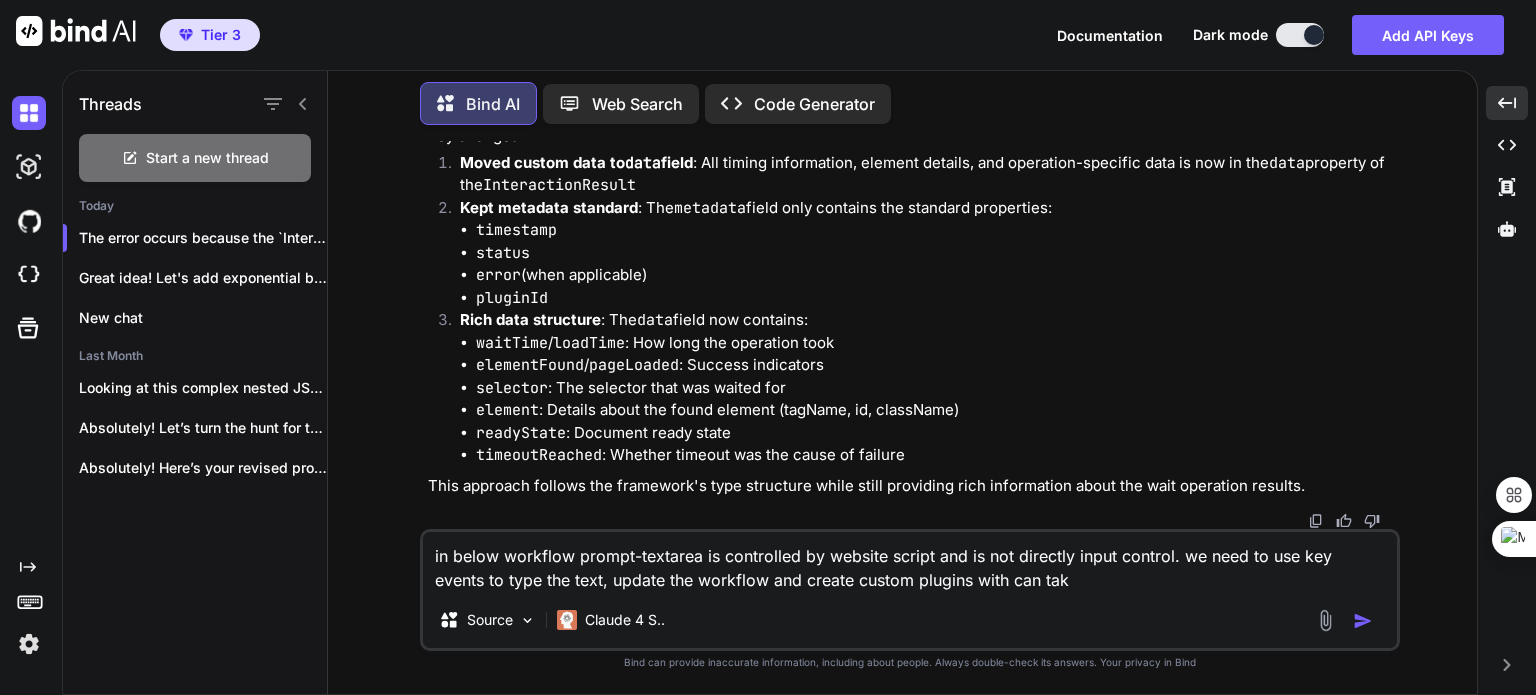 type on "x" 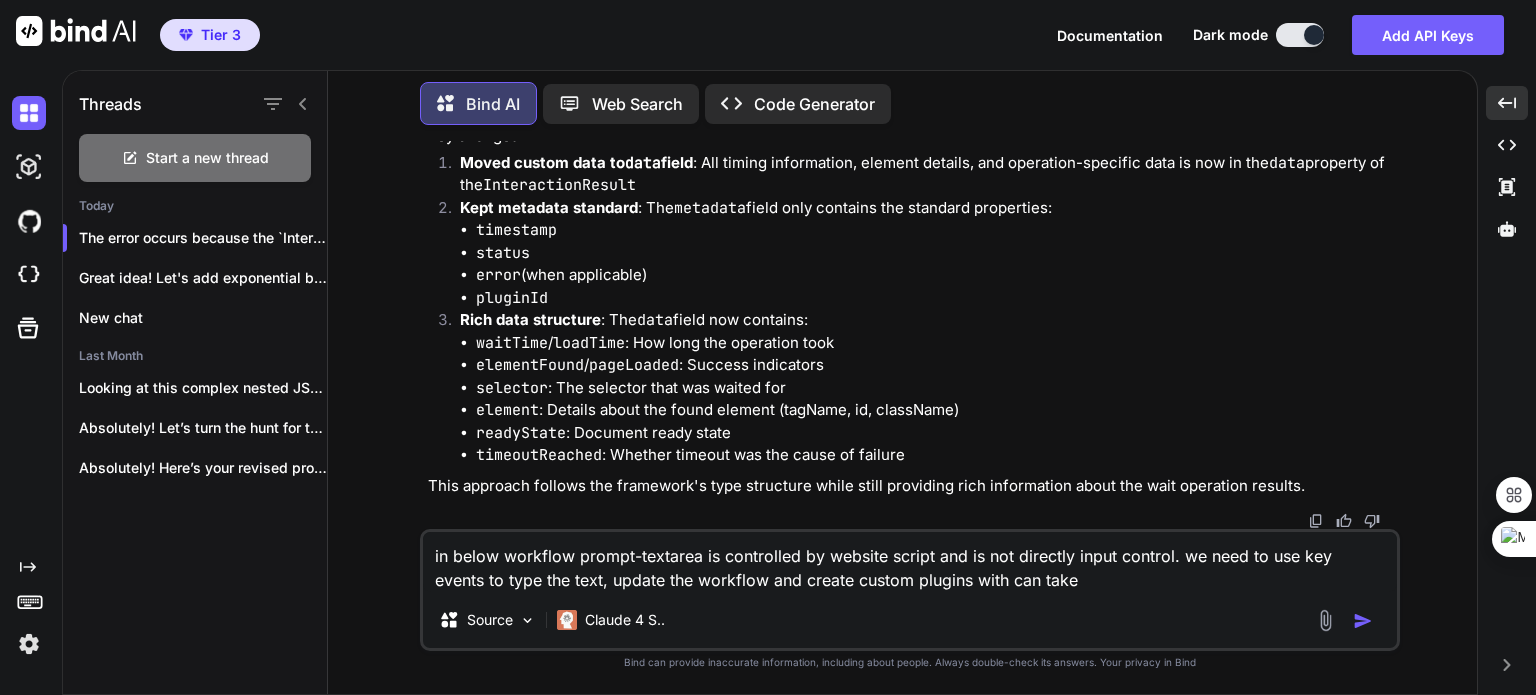 type on "in below workflow prompt-textarea is controlled by website script and is not directly input control. we need to use key events to type the text, update the workflow and create custom plugins with can take" 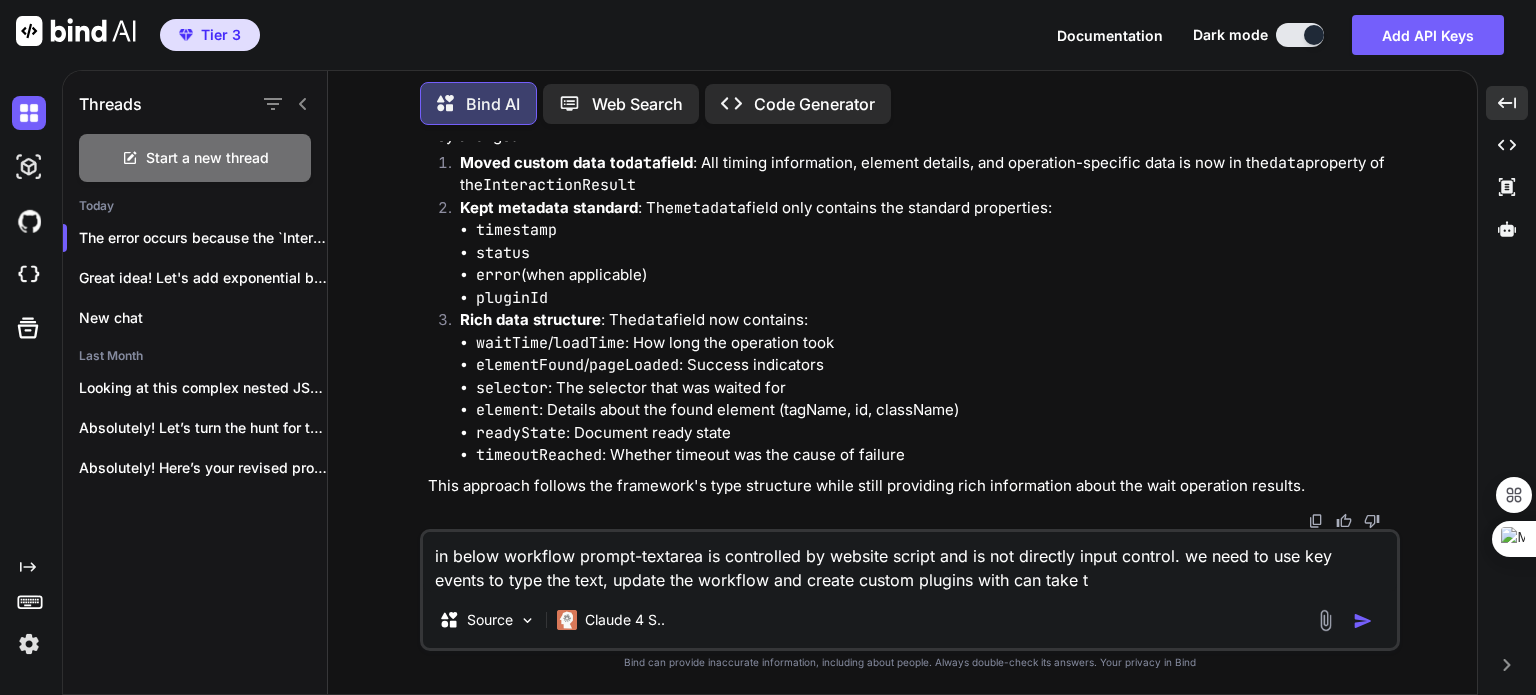 type on "in below workflow prompt-textarea is controlled by website script and is not directly input control. we need to use key events to type the text, update the workflow and create custom plugins with can take te" 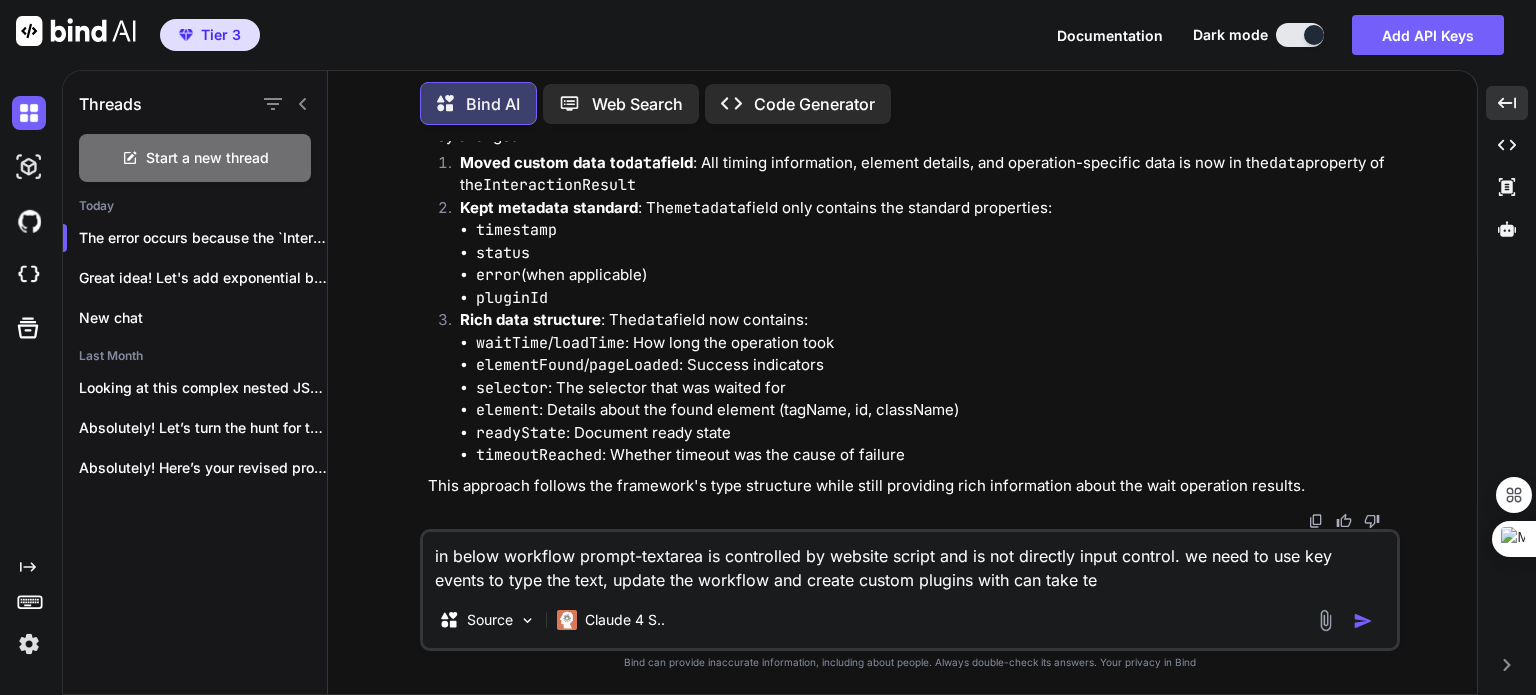 type on "in below workflow prompt-textarea is controlled by website script and is not directly input control. we need to use key events to type the text, update the workflow and create custom plugins with can take tex" 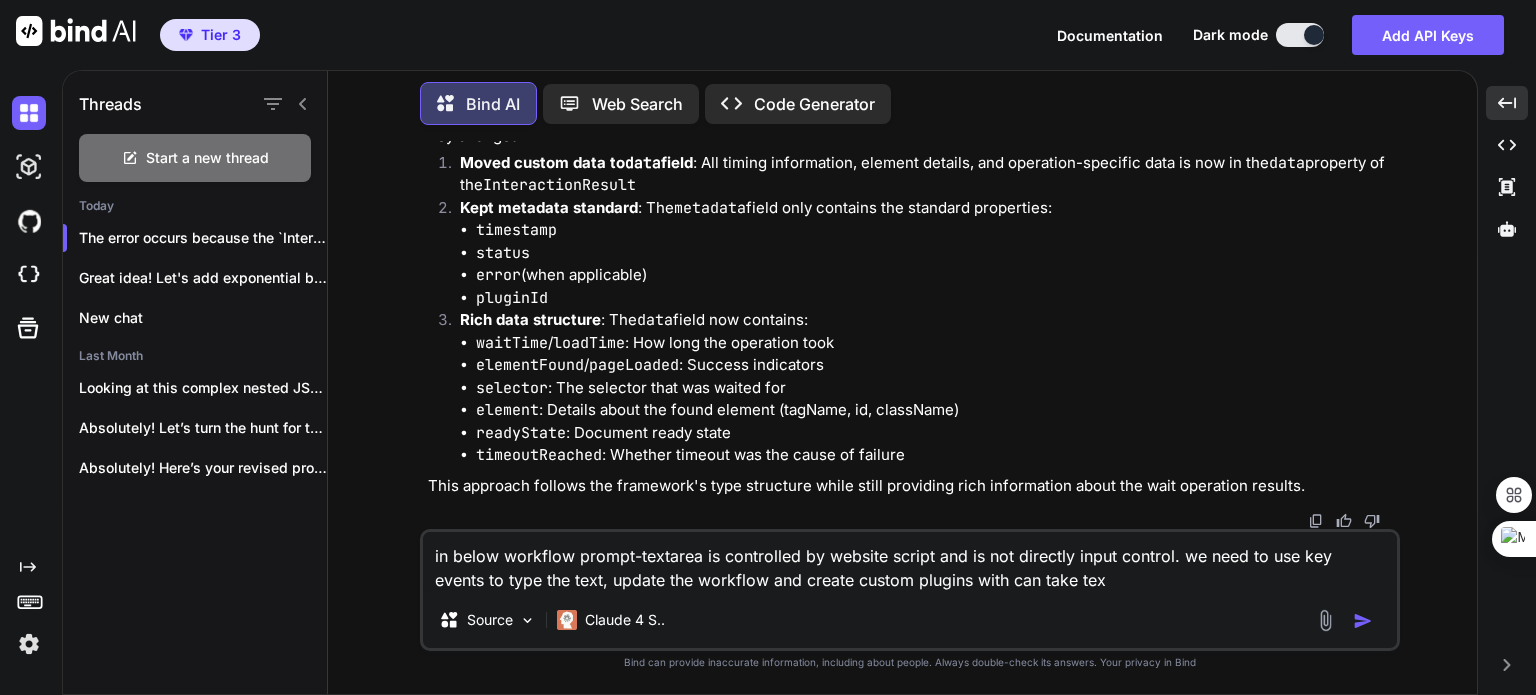 type on "in below workflow prompt-textarea is controlled by website script and is not directly input control. we need to use key events to type the text, update the workflow and create custom plugins with can take text" 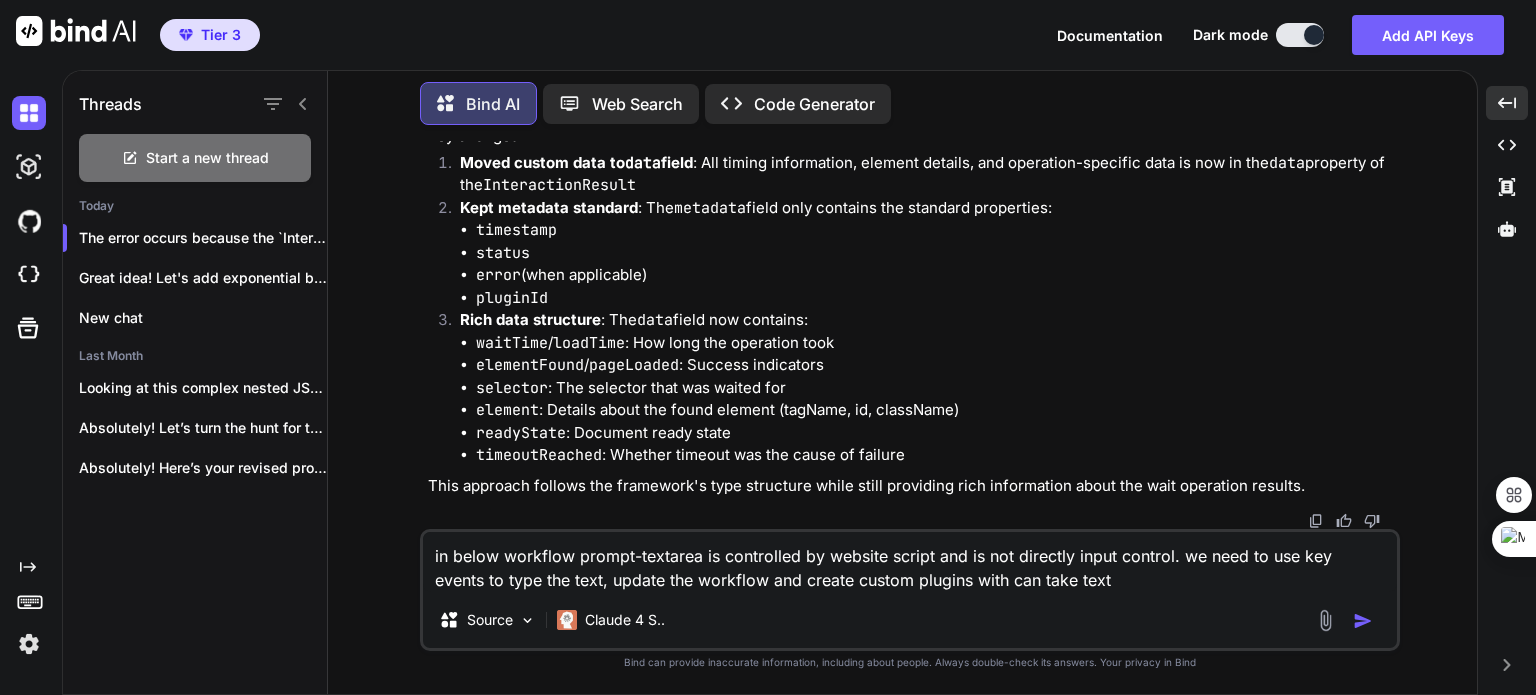 type on "in below workflow prompt-textarea is controlled by website script and is not directly input control. we need to use key events to type the text, update the workflow and create custom plugins with can take text" 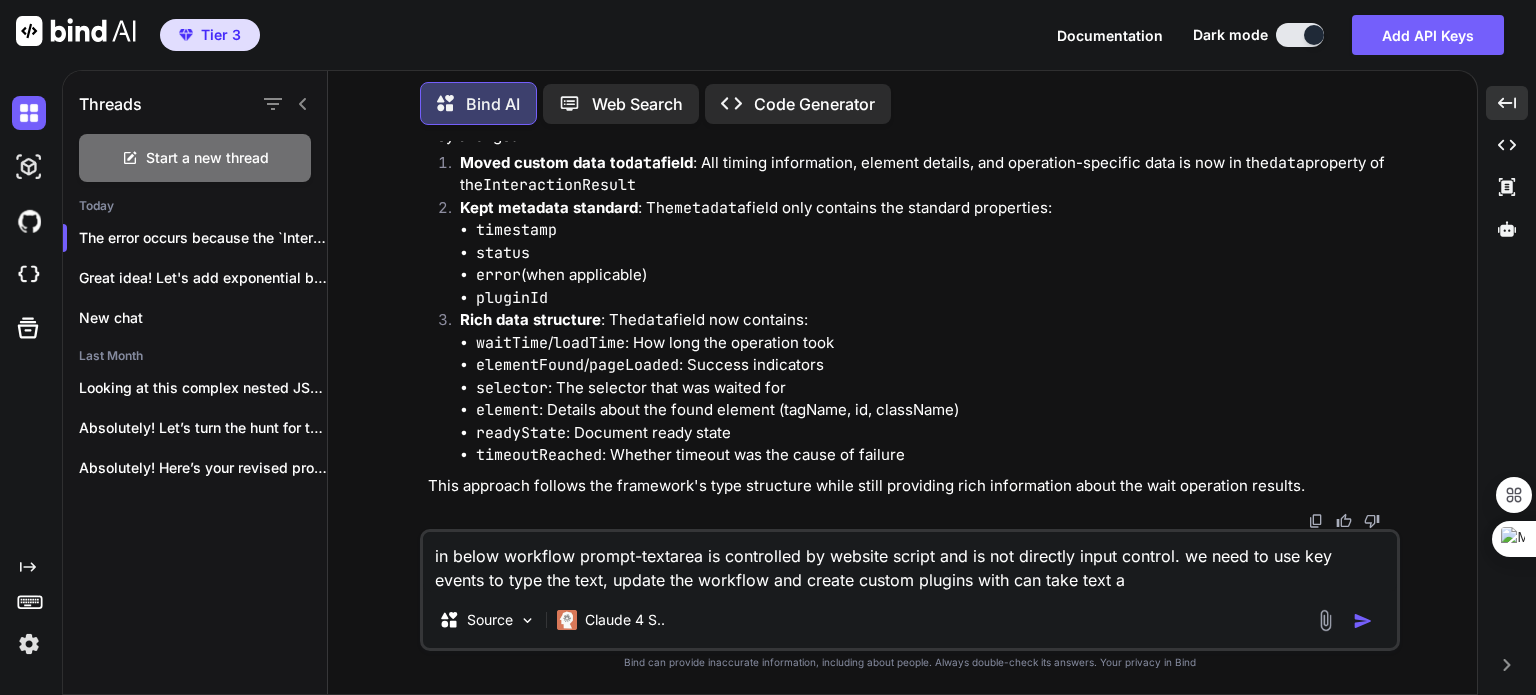 type on "in below workflow prompt-textarea is controlled by website script and is not directly input control. we need to use key events to type the text, update the workflow and create custom plugins with can take text an" 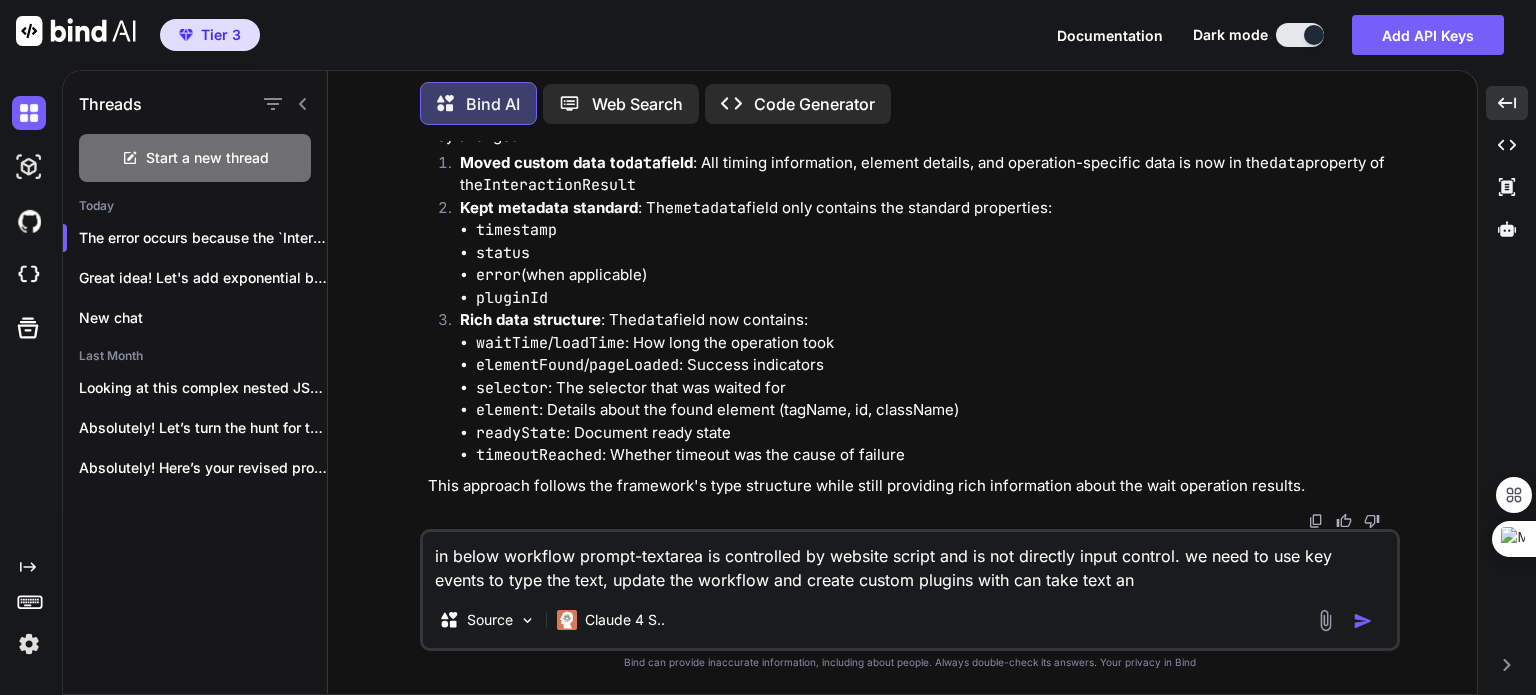 type on "x" 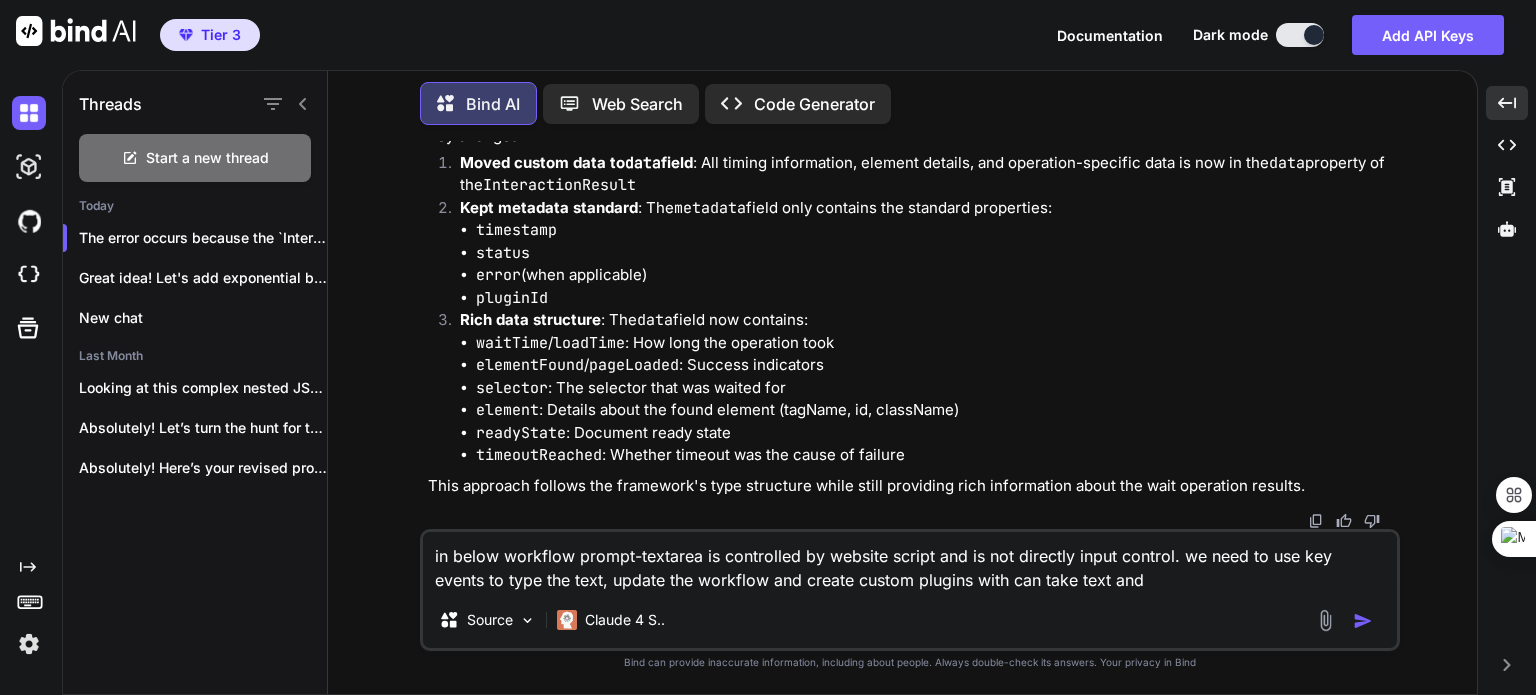type on "x" 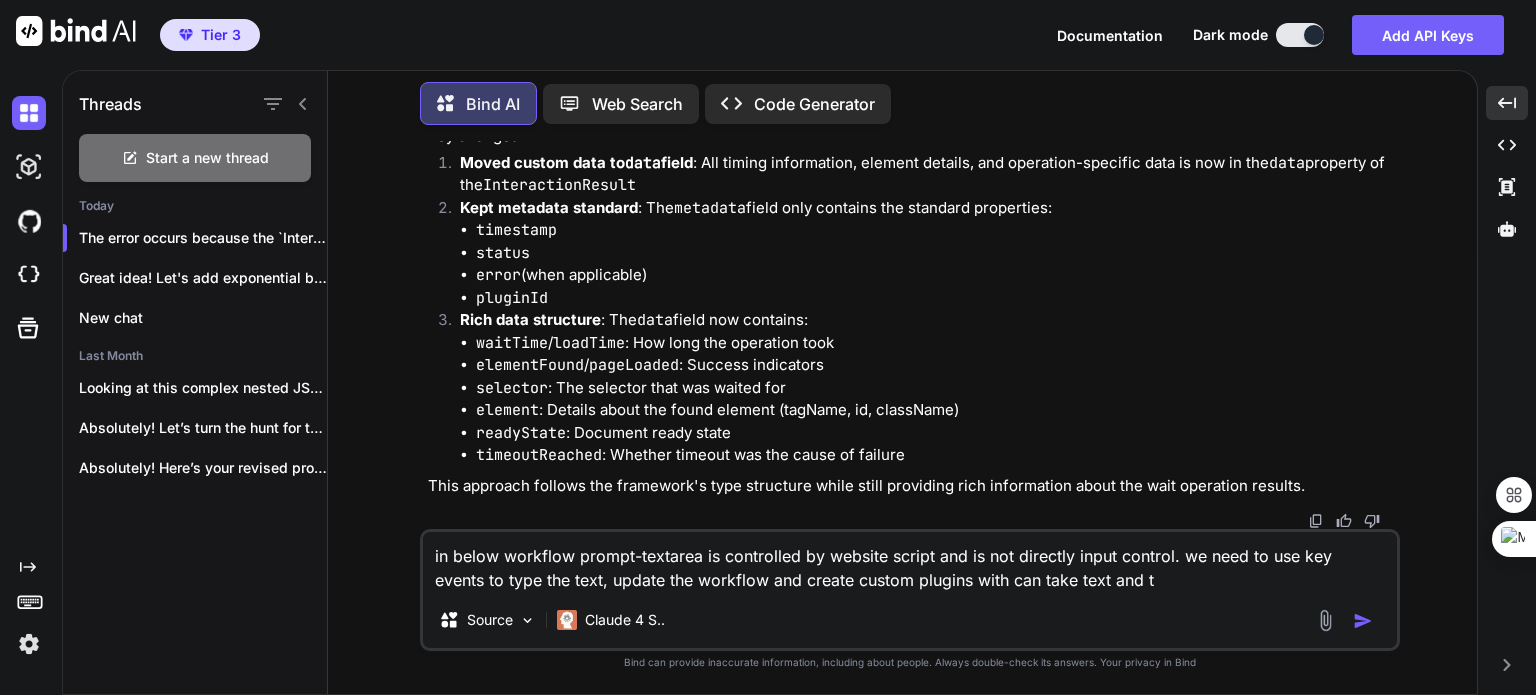 type on "in below workflow prompt-textarea is controlled by website script and is not directly input control. we need to use key events to type the text, update the workflow and create custom plugins with can take text and ty" 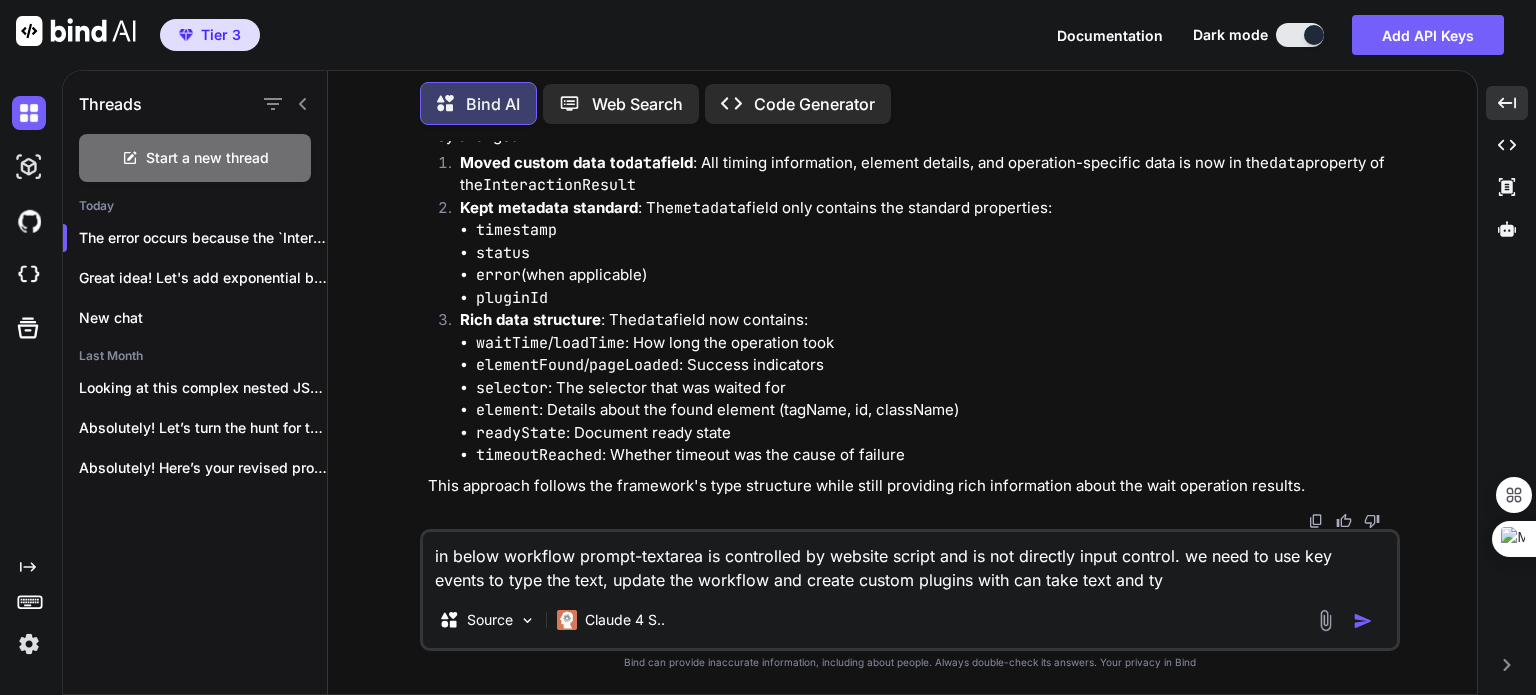 type on "in below workflow prompt-textarea is controlled by website script and is not directly input control. we need to use key events to type the text, update the workflow and create custom plugins with can take text and typ" 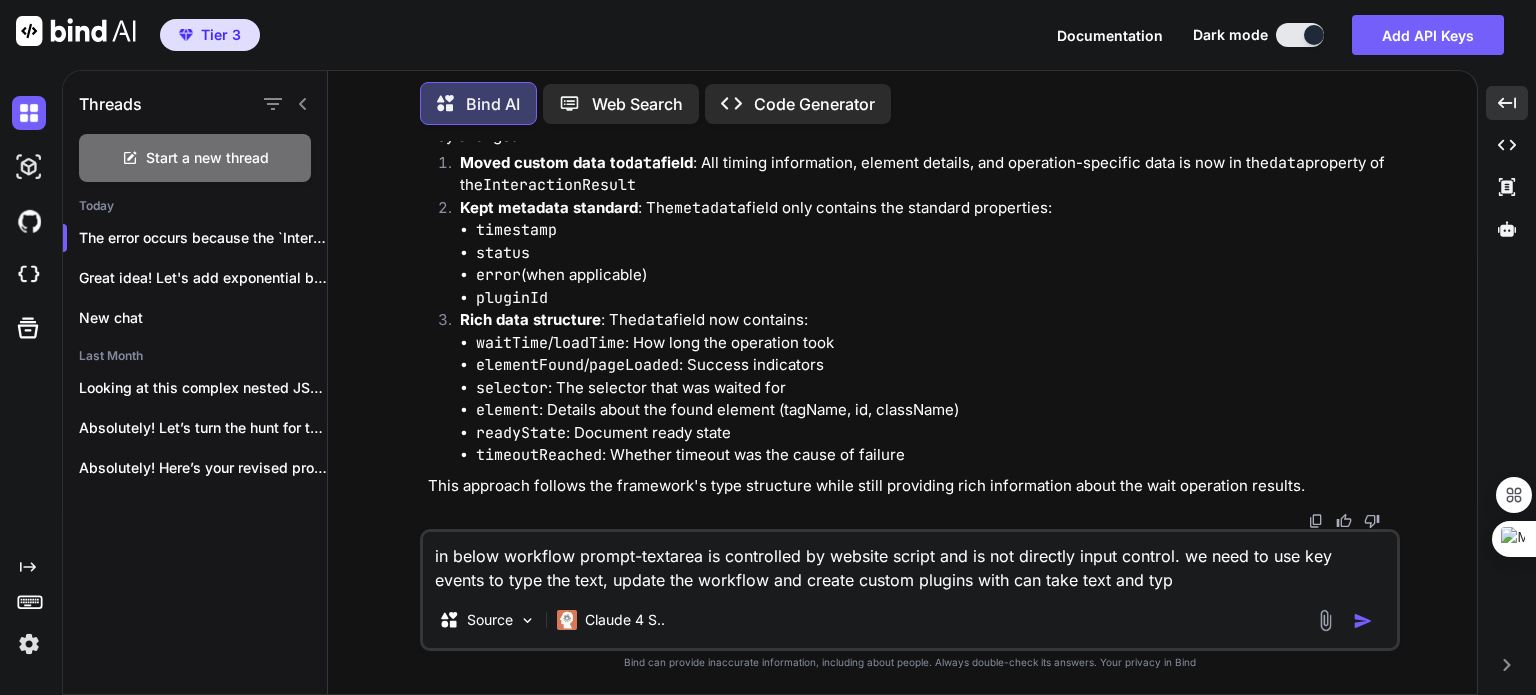 type on "in below workflow prompt-textarea is controlled by website script and is not directly input control. we need to use key events to type the text, update the workflow and create custom plugins with can take text and type" 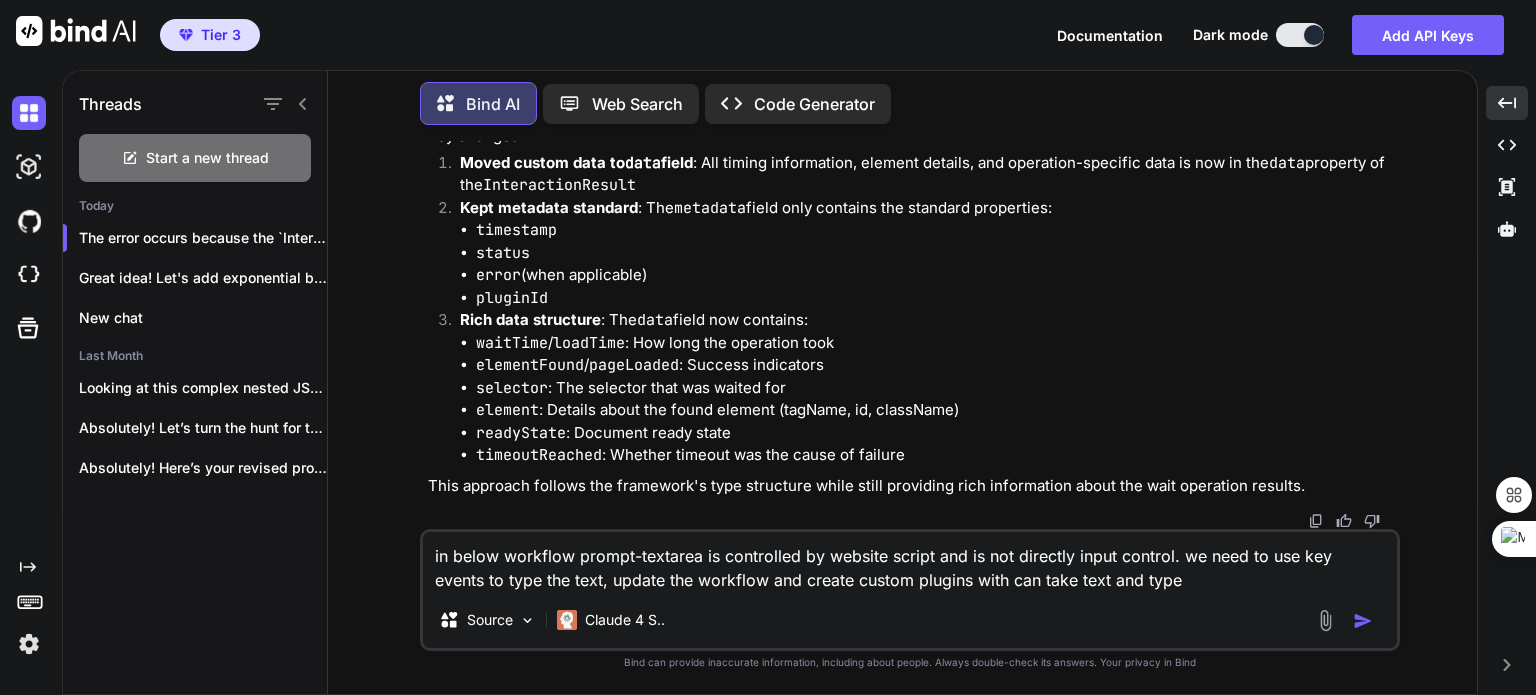 type on "x" 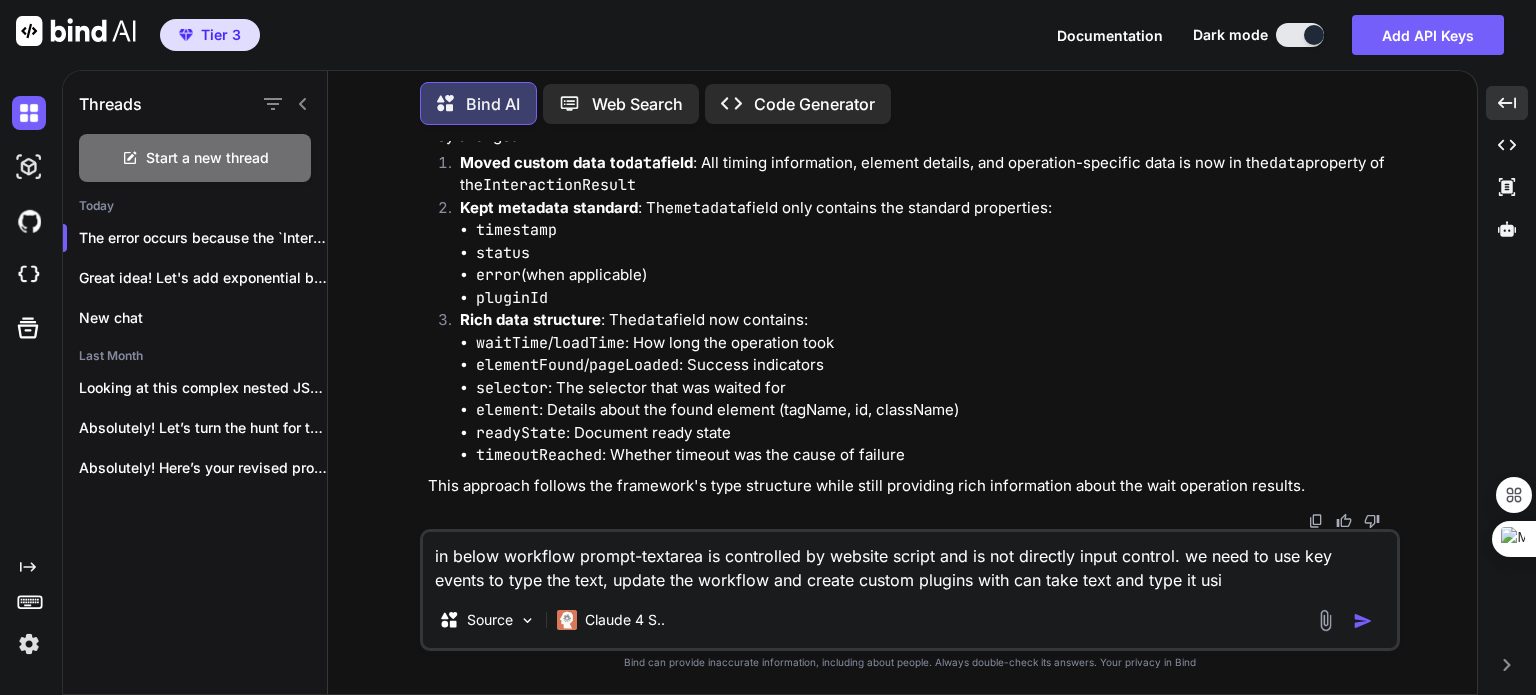 type on "in below workflow prompt-textarea is controlled by website script and is not directly input control. we need to use key events to type the text, update the workflow and create custom plugins with can take text and type it" 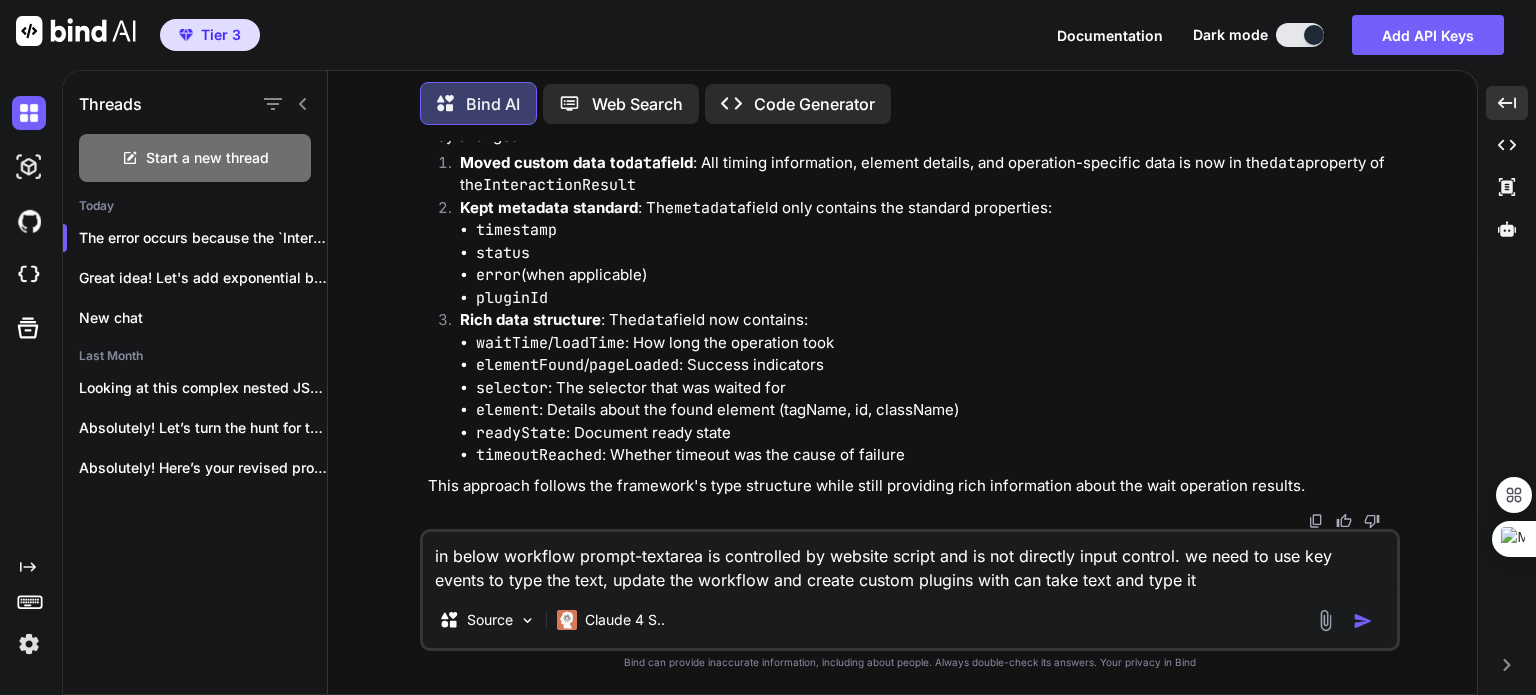 type on "x" 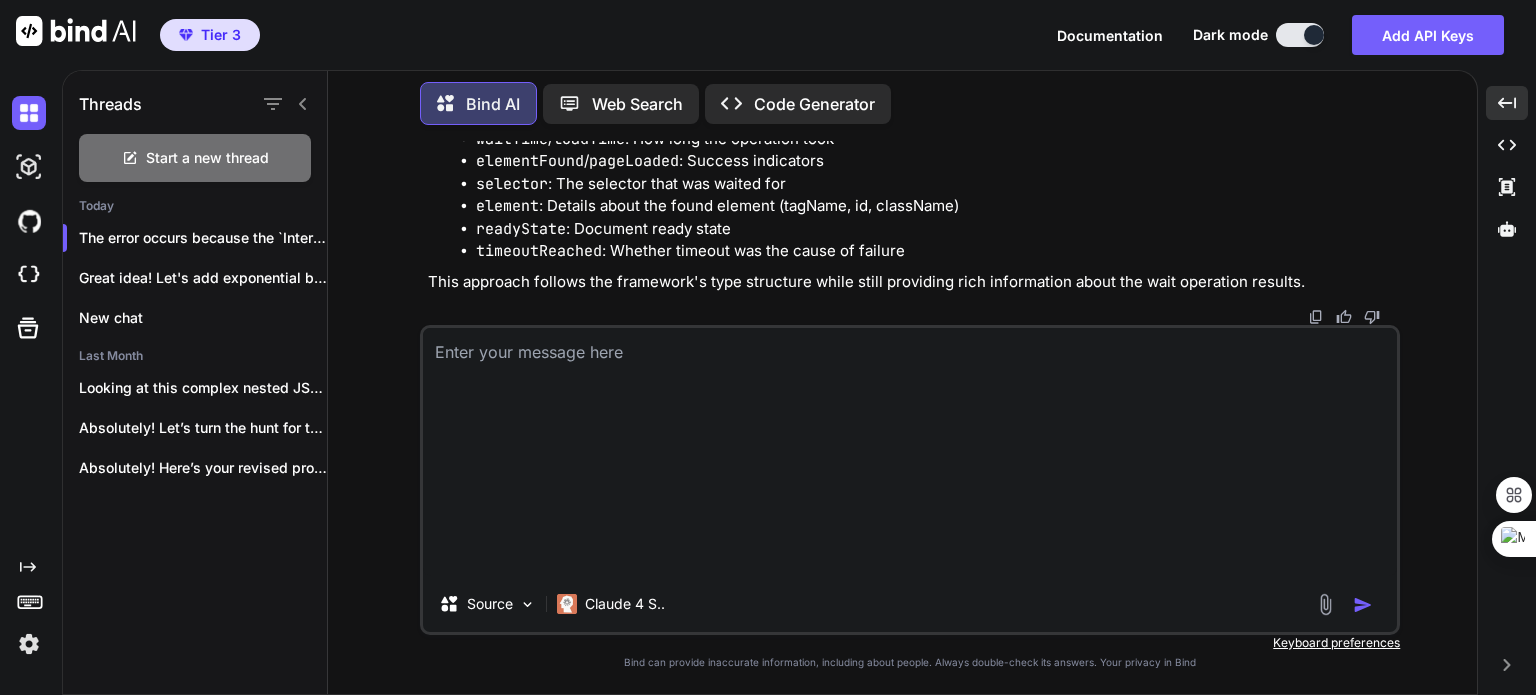 scroll, scrollTop: 0, scrollLeft: 0, axis: both 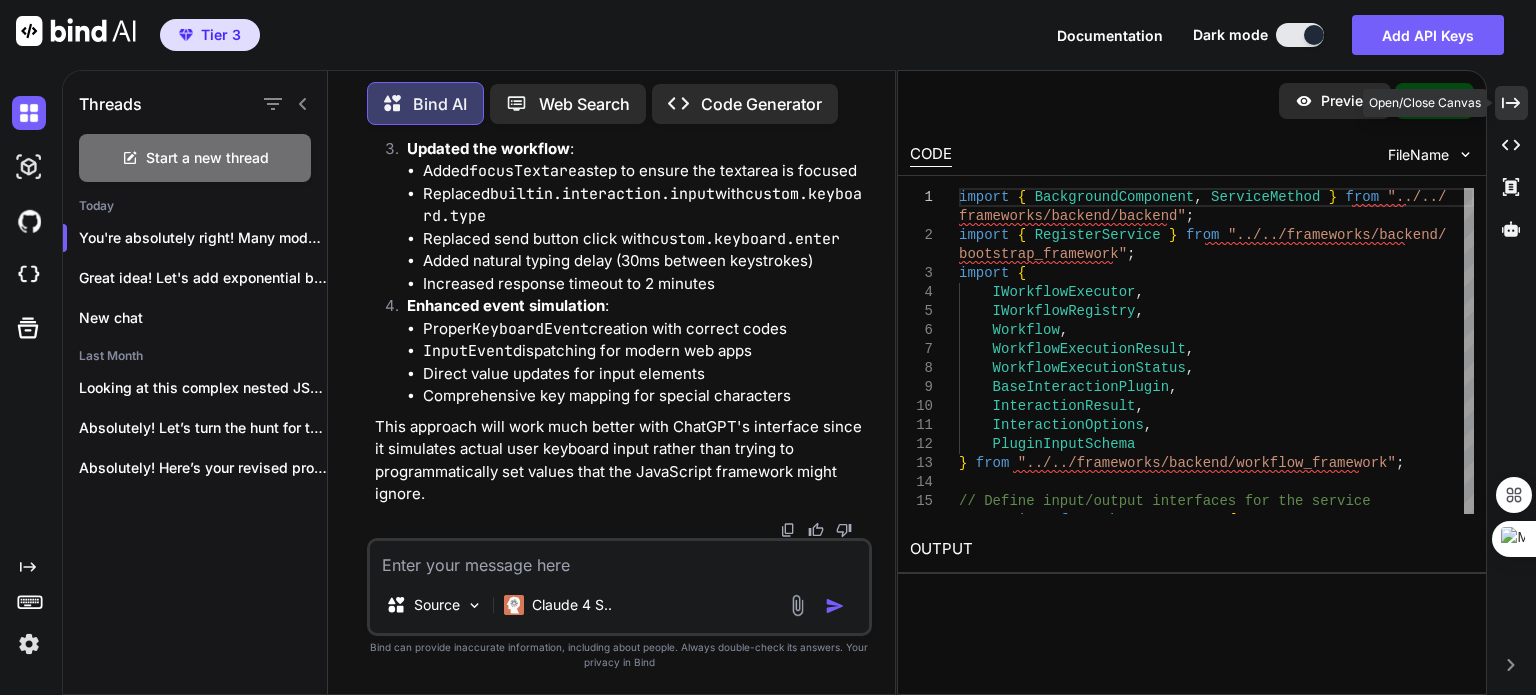 click on "Created with Pixso." 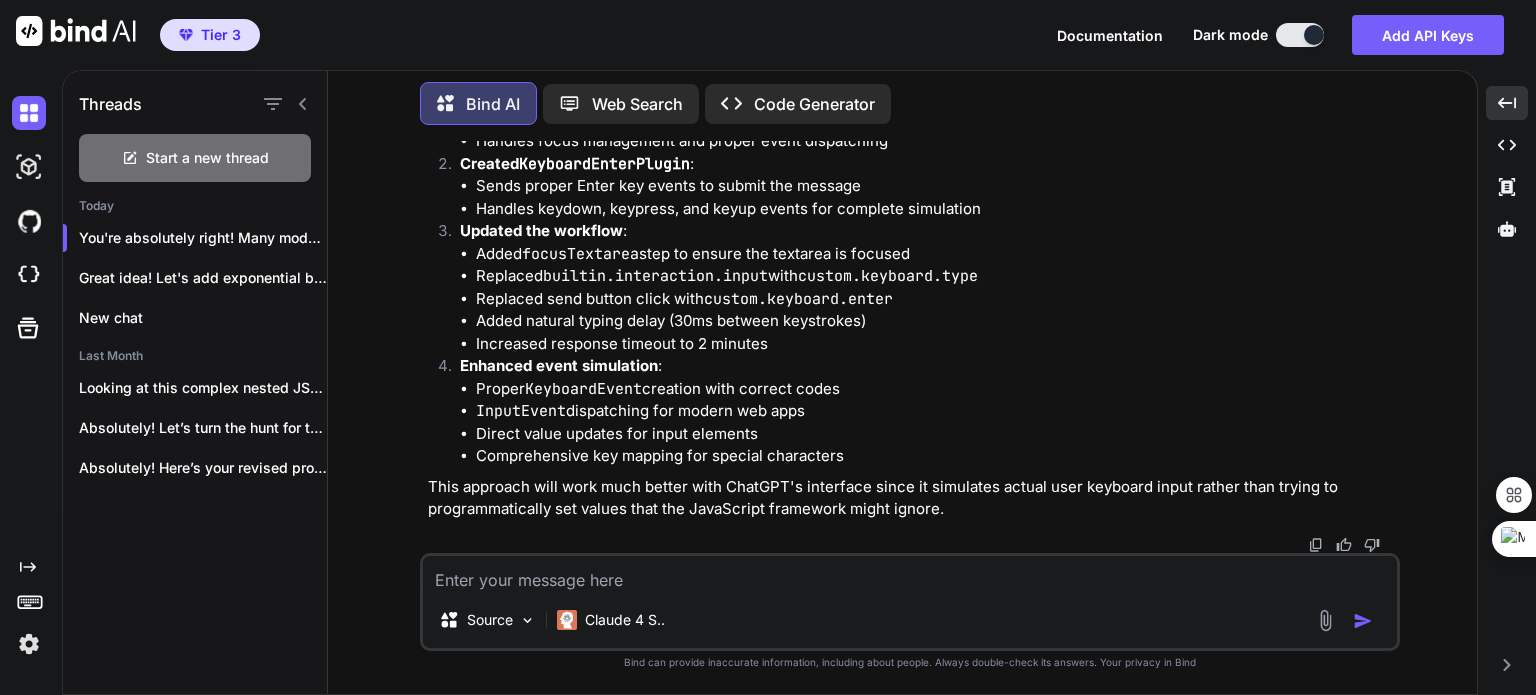 scroll, scrollTop: 204757, scrollLeft: 0, axis: vertical 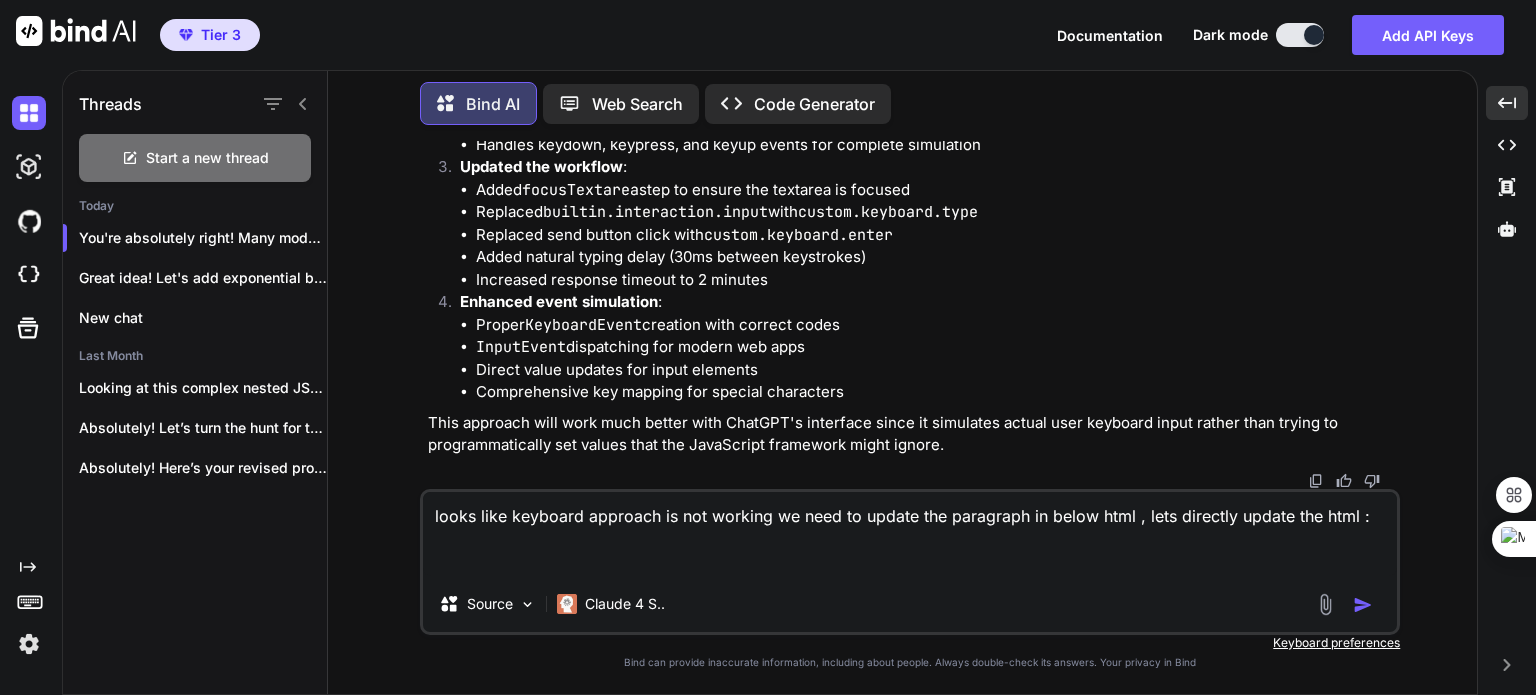 paste on "<div contenteditable="true" translate="no" class="ProseMirror" id="prompt-textarea" data-virtualkeyboard="true"><p data-placeholder="Ask anything" class="placeholder"><br class="ProseMirror-trailingBreak"></p></div>" 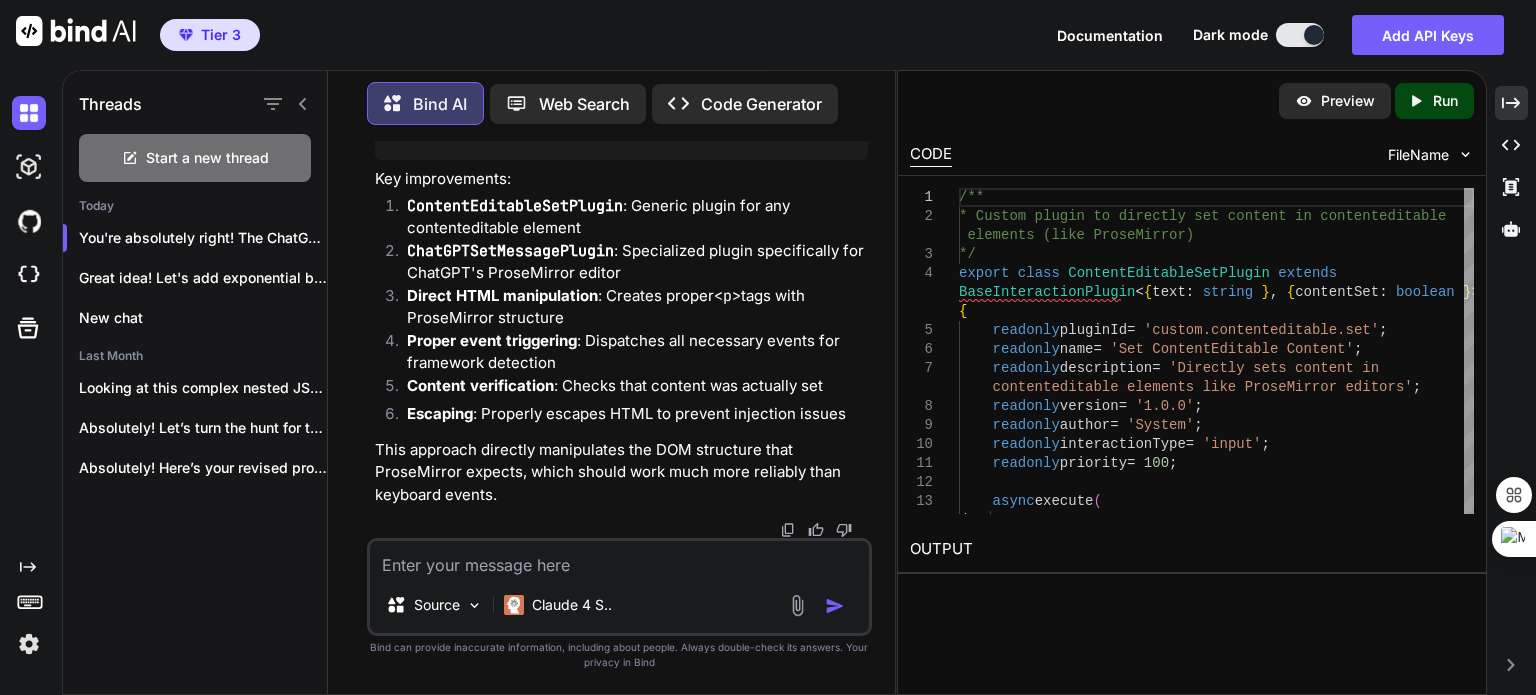 scroll, scrollTop: 263160, scrollLeft: 0, axis: vertical 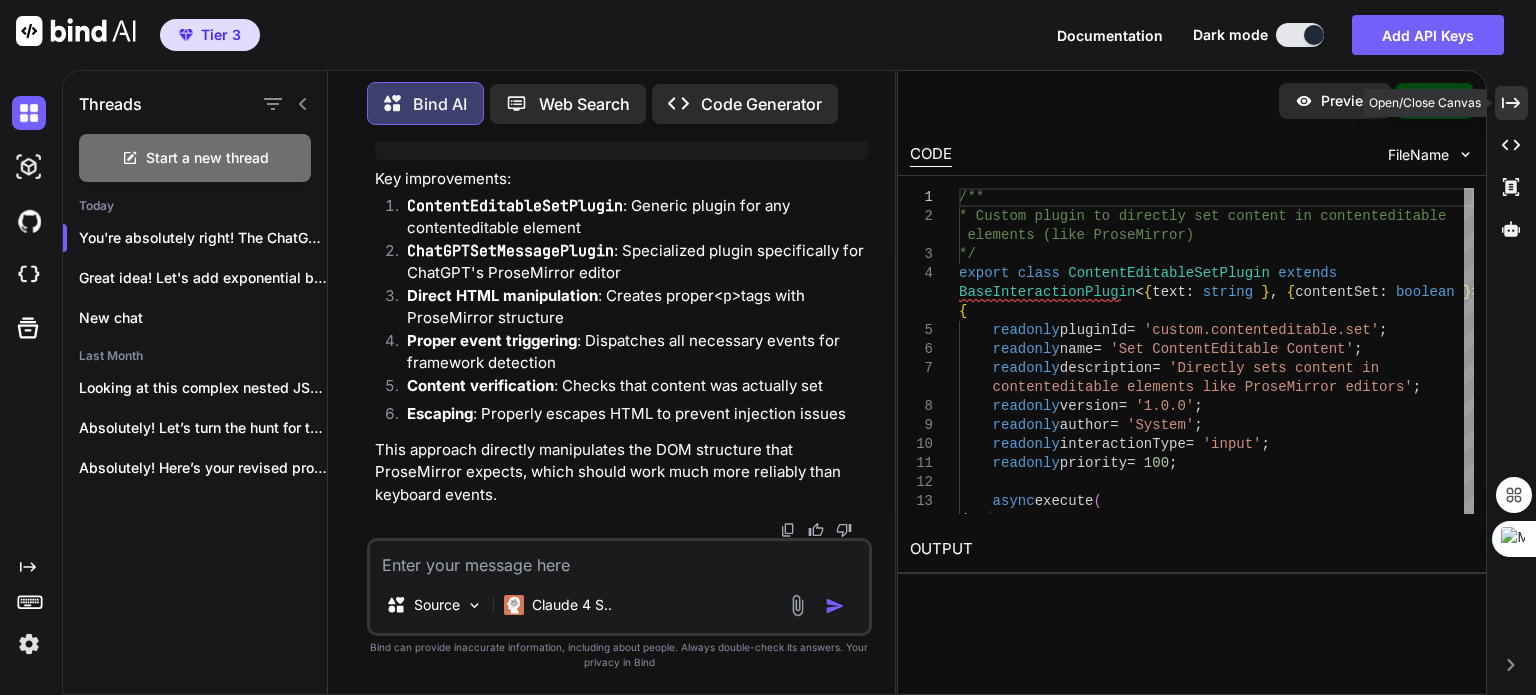 click 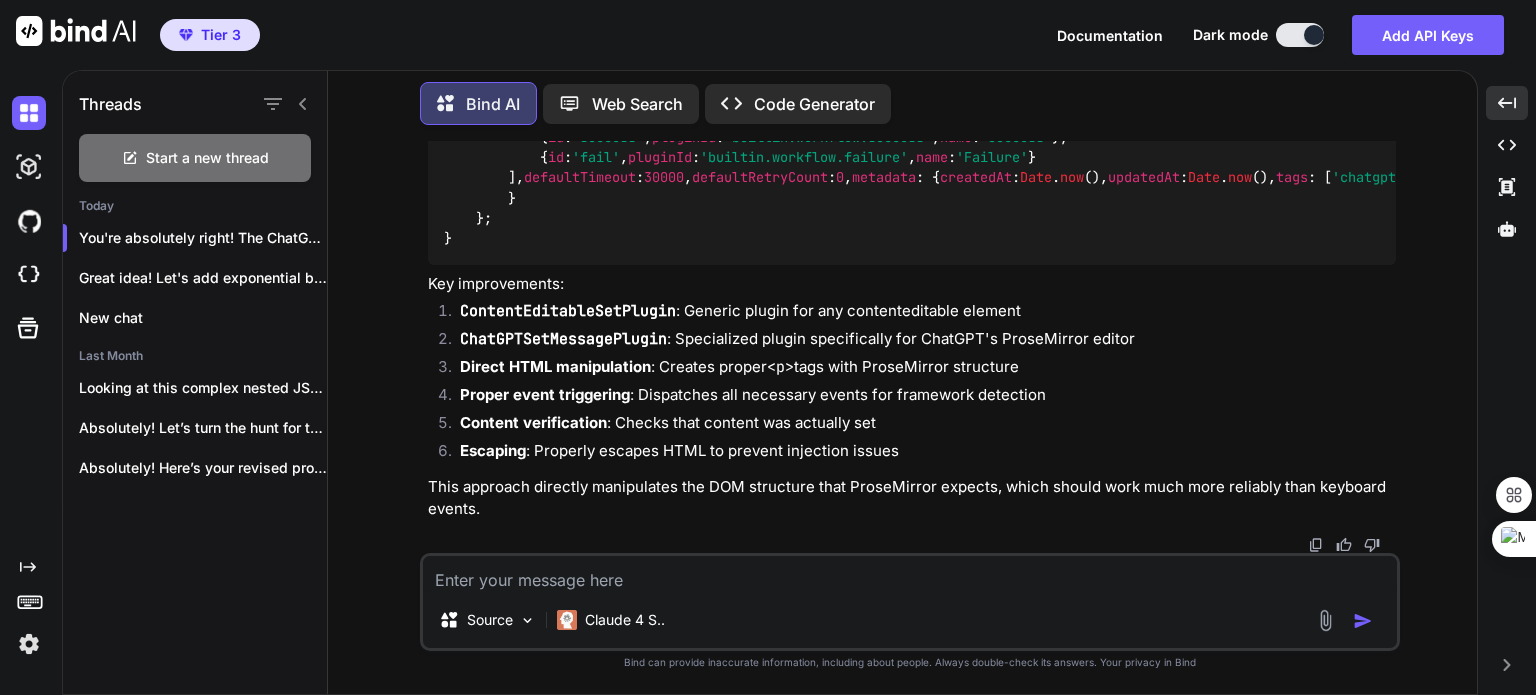 scroll, scrollTop: 222480, scrollLeft: 0, axis: vertical 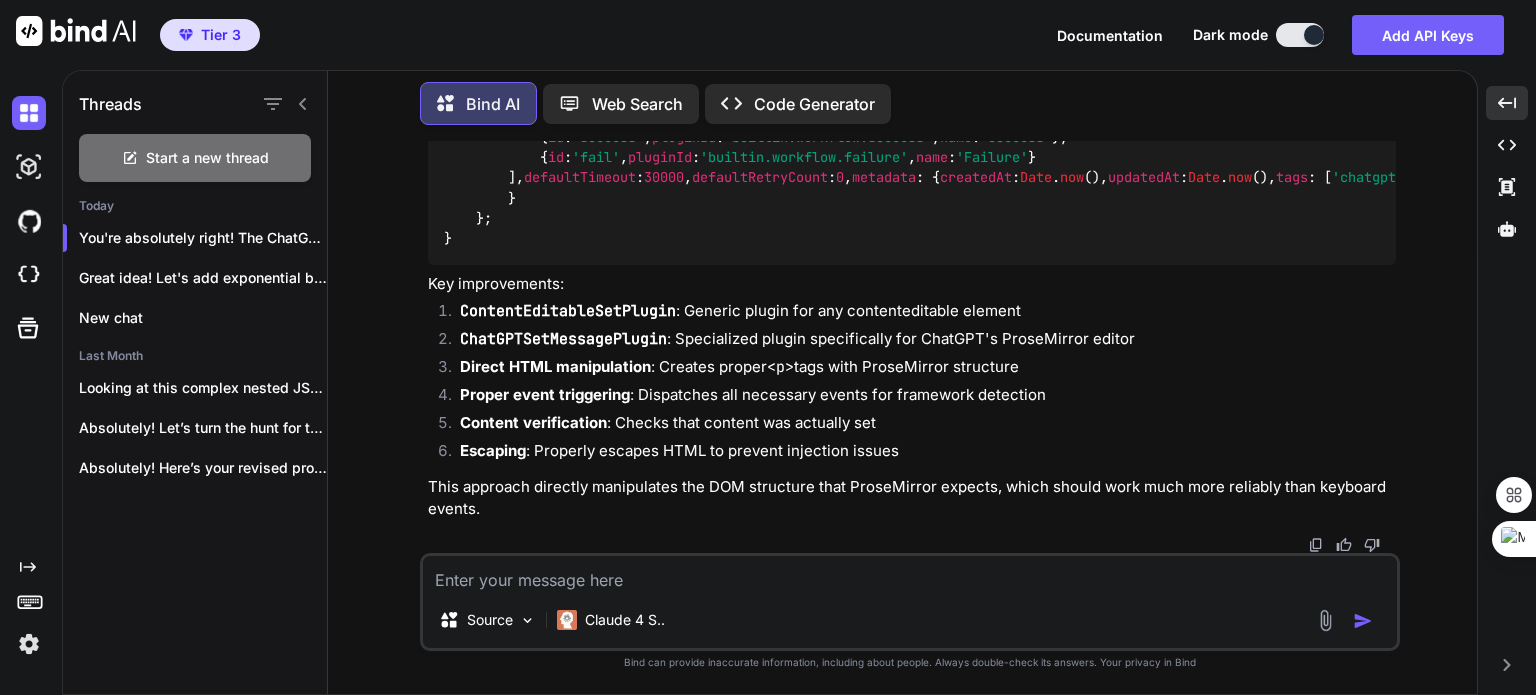drag, startPoint x: 446, startPoint y: 264, endPoint x: 471, endPoint y: 324, distance: 65 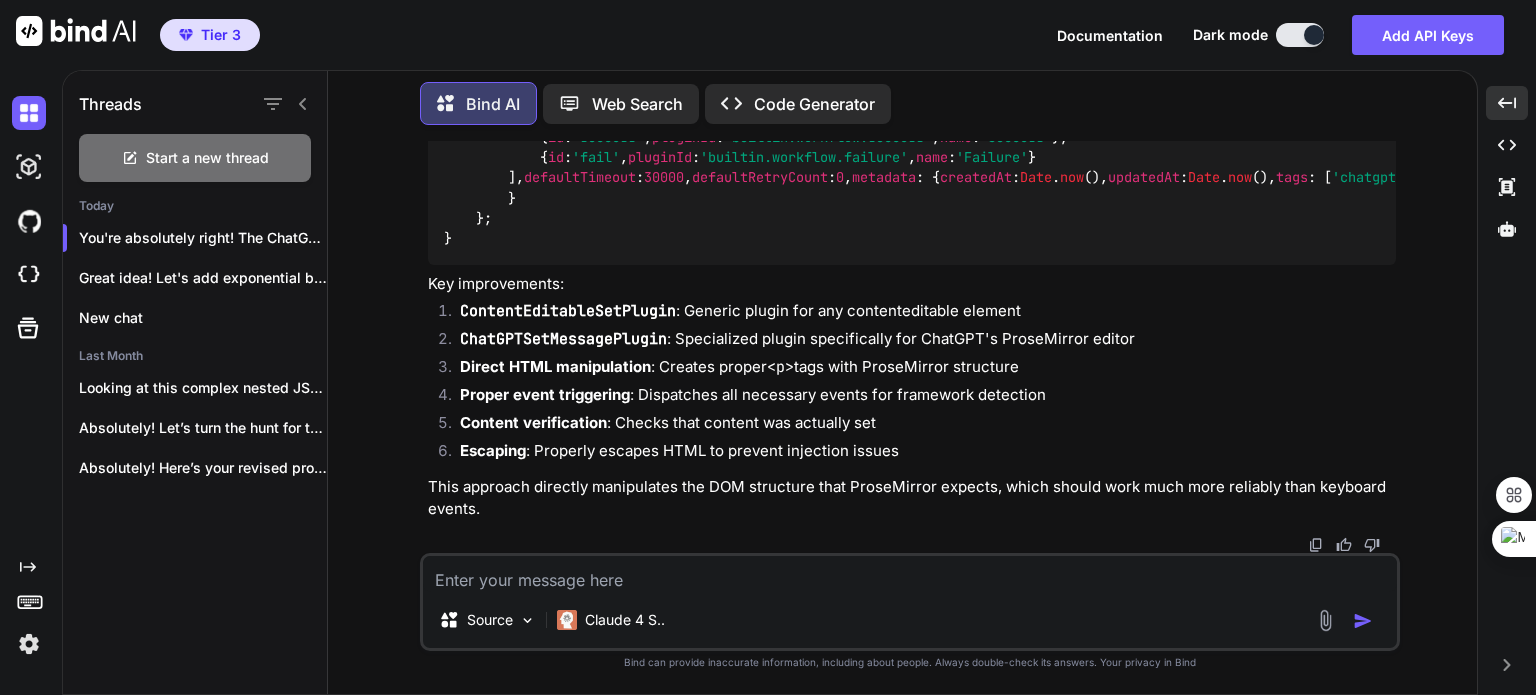 scroll, scrollTop: 222511, scrollLeft: 0, axis: vertical 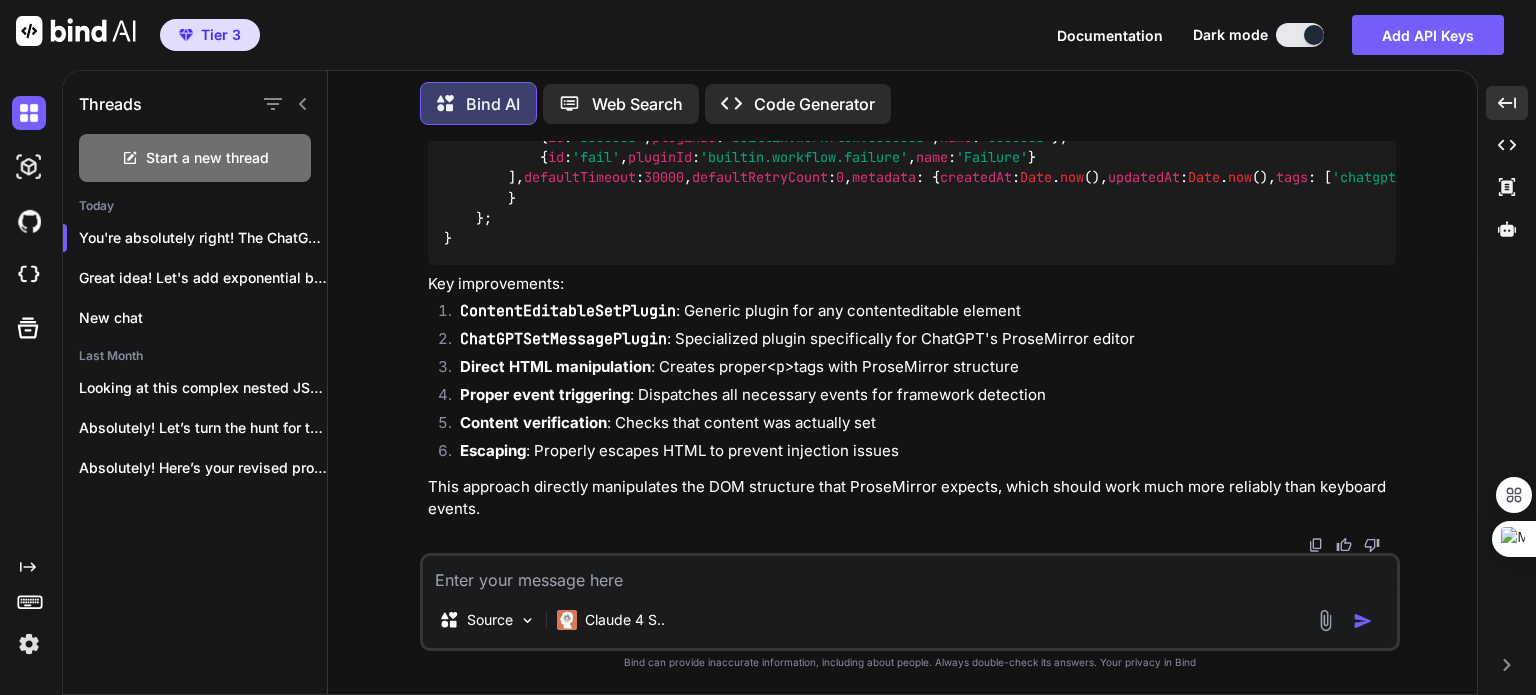 drag, startPoint x: 466, startPoint y: 197, endPoint x: 410, endPoint y: 298, distance: 115.48593 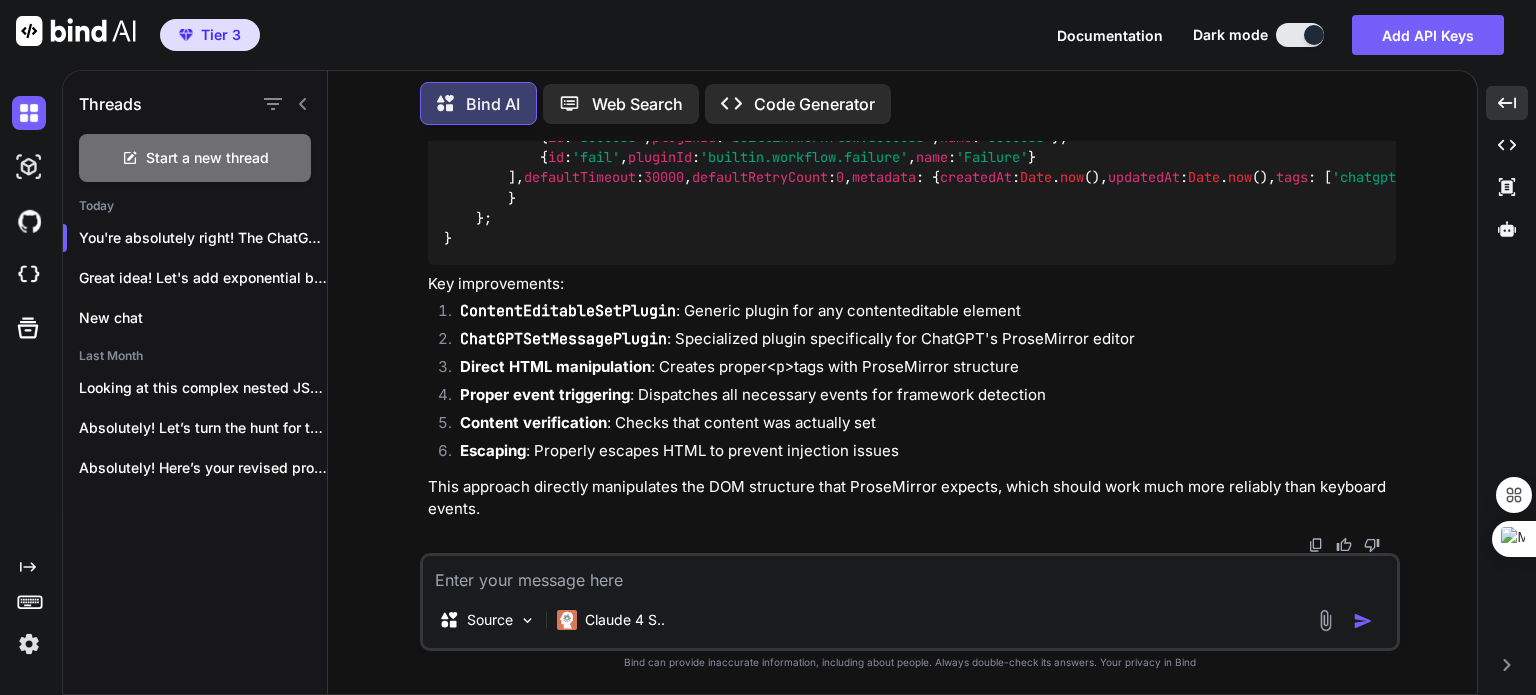 scroll, scrollTop: 225634, scrollLeft: 0, axis: vertical 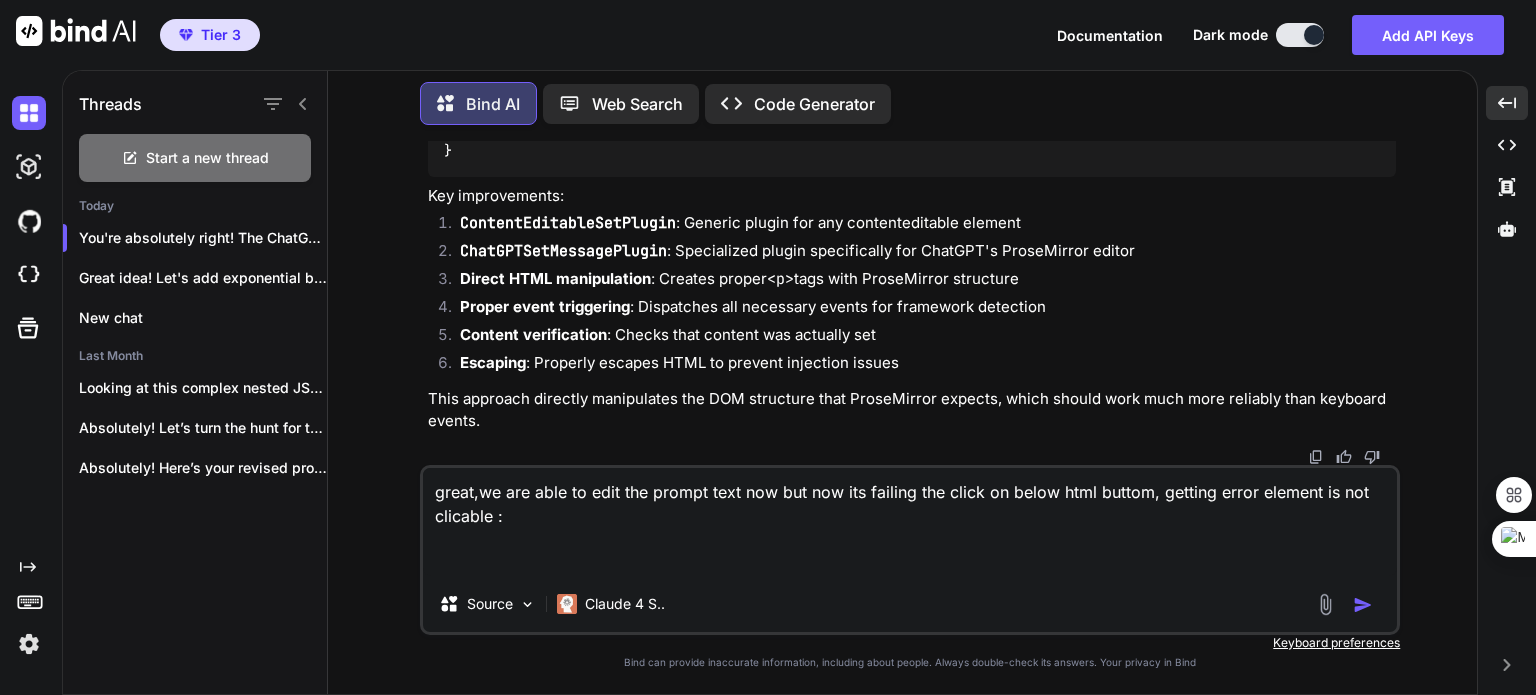 paste on "button" 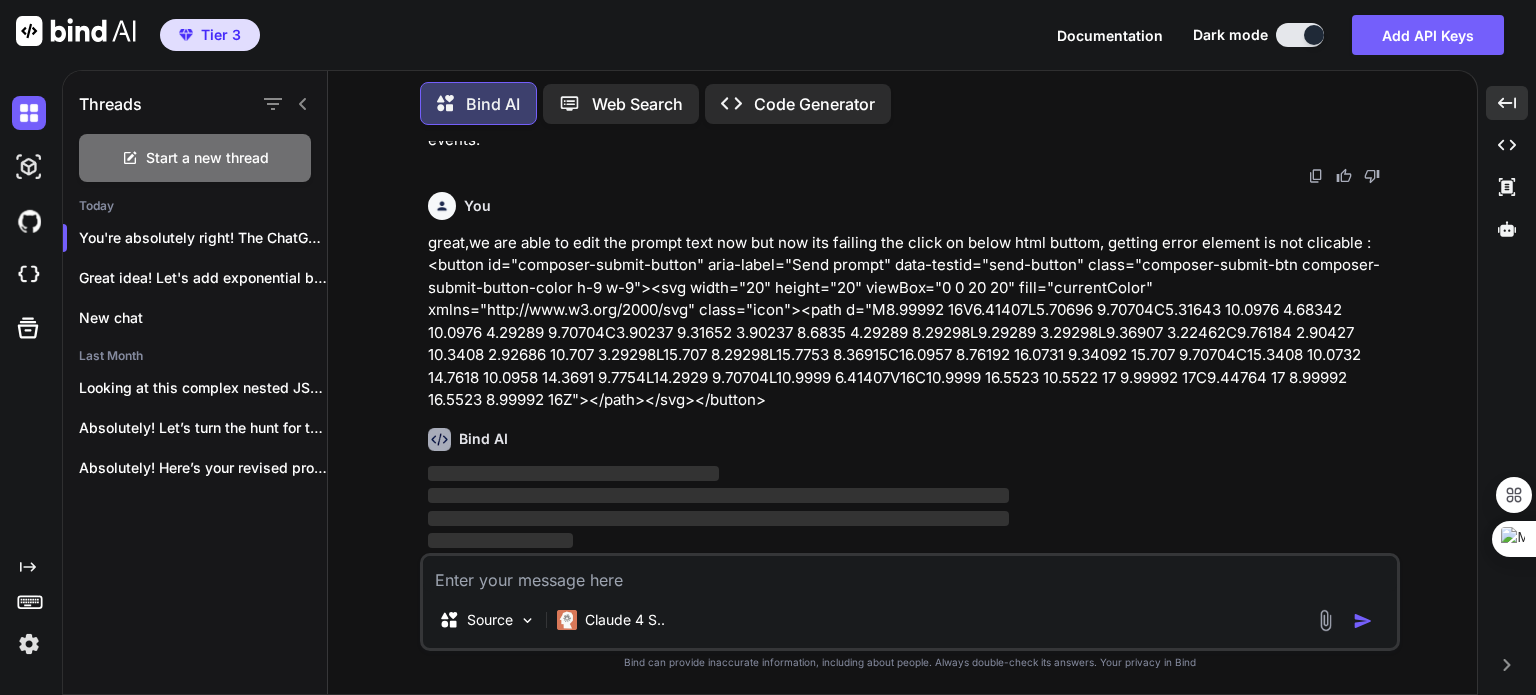 scroll, scrollTop: 0, scrollLeft: 0, axis: both 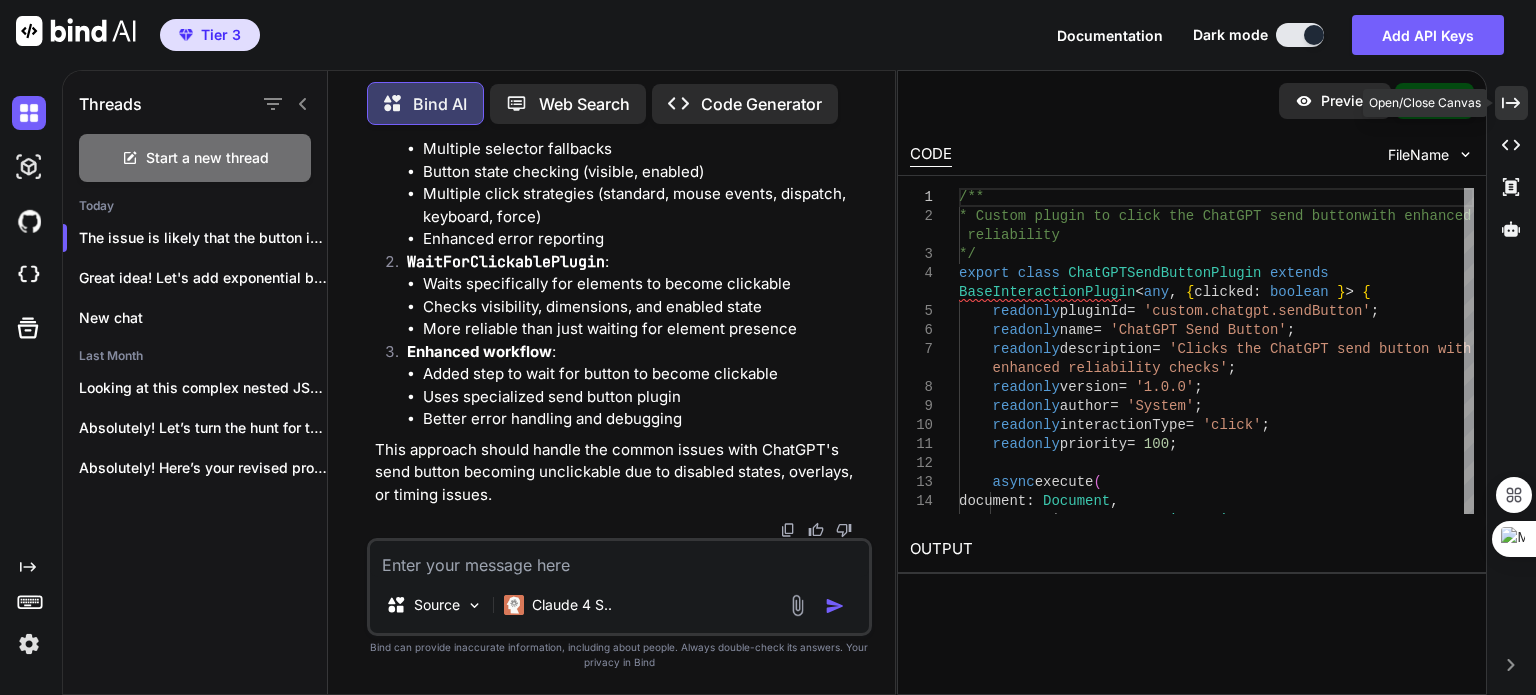 click on "Created with Pixso." 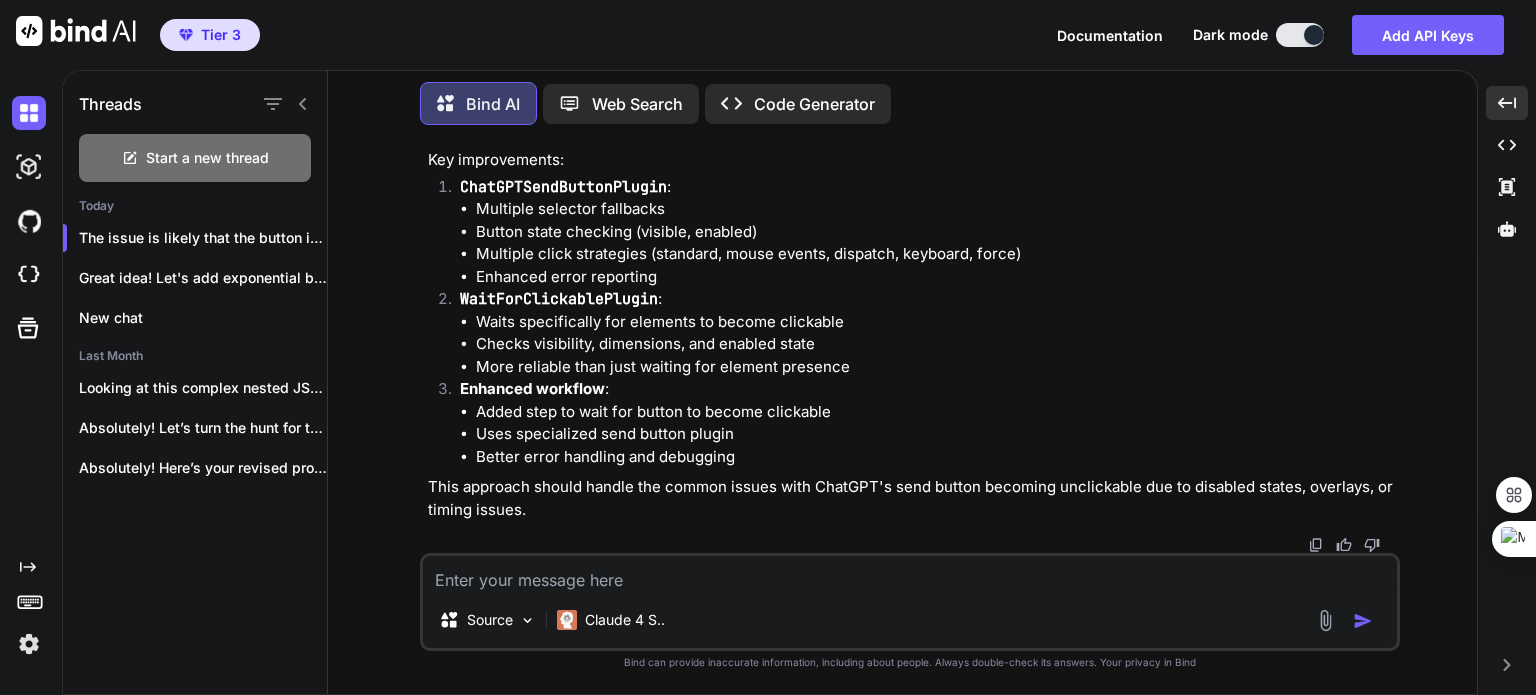 scroll, scrollTop: 238321, scrollLeft: 0, axis: vertical 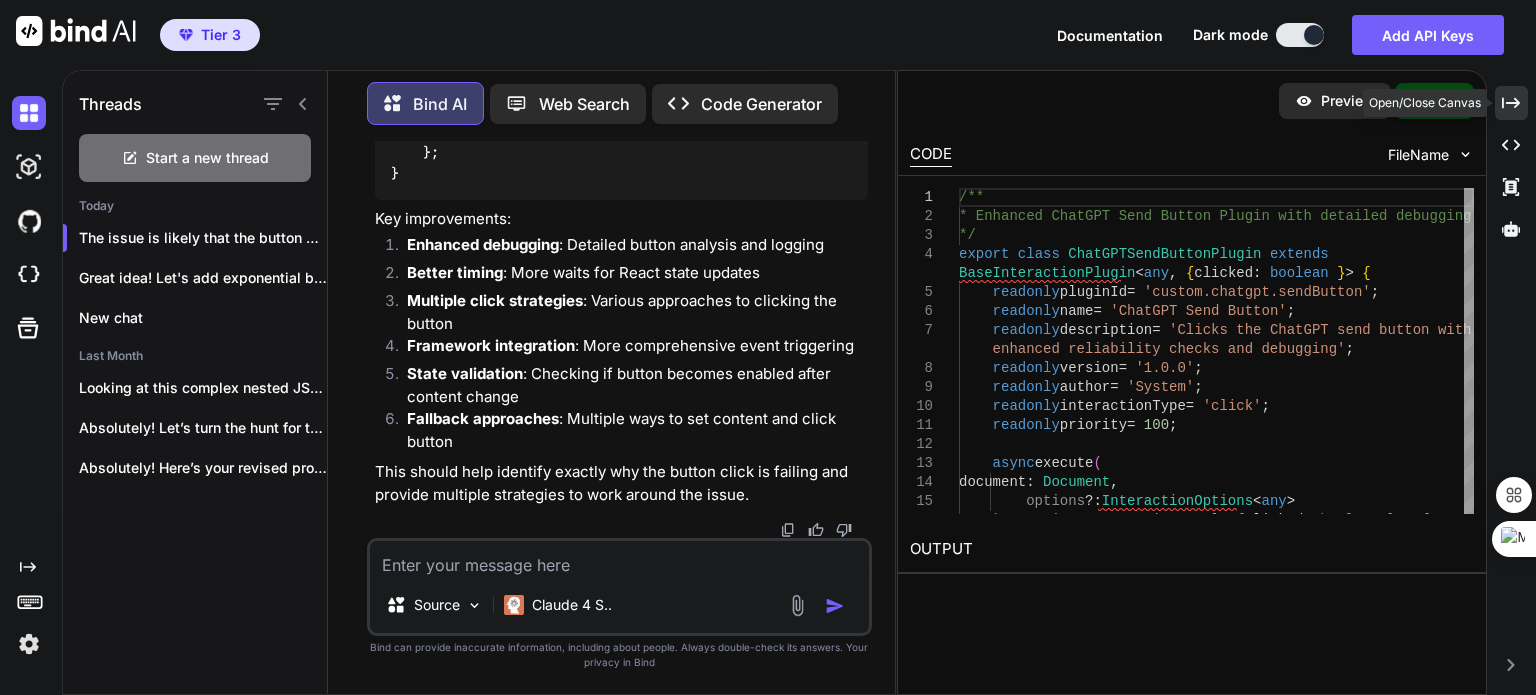 click on "Created with Pixso." 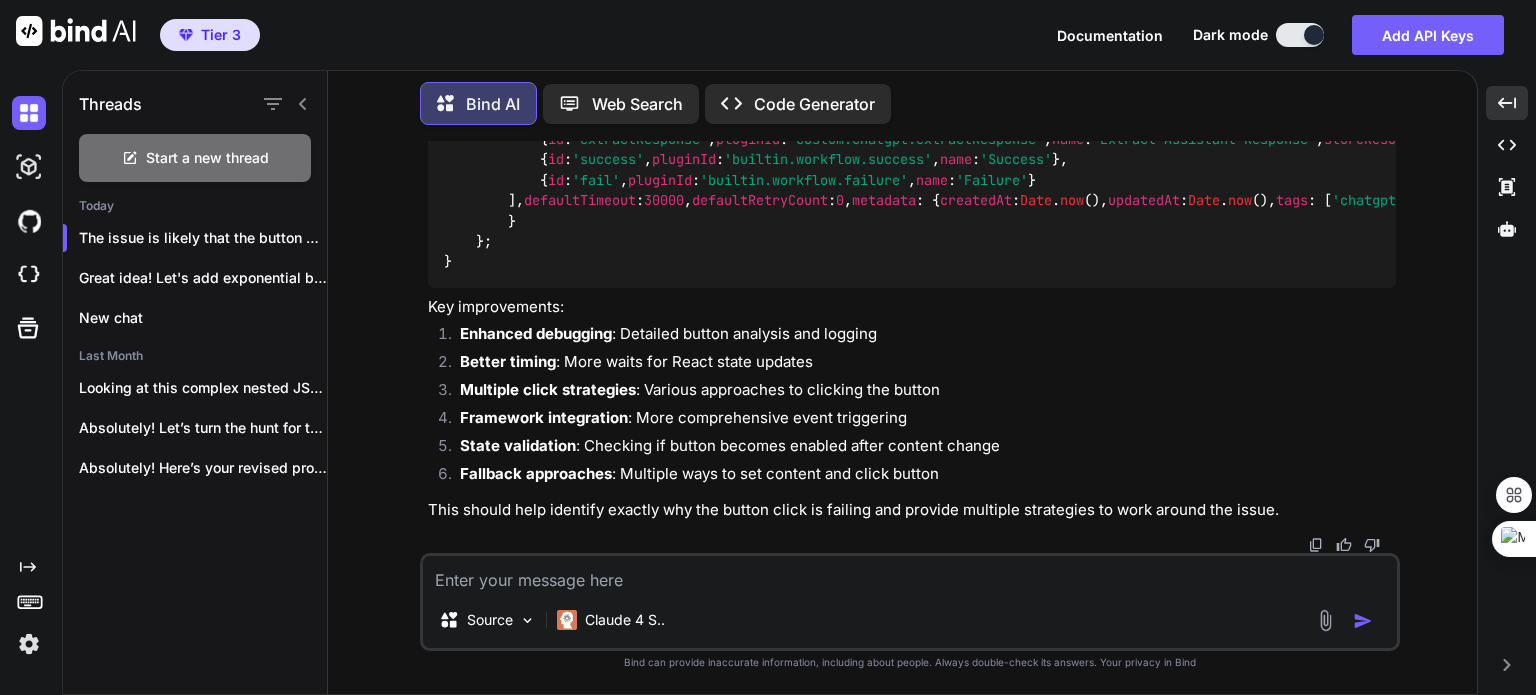 scroll, scrollTop: 238792, scrollLeft: 0, axis: vertical 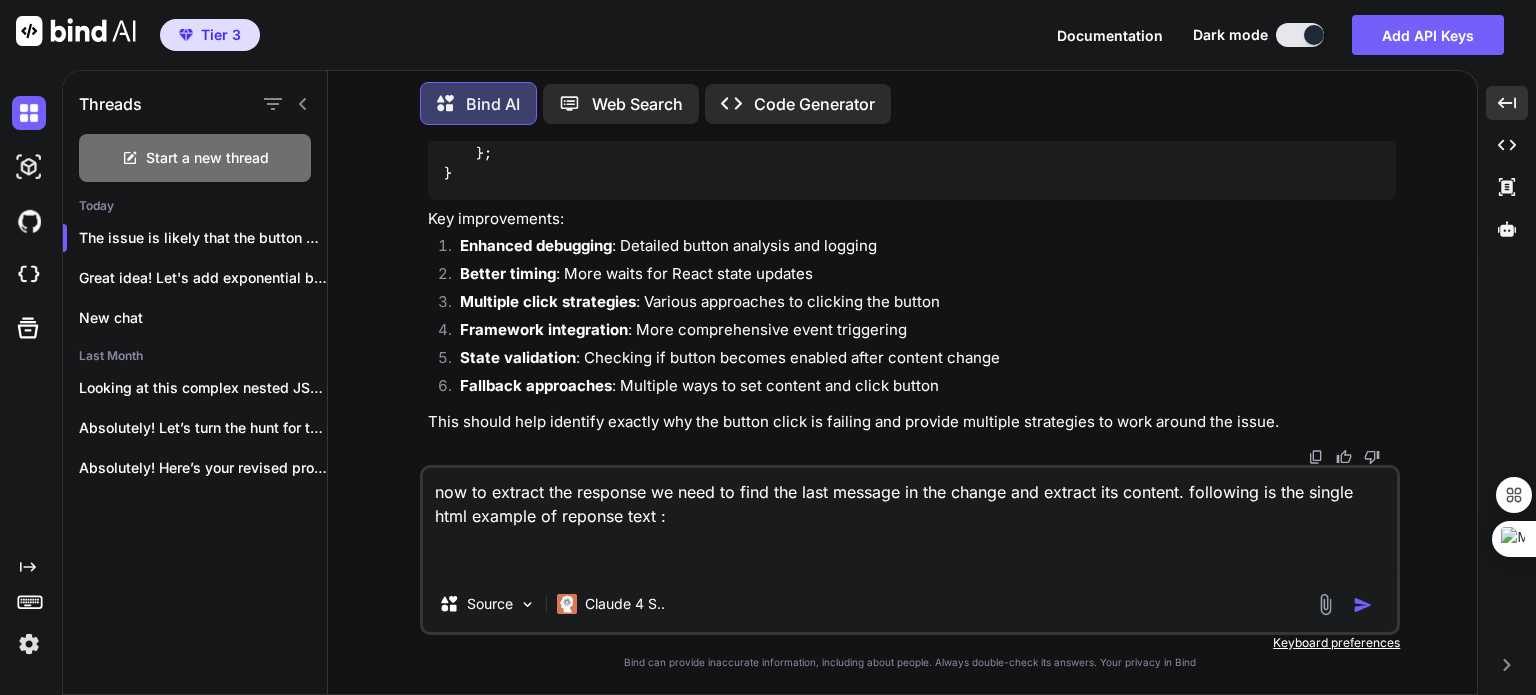 paste on "<div data-message-author-role="assistant" data-message-id="65ea8dd9-4c0d-4df4-b49f-bb20050547bc" dir="auto" class="min-h-8 text-message relative flex w-full flex-col items-end gap-2 text-start break-words whitespace-normal [.text-message+&amp;]:mt-5" data-message-model-slug="[MODEL]"><div class="flex w-full flex-col gap-1 empty:hidden first:pt-[3px]"><div class="markdown prose dark:prose-invert w-full break-words light markdown-new-styling"><p data-start="0" data-end="127" data-is-last-node="" data-is-only-node="">Of course! What kind of poem are you in the mood for? Something thoughtful, funny, nature-inspired, or something else entirely?</p></div></div></div>" 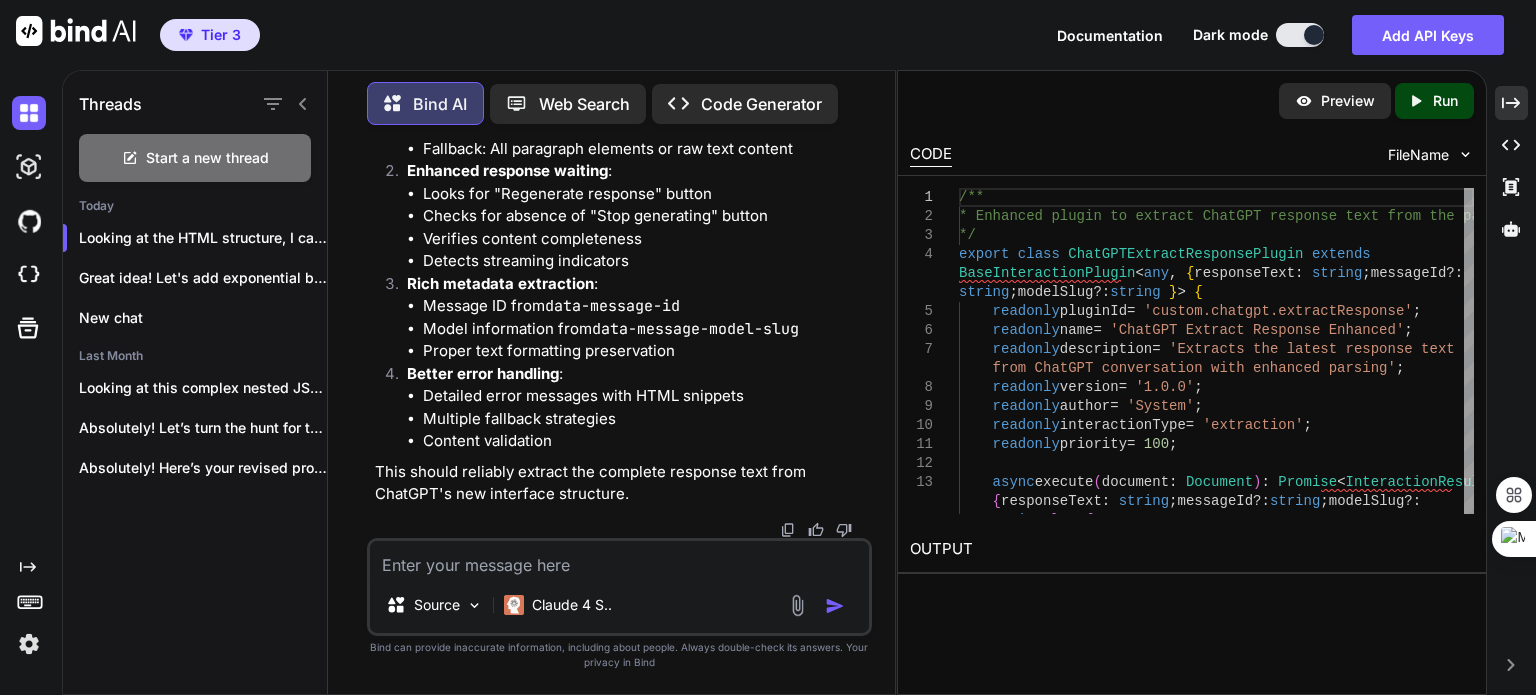 scroll, scrollTop: 295077, scrollLeft: 0, axis: vertical 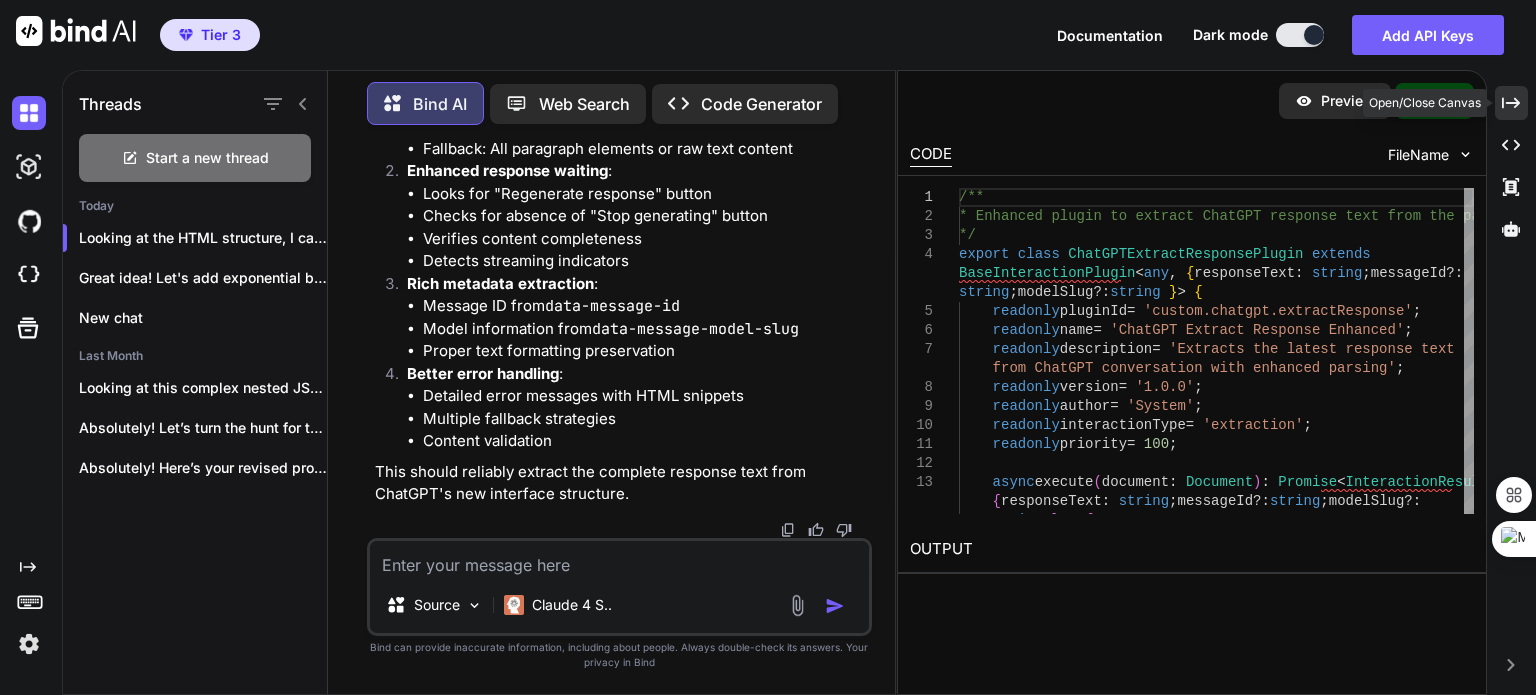 click on "Created with Pixso." at bounding box center (1511, 103) 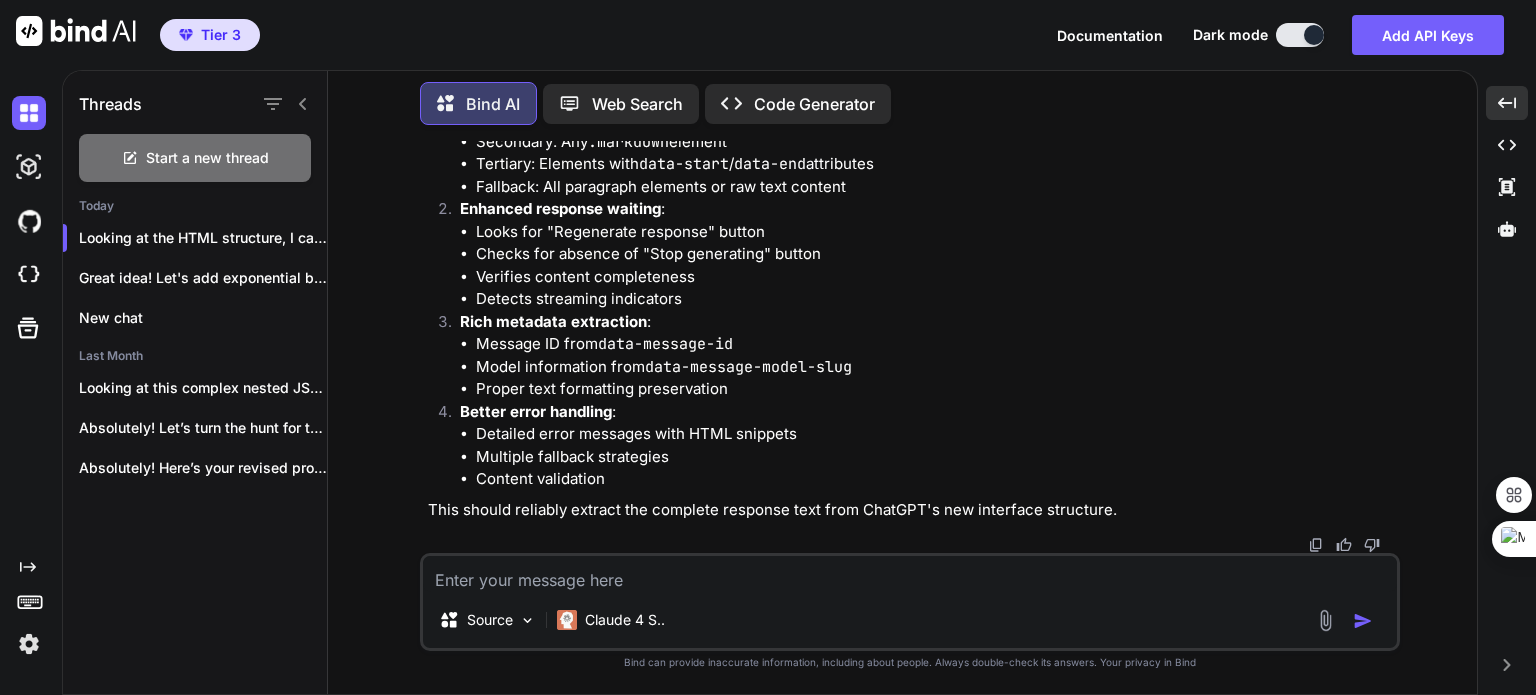 scroll, scrollTop: 250900, scrollLeft: 0, axis: vertical 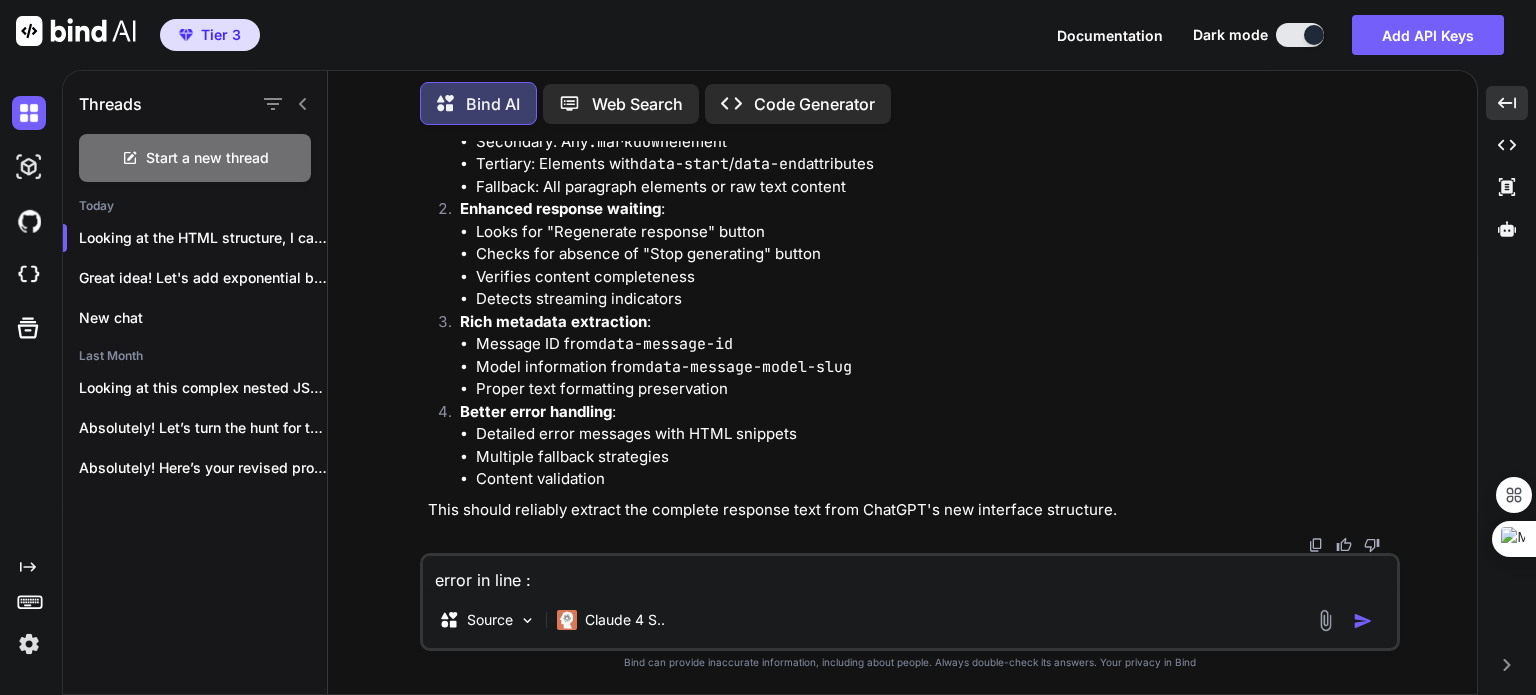 paste on "Object is possibly 'undefined'.ts(2532" 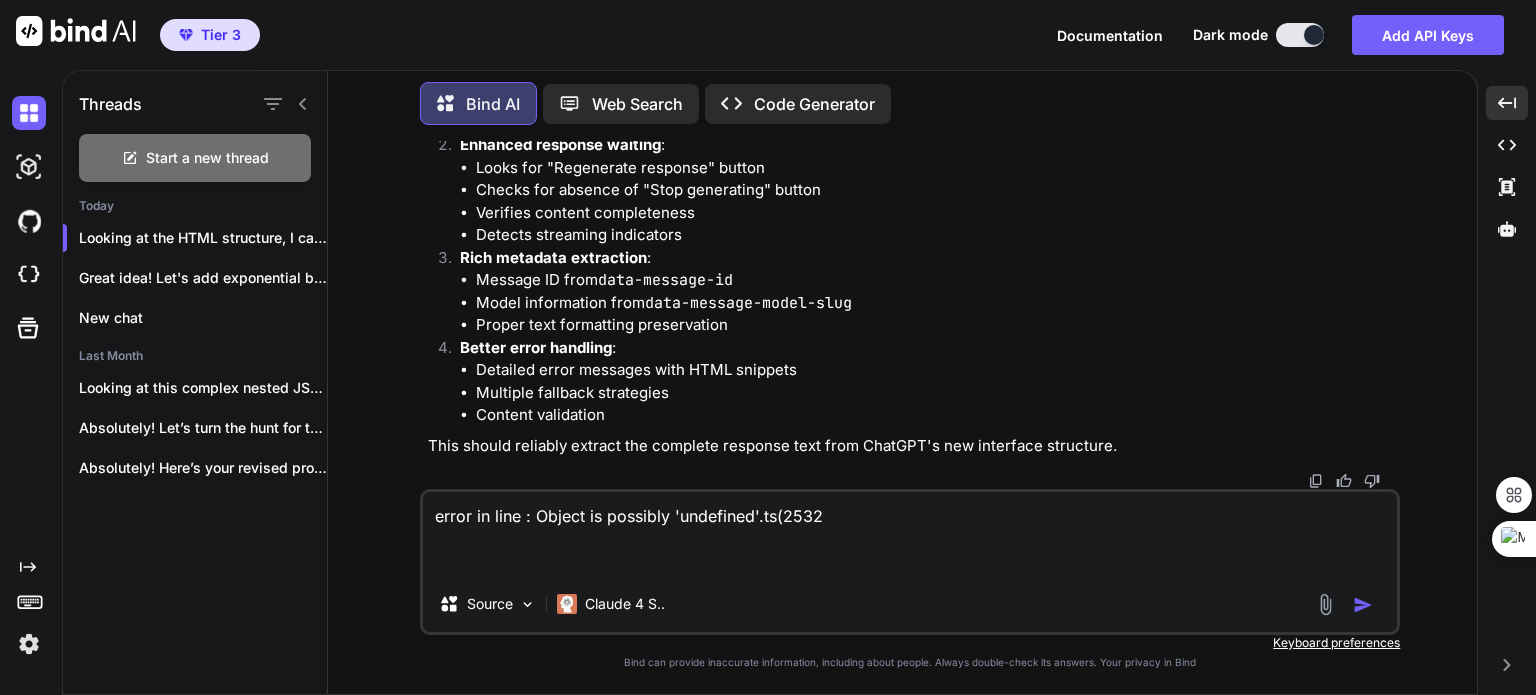 click on "error in line : Object is possibly 'undefined'.ts(2532" at bounding box center [910, 534] 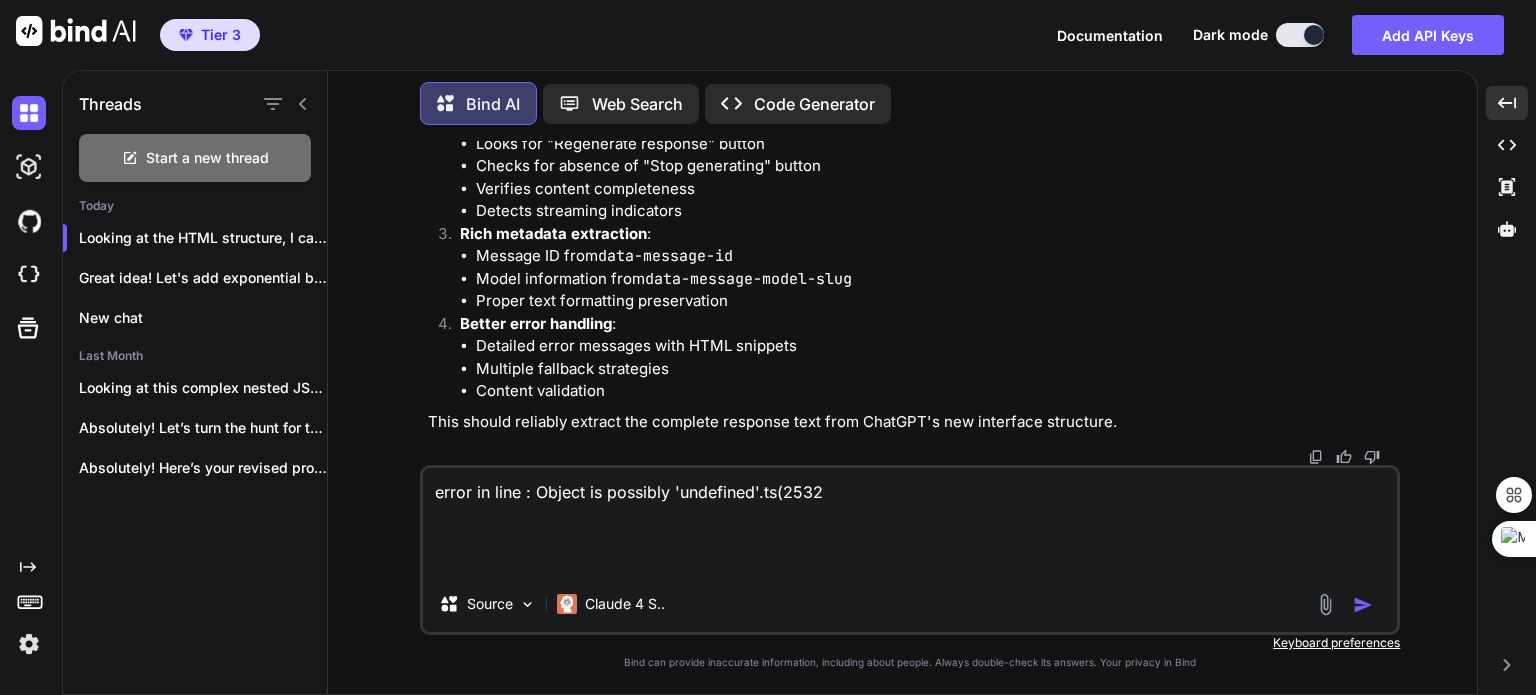 paste on "const hasContent = lastMessage.textContent?.trim().length > 0;" 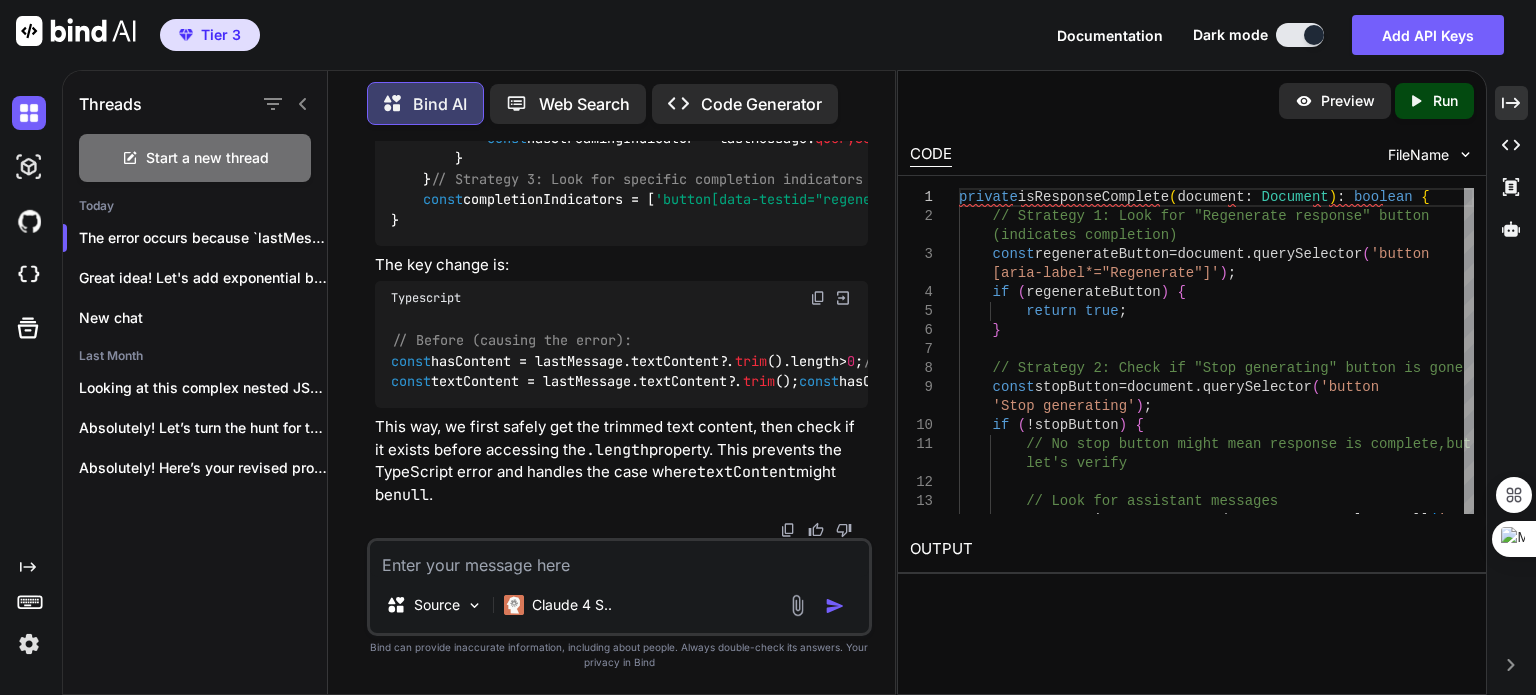 scroll, scrollTop: 297222, scrollLeft: 0, axis: vertical 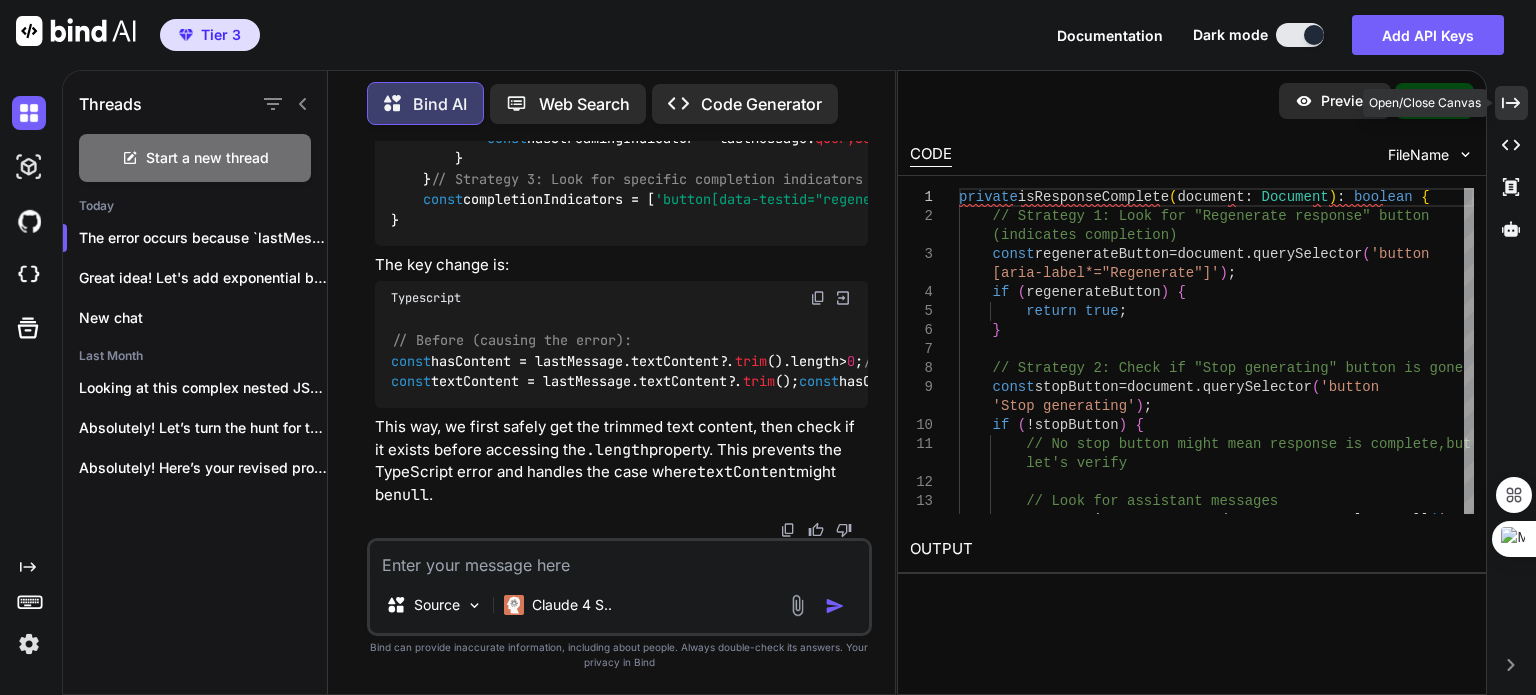 click on "Created with Pixso." at bounding box center (1511, 103) 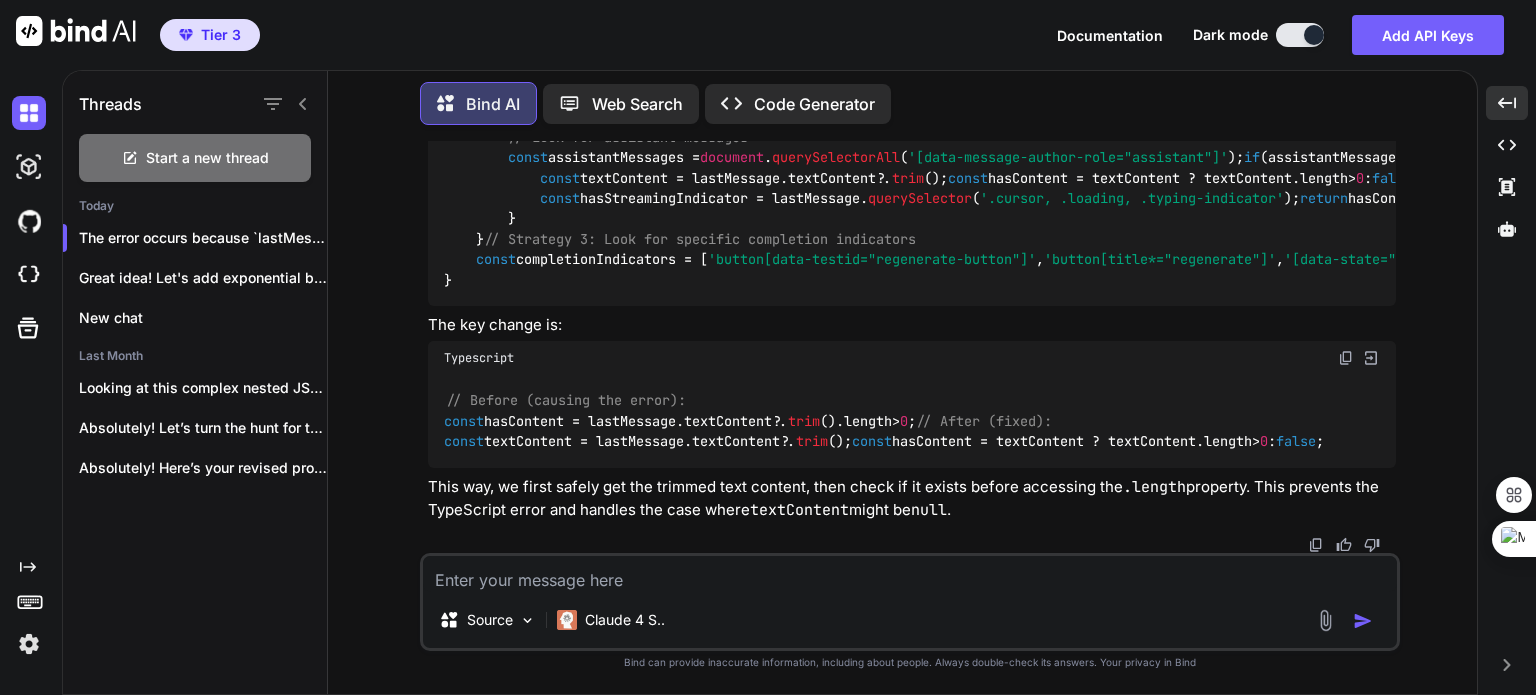 scroll, scrollTop: 260546, scrollLeft: 0, axis: vertical 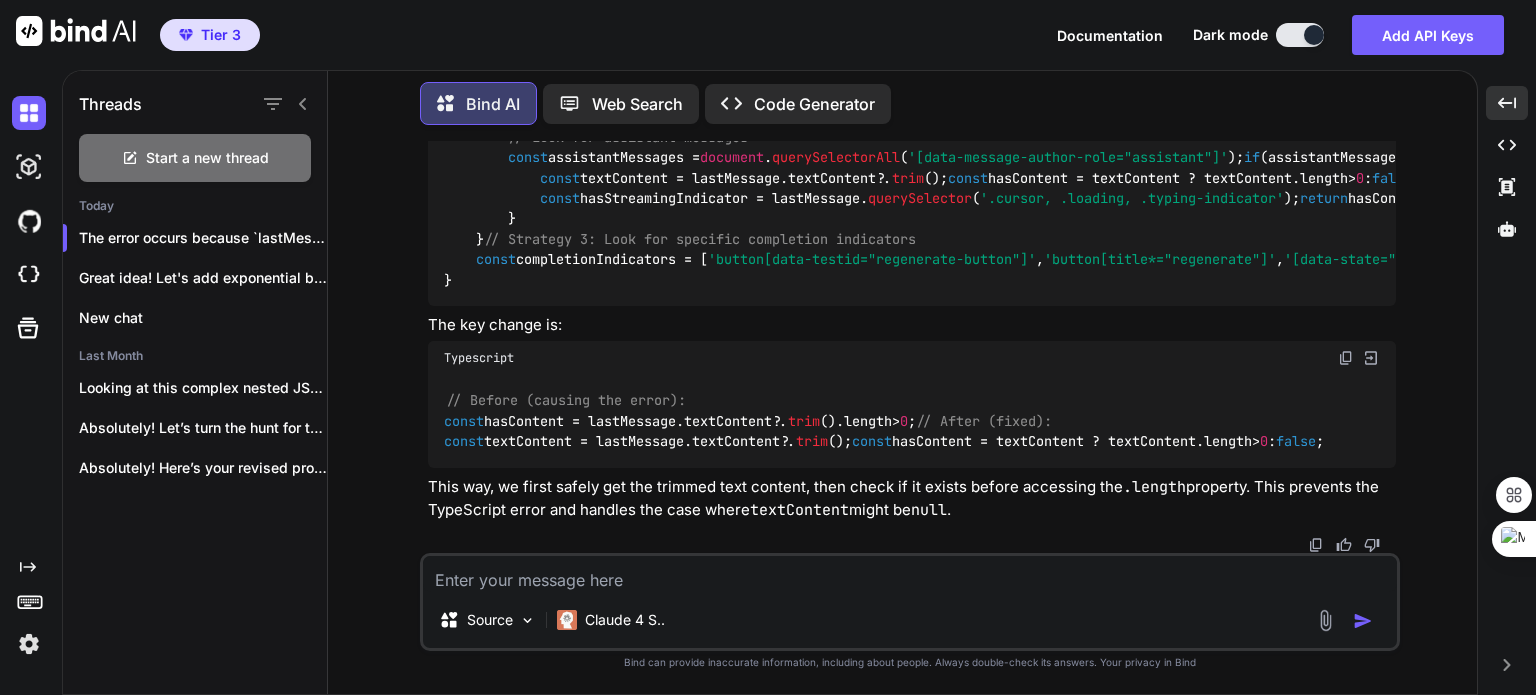 drag, startPoint x: 537, startPoint y: 217, endPoint x: 566, endPoint y: 314, distance: 101.24229 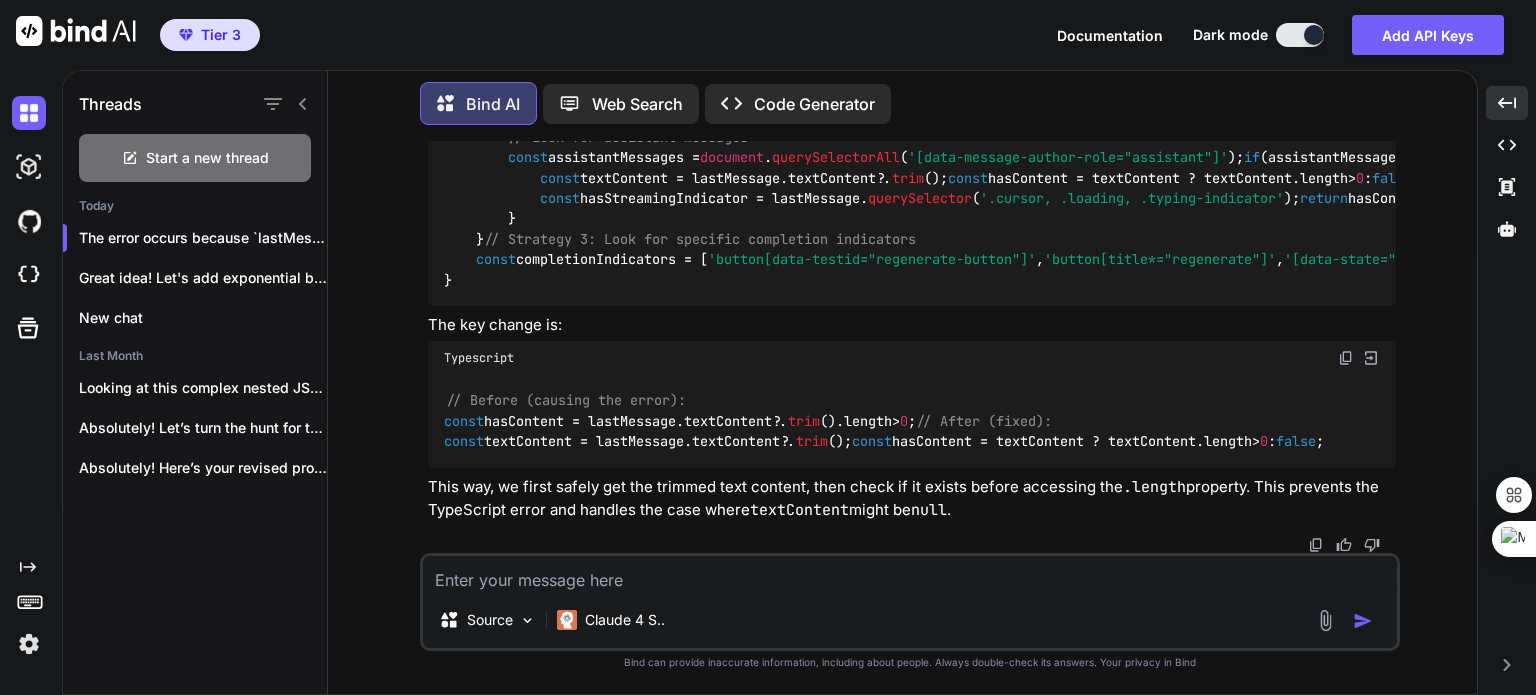 click on "private   defineChatGPTWorkflow ():  Workflow  {
return  {
id :  'service.workflow.chatGptInteraction' ,
name :  'ChatGPT Interaction Enhanced Response' ,
description :  'Sends a message to ChatGPT with enhanced response extraction' ,
version :  '1.0.0' ,
author :  'System' ,
initialStepId :  'createChatGPTTab' ,
steps : [
{
id :  'createChatGPTTab' ,
pluginId :  'system.tabs.create' ,
name :  'Create Tab and Navigate to ChatGPT' ,
options : {
request : {  url :  'https://chat.openai.com/'  }
},
nextStepOnSuccess :  'waitForPageLoad' ,
nextStepOnFailure :  'fail'
},
{
id :  'waitForPageLoad' ,
pluginId :  'builtin.interaction.wait' ,
name :  'Wait for ChatGPT Page to Load' ,
options request selector :" at bounding box center (912, -905) 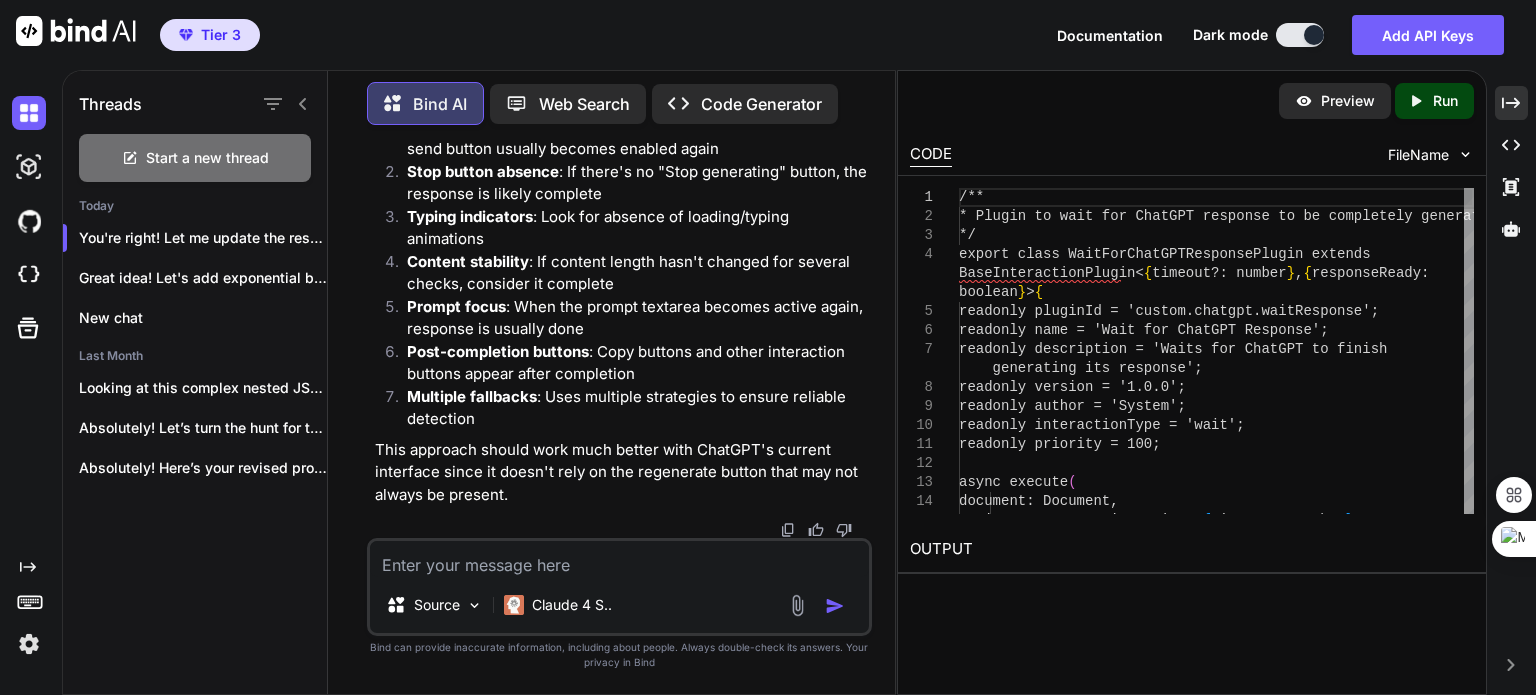 scroll, scrollTop: 299790, scrollLeft: 0, axis: vertical 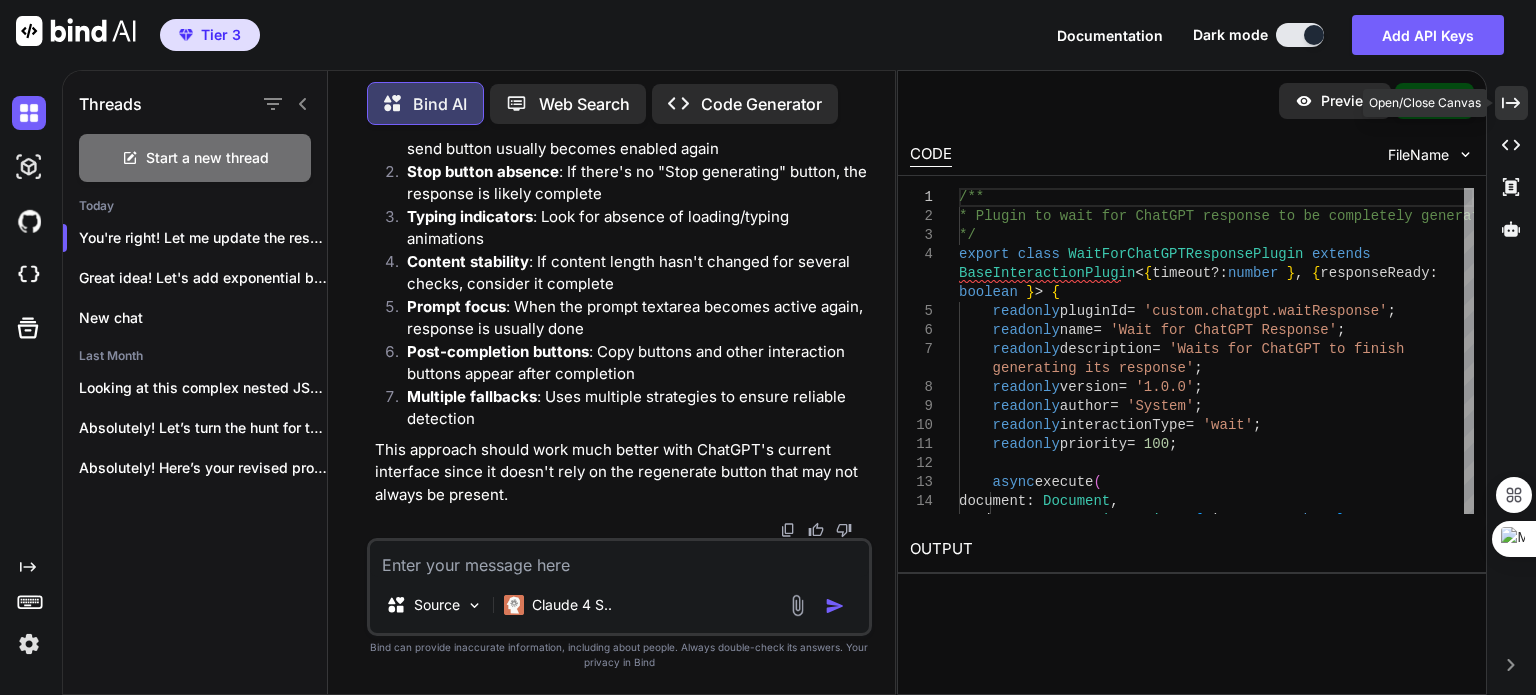 click on "Created with Pixso." 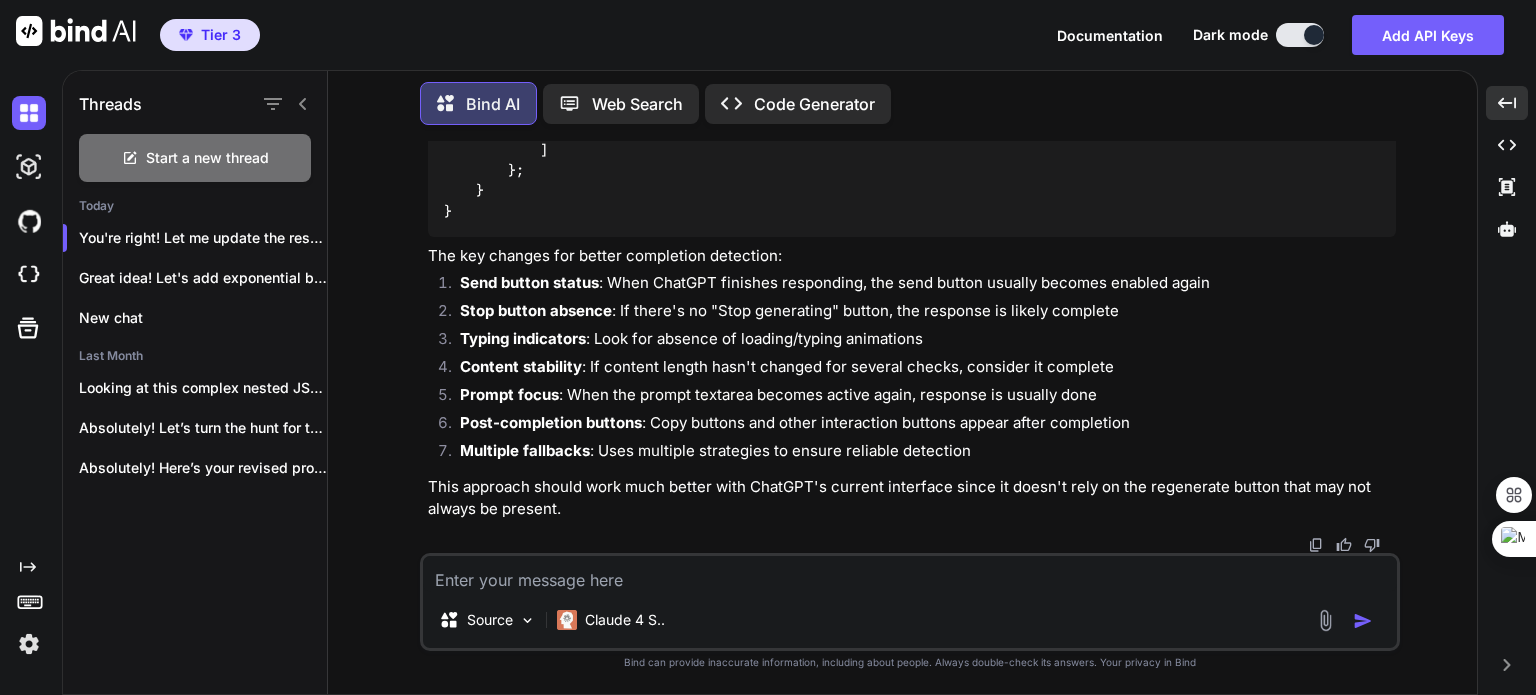 scroll, scrollTop: 264228, scrollLeft: 0, axis: vertical 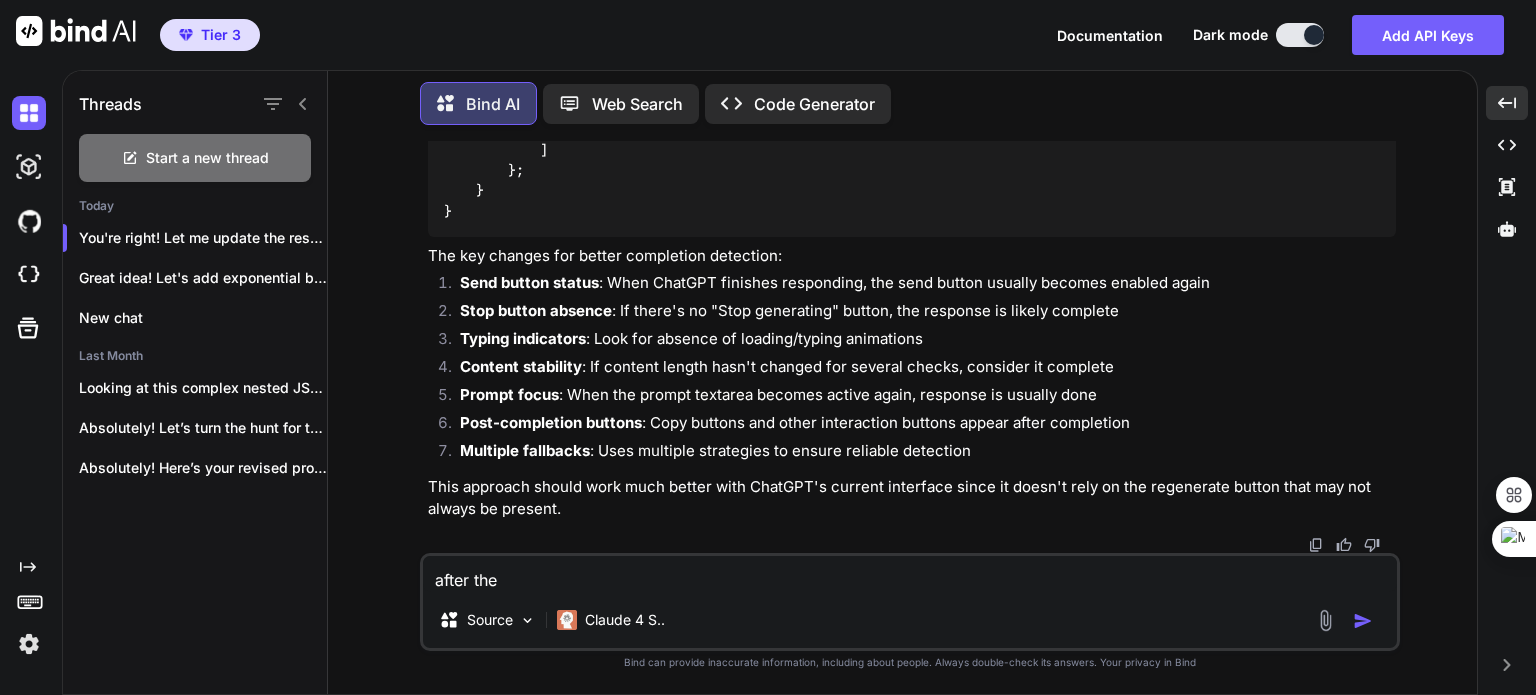click on "after the" at bounding box center (910, 574) 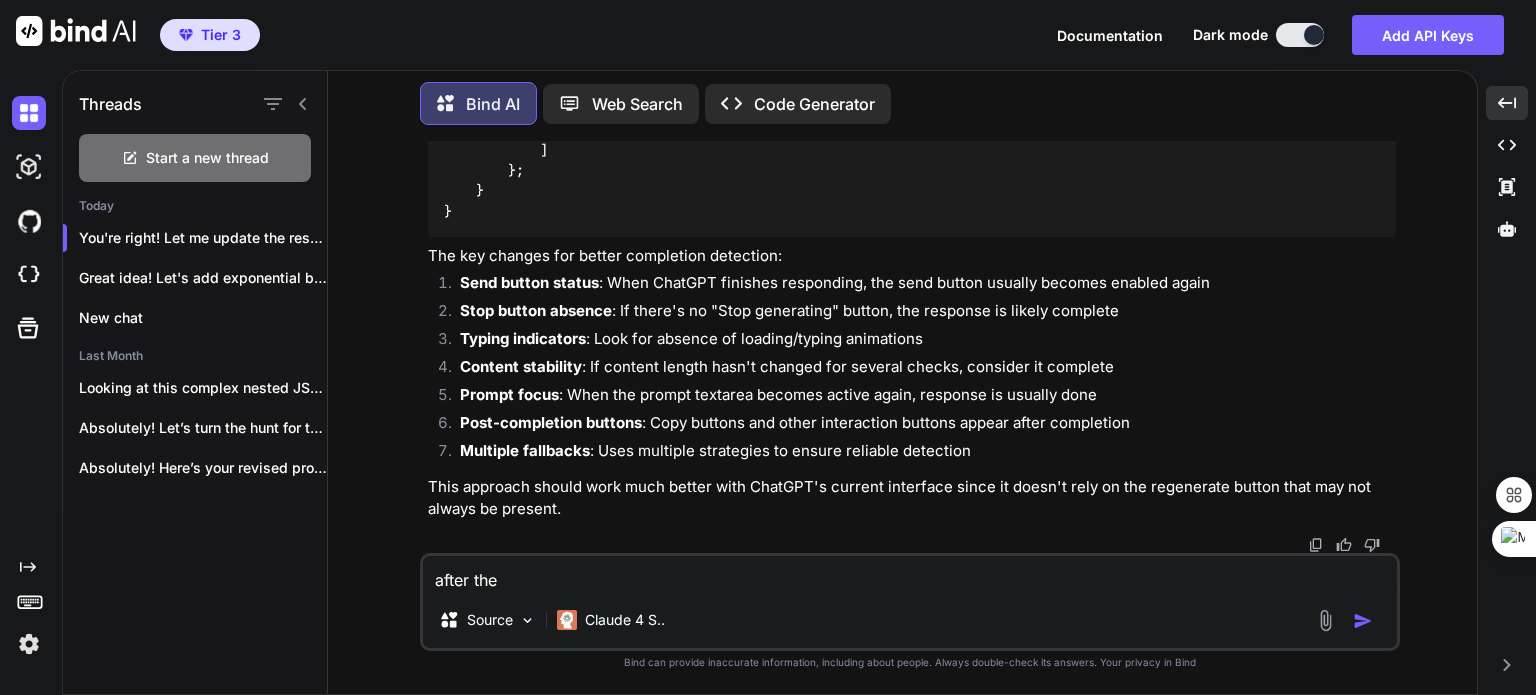 paste on "button to stop streaming present while response is being generated.
once generated following button comes back
<button data-testid="composer-speech-button" aria-label="Start voice mode" class="relative flex h-9 items-center justify-center rounded-full disabled:text-gray-50 disabled:opacity-30 min-w-8 p-2 composer-secondary-button-color hover:opacity-80" style="view-transition-name: var(--vt-composer-speech-button);"><div class="flex items-center justify-center"><svg width="20" height="20" viewBox="0 0 20 20" fill="currentColor" xmlns="http://www.w3.org/2000/svg" class="icon"><path d="M7.33496 15.5V4.5C7.33496 4.13275 7.63275 3.83499 8 3.83496C8.36727 3.83496 8.66504 4.13273 8.66504 4.5V15.5C8.66504 15.8673 8.36727 16.165 8 16.165C7.63275 16.165 7.33496 15.8673 7.33496 15.5ZM11.335 13.1309V7.20801C11.335 6.84075 11.6327 6.54298 12 6.54297C12.3673 6.54297 12.665 6.84074 12.665 7.20801V13.1309C12.665 13.4981 12.3672 13.7959 12 13.7959C11.6328 13.7959 11.335 13.4981 11.335 13.1309ZM3.33496 11.3535V8.81543C3.3..." 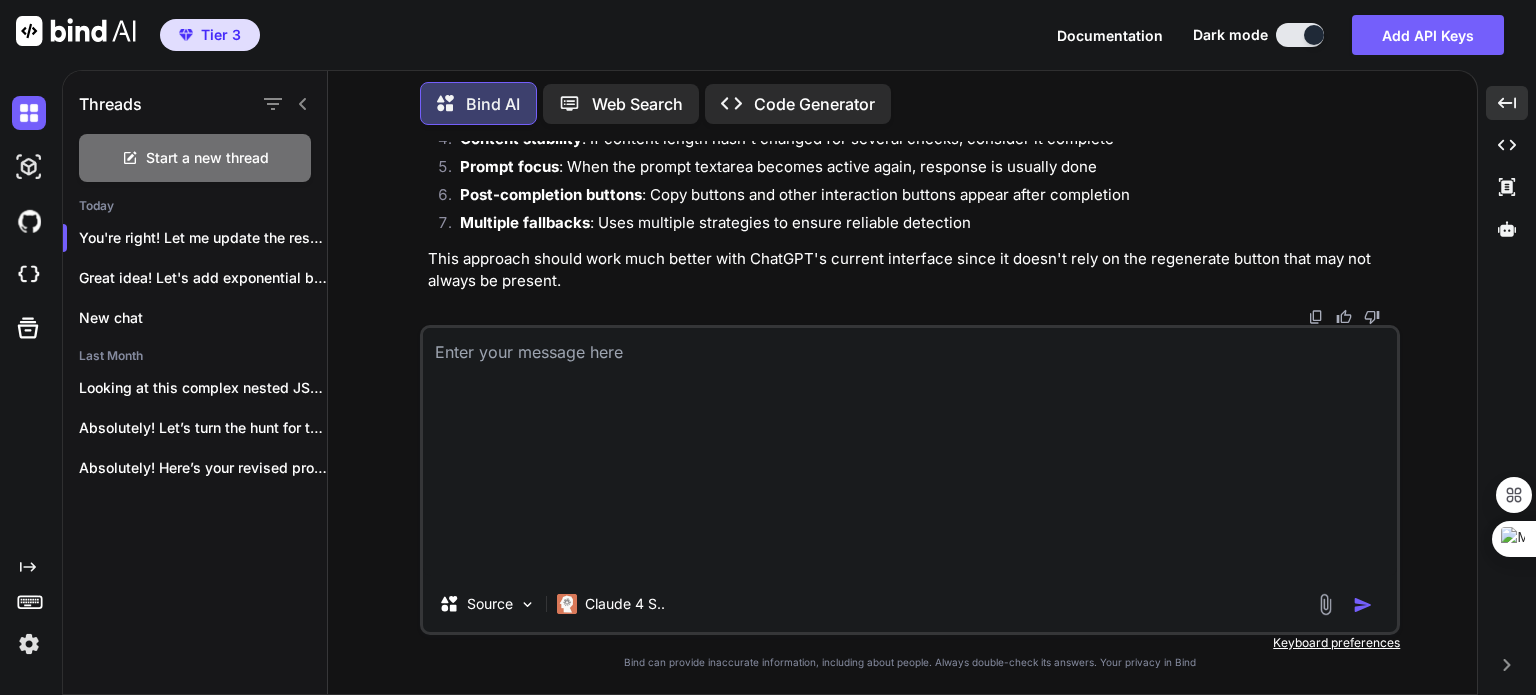 scroll, scrollTop: 0, scrollLeft: 0, axis: both 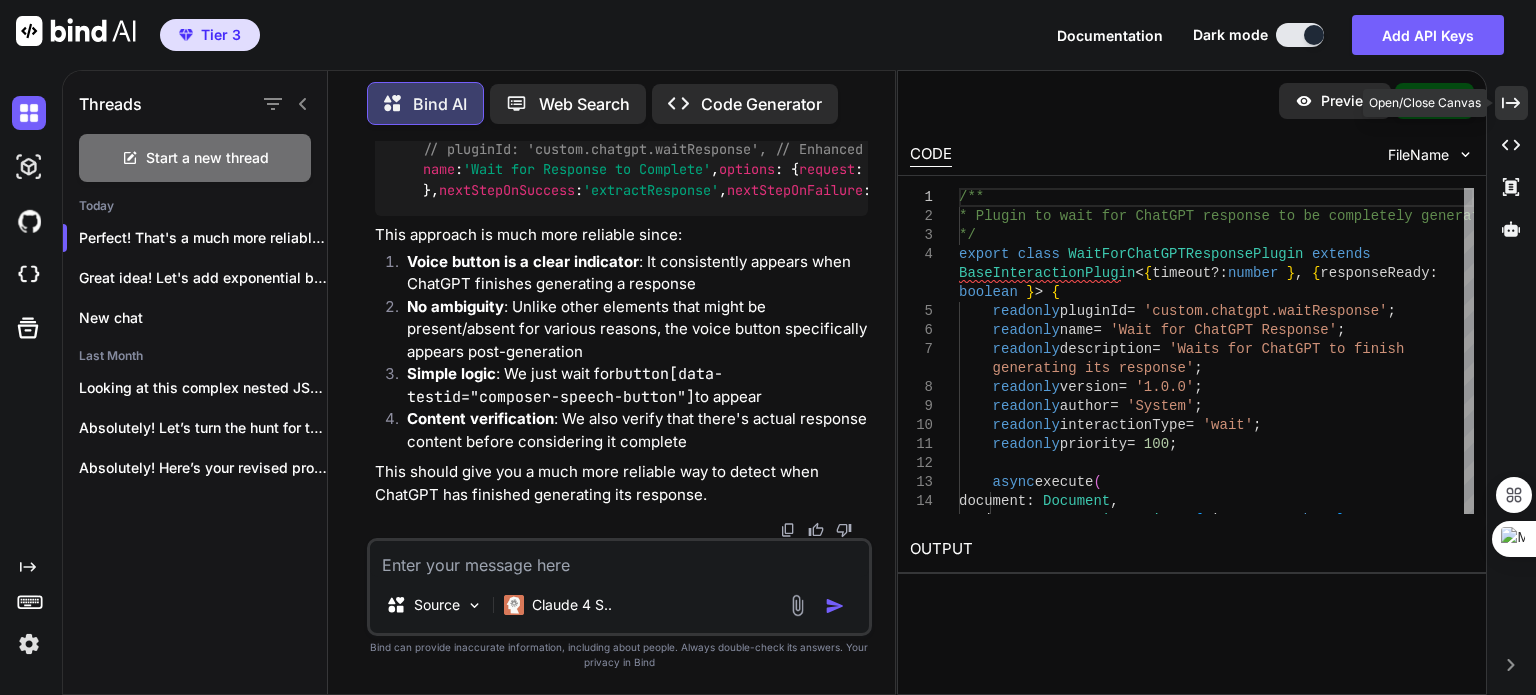 click on "Created with Pixso." at bounding box center (1511, 103) 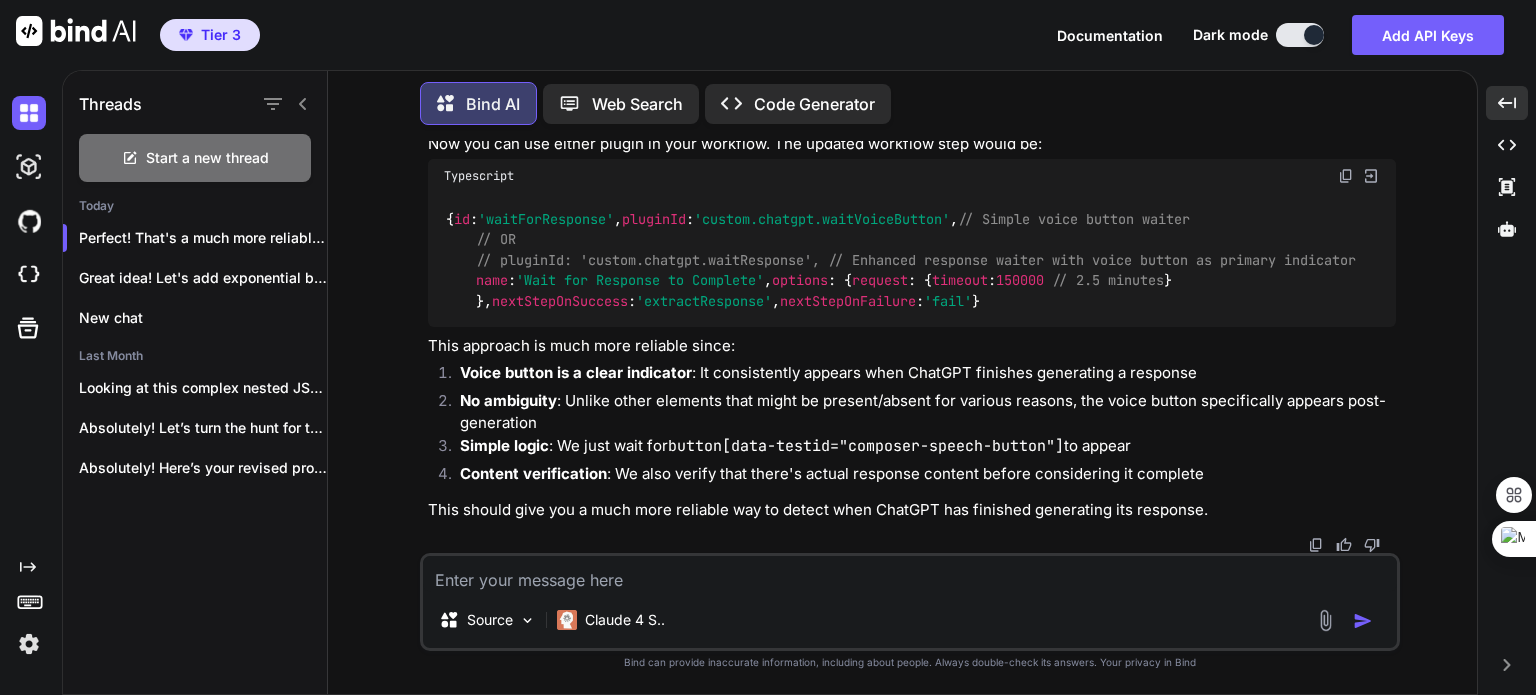 scroll, scrollTop: 272391, scrollLeft: 0, axis: vertical 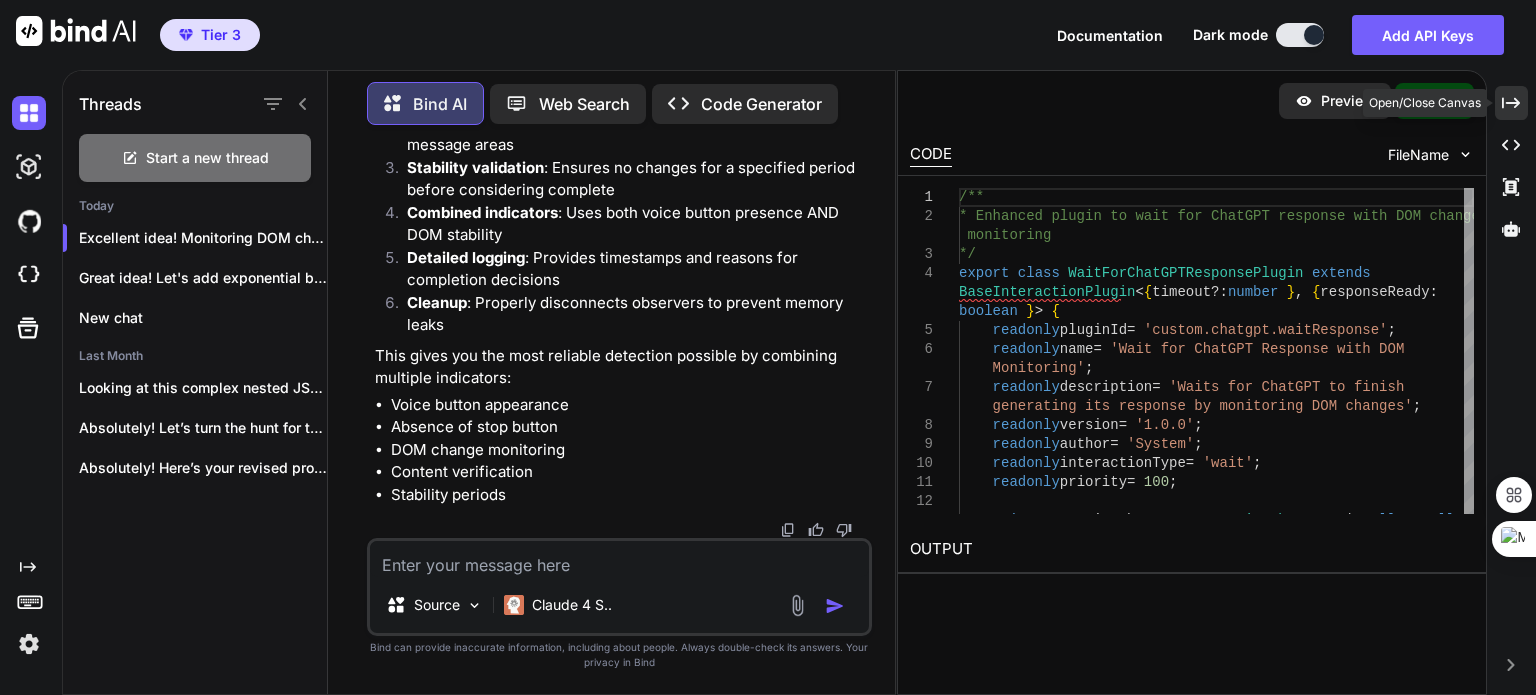 click on "Created with Pixso." 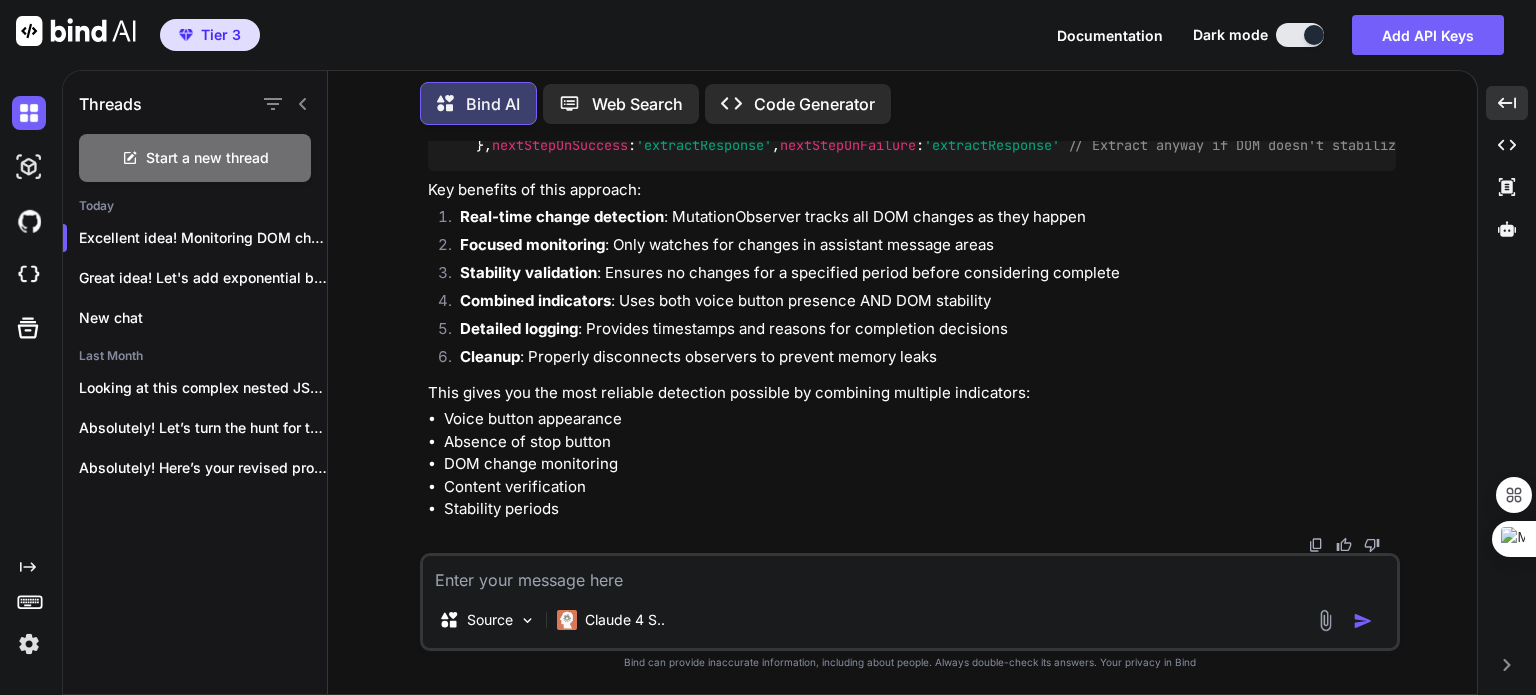 scroll, scrollTop: 273026, scrollLeft: 0, axis: vertical 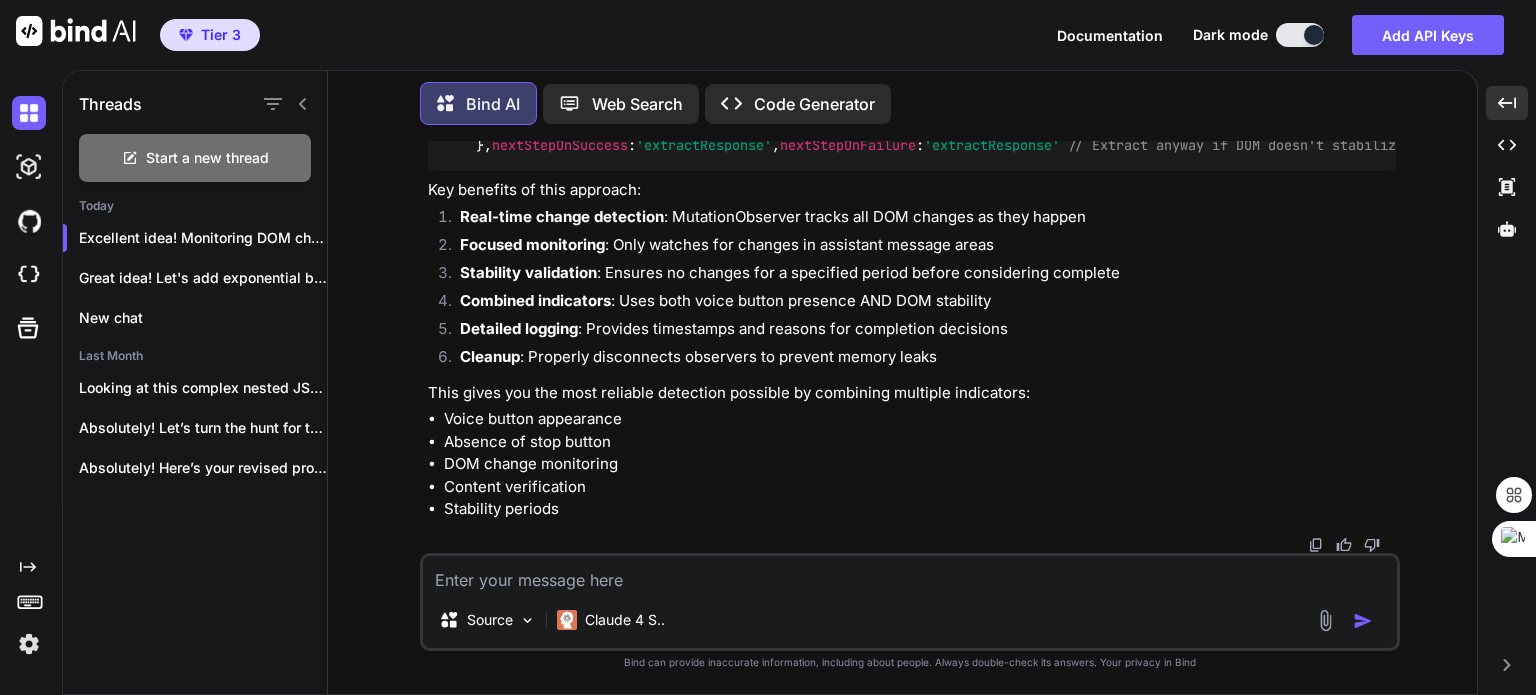 drag, startPoint x: 445, startPoint y: 215, endPoint x: 458, endPoint y: 442, distance: 227.37195 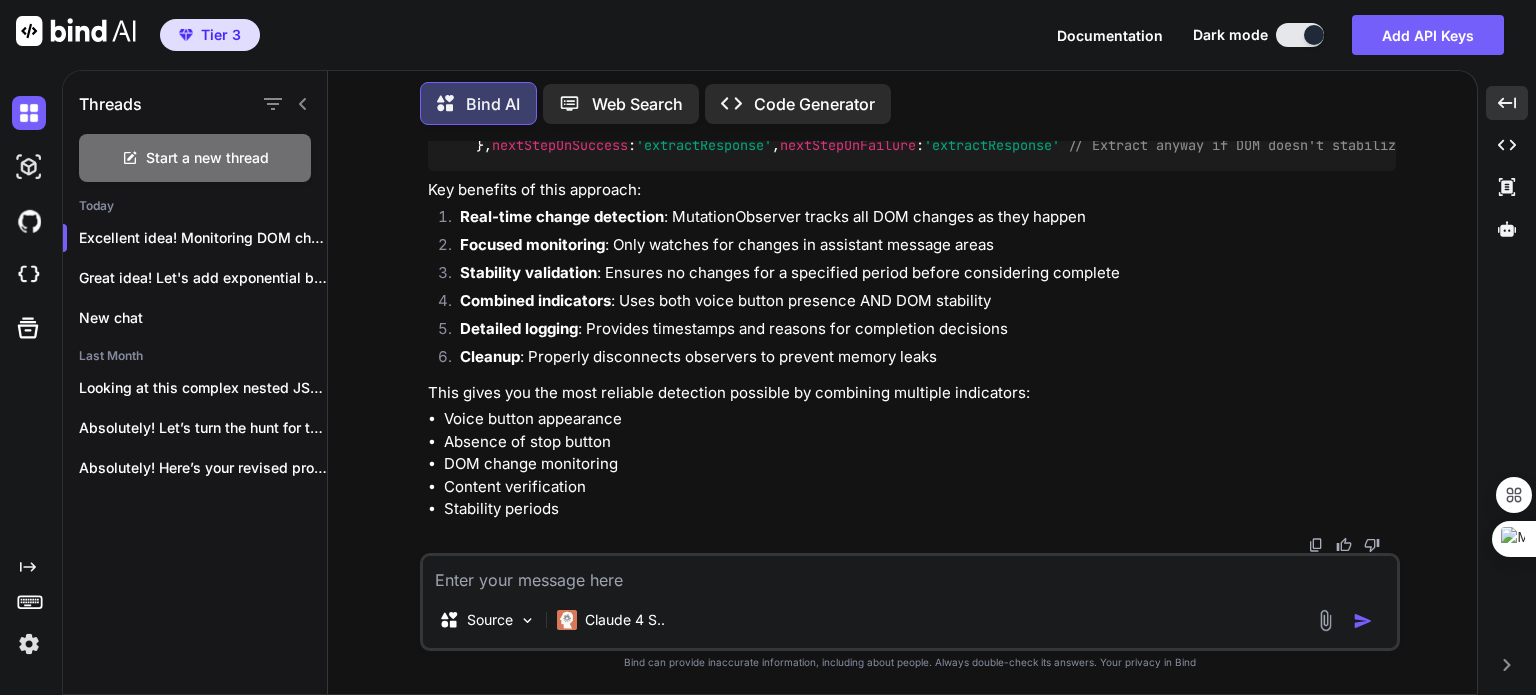 scroll, scrollTop: 281940, scrollLeft: 0, axis: vertical 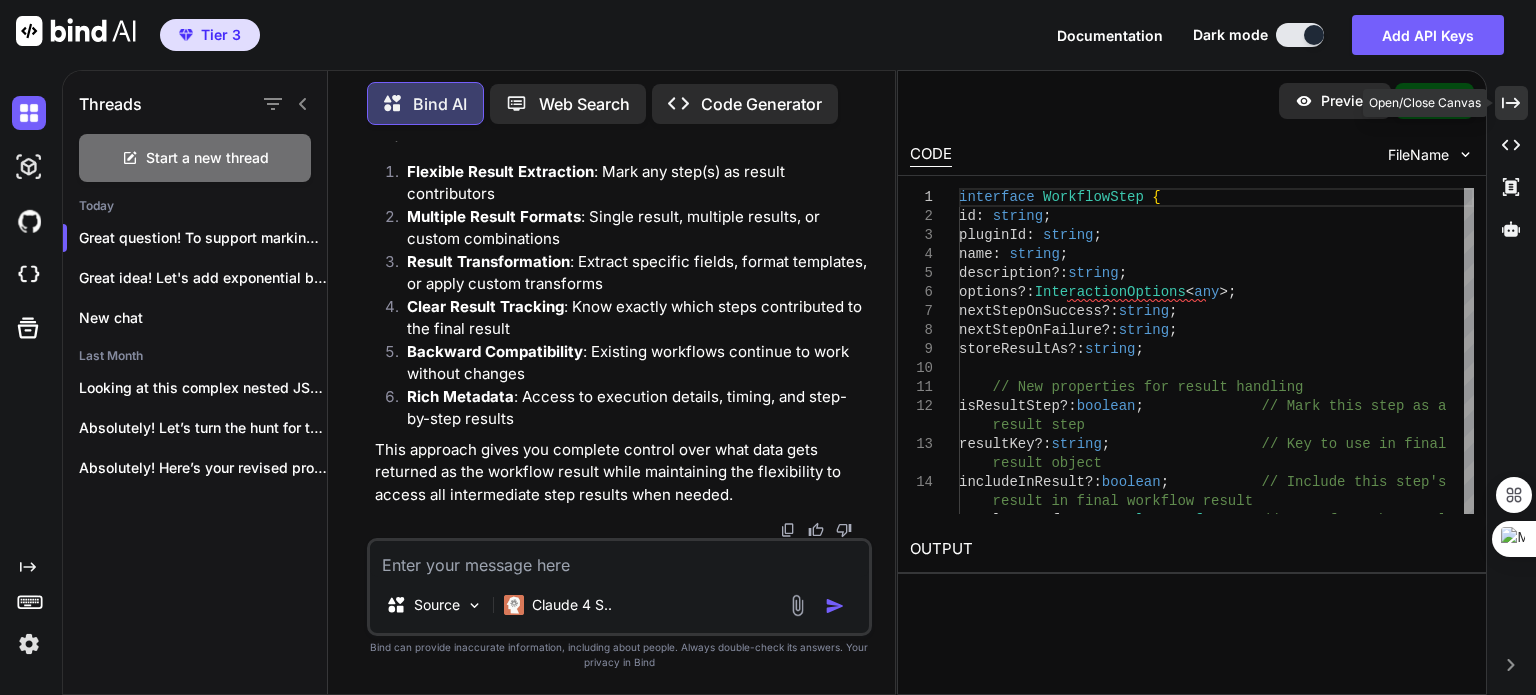 click on "Created with Pixso." 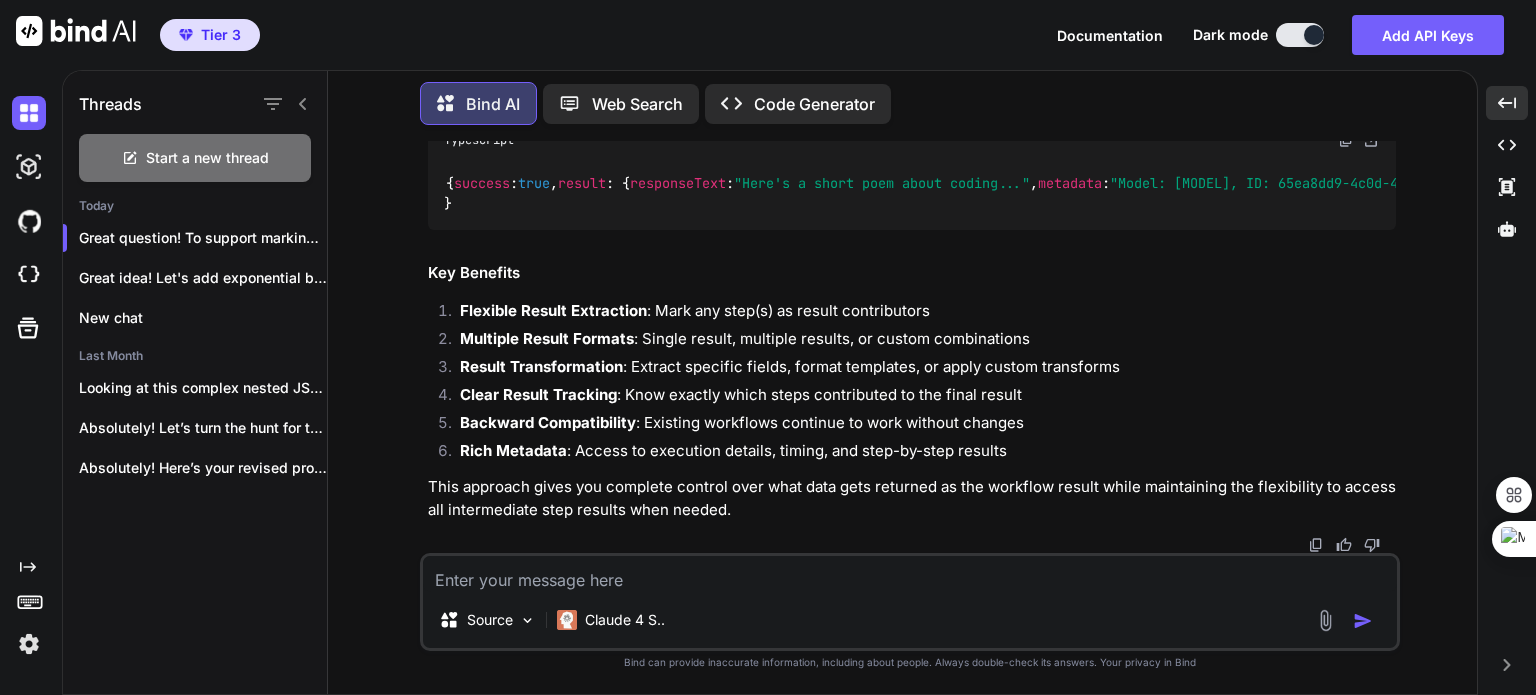 scroll, scrollTop: 282648, scrollLeft: 0, axis: vertical 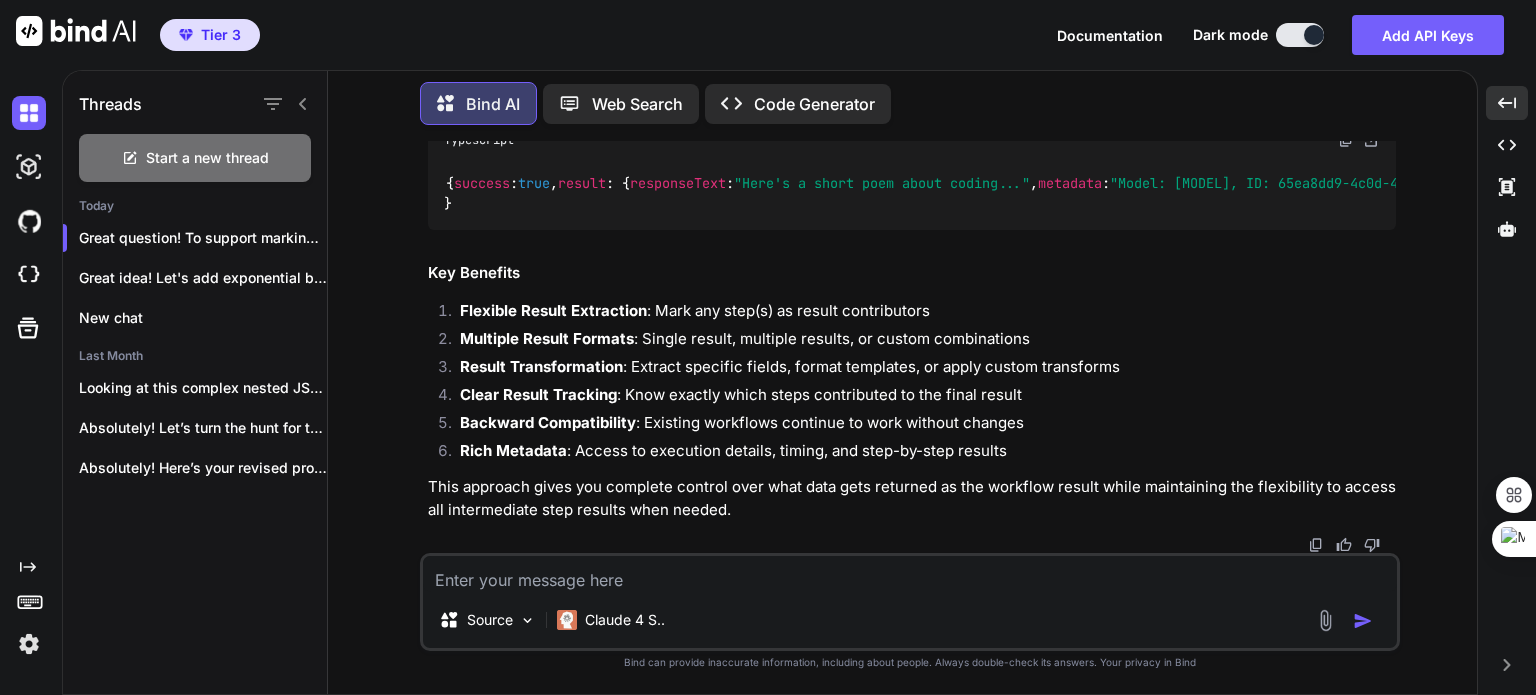 drag, startPoint x: 475, startPoint y: 398, endPoint x: 1122, endPoint y: 461, distance: 650.06 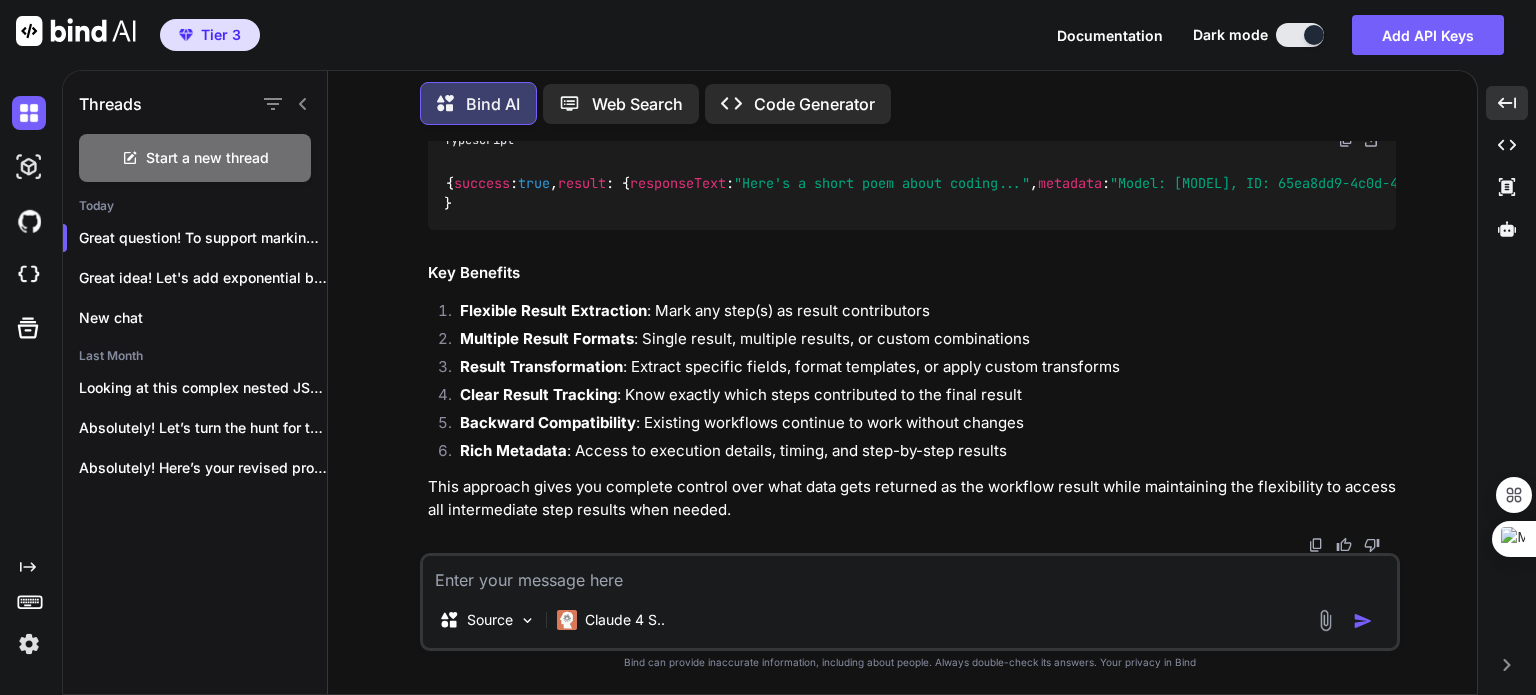 scroll, scrollTop: 282919, scrollLeft: 0, axis: vertical 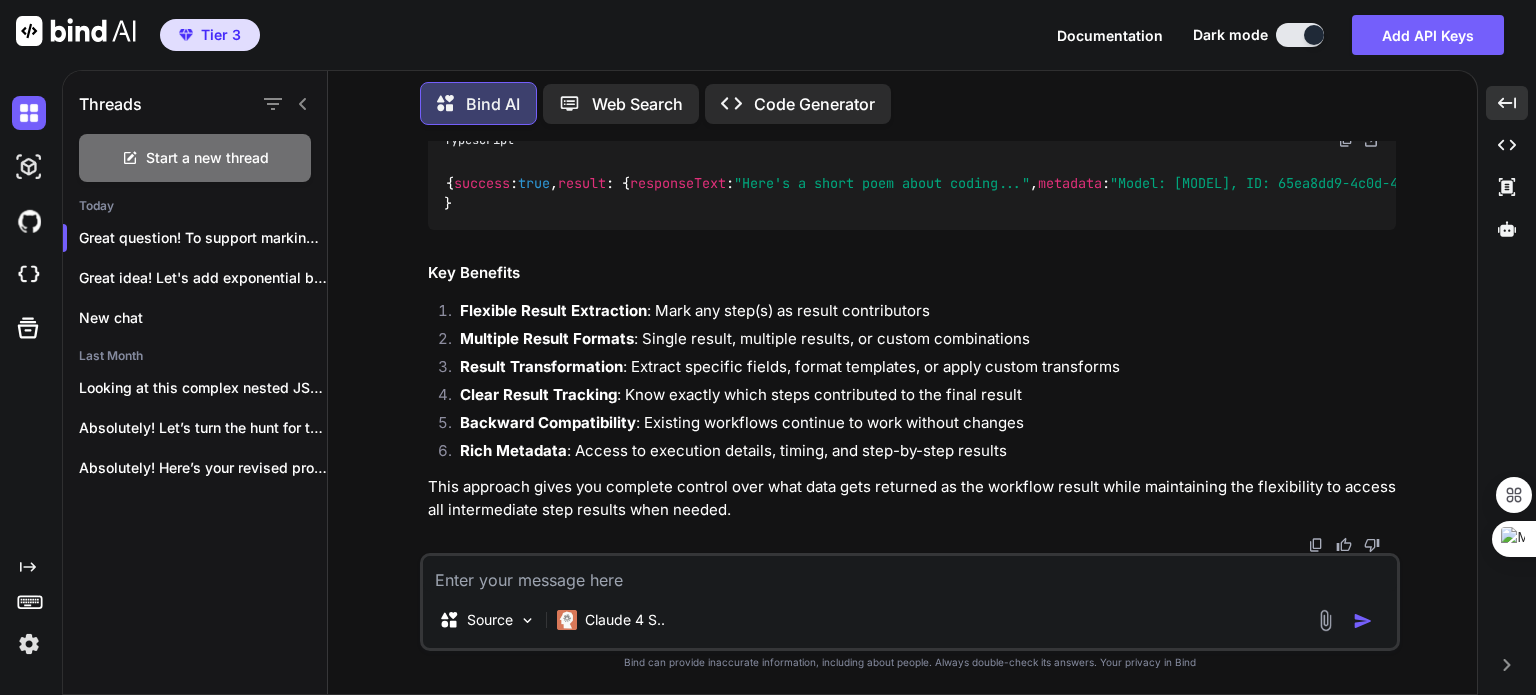 drag, startPoint x: 443, startPoint y: 245, endPoint x: 475, endPoint y: 345, distance: 104.99524 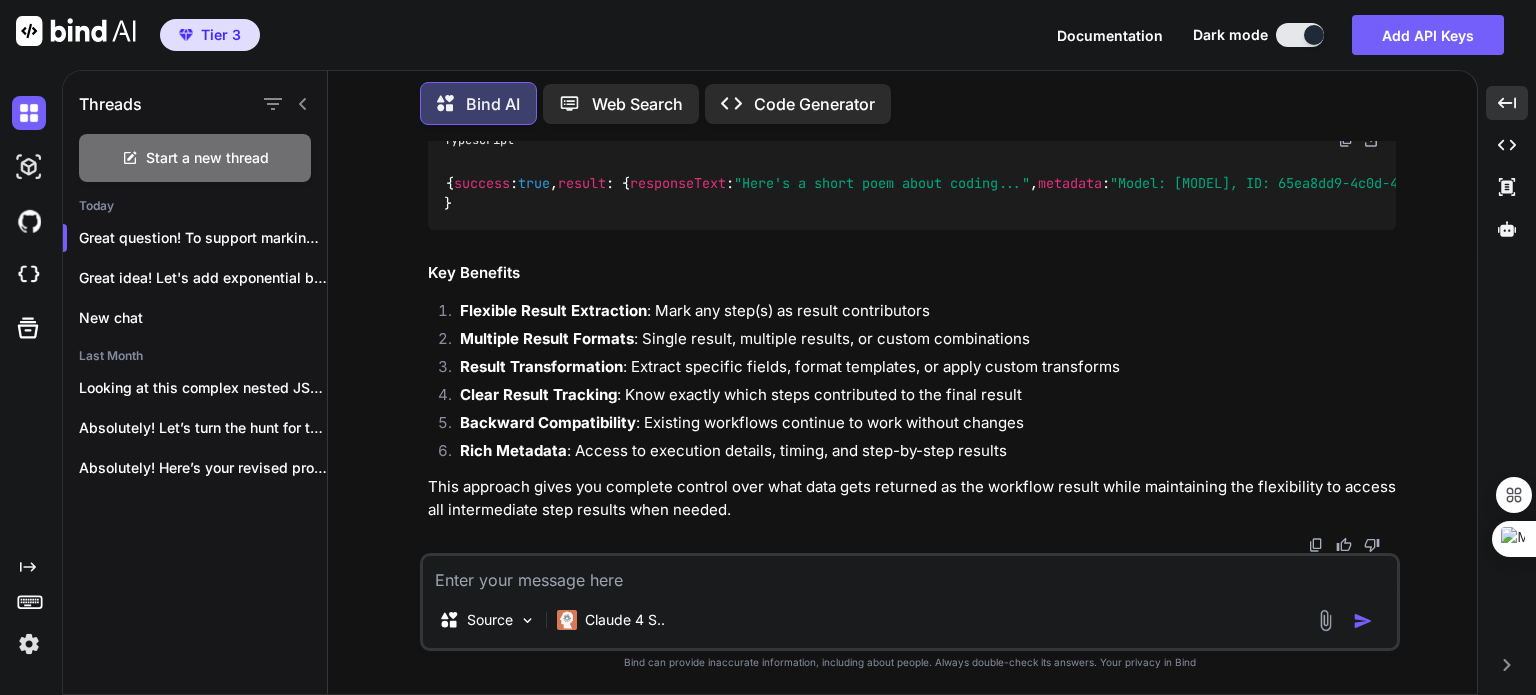 scroll, scrollTop: 283196, scrollLeft: 0, axis: vertical 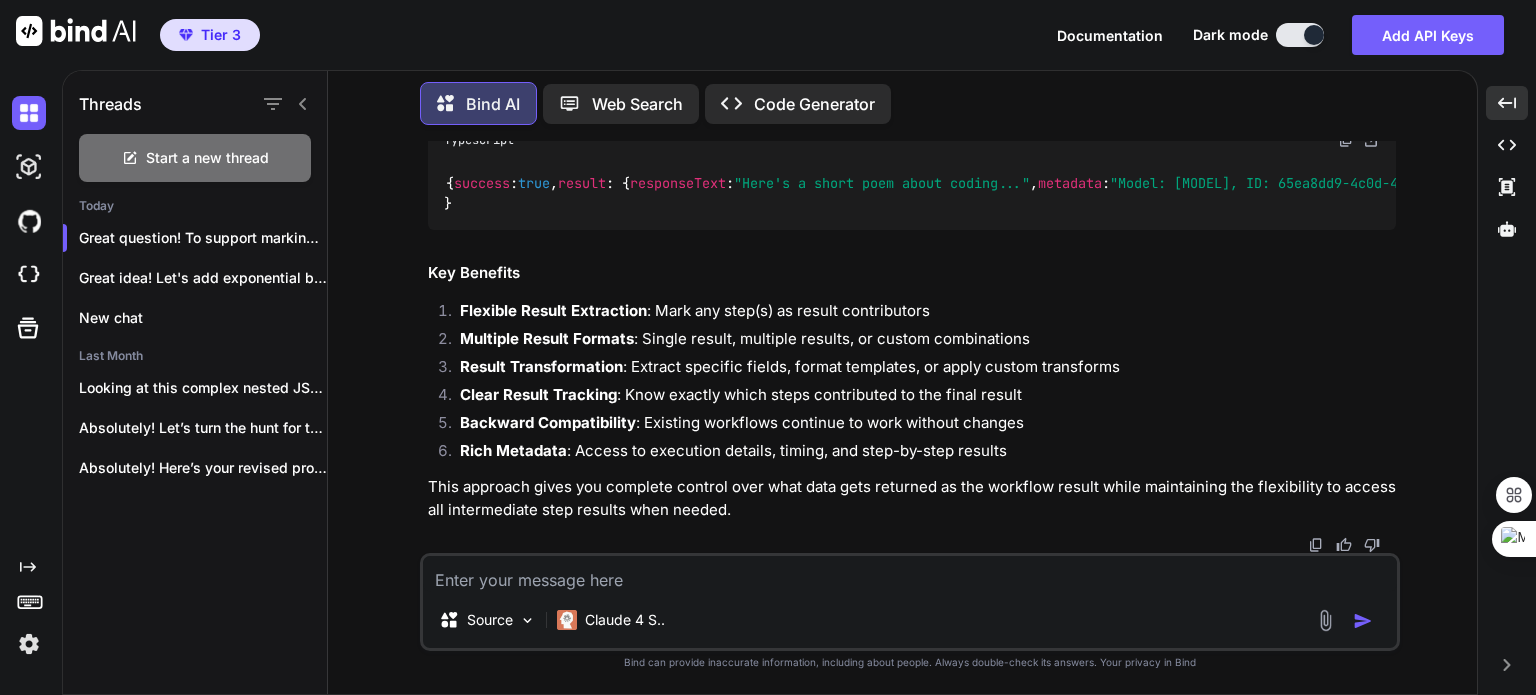 drag, startPoint x: 477, startPoint y: 339, endPoint x: 1126, endPoint y: 393, distance: 651.2427 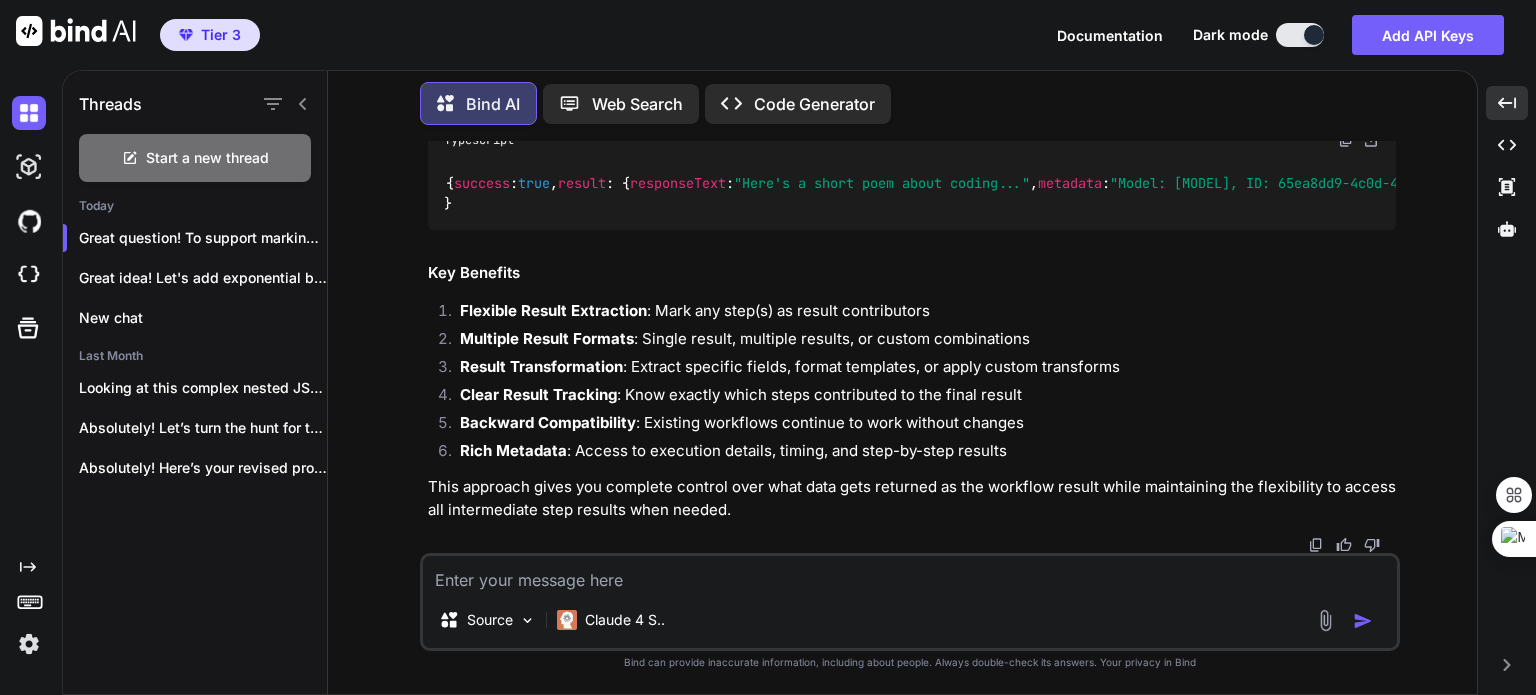 scroll, scrollTop: 283258, scrollLeft: 0, axis: vertical 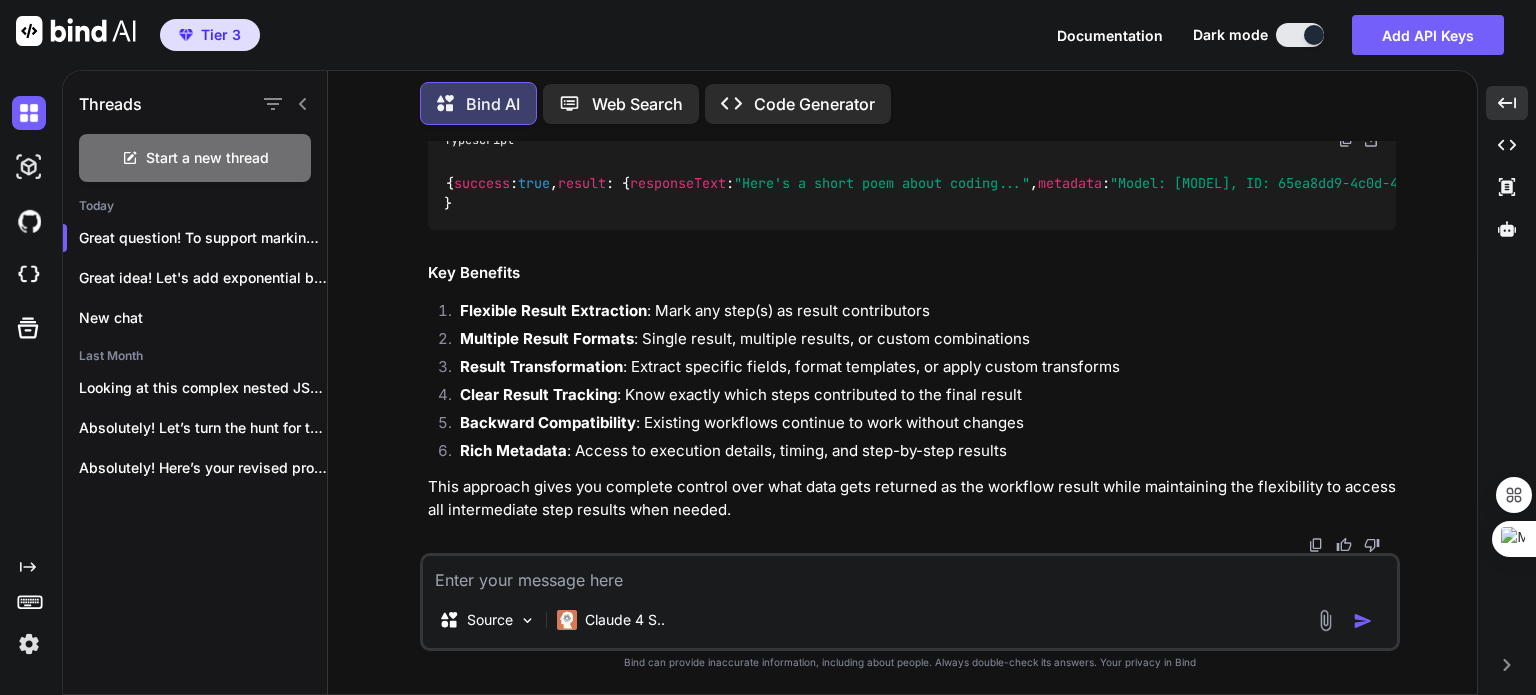 drag, startPoint x: 476, startPoint y: 193, endPoint x: 612, endPoint y: 369, distance: 222.42302 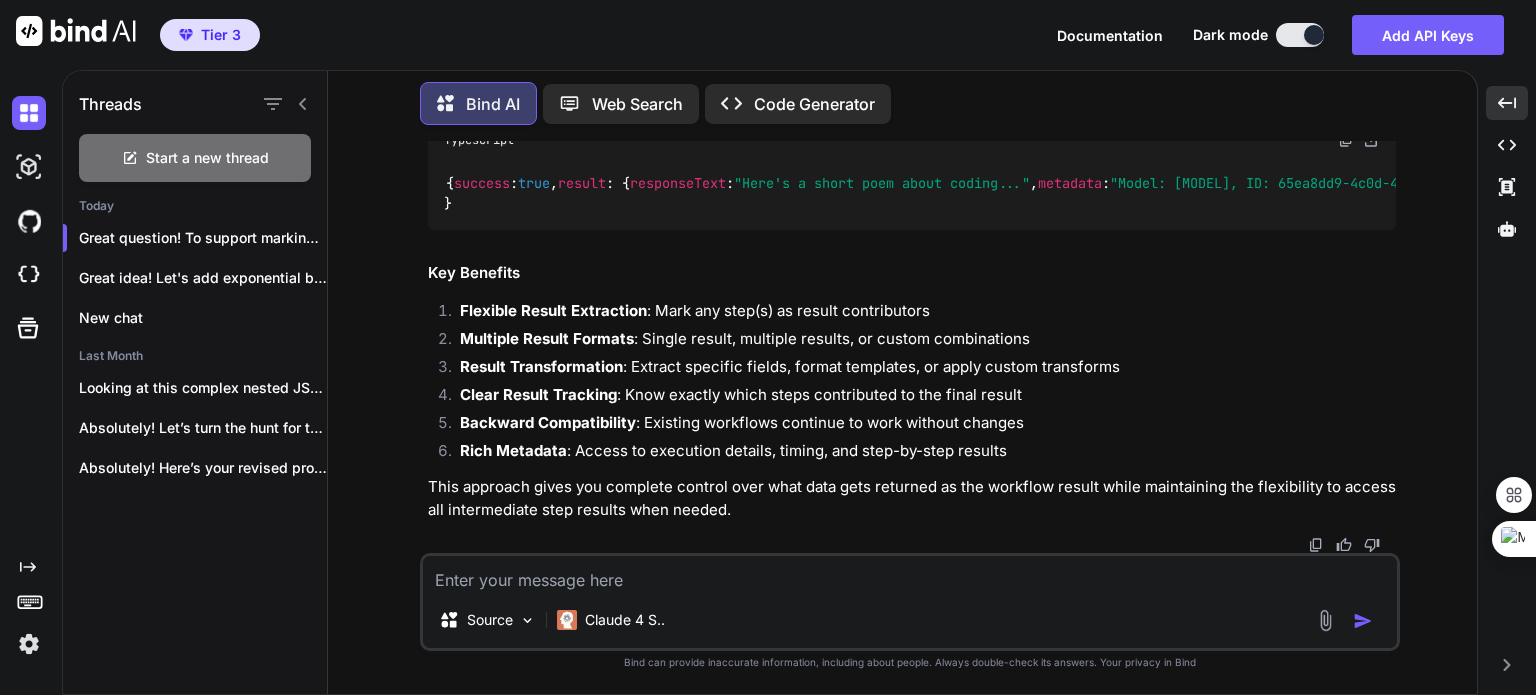 click on "interface   WorkflowResult <T =  any > {
success :  boolean ;
workflowId :  string ;
executionId :  string ;
startTime :  number ;
endTime :  number ;
duration :  number ;
// Enhanced result handling
result ?: T;                           // Primary result from result steps
results ?:  Record < string ,  any >;        // All step results (if requested)
resultSteps ?:  string [];               // Which steps contributed to the result
// Execution details
stepsExecuted :  string [];
stepResults :  Record < string ,  InteractionResult < any >>;
failedAt ?:  string ;
error ?:  string ;
metadata ?: {
workflowVersion :  string ;
executionContext ?:  any ;
[ key :  string ]:  any ;
};
}" at bounding box center [912, -2682] 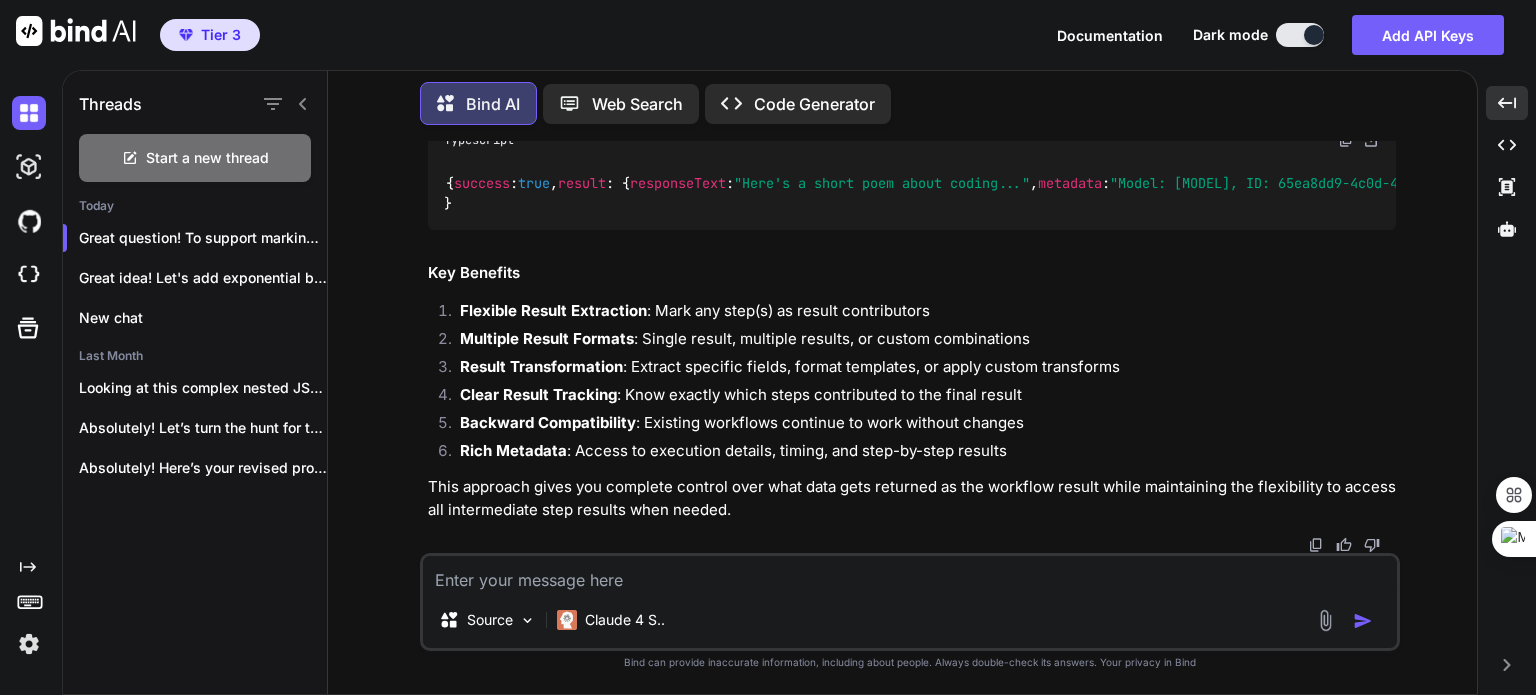 drag, startPoint x: 474, startPoint y: 193, endPoint x: 1157, endPoint y: 258, distance: 686.086 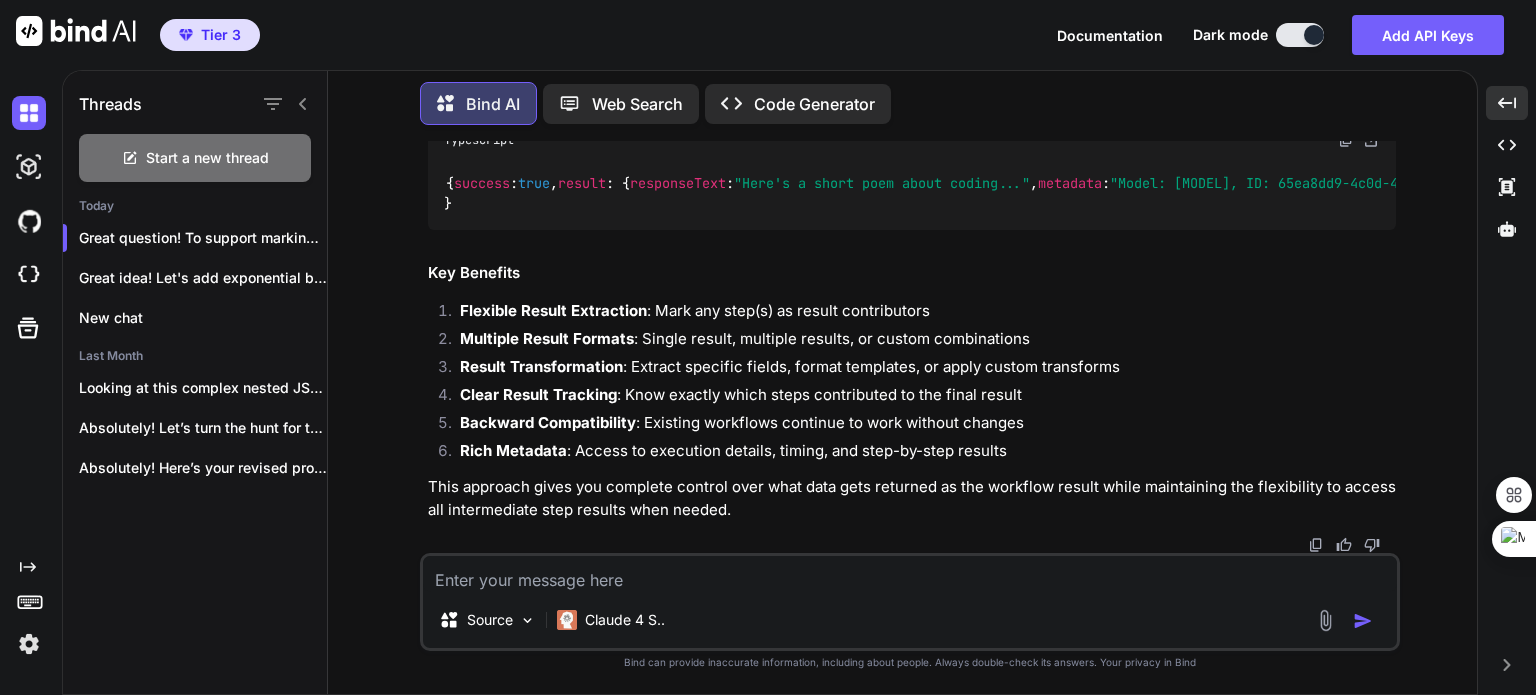 scroll, scrollTop: 283632, scrollLeft: 0, axis: vertical 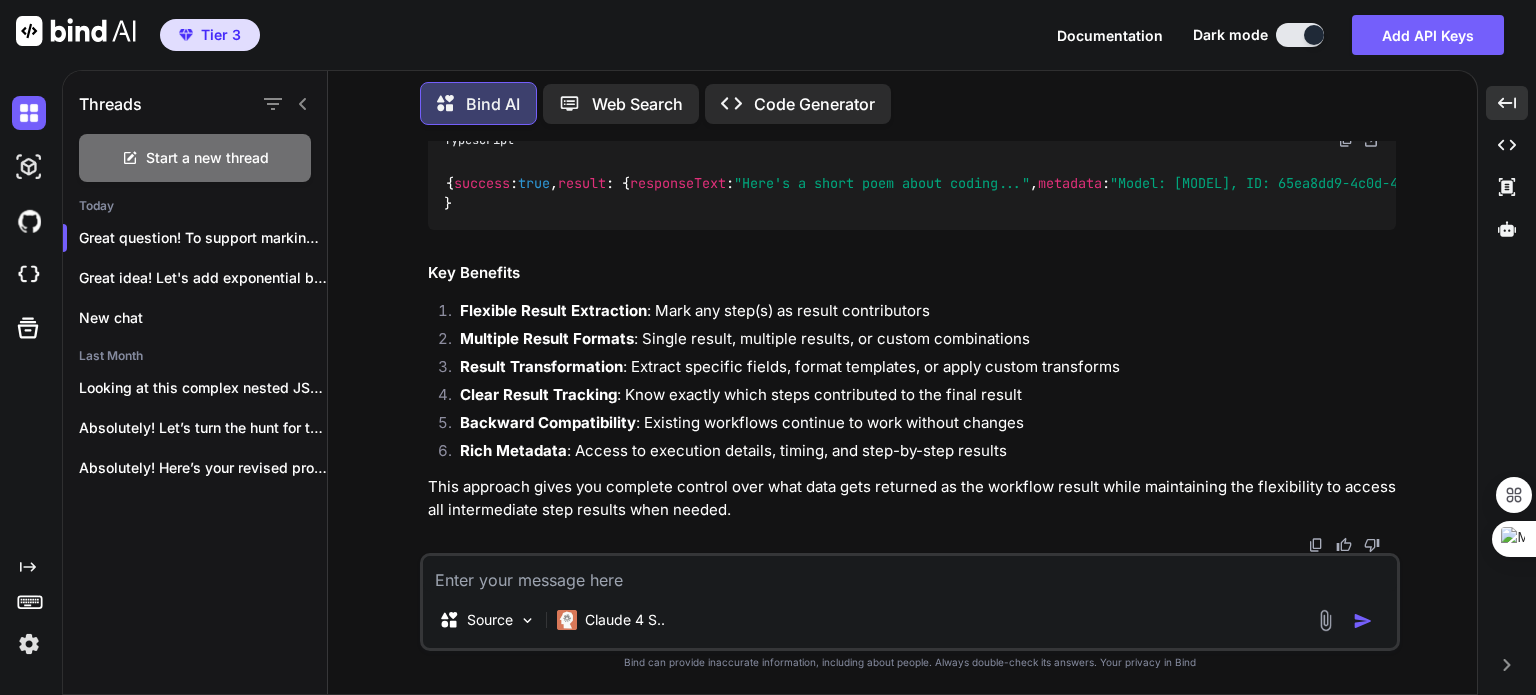 drag, startPoint x: 640, startPoint y: 261, endPoint x: 717, endPoint y: 258, distance: 77.05842 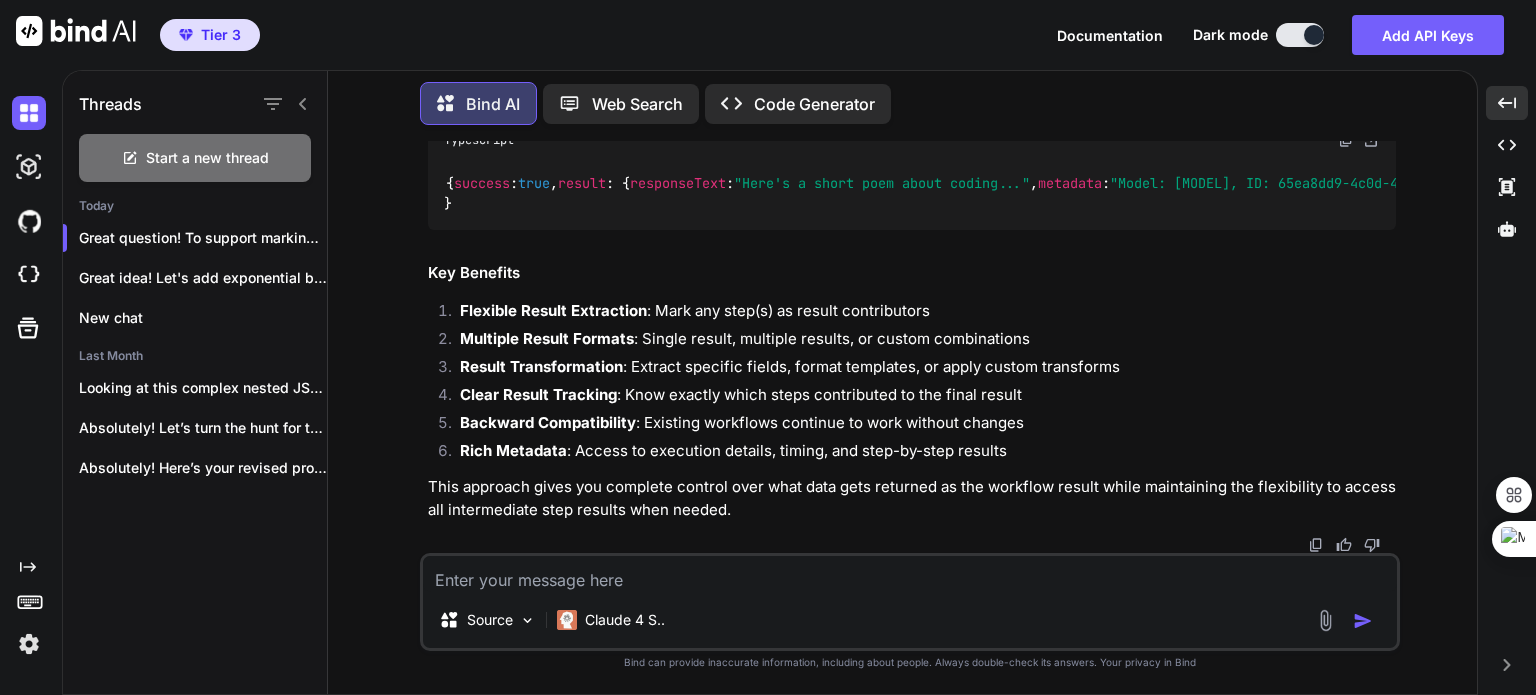 scroll, scrollTop: 292399, scrollLeft: 0, axis: vertical 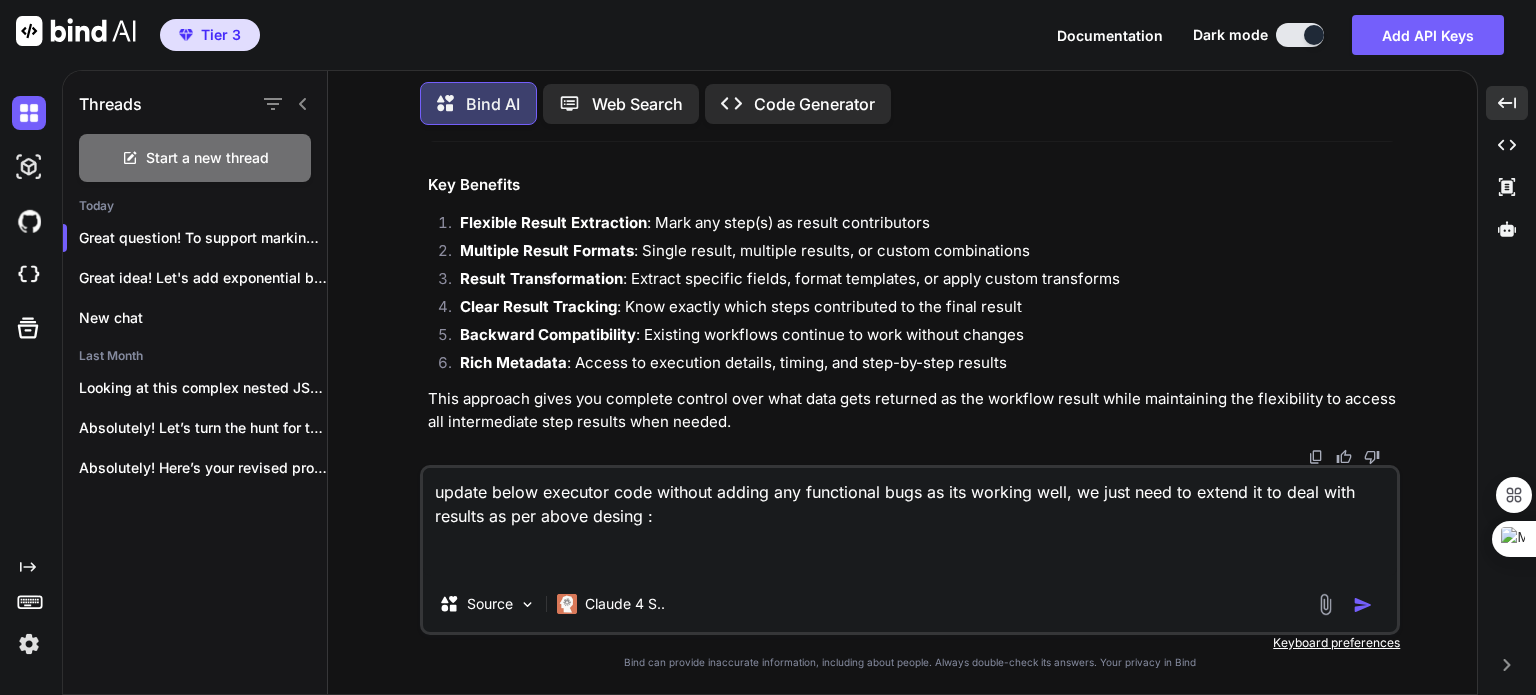 paste on "@RegisterService({
tags: ['background'],
dependencies: ['workflowRegistry', 'interactionPluginRegistry', 'systemPluginRegistry']
})
export class WorkflowExecutor extends BackgroundComponent<IWorkflowExecutor> implements IWorkflowExecutor {
private activeExecutions: Map<string, WorkflowExecutionContext> = new Map();
private executionResults: Map<string, WorkflowExecutionResult> = new Map();
private workflowRegistry!: IWorkflowRegistry;
private pluginRegistry!: IInteractionPluginRegistry;
private systemPluginRegistry!: ISystemPluginRegistry;
constructor() {
super('workflowExecutor');
}
protected async onInitialize(): Promise<void> {
this.workflowRegistry = this.getComponentProxy<IWorkflowRegistry>("workflowRegistry");
this.pluginRegistry = this.getComponentProxy<IInteractionPluginRegistry>('interactionPluginRegistry');
this.systemPluginRegistry = this.getComponentProxy<ISystemPluginRegistry>('systemPluginRegistry');
this.addTr..." 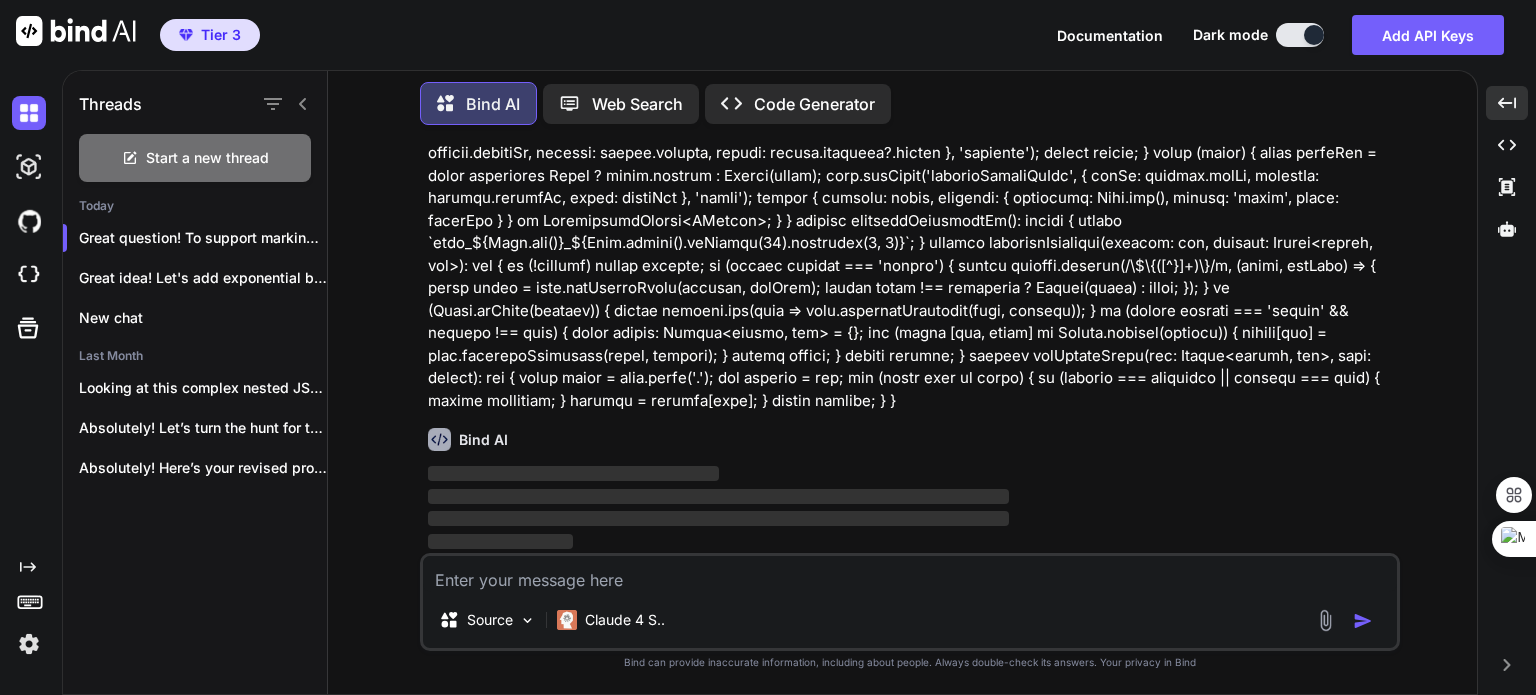 scroll, scrollTop: 0, scrollLeft: 0, axis: both 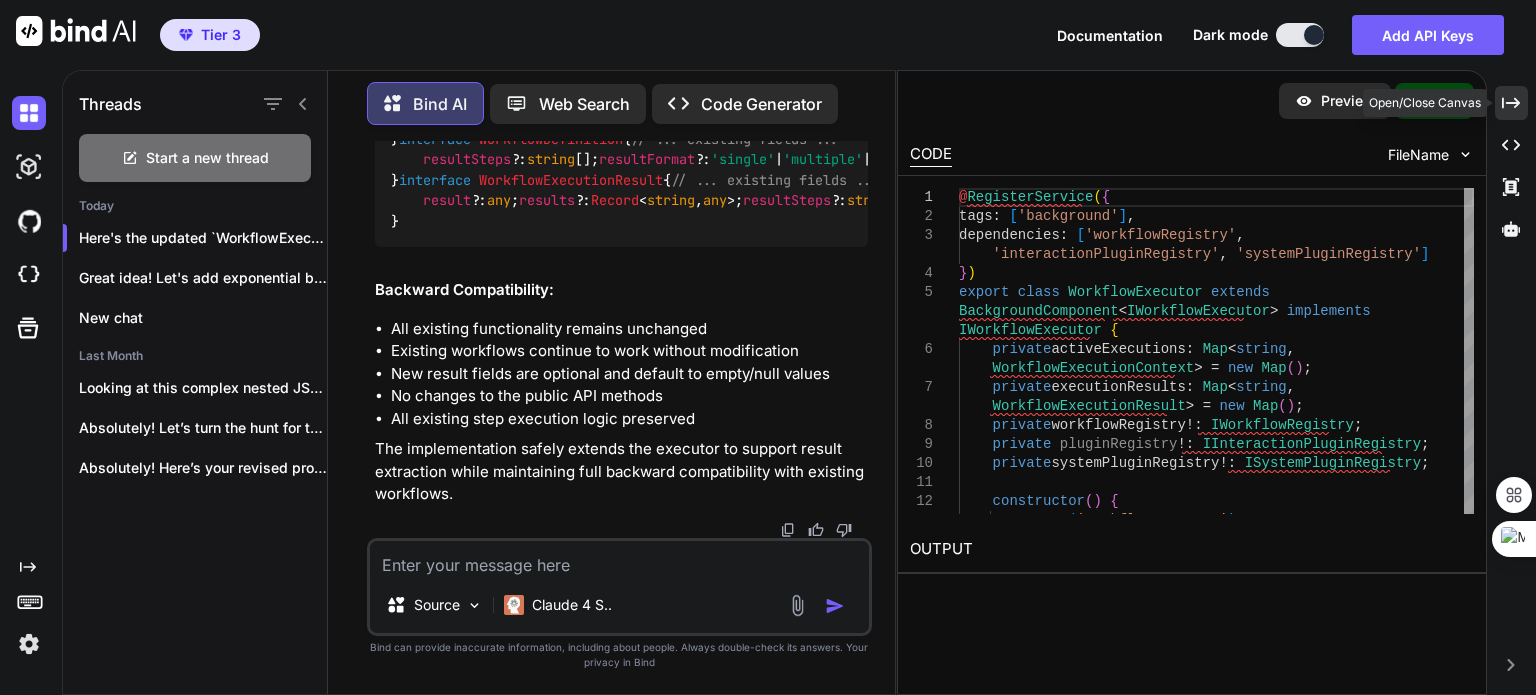 click on "Created with Pixso." at bounding box center [1511, 103] 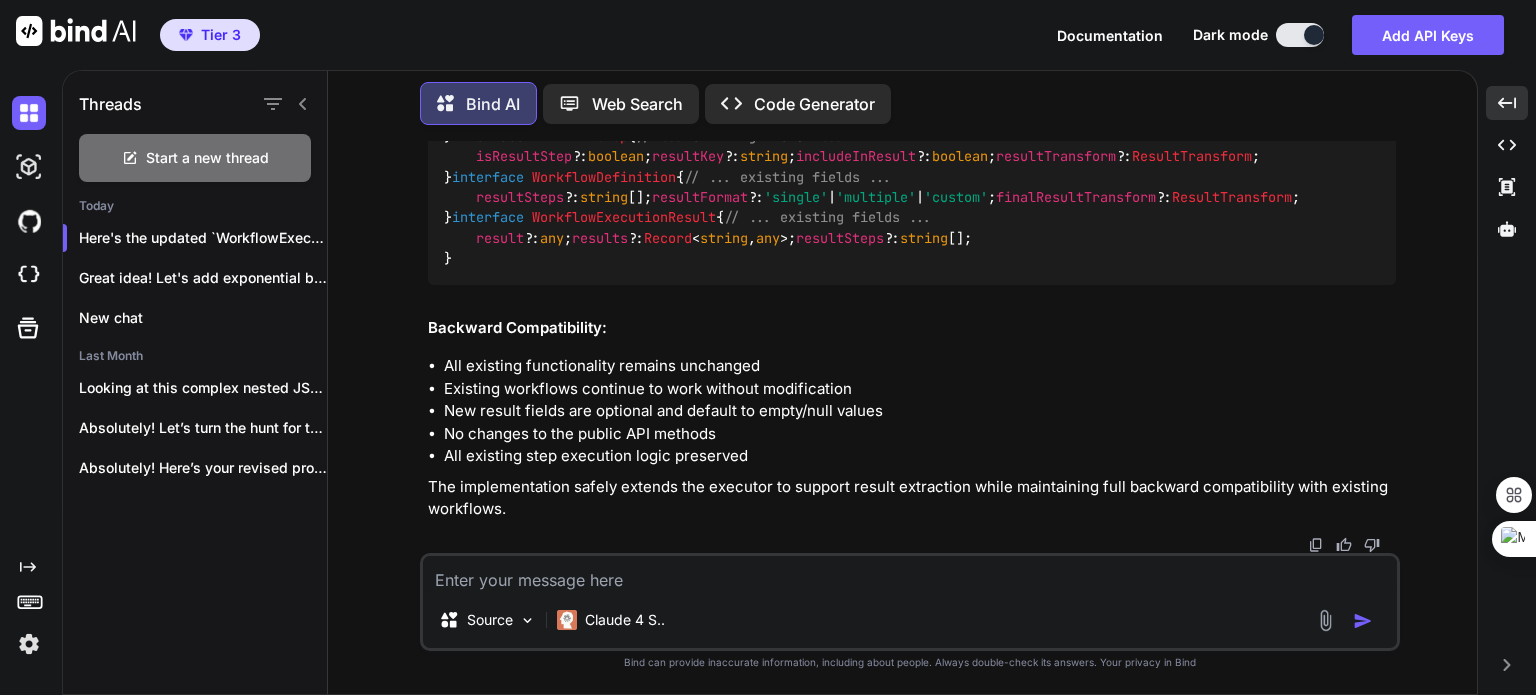 scroll, scrollTop: 294445, scrollLeft: 0, axis: vertical 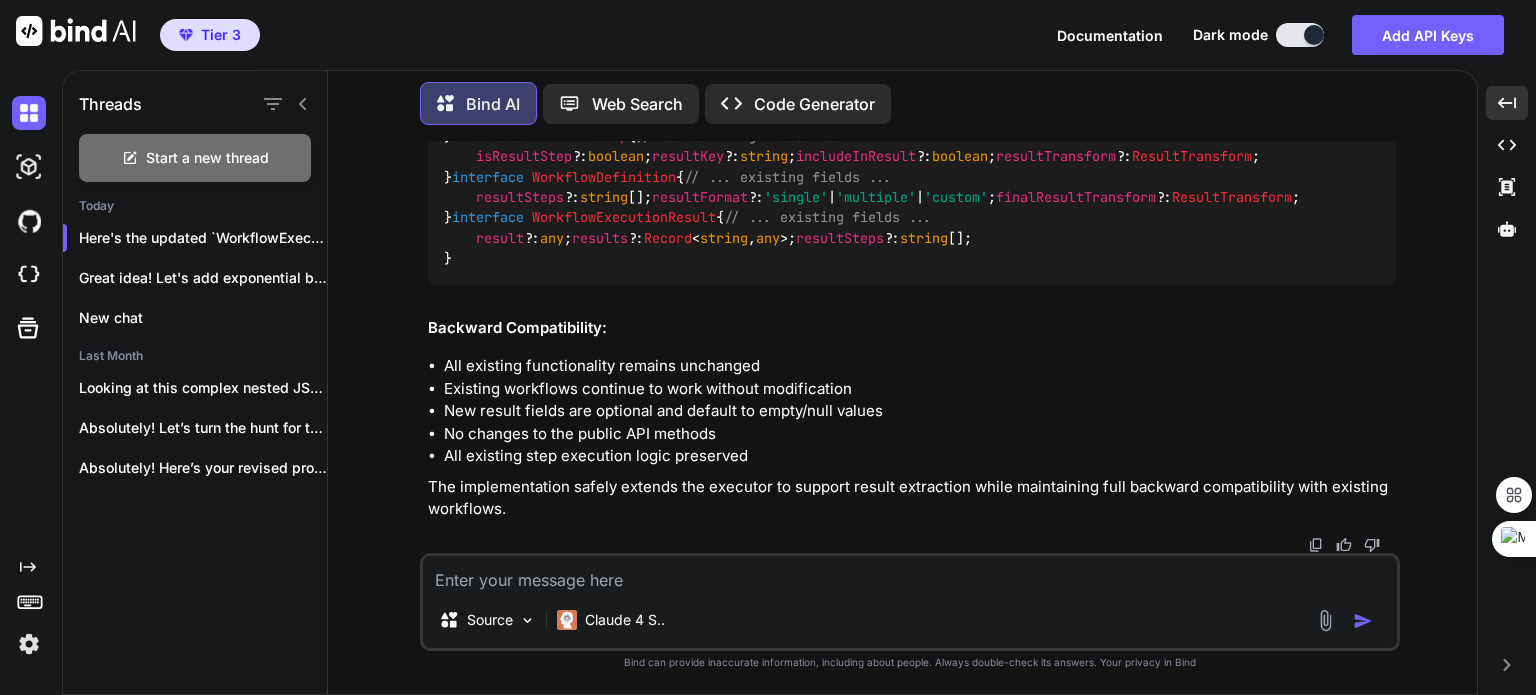 drag, startPoint x: 699, startPoint y: 370, endPoint x: 1026, endPoint y: 369, distance: 327.00153 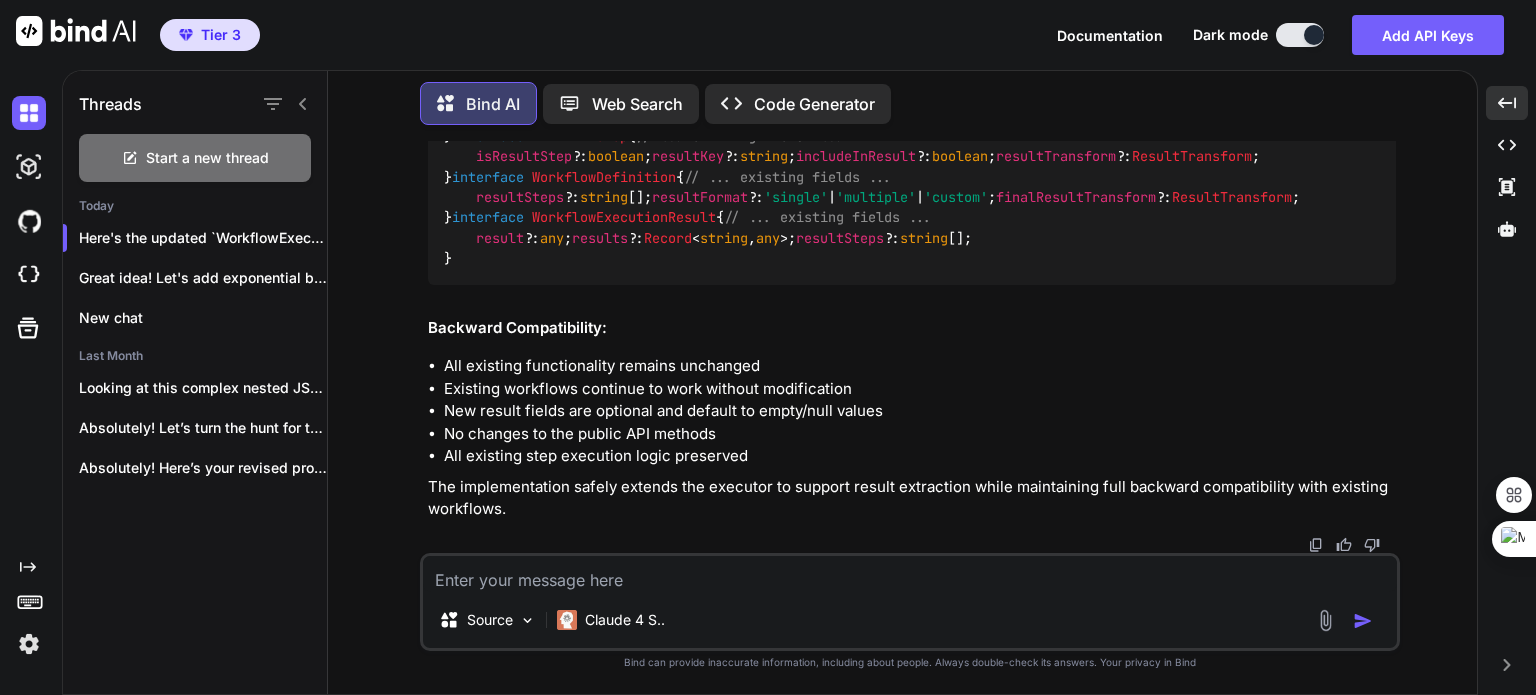 scroll, scrollTop: 291528, scrollLeft: 0, axis: vertical 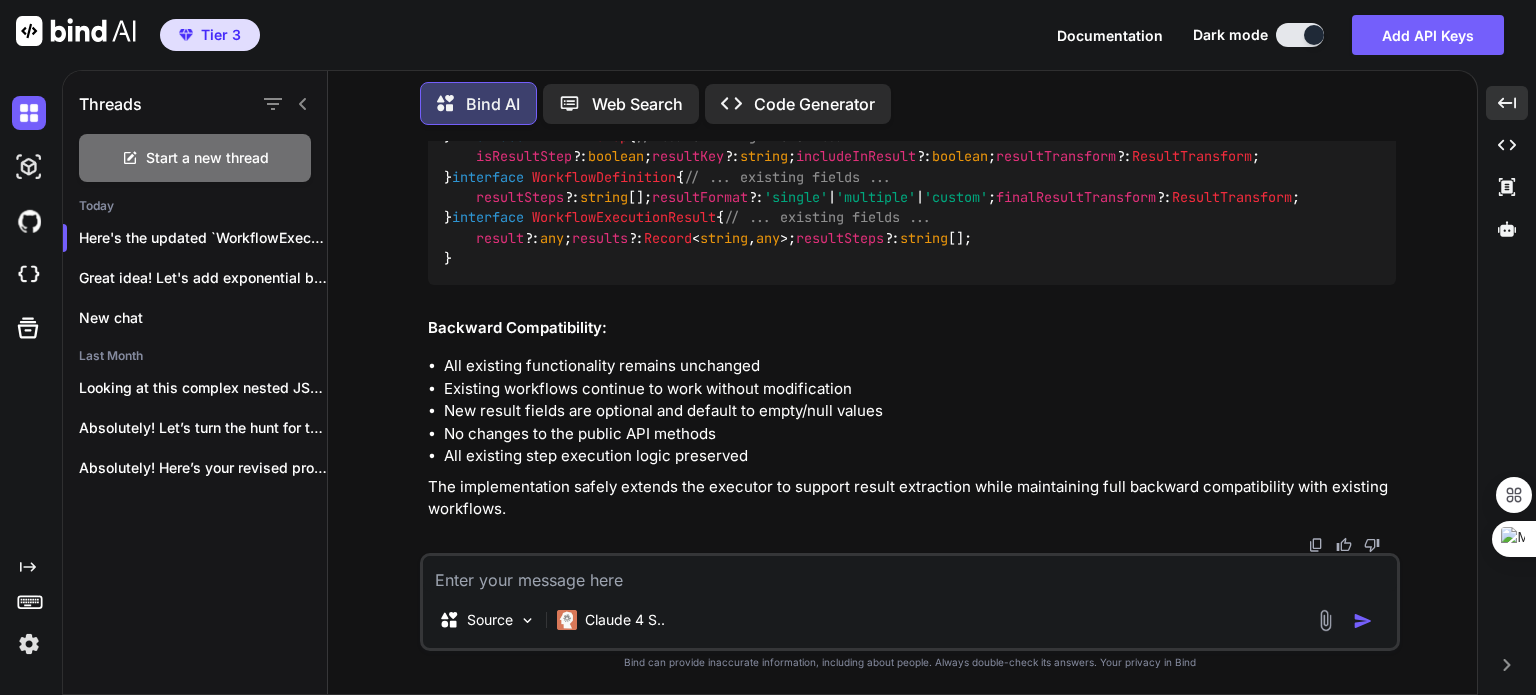 drag, startPoint x: 570, startPoint y: 279, endPoint x: 800, endPoint y: 296, distance: 230.62741 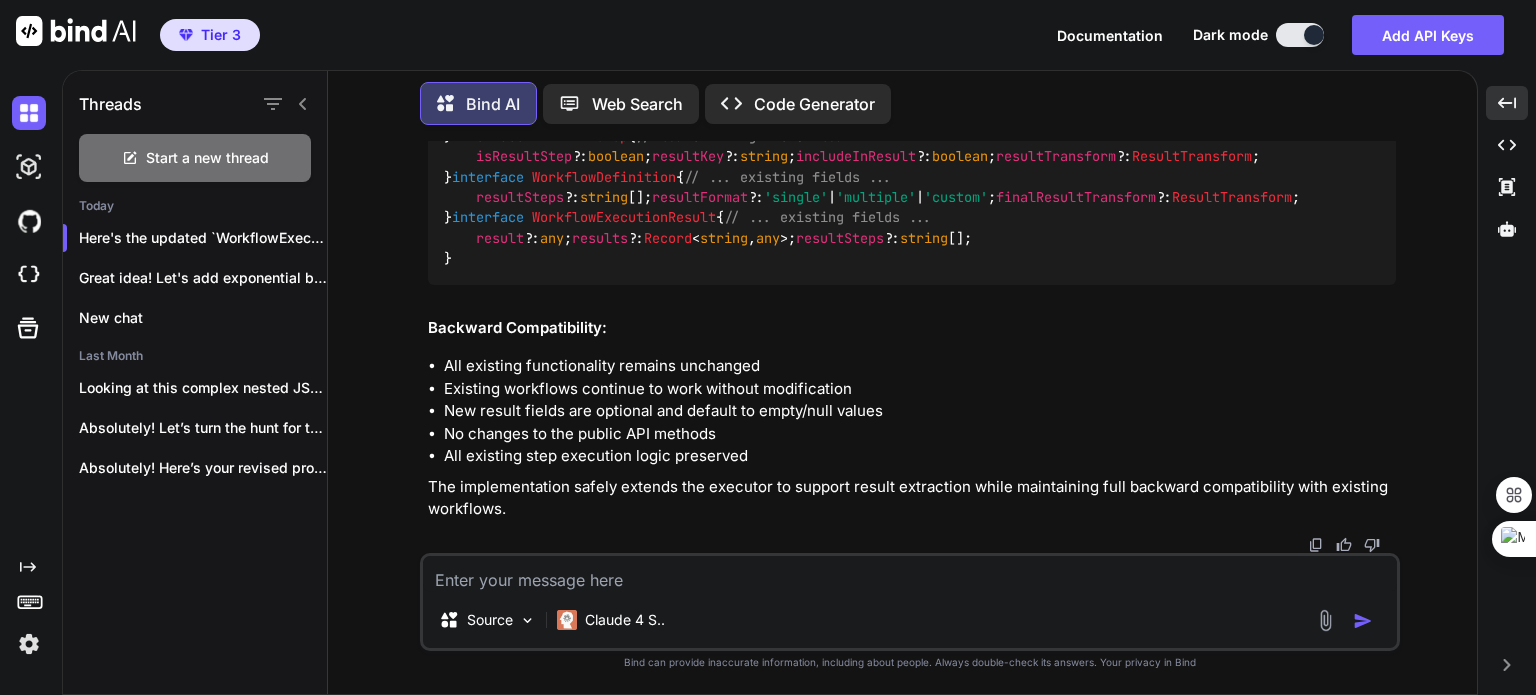 scroll, scrollTop: 291588, scrollLeft: 0, axis: vertical 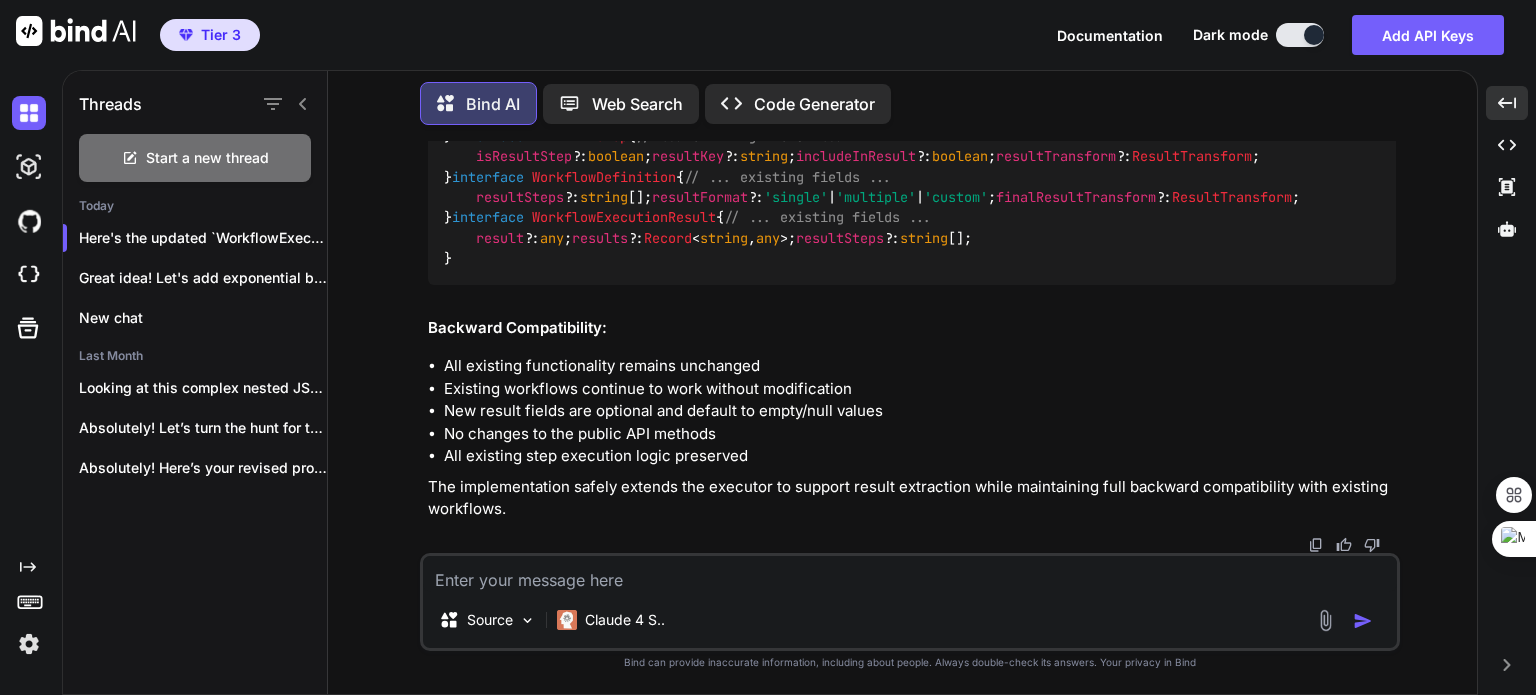 drag, startPoint x: 570, startPoint y: 227, endPoint x: 781, endPoint y: 265, distance: 214.3945 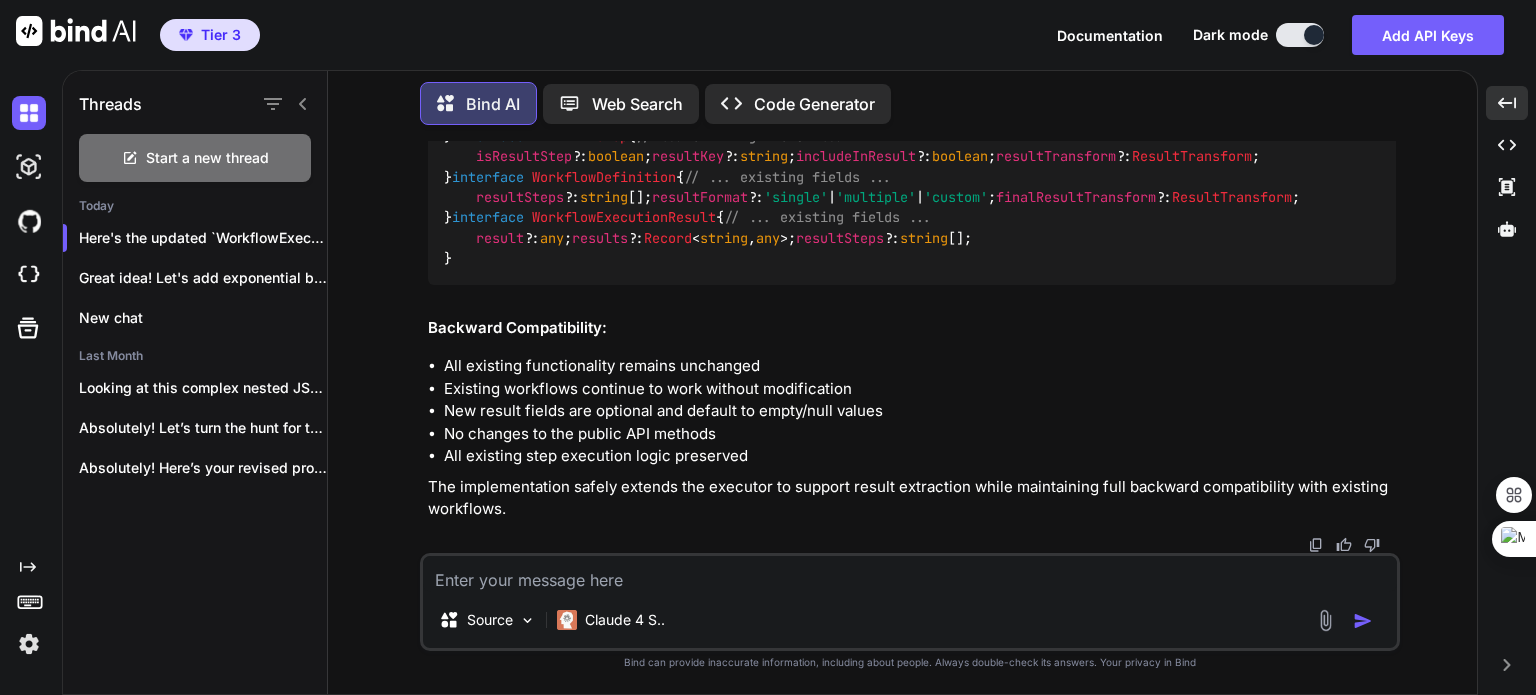 scroll, scrollTop: 292257, scrollLeft: 0, axis: vertical 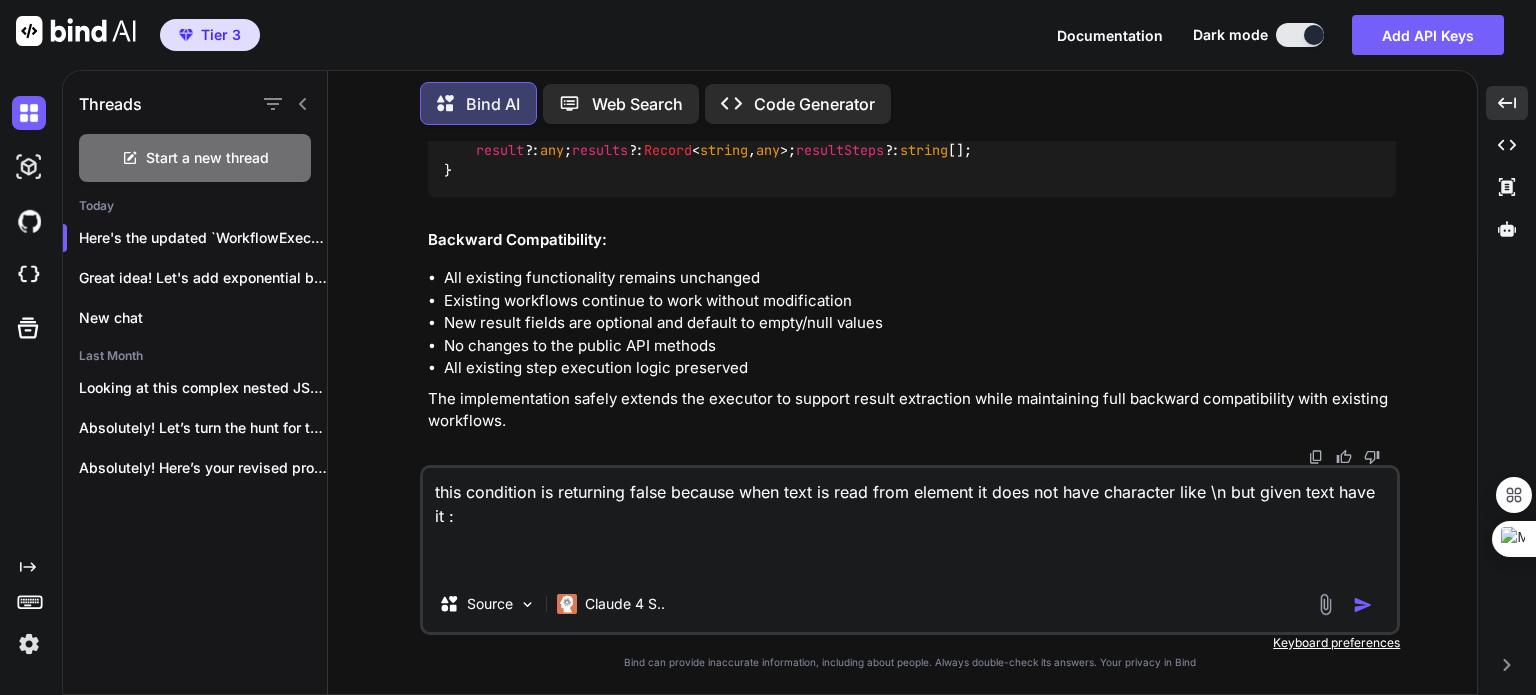 paste on "const contentSet = element.textContent?.trim() === text.trim();" 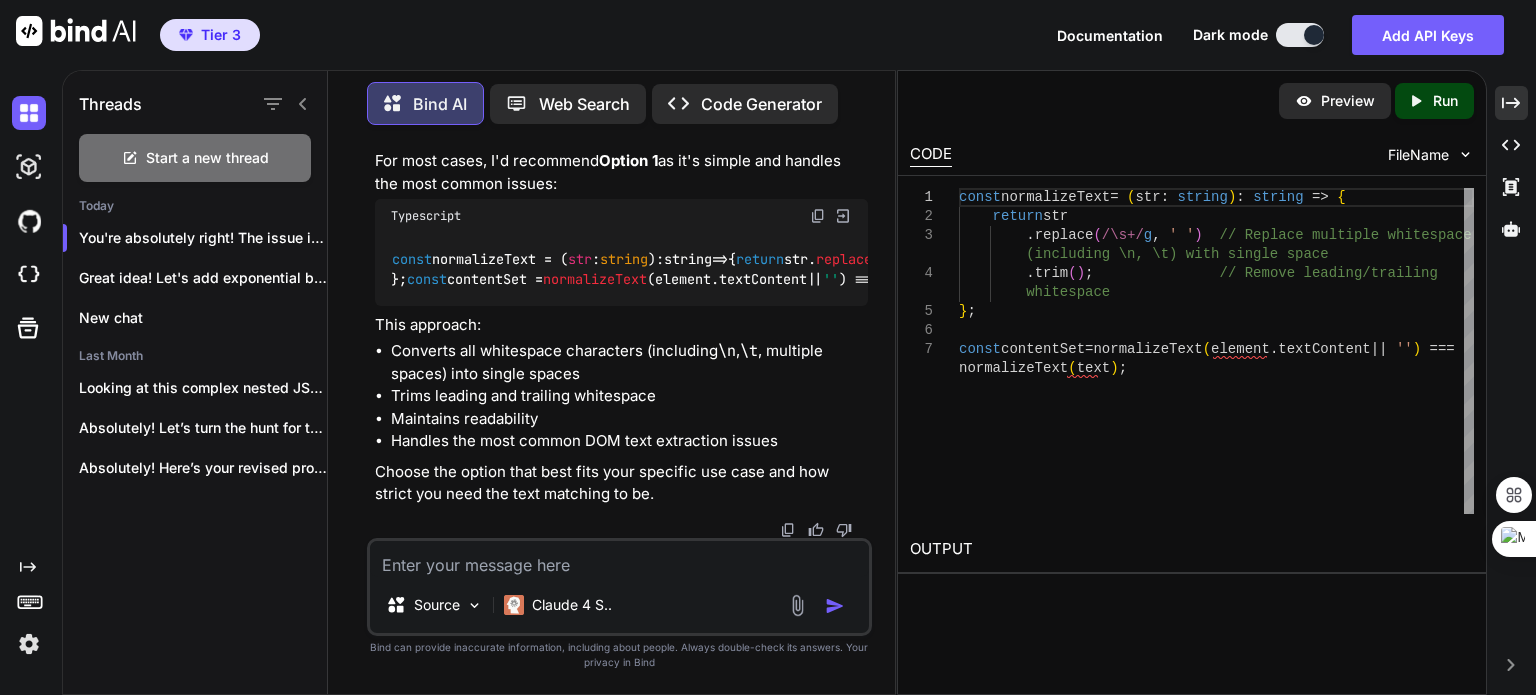 scroll, scrollTop: 348499, scrollLeft: 0, axis: vertical 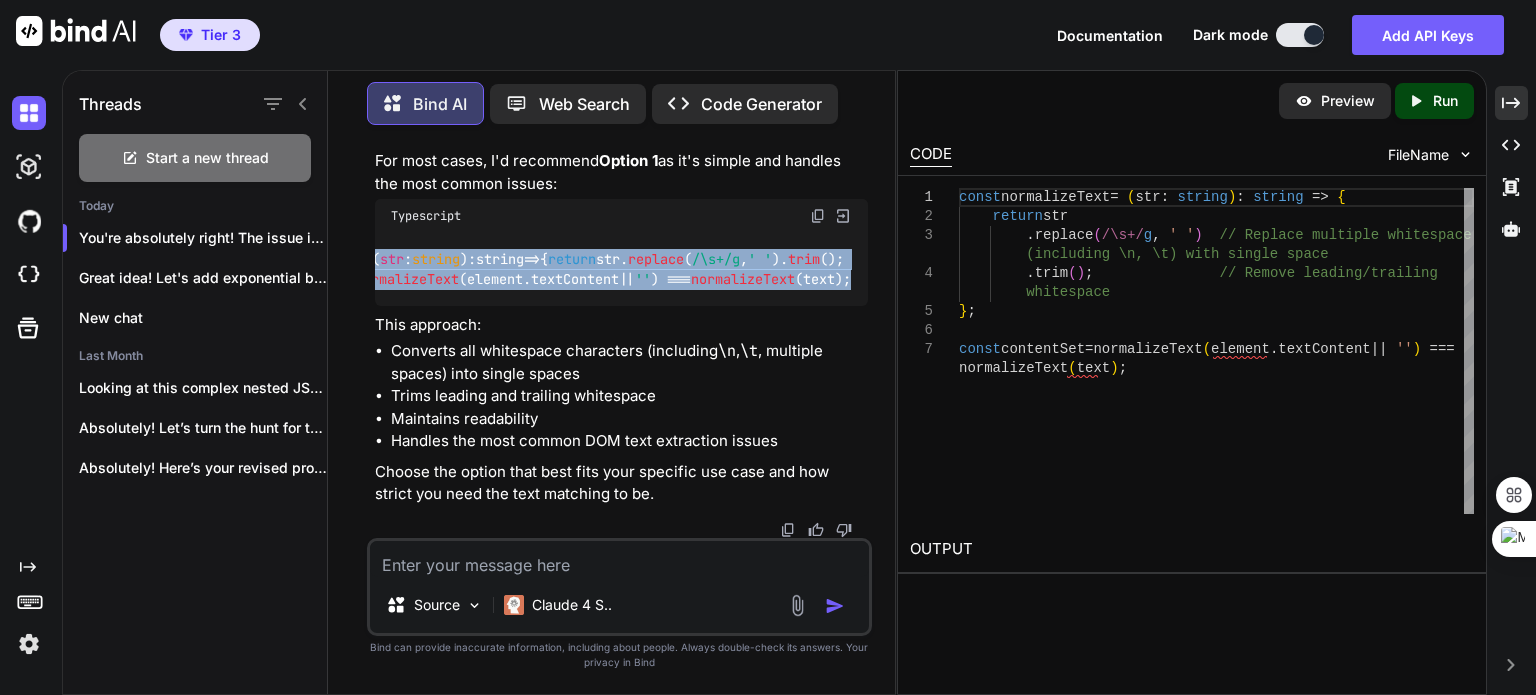 drag, startPoint x: 390, startPoint y: 195, endPoint x: 854, endPoint y: 280, distance: 471.7213 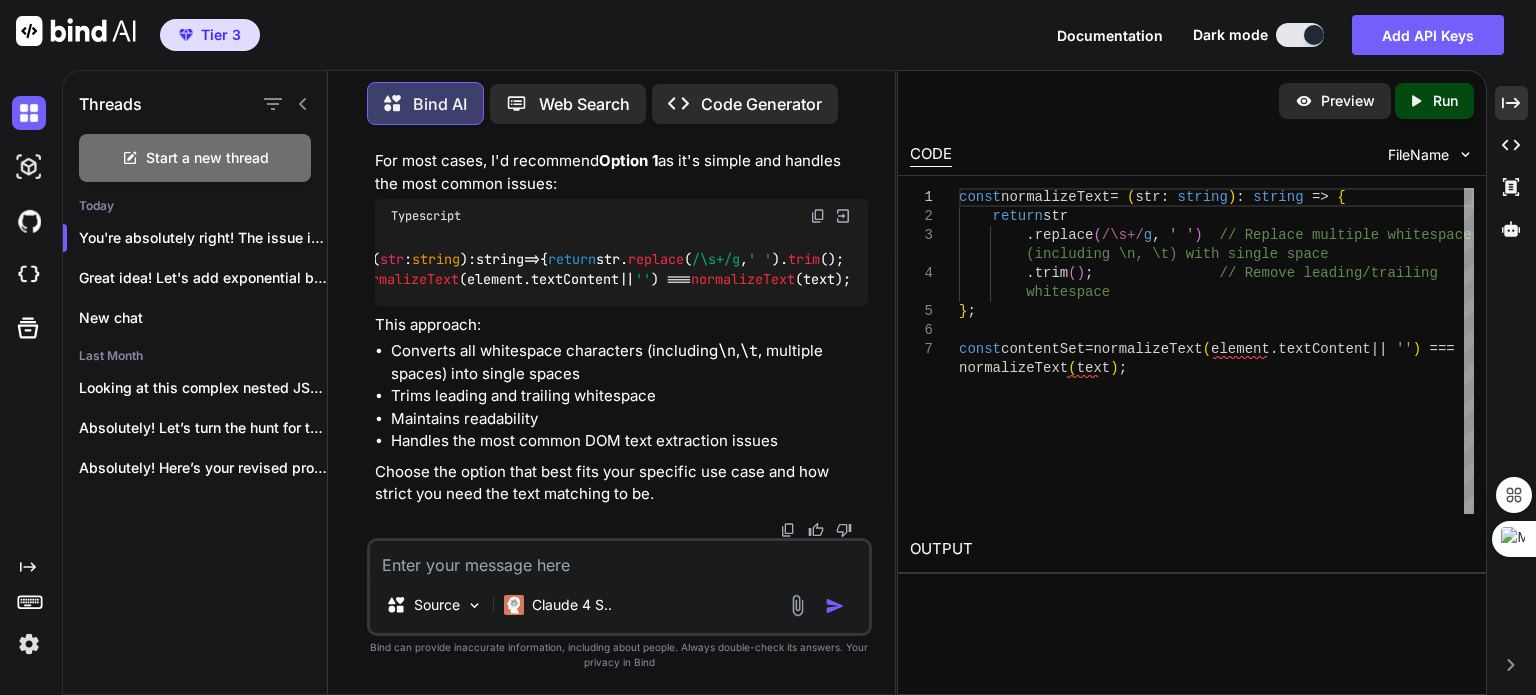 scroll, scrollTop: 0, scrollLeft: 0, axis: both 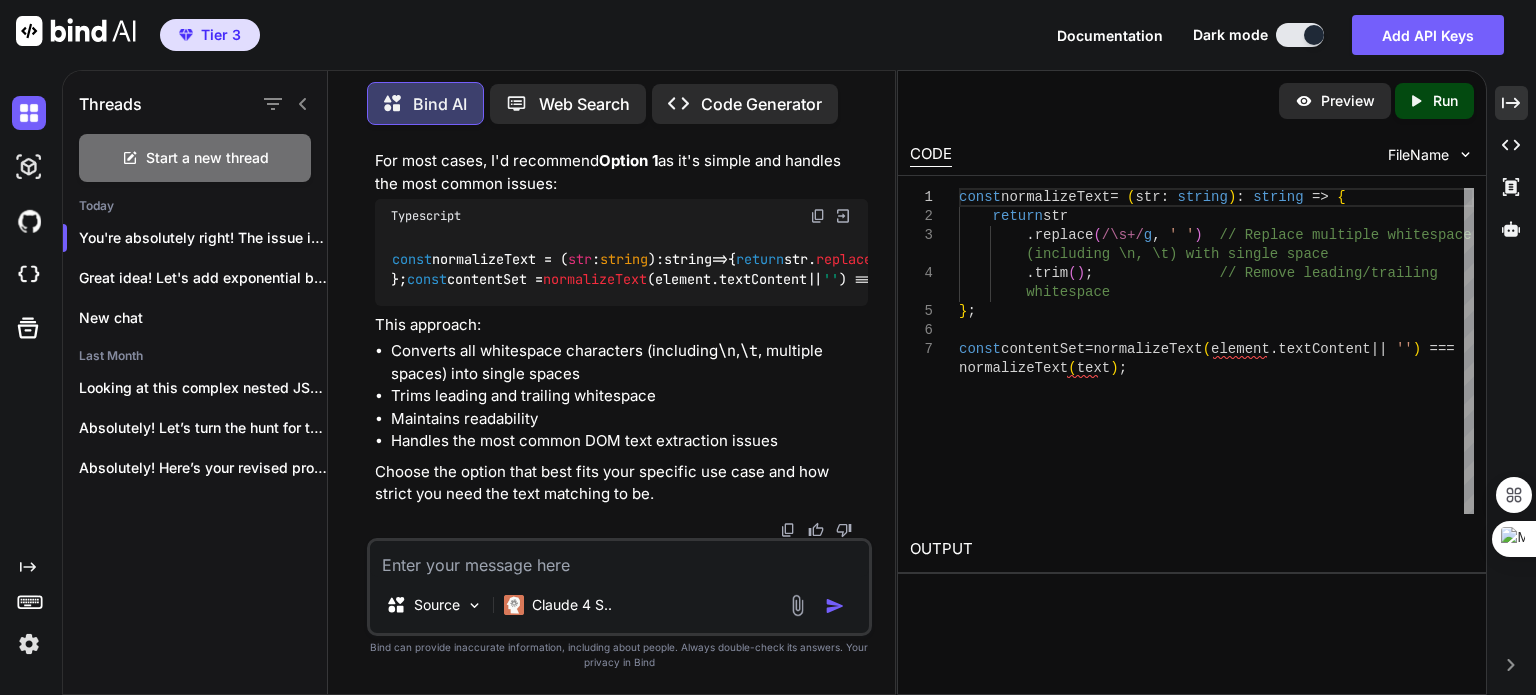 click on "'metadata'" at bounding box center [1542, -10008] 